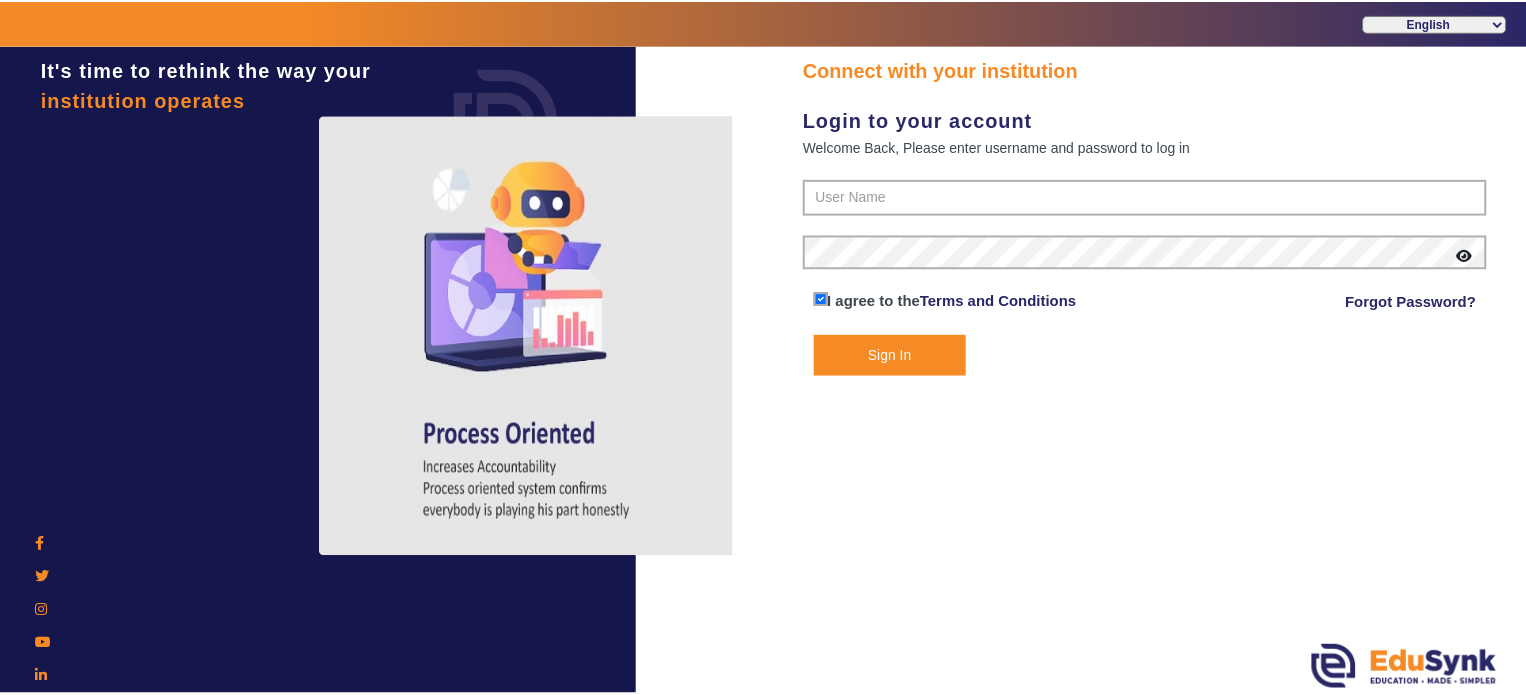 scroll, scrollTop: 0, scrollLeft: 0, axis: both 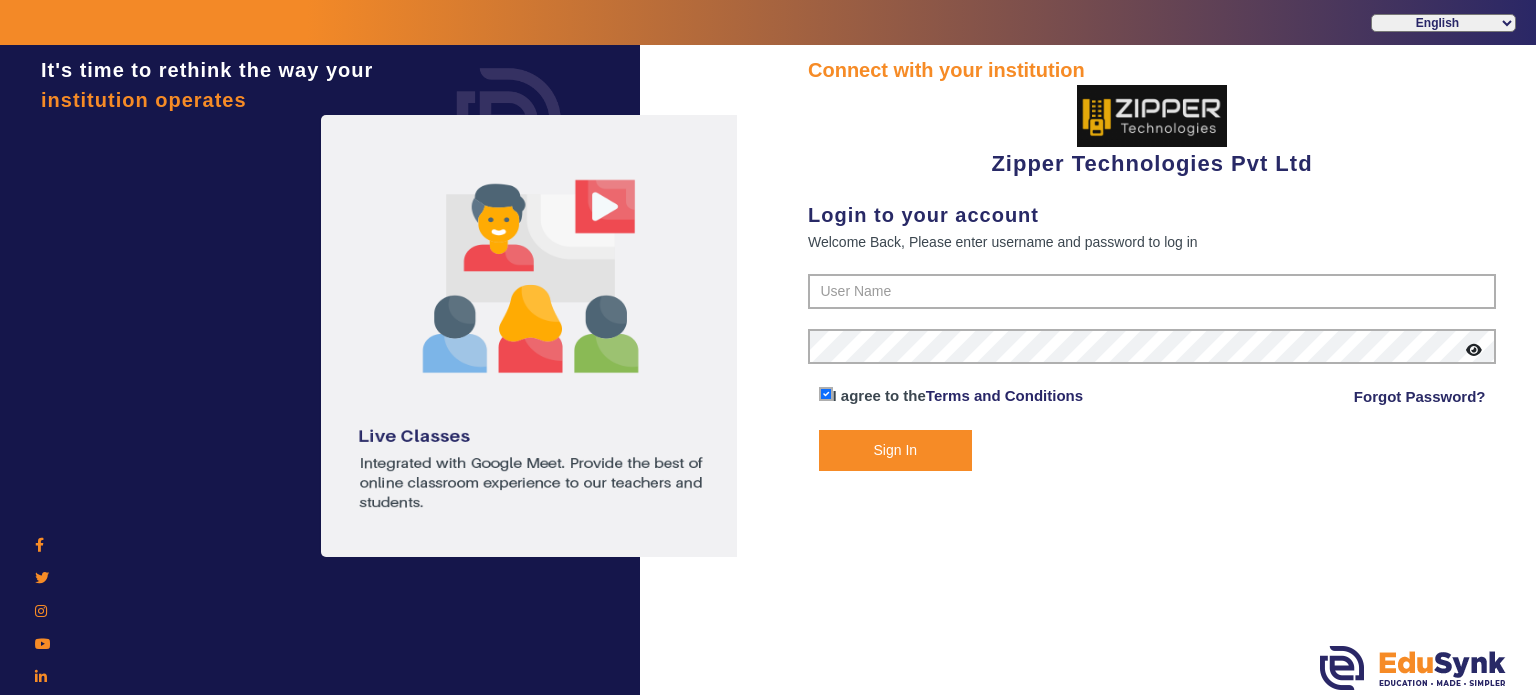 click on "I agree to the Terms and Conditions Forgot Password? Sign In" 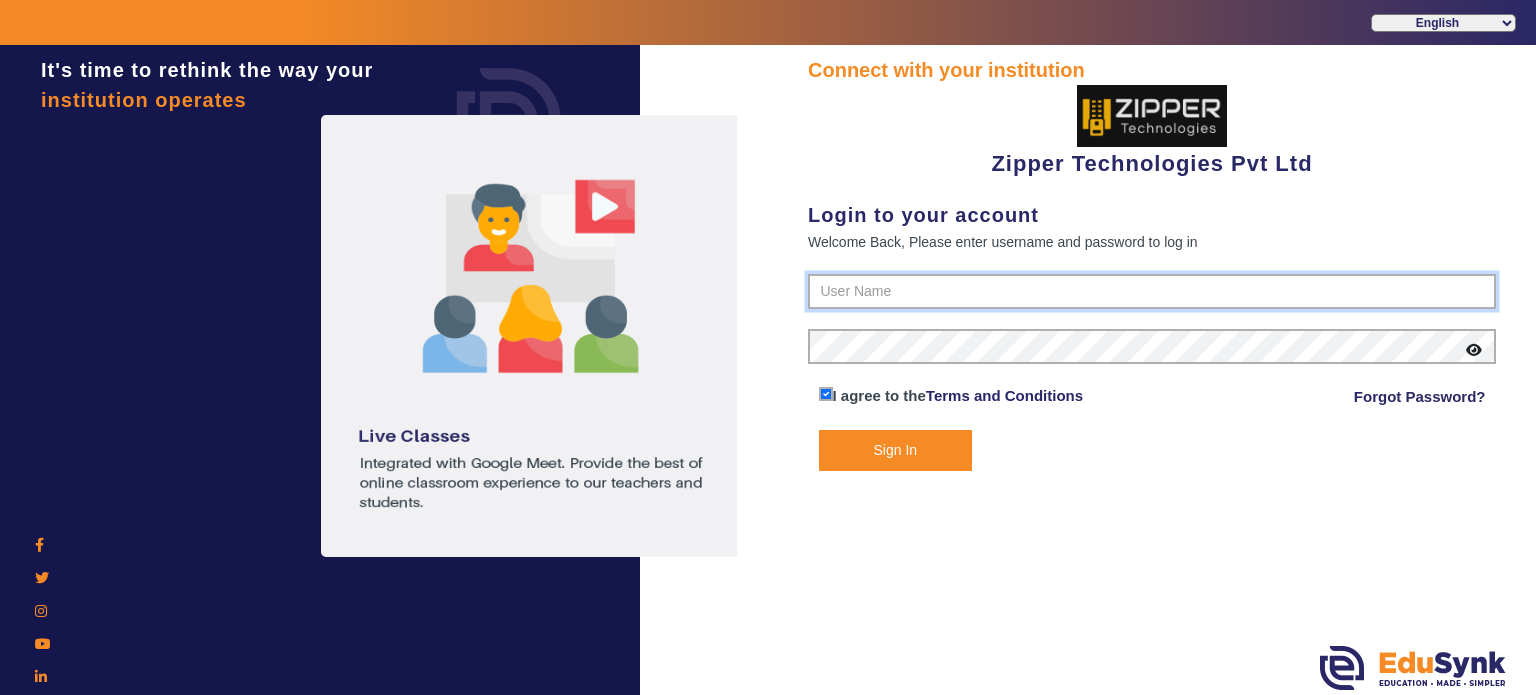 click at bounding box center (1152, 292) 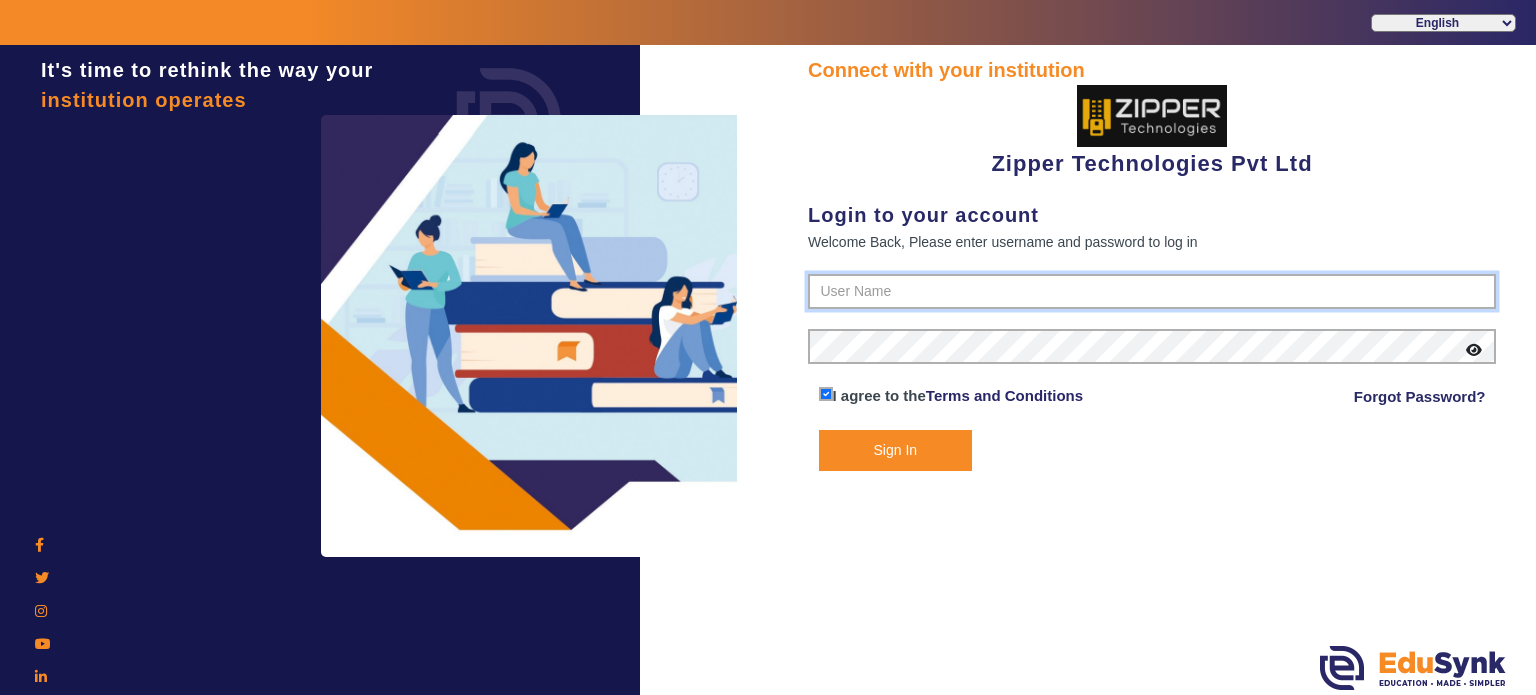 type on "[PHONE]" 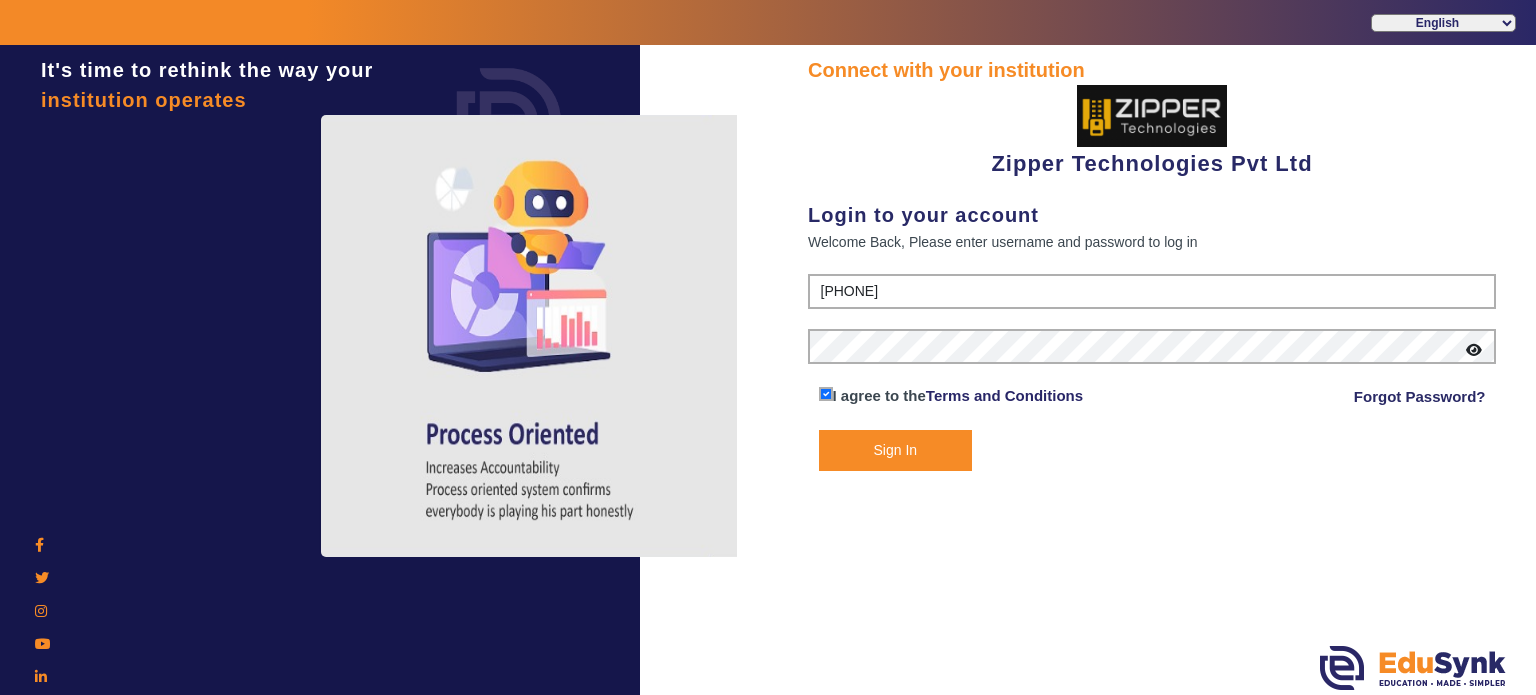 click on "Sign In" 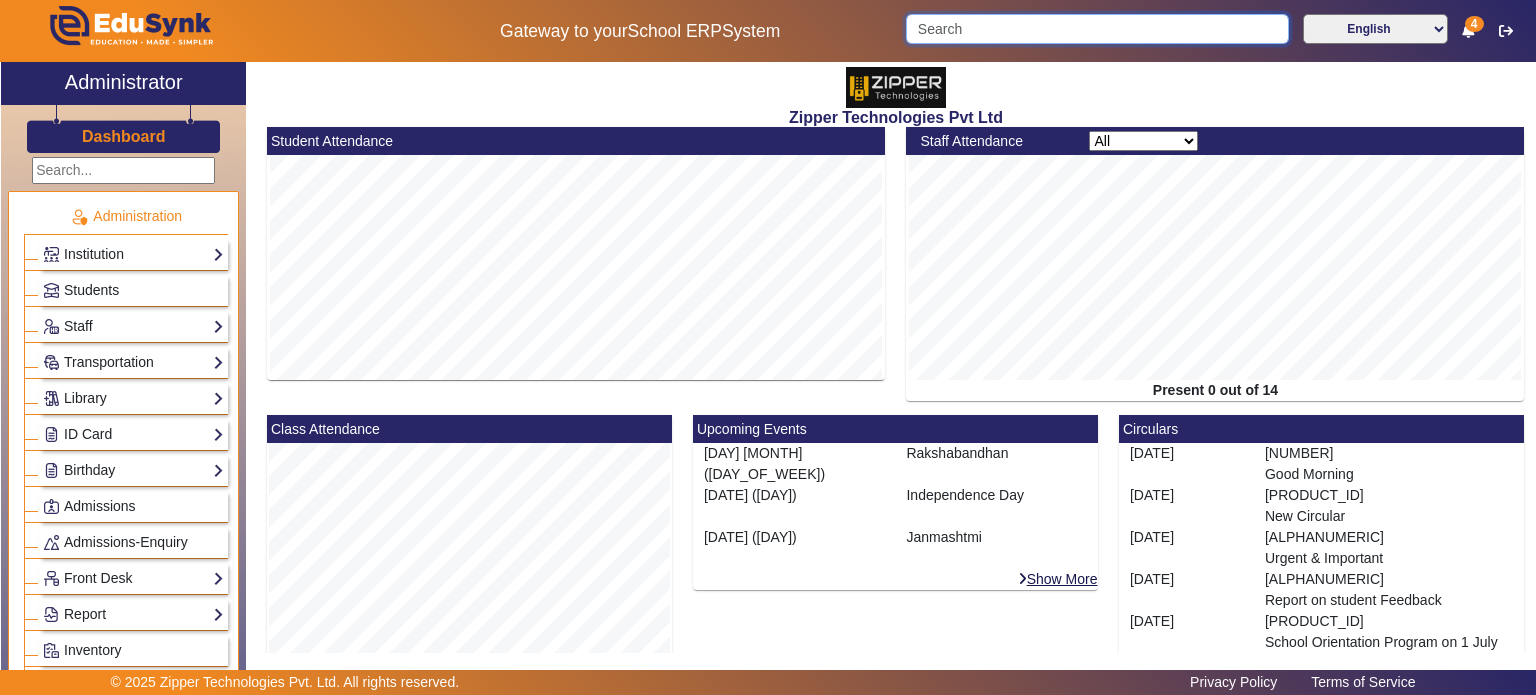 click at bounding box center [1097, 29] 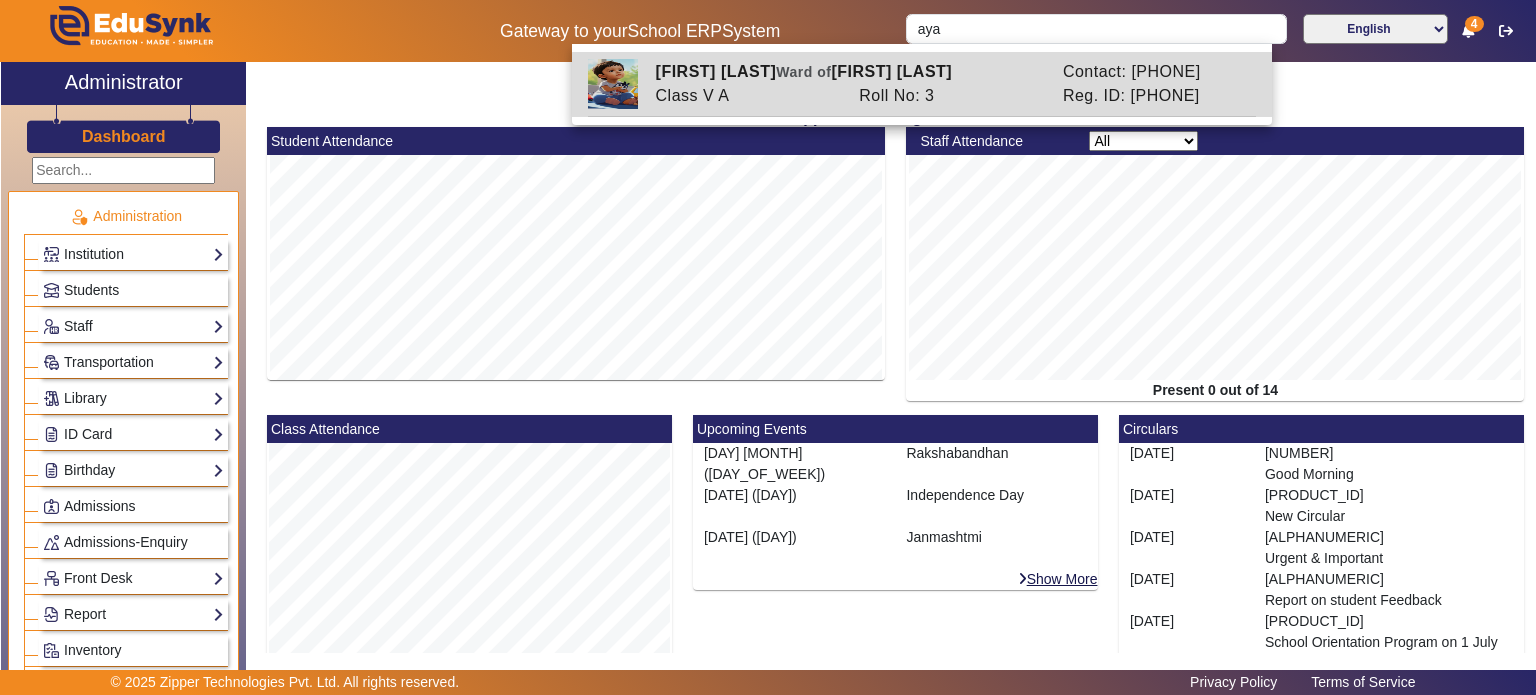 click on "Ayaan  Zipper  Ward of  Surya zipper Contact: 9008790202 Class V A Roll No: 3 Reg. ID: 9008790202" at bounding box center [922, 83] 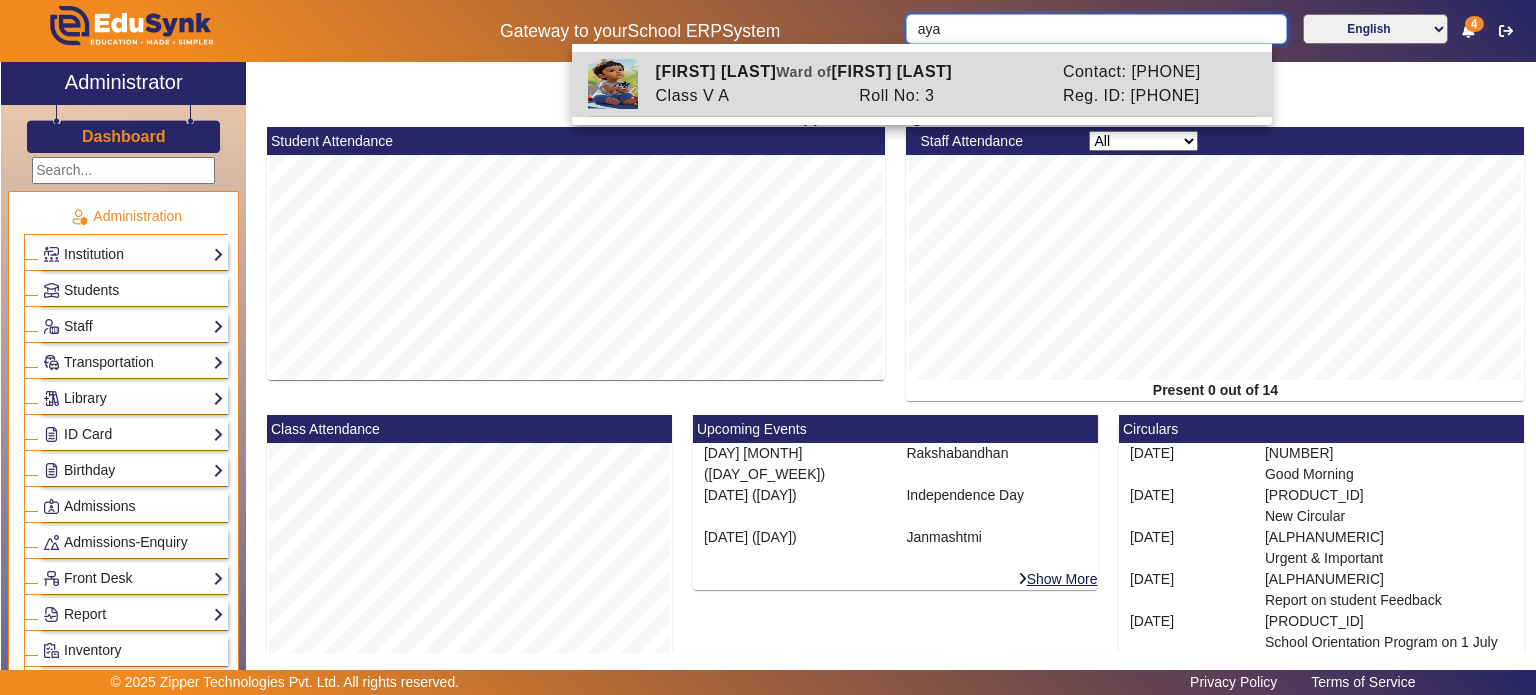 type on "Ayaan  Zipper" 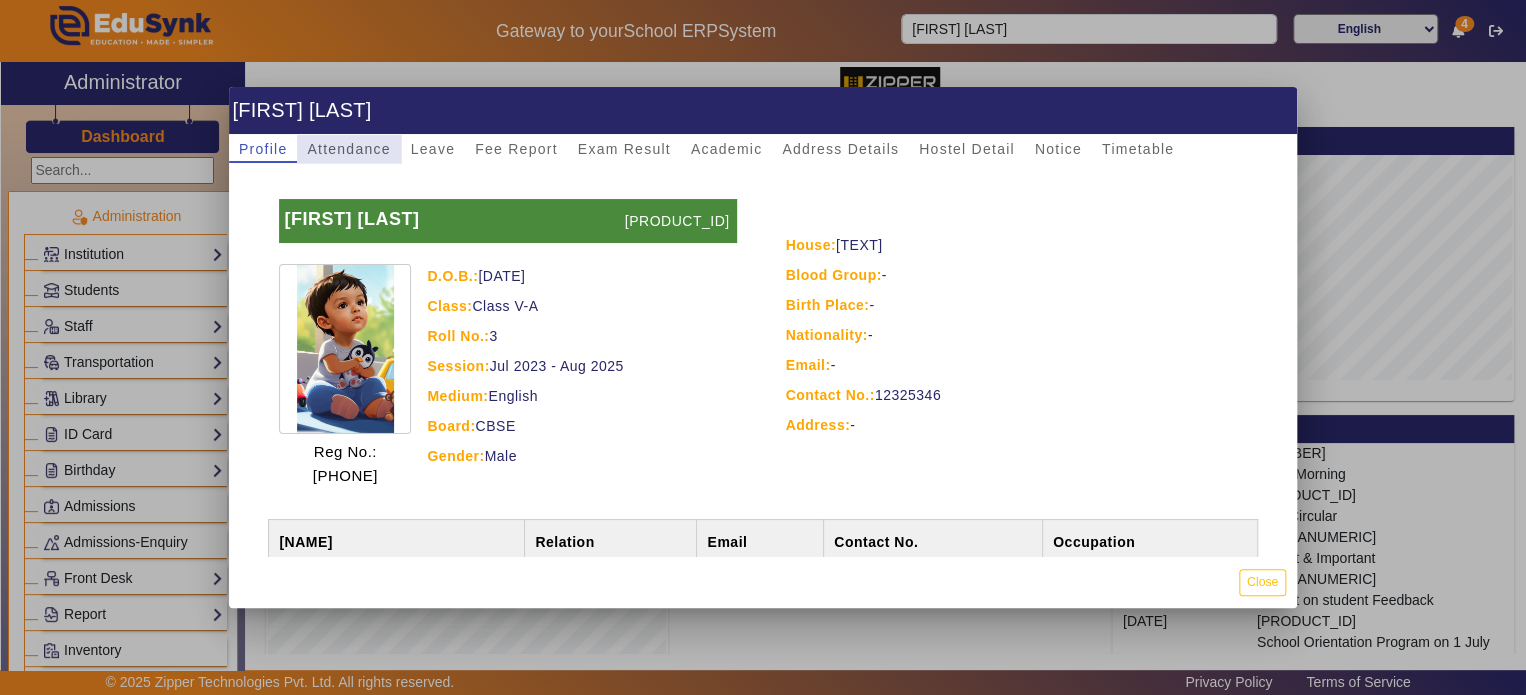 click on "Attendance" at bounding box center [348, 149] 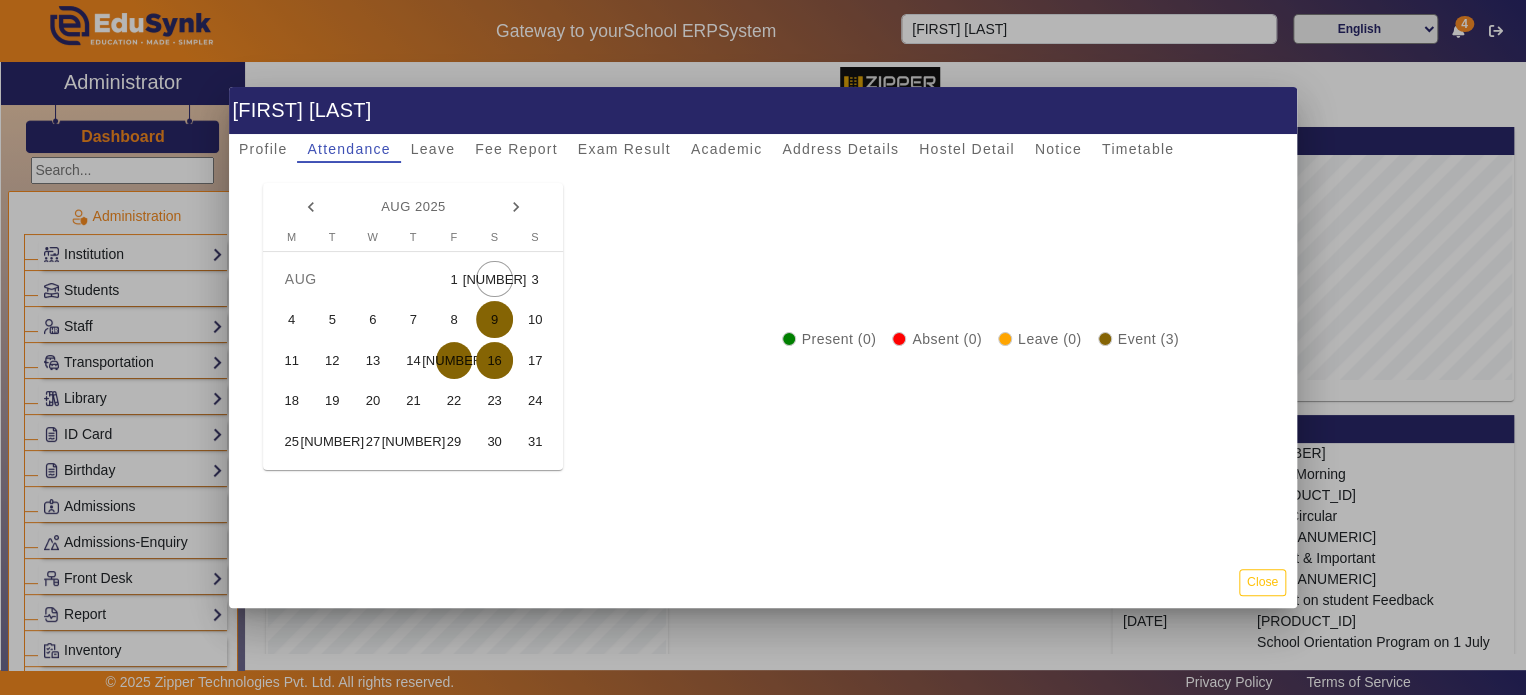 click on "9" at bounding box center (494, 319) 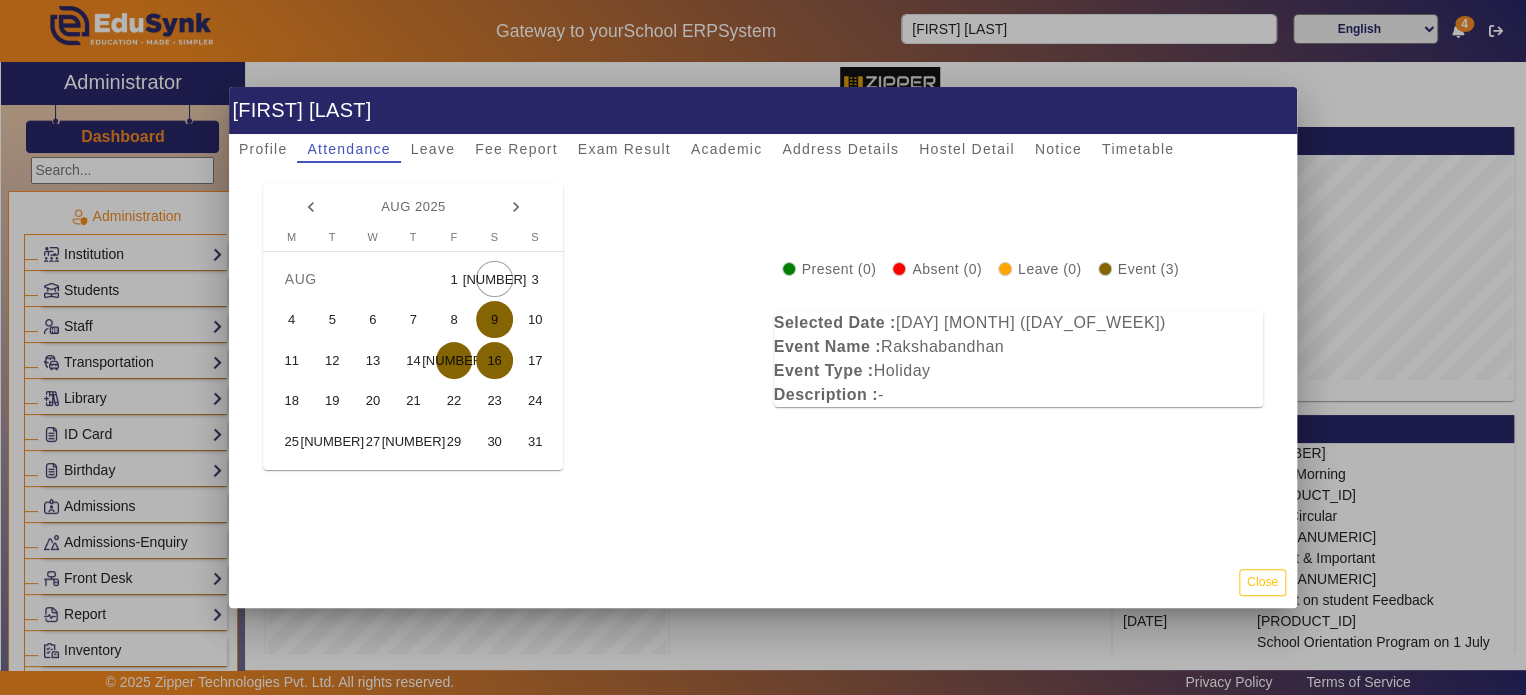 click on "15" at bounding box center [454, 360] 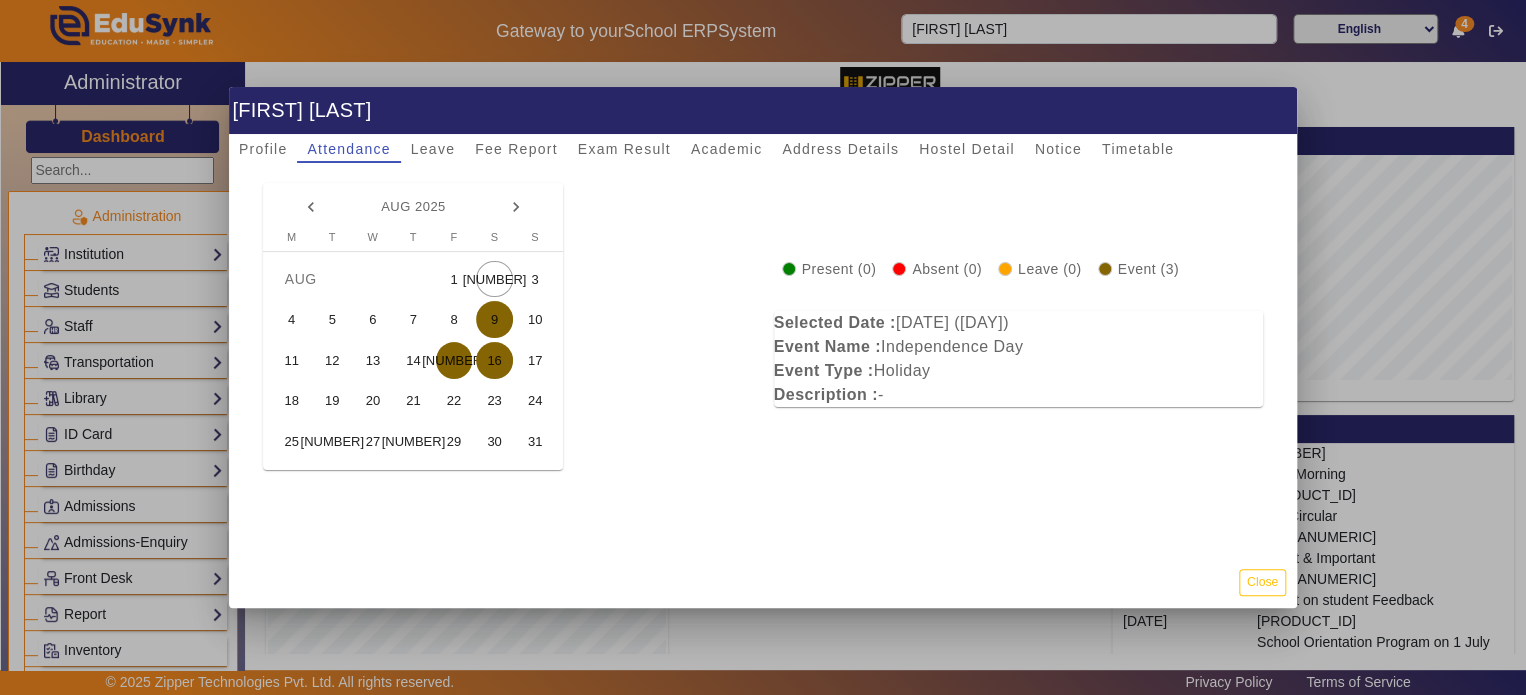 click on "16" at bounding box center (494, 360) 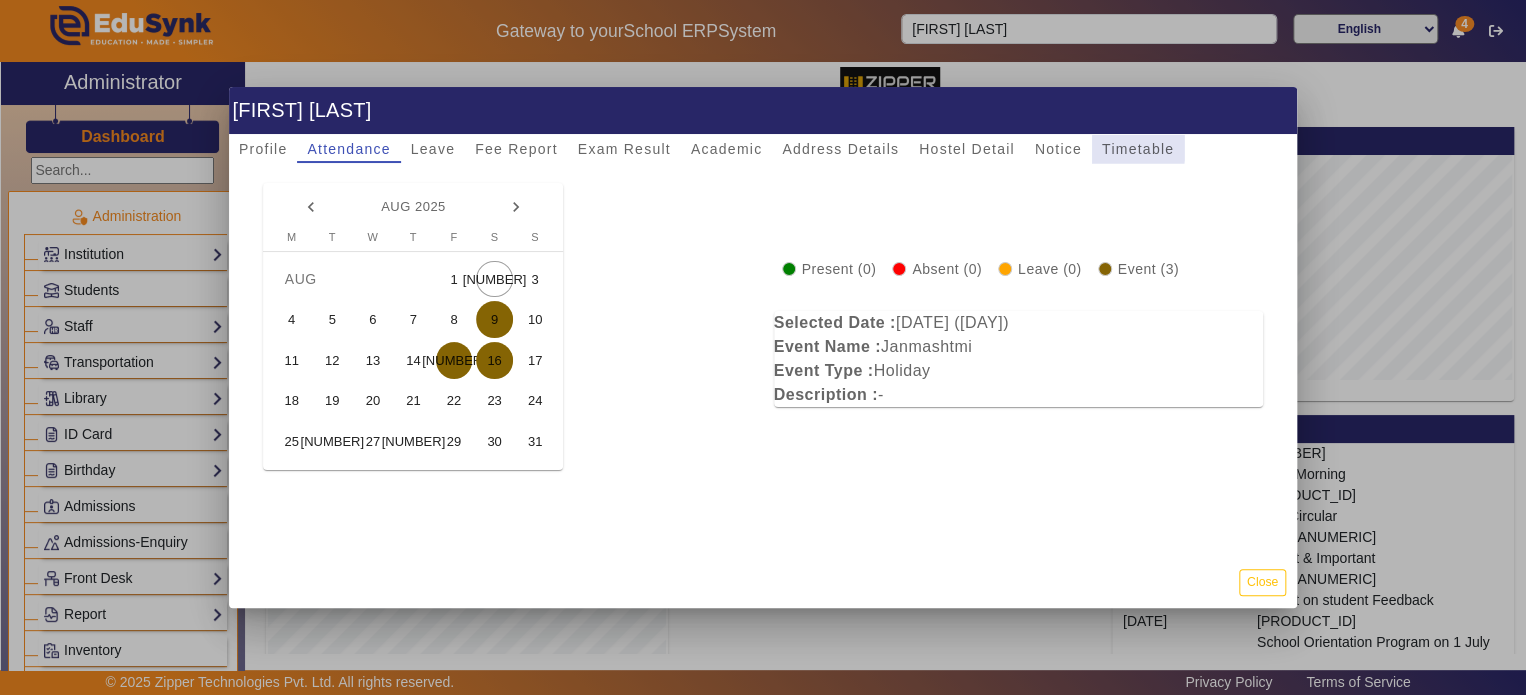 click on "Timetable" at bounding box center (1138, 149) 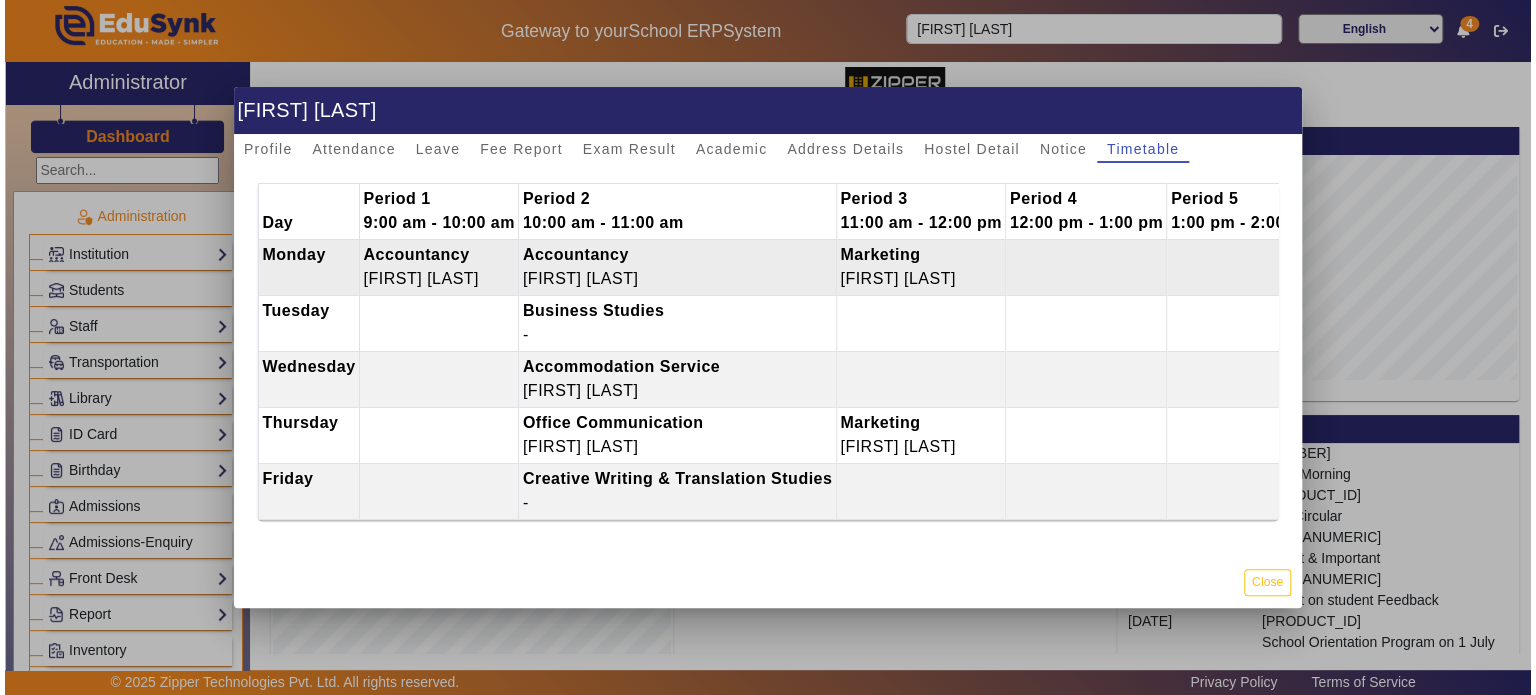 scroll, scrollTop: 0, scrollLeft: 0, axis: both 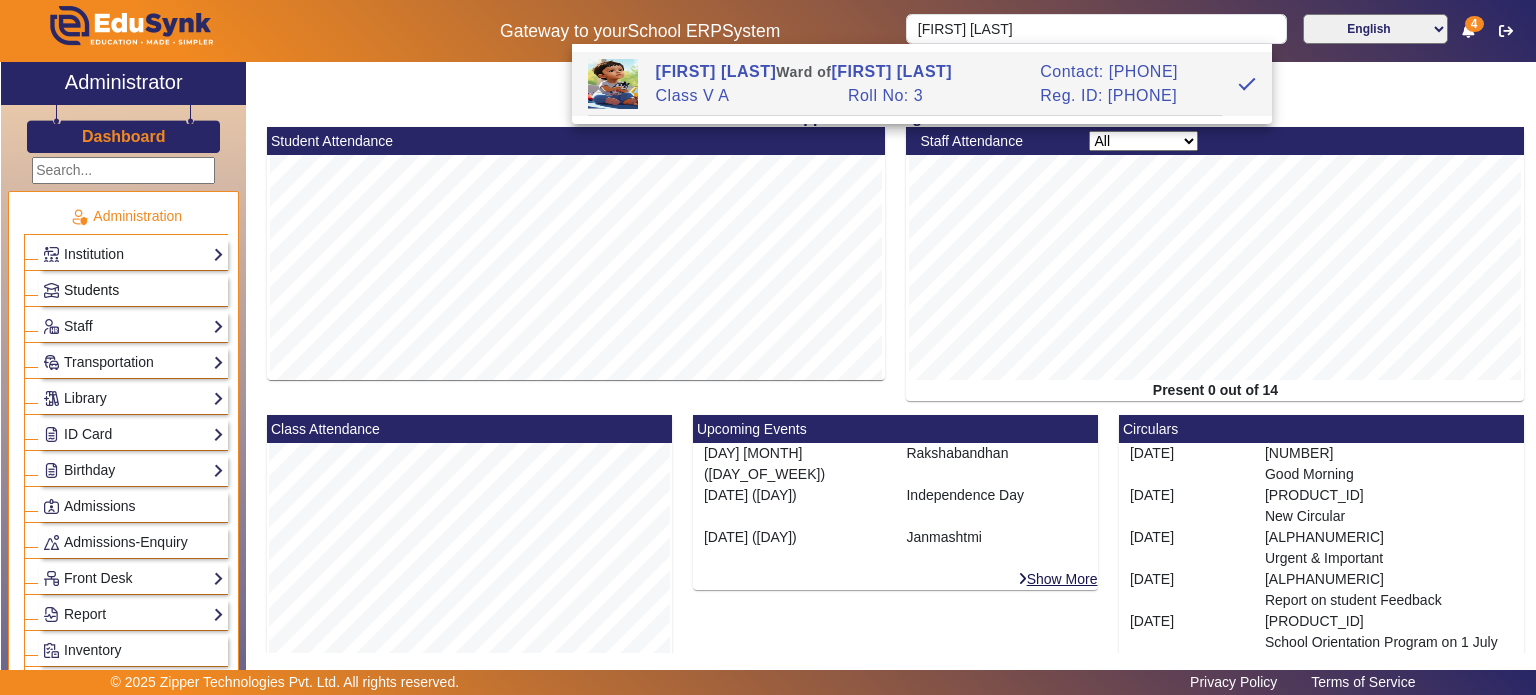 click on "Students" 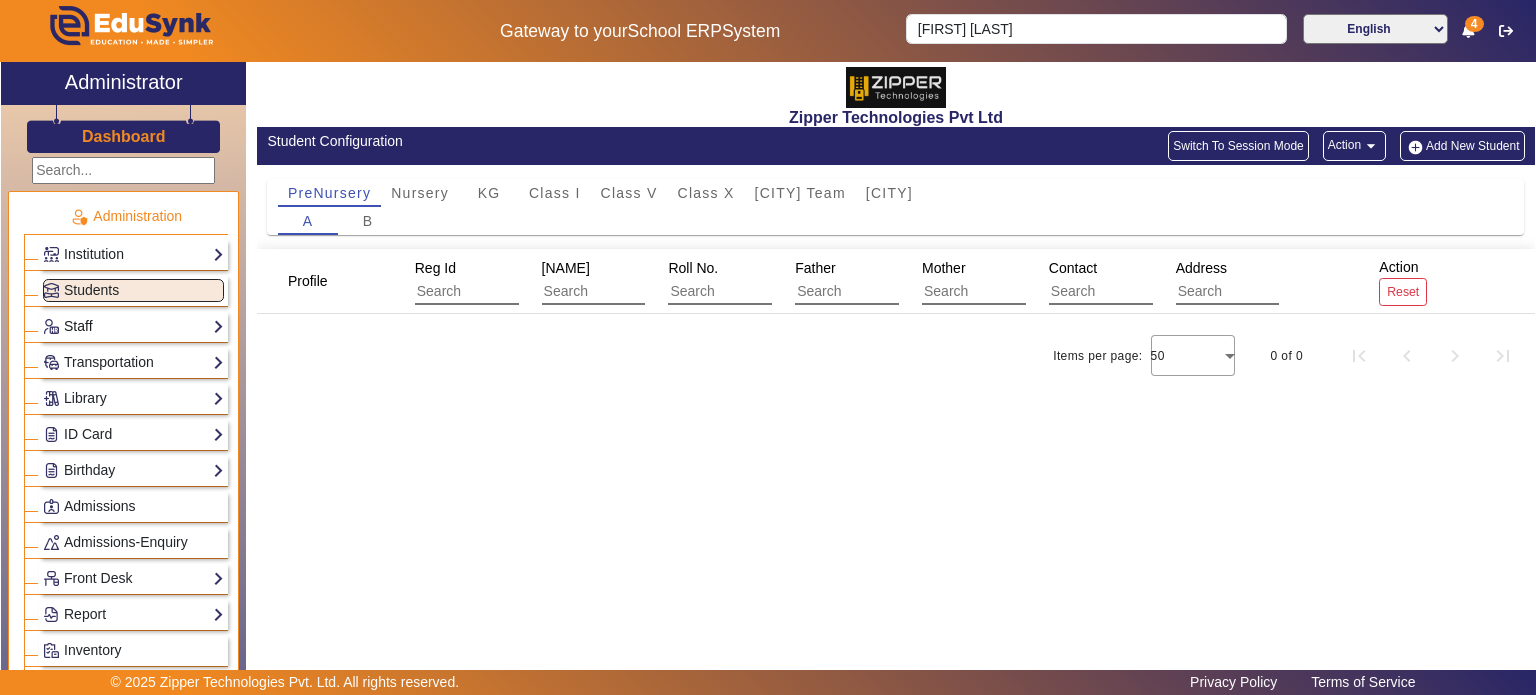 click on "Staff" 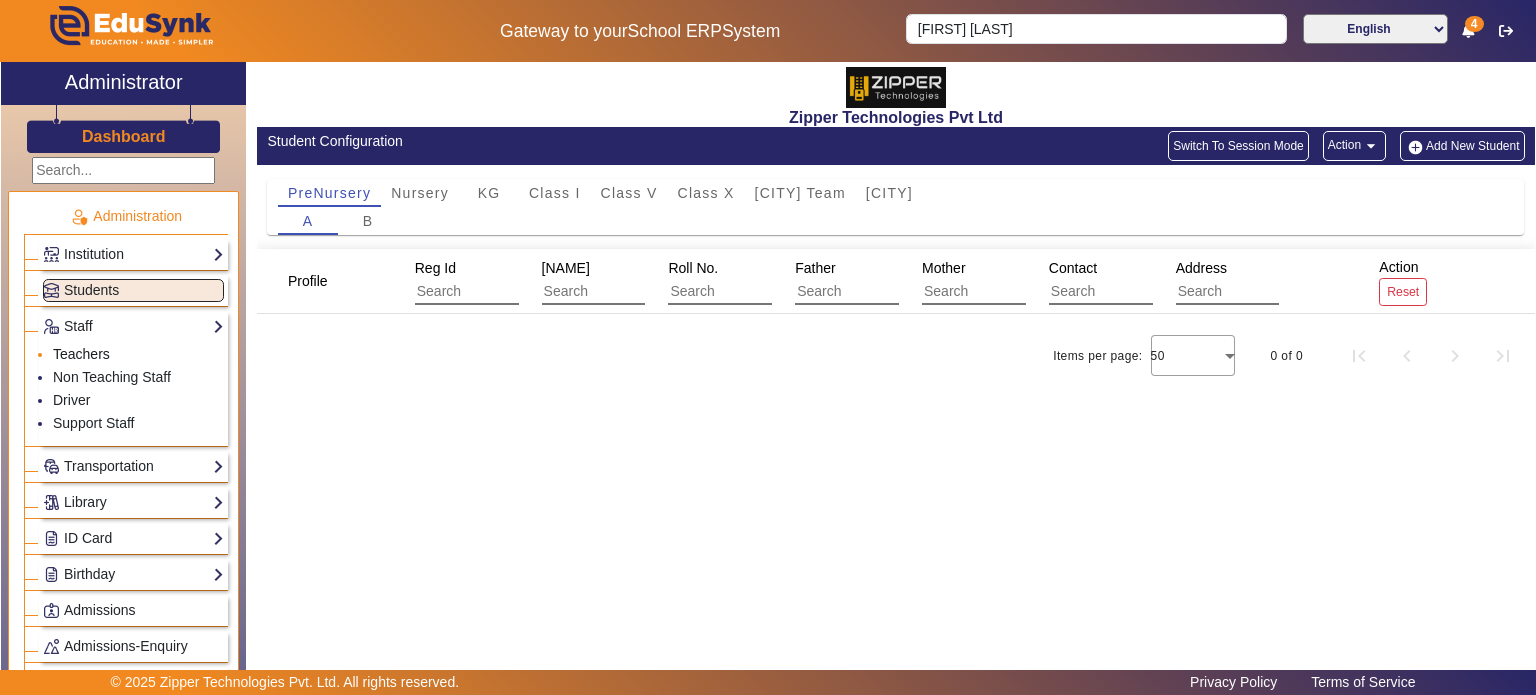 click on "Teachers" 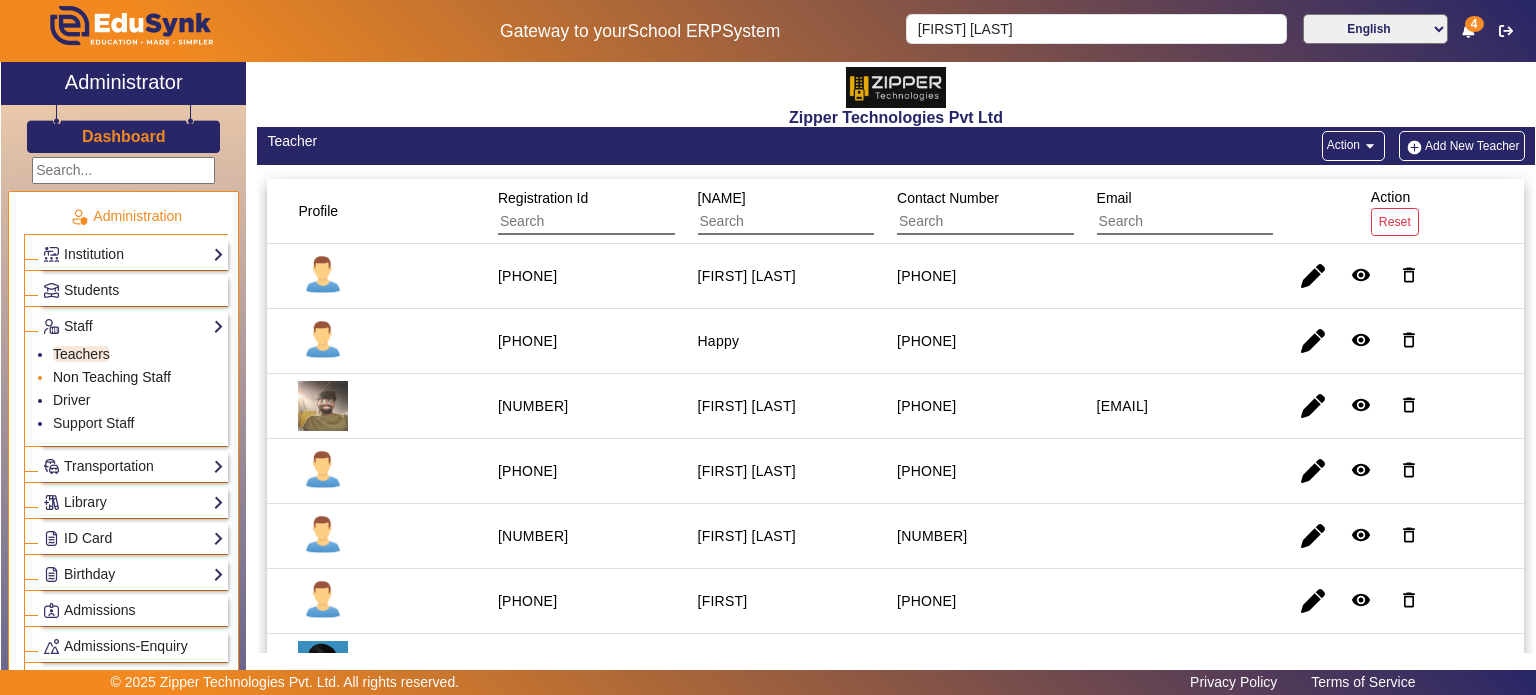 click on "Non Teaching Staff" 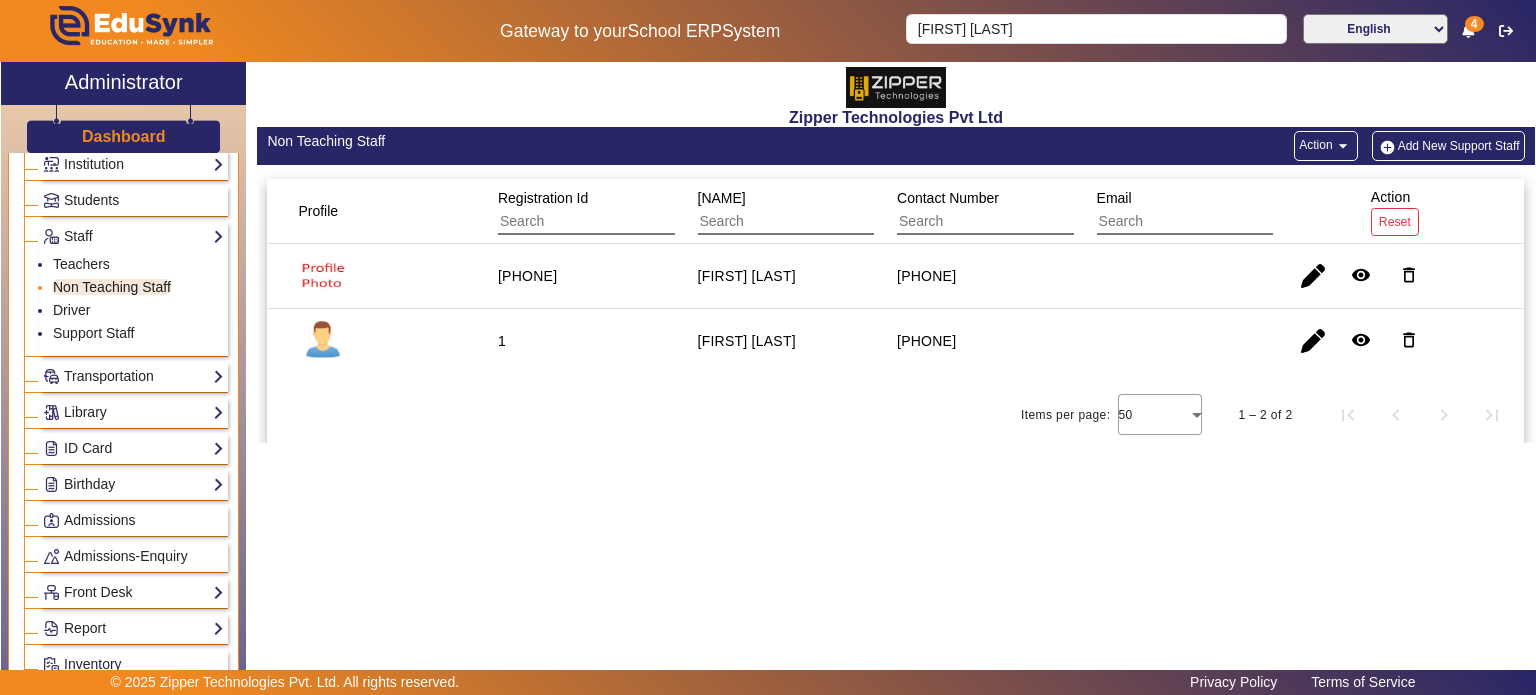 scroll, scrollTop: 100, scrollLeft: 0, axis: vertical 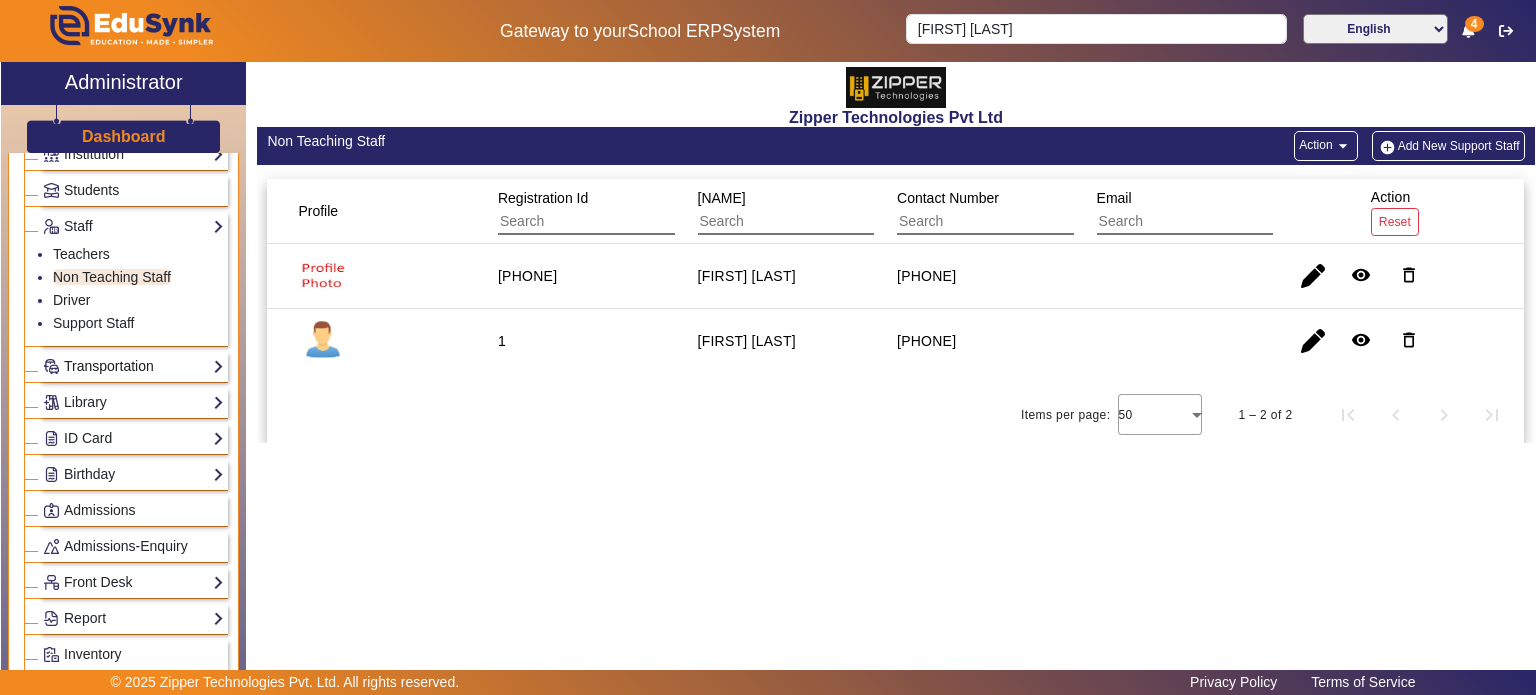 click on "Transportation" 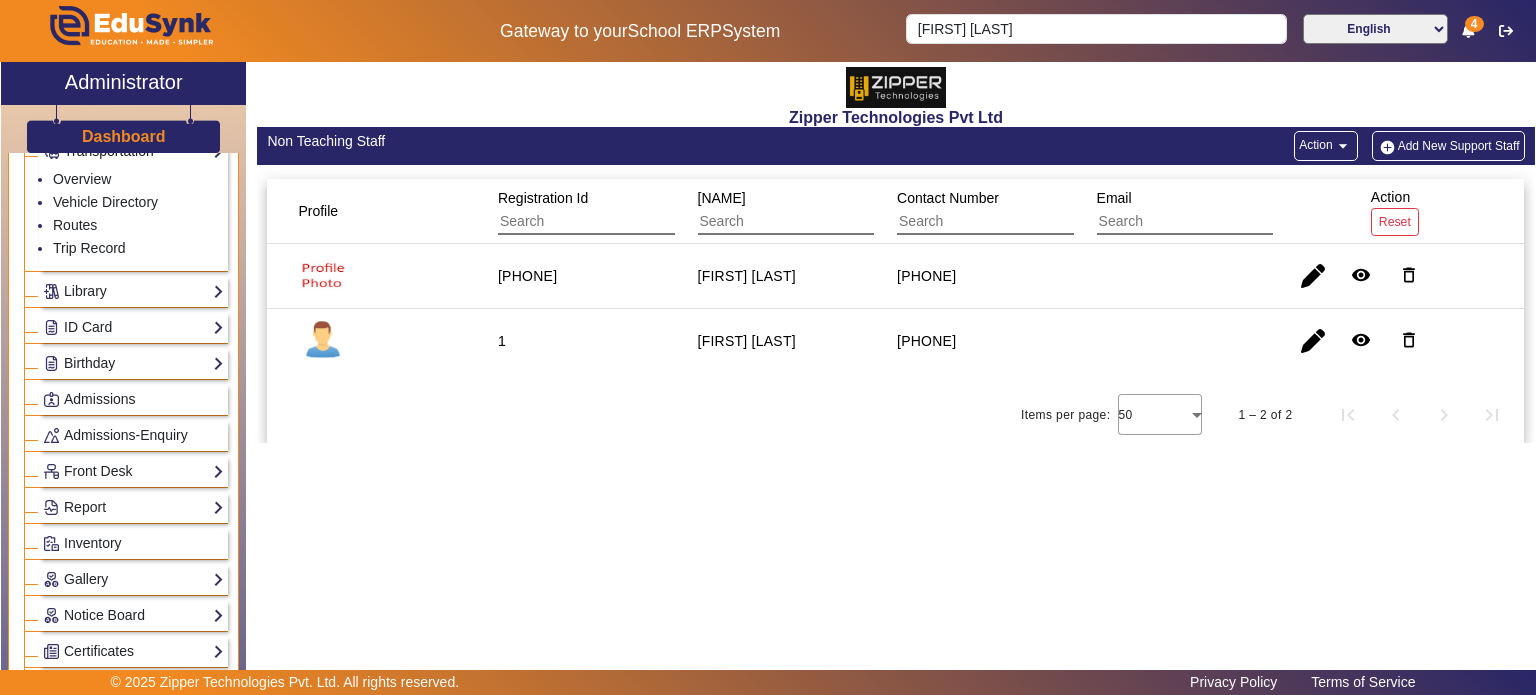 scroll, scrollTop: 214, scrollLeft: 0, axis: vertical 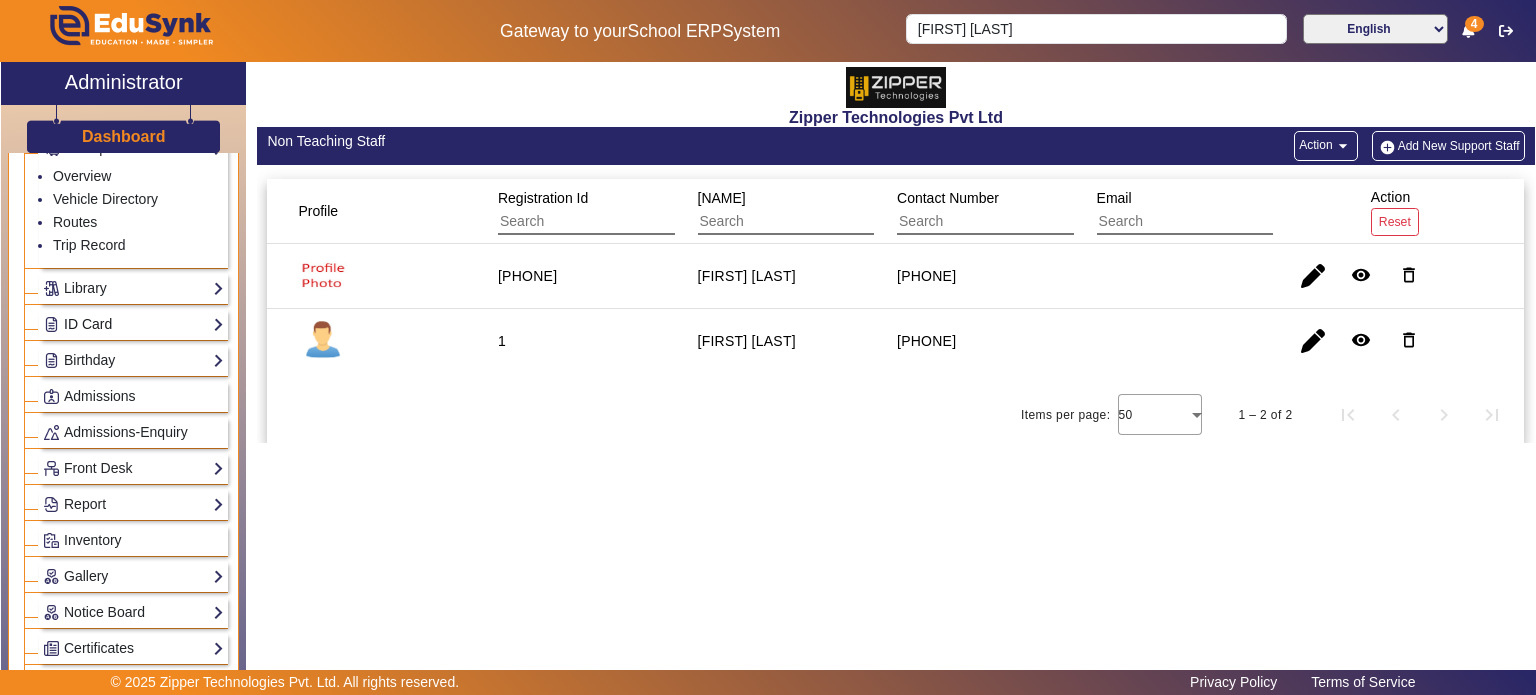 click on "ID Card" 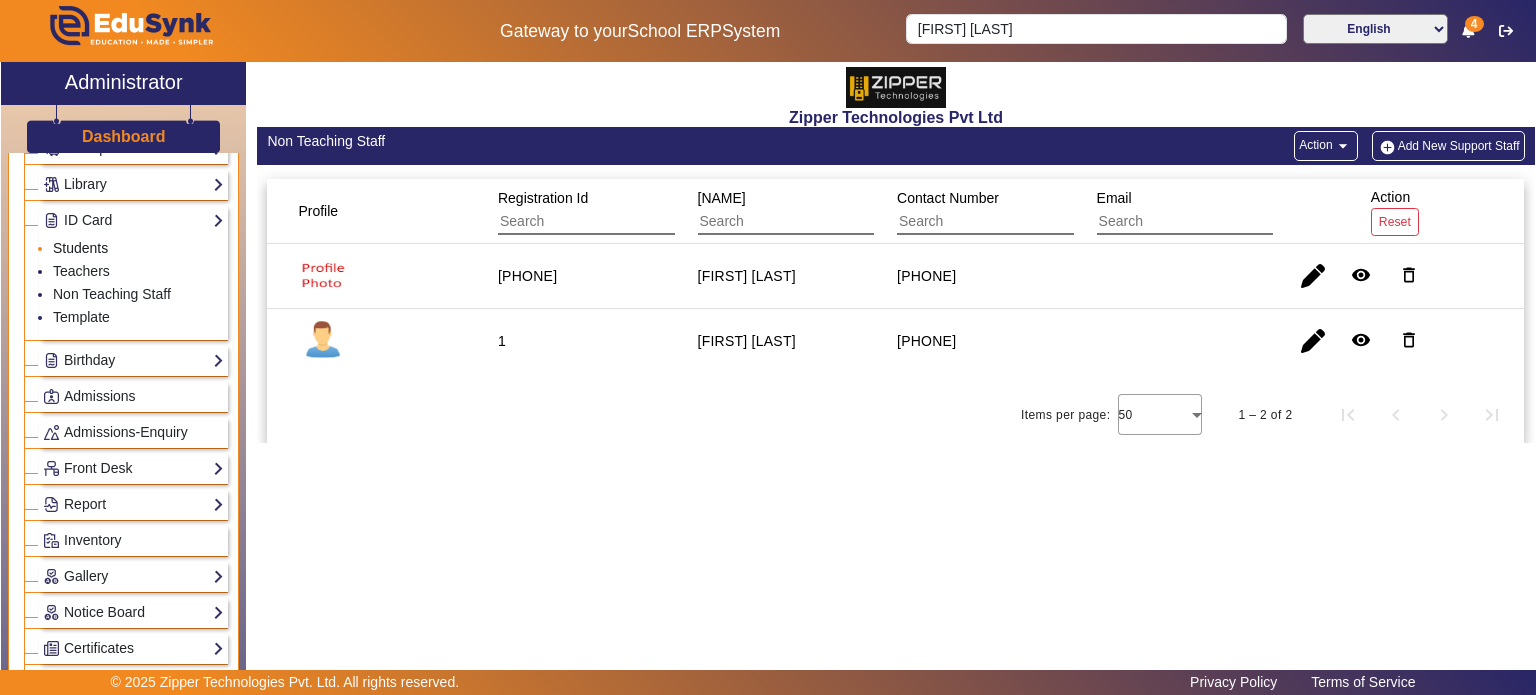 click on "Students" 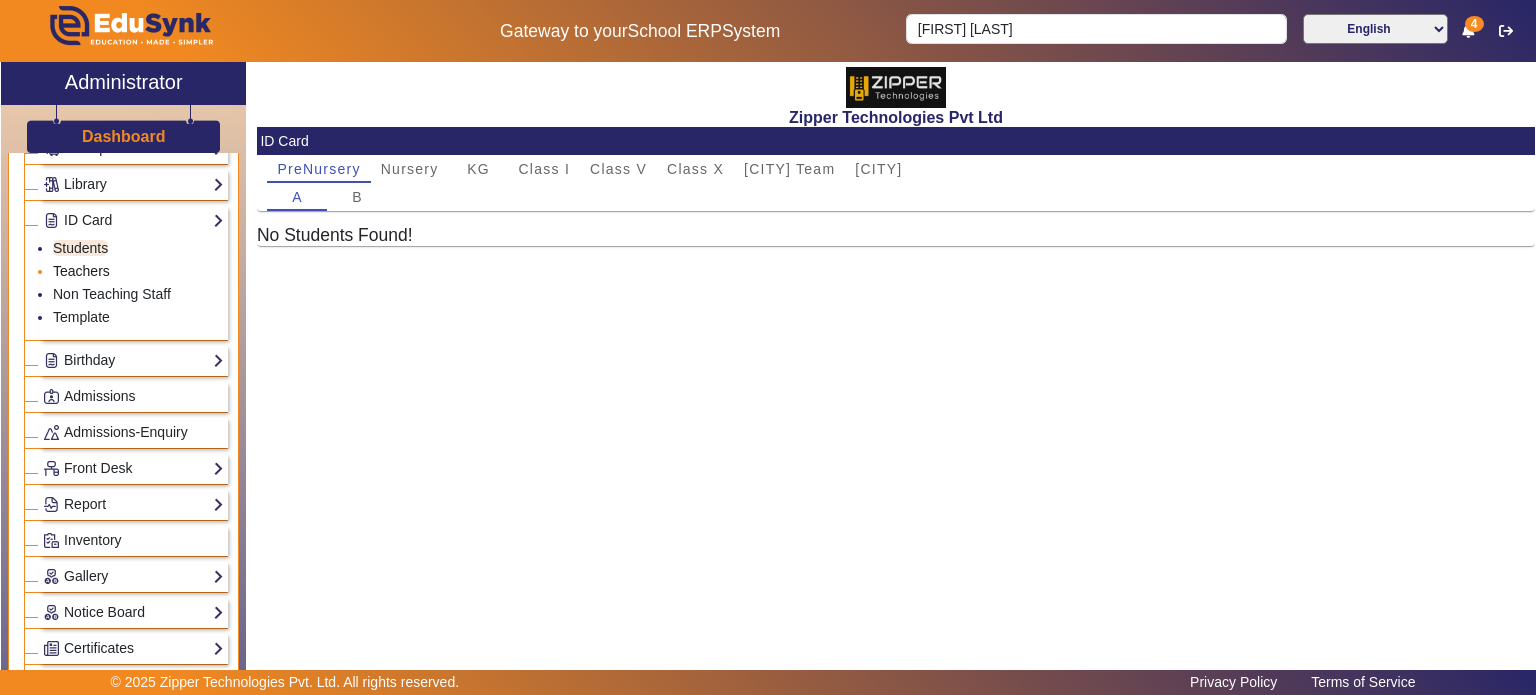 click on "Teachers" 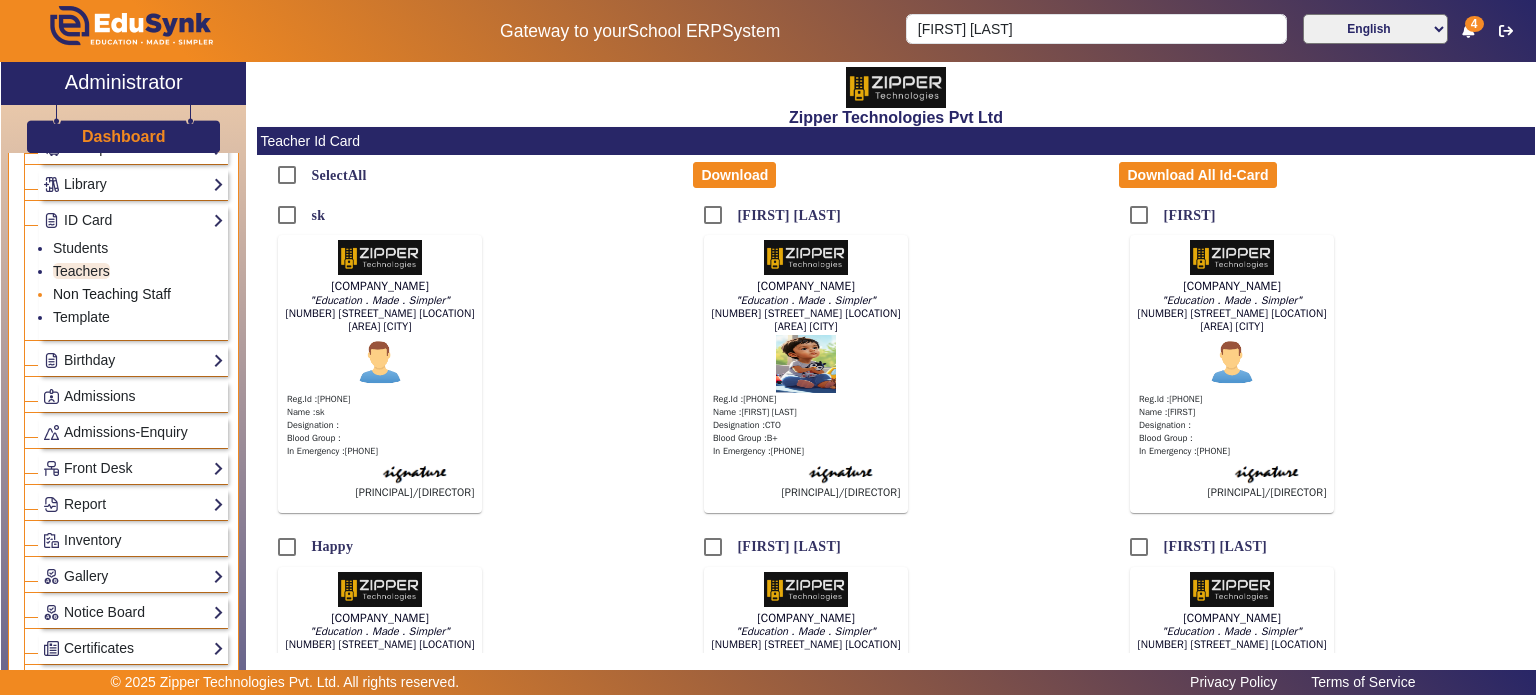 click on "Non Teaching Staff" 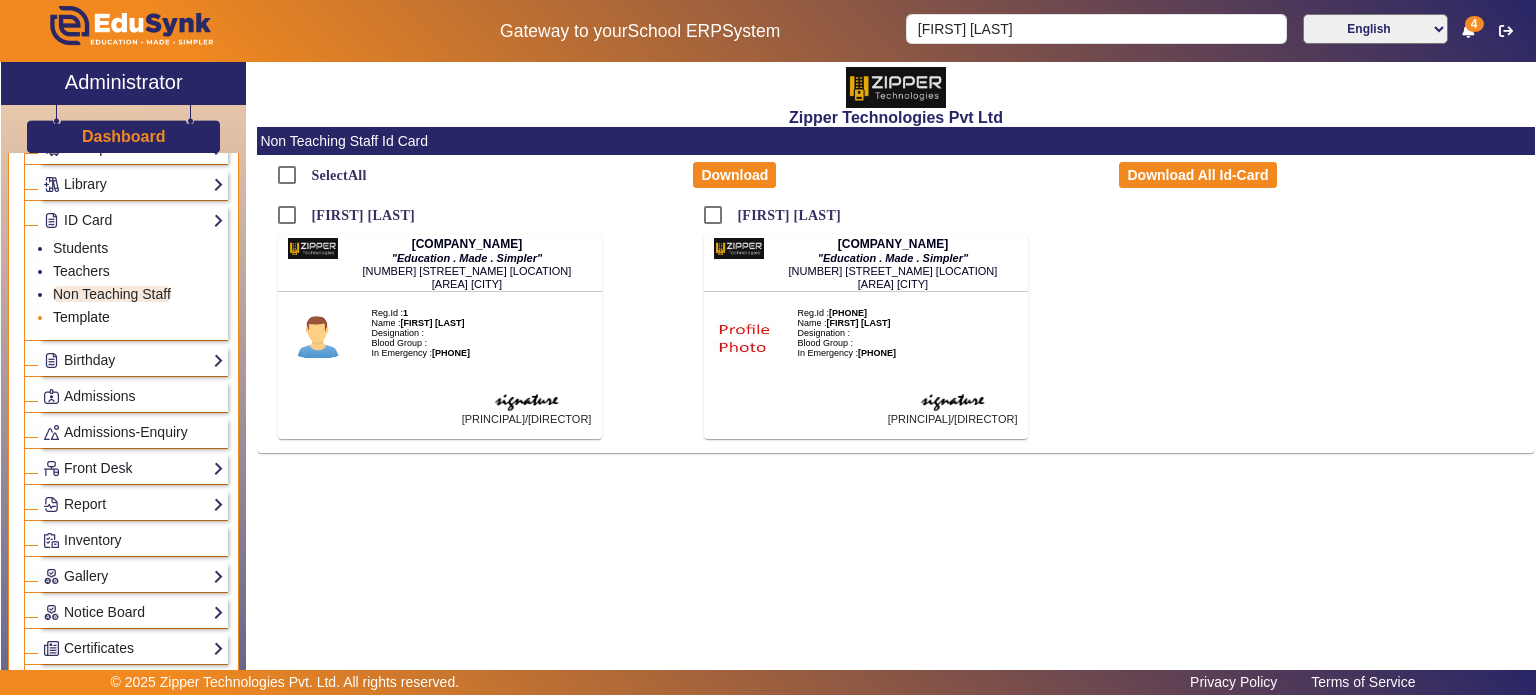 click on "Template" 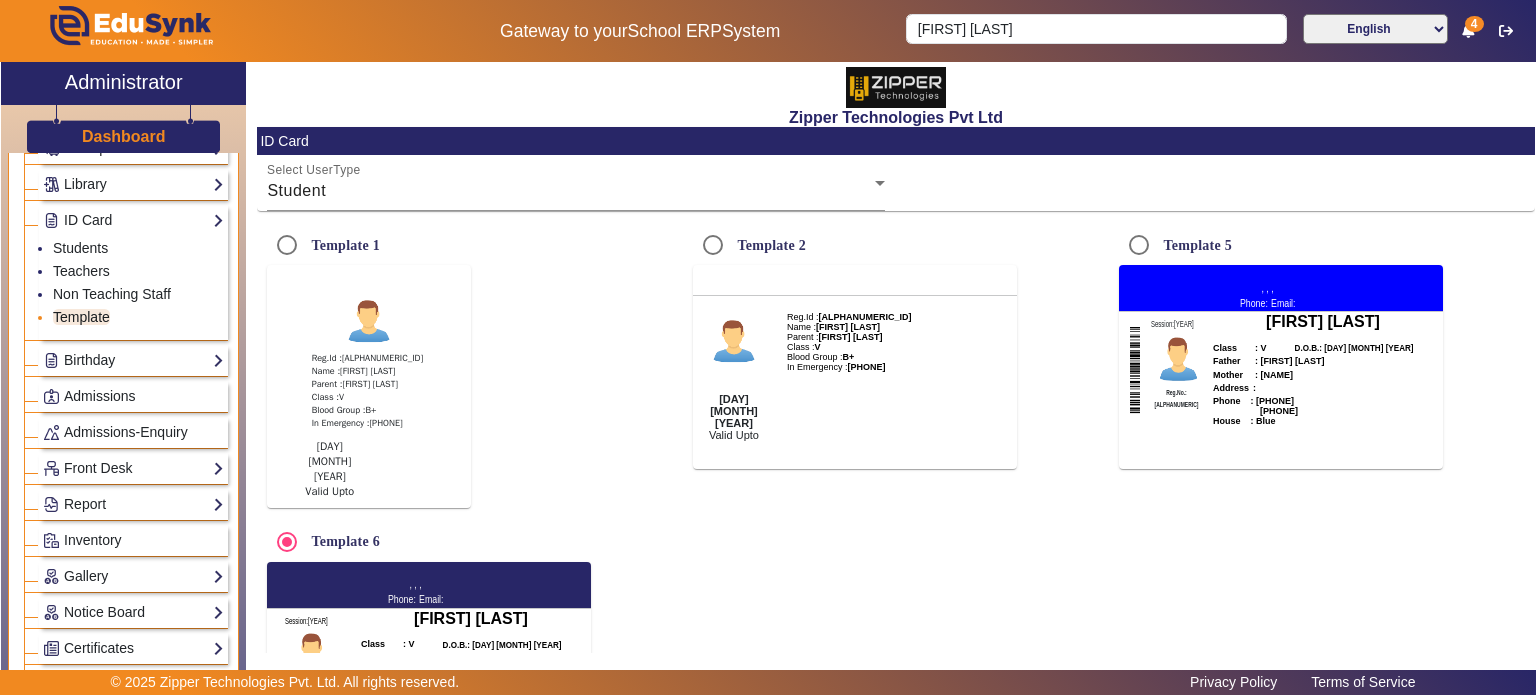radio on "true" 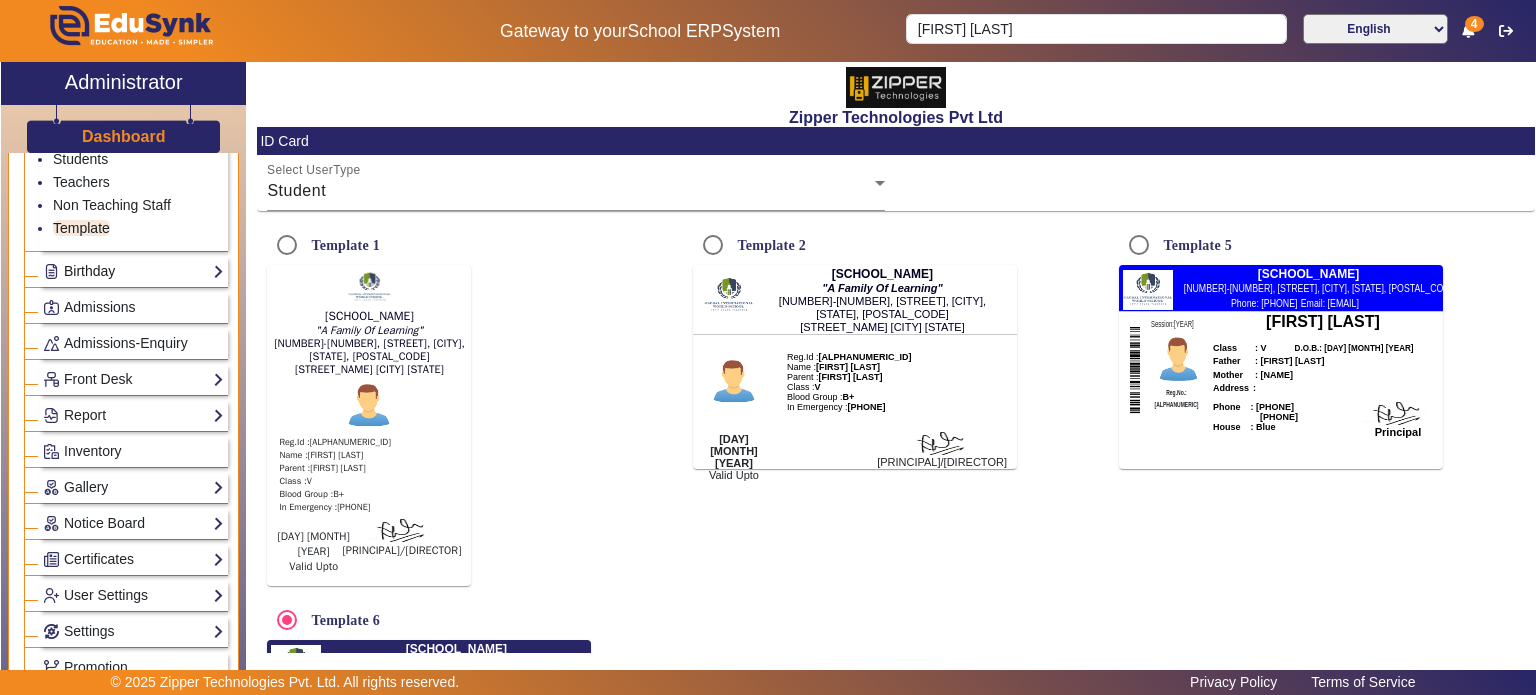 scroll, scrollTop: 304, scrollLeft: 0, axis: vertical 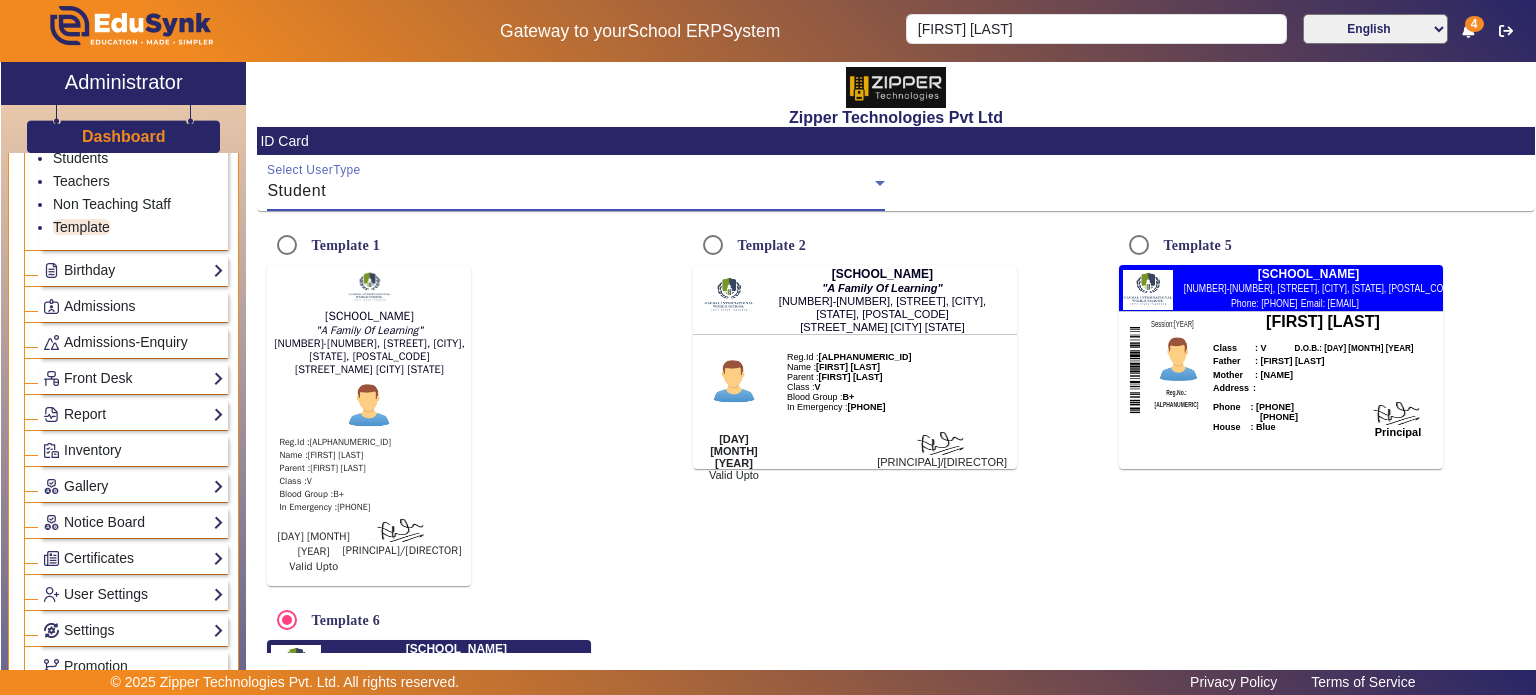 click on "Student" at bounding box center [571, 191] 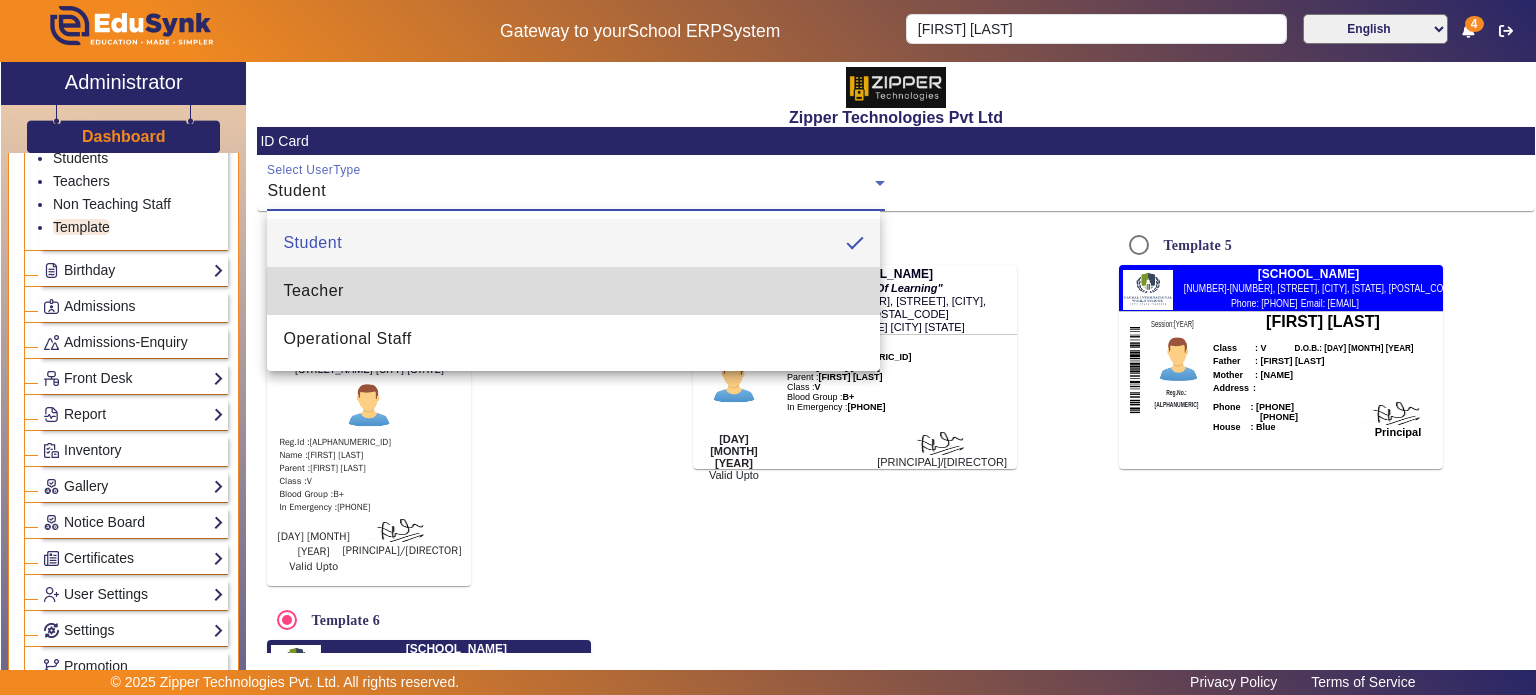click on "Teacher" at bounding box center (573, 291) 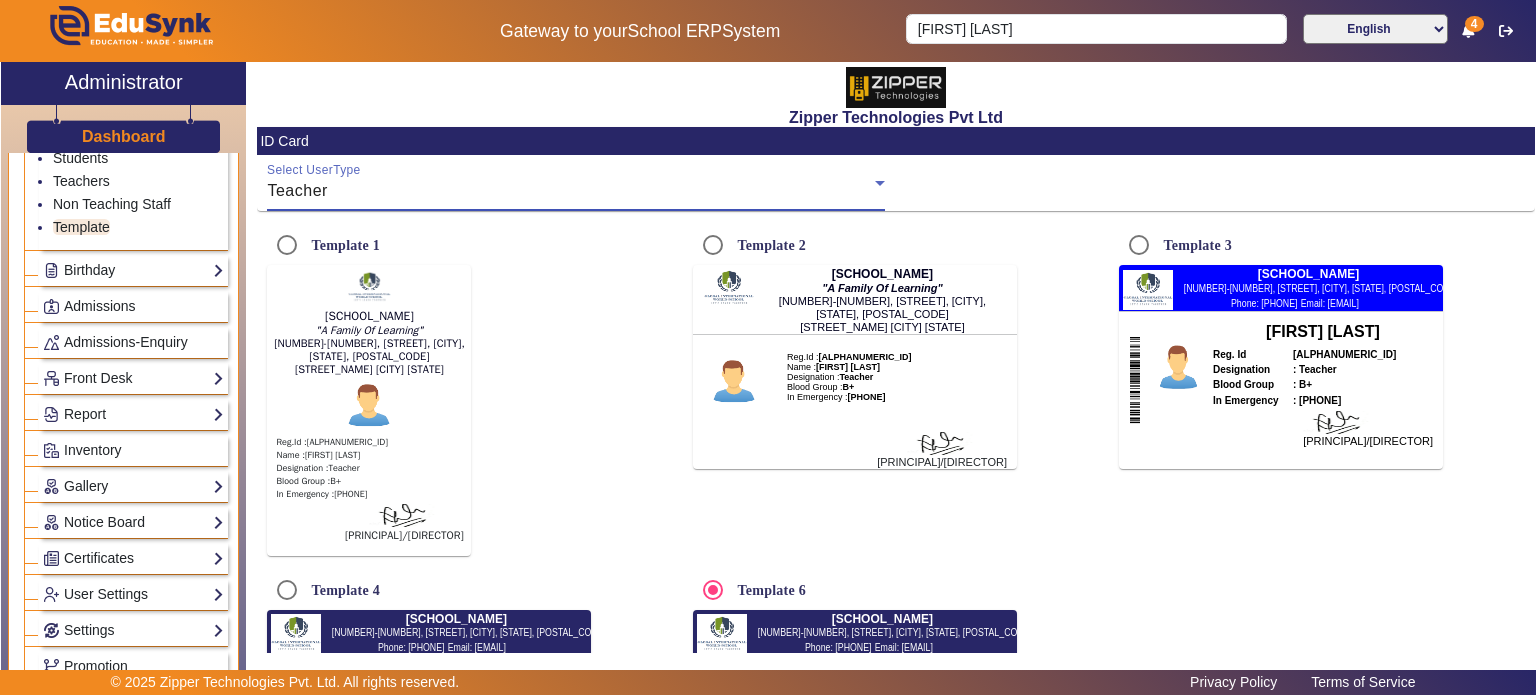 radio on "true" 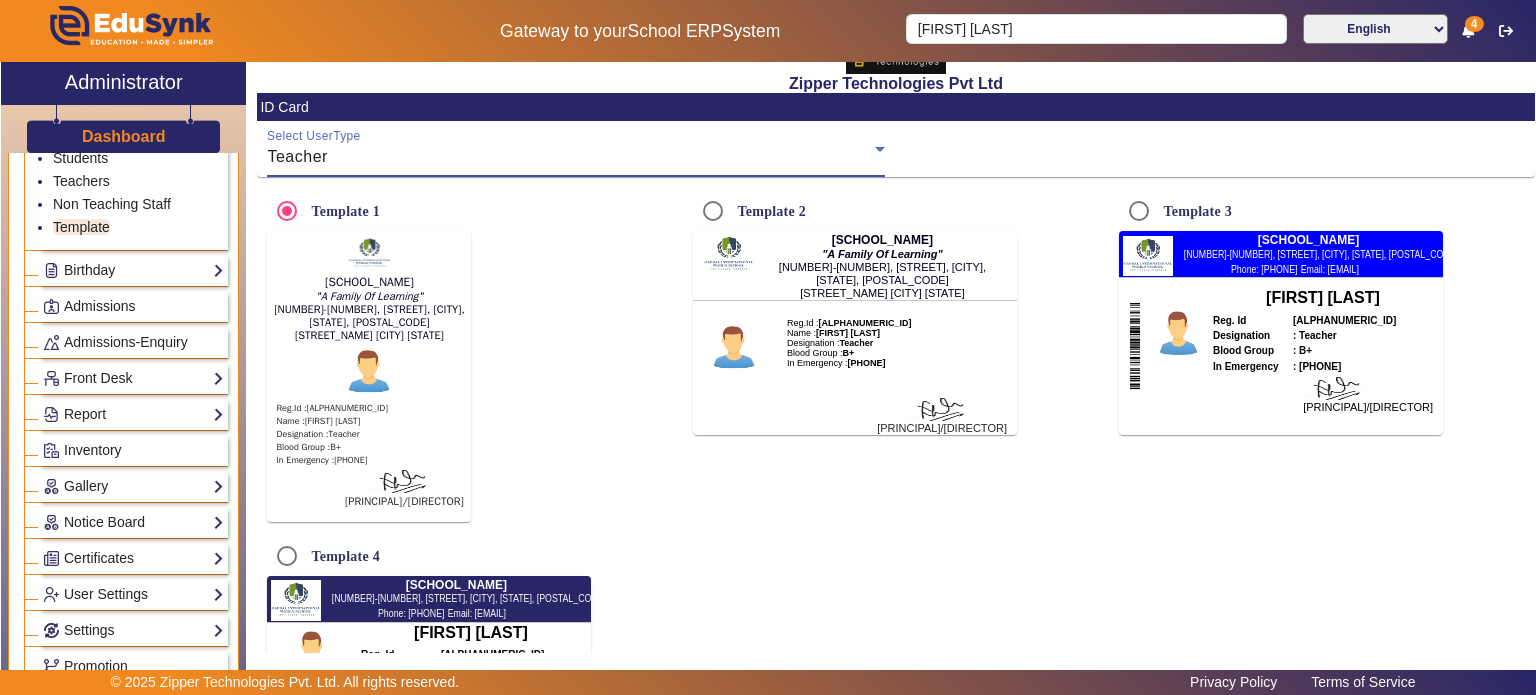 scroll, scrollTop: 198, scrollLeft: 0, axis: vertical 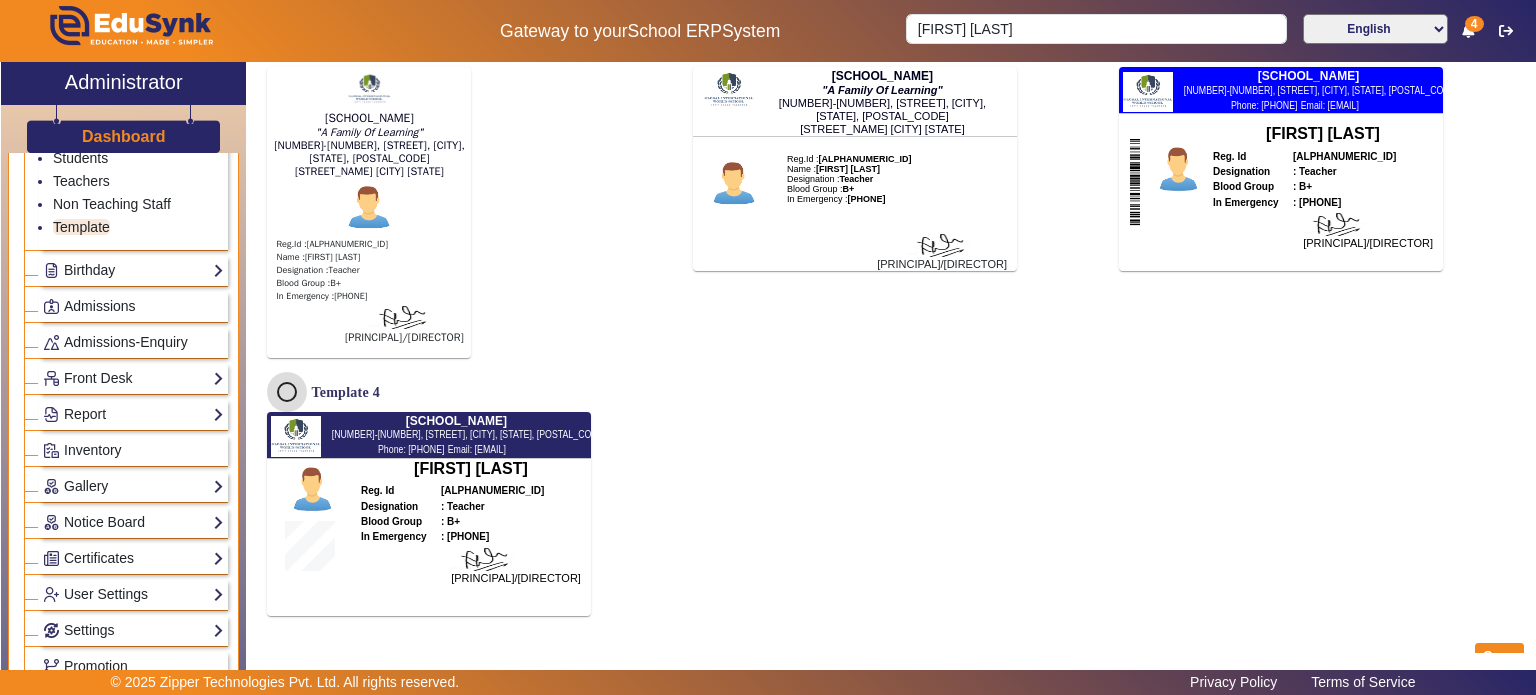 click on "Template 4" at bounding box center (287, 392) 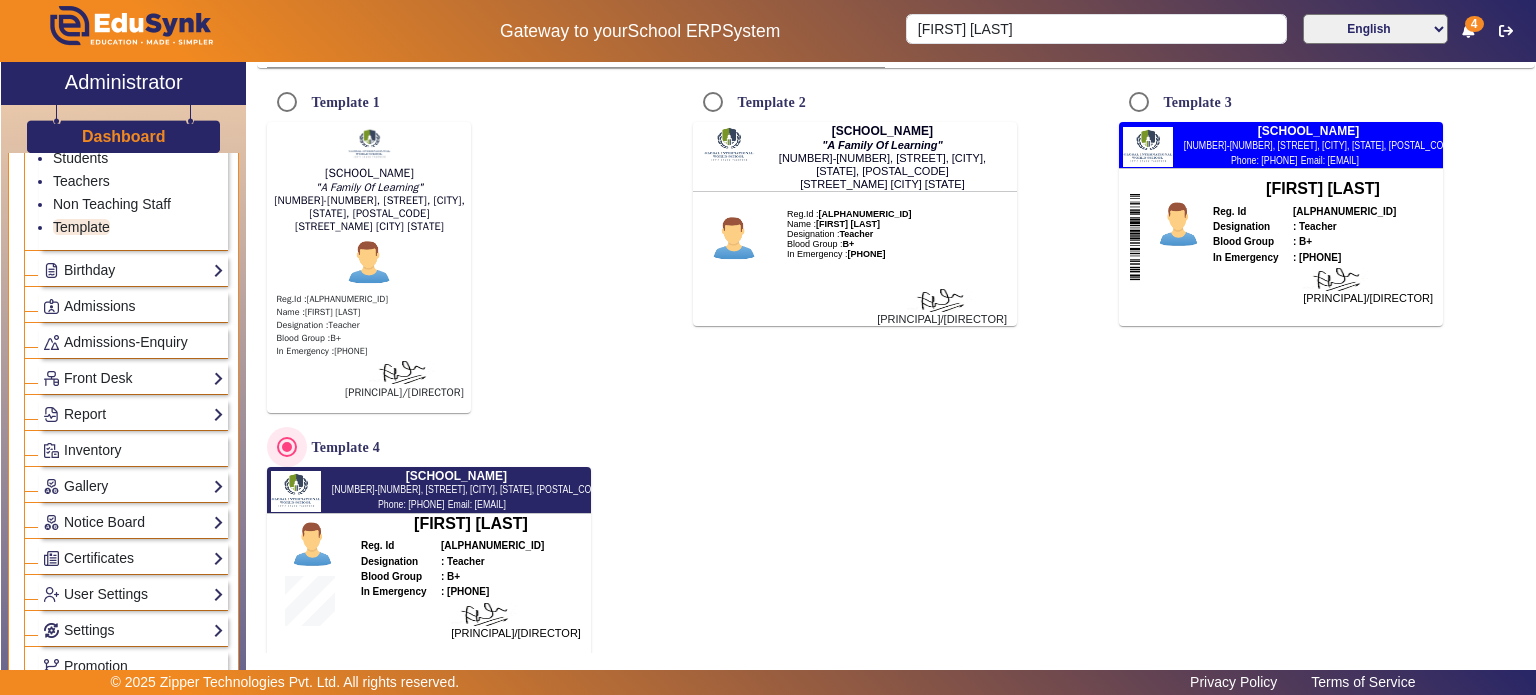 scroll, scrollTop: 205, scrollLeft: 0, axis: vertical 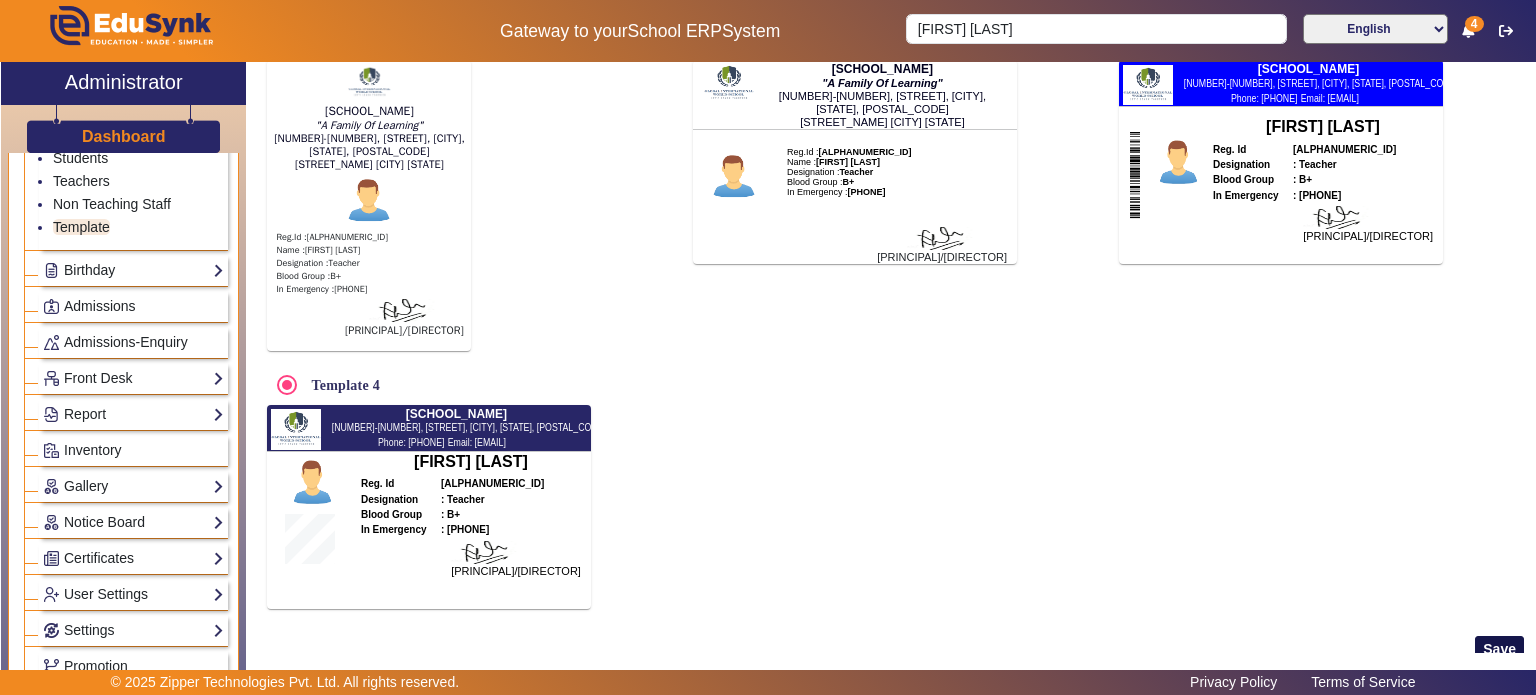 click on "Save" 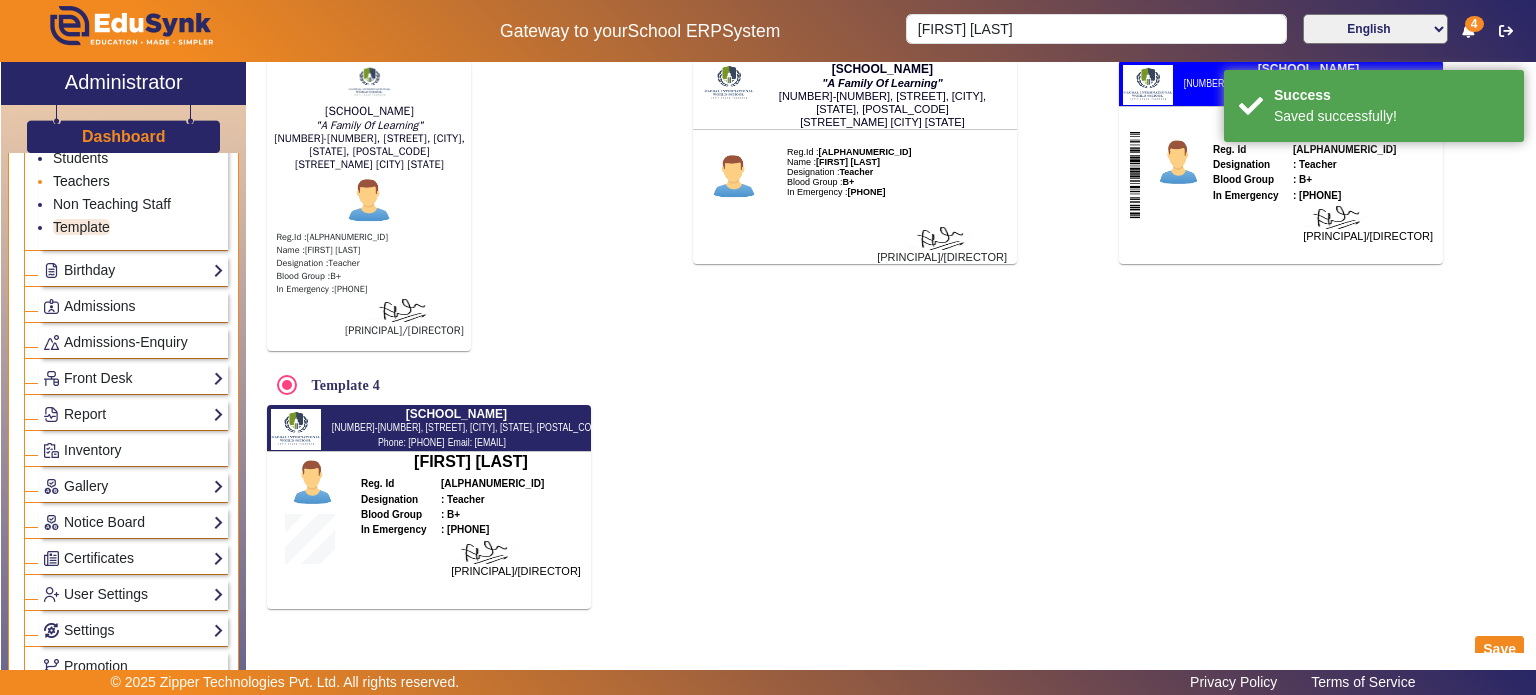 click on "Teachers" 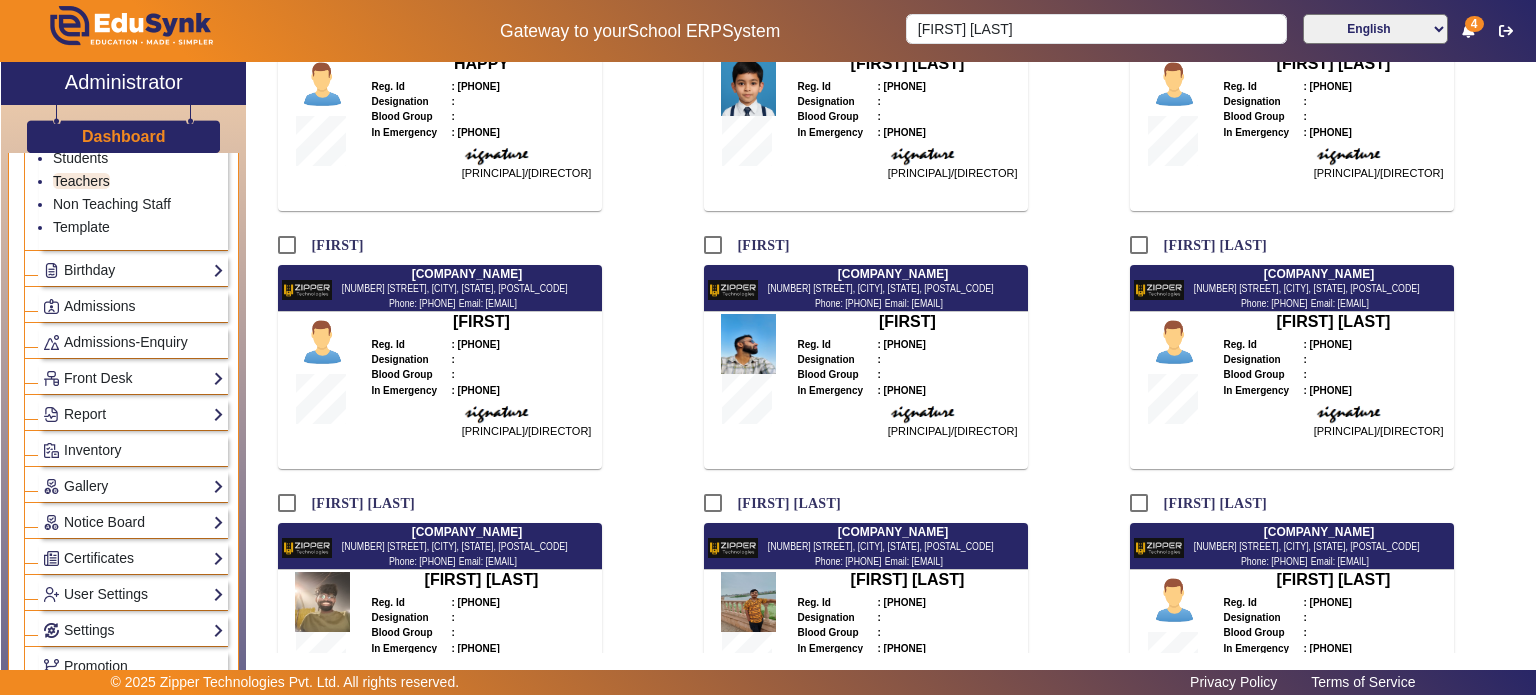 scroll, scrollTop: 588, scrollLeft: 0, axis: vertical 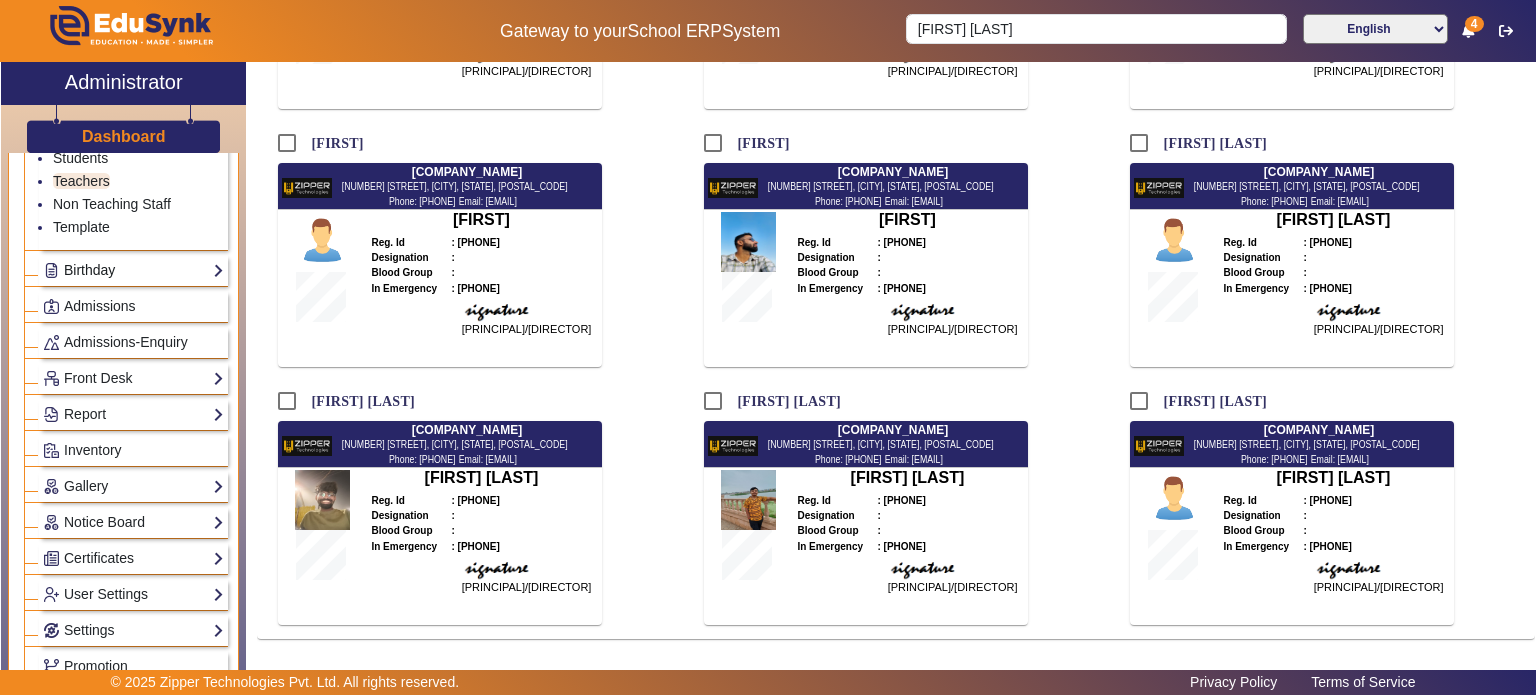 click on "Birthday" 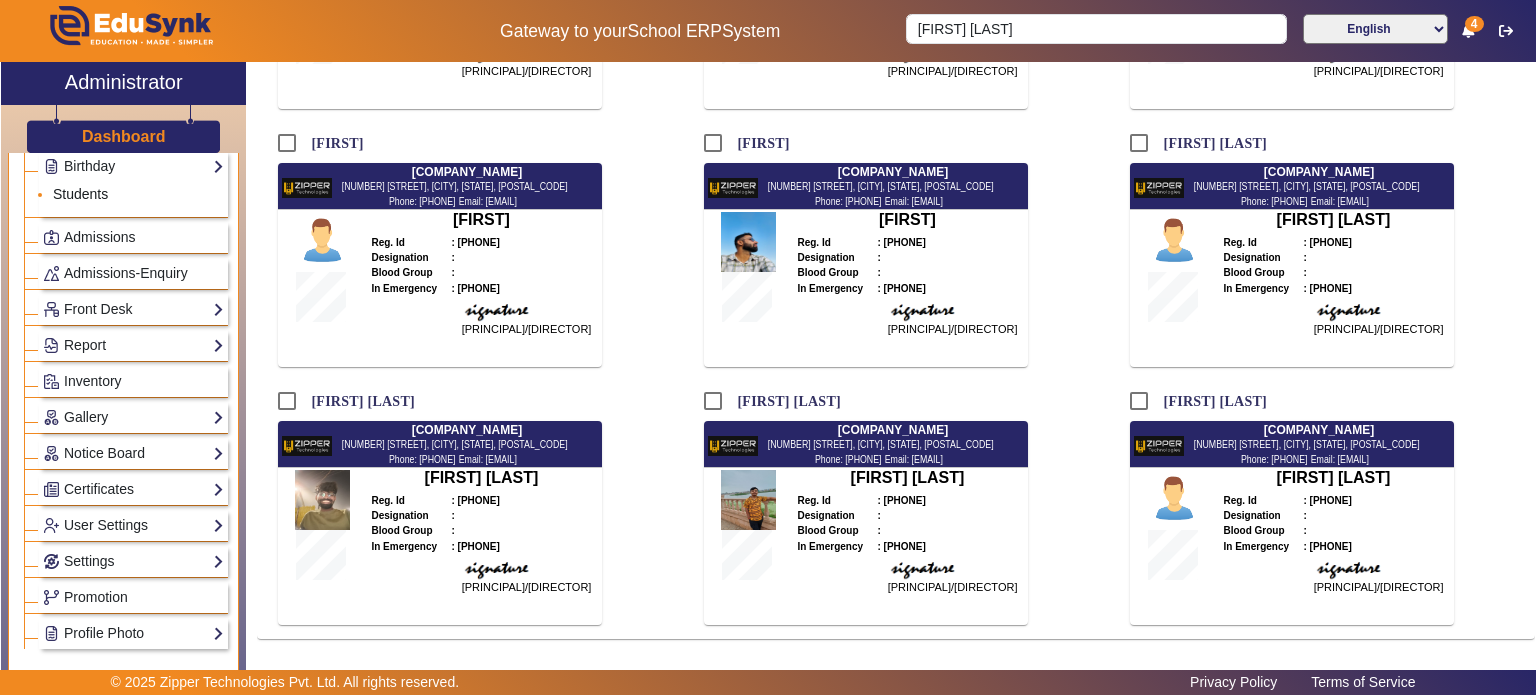 click on "Students" 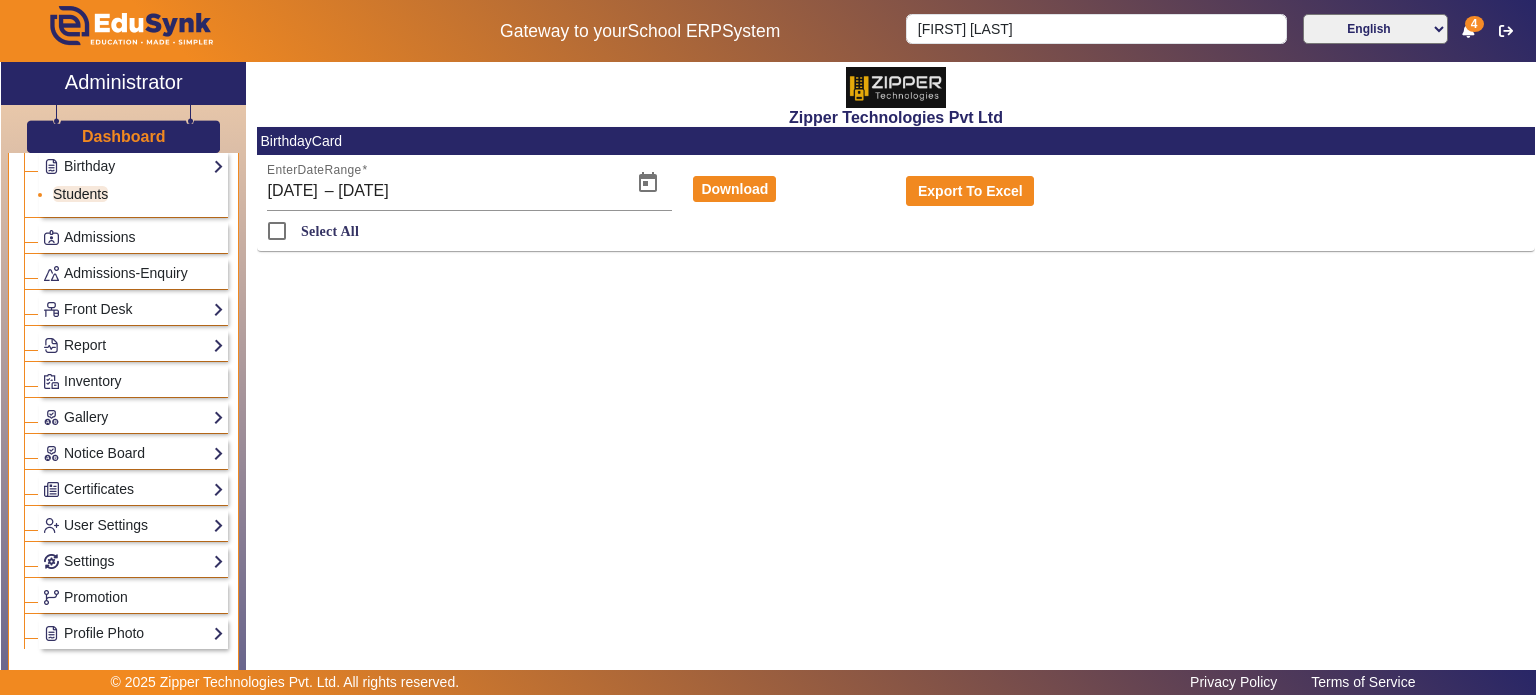 scroll, scrollTop: 0, scrollLeft: 0, axis: both 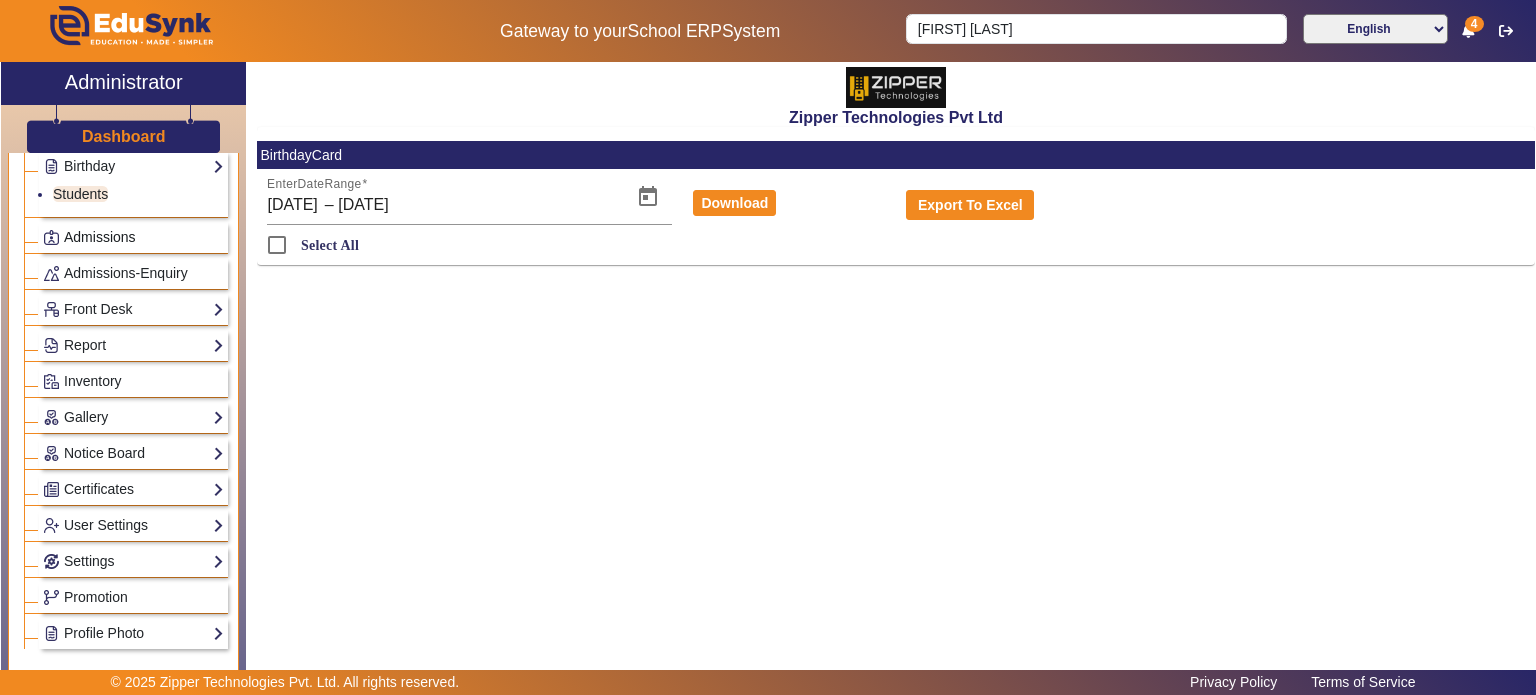 click on "Admissions" 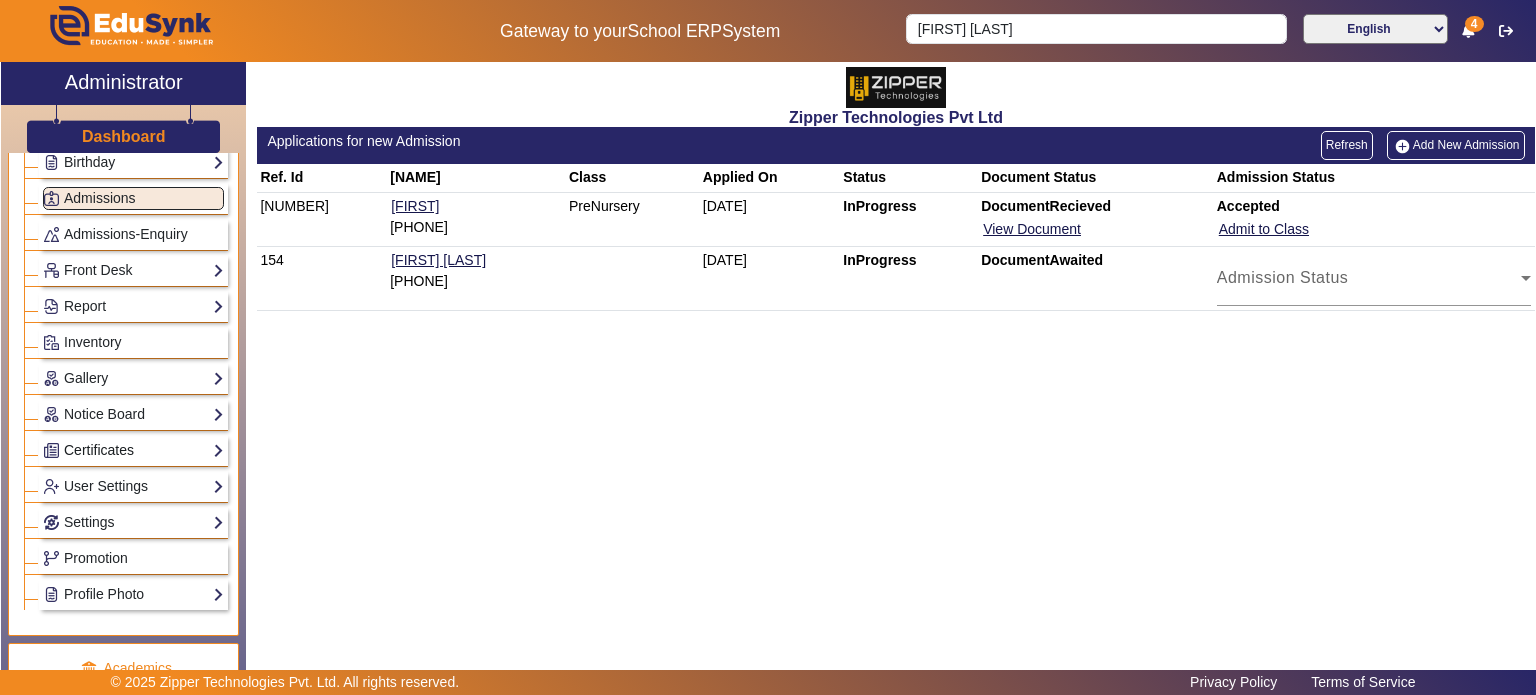 click on "Certificates" 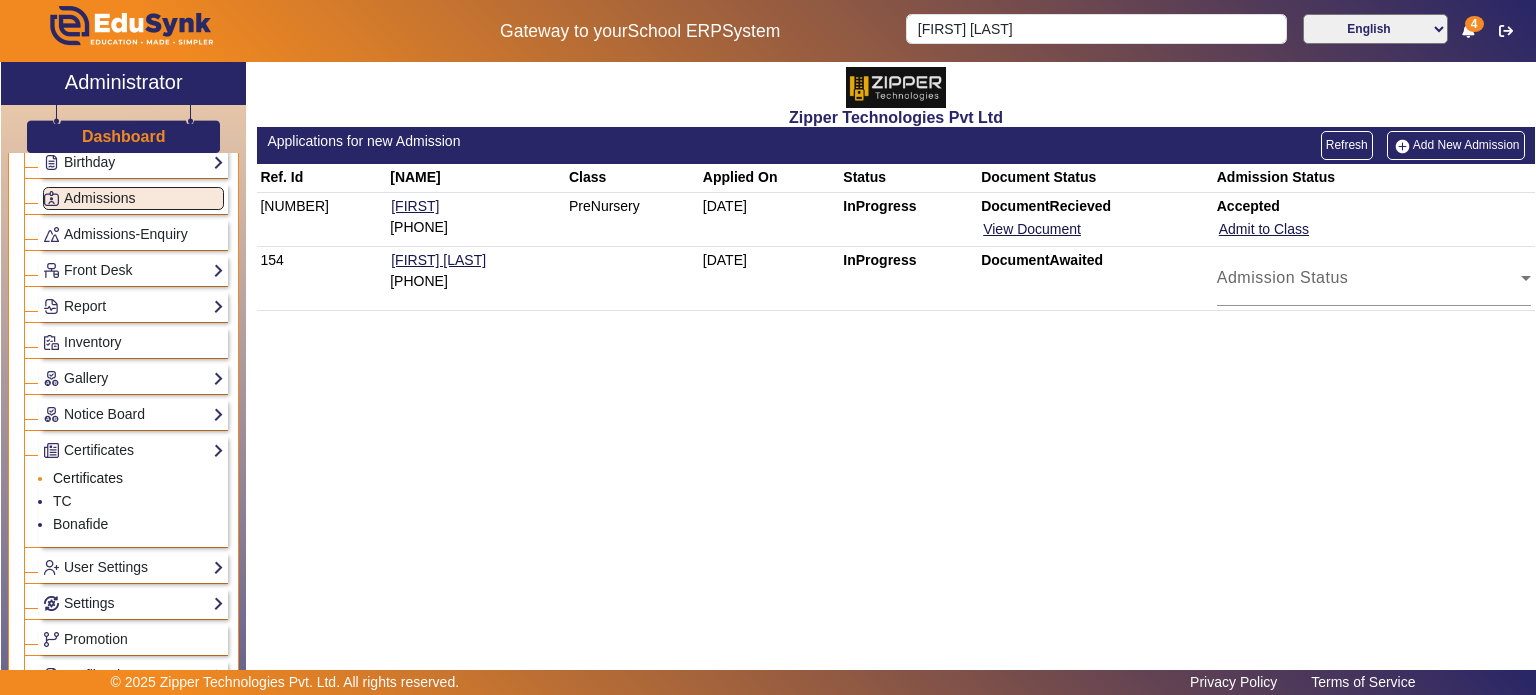 click on "Certificates" 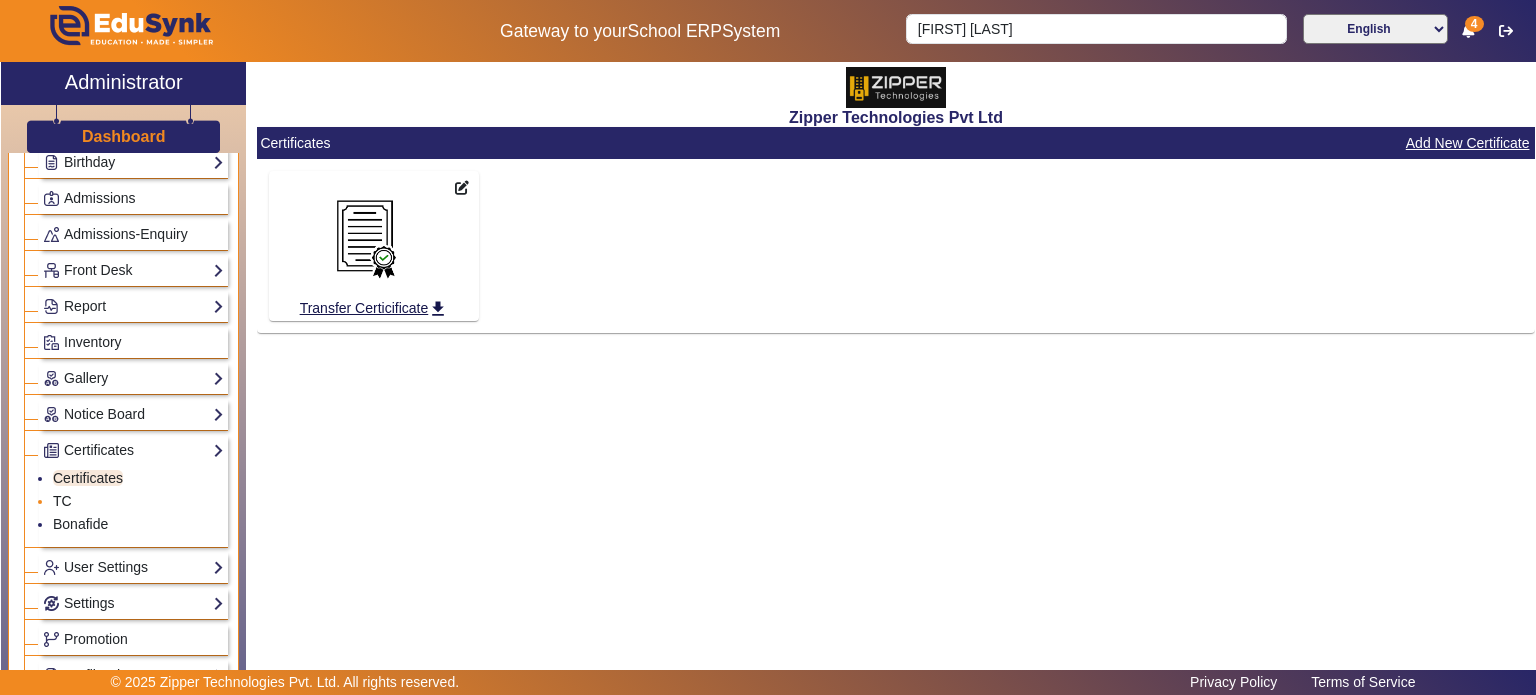 click on "TC" 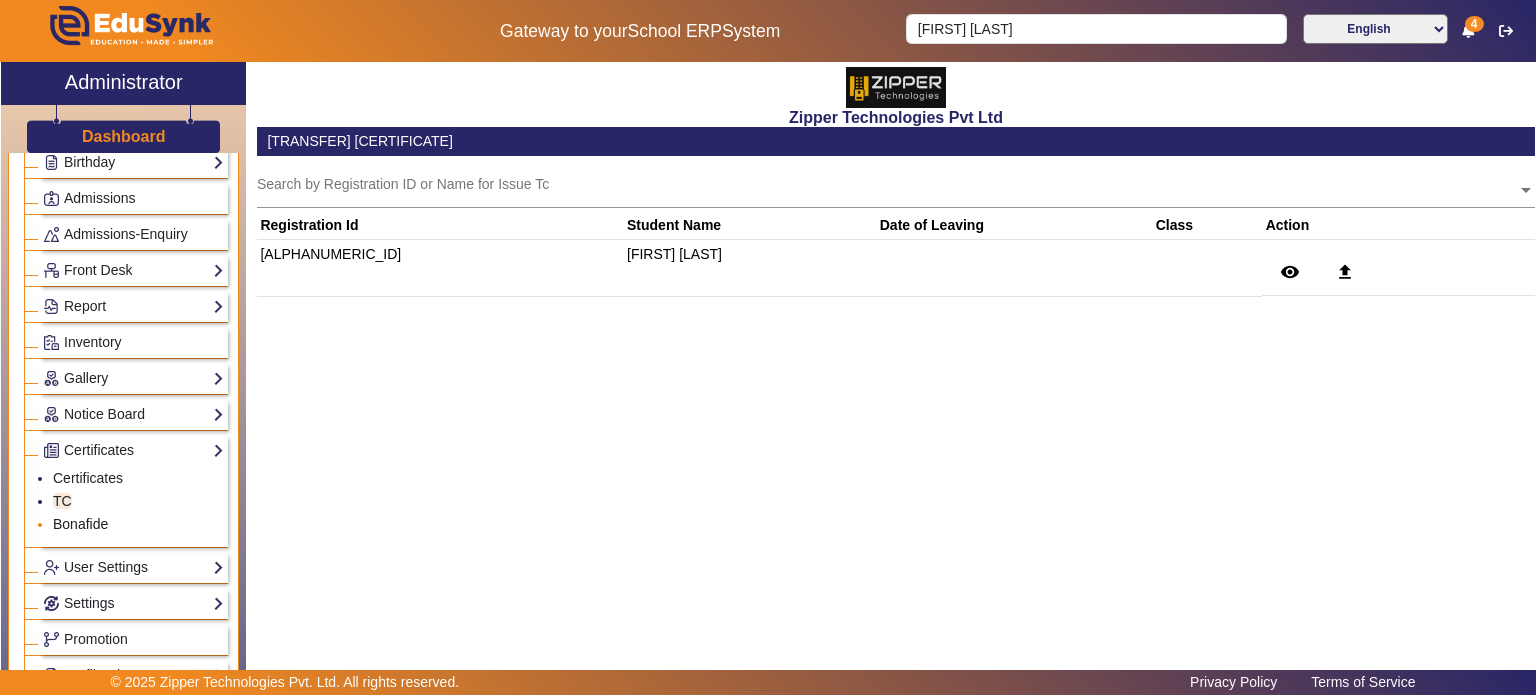 click on "Bonafide" 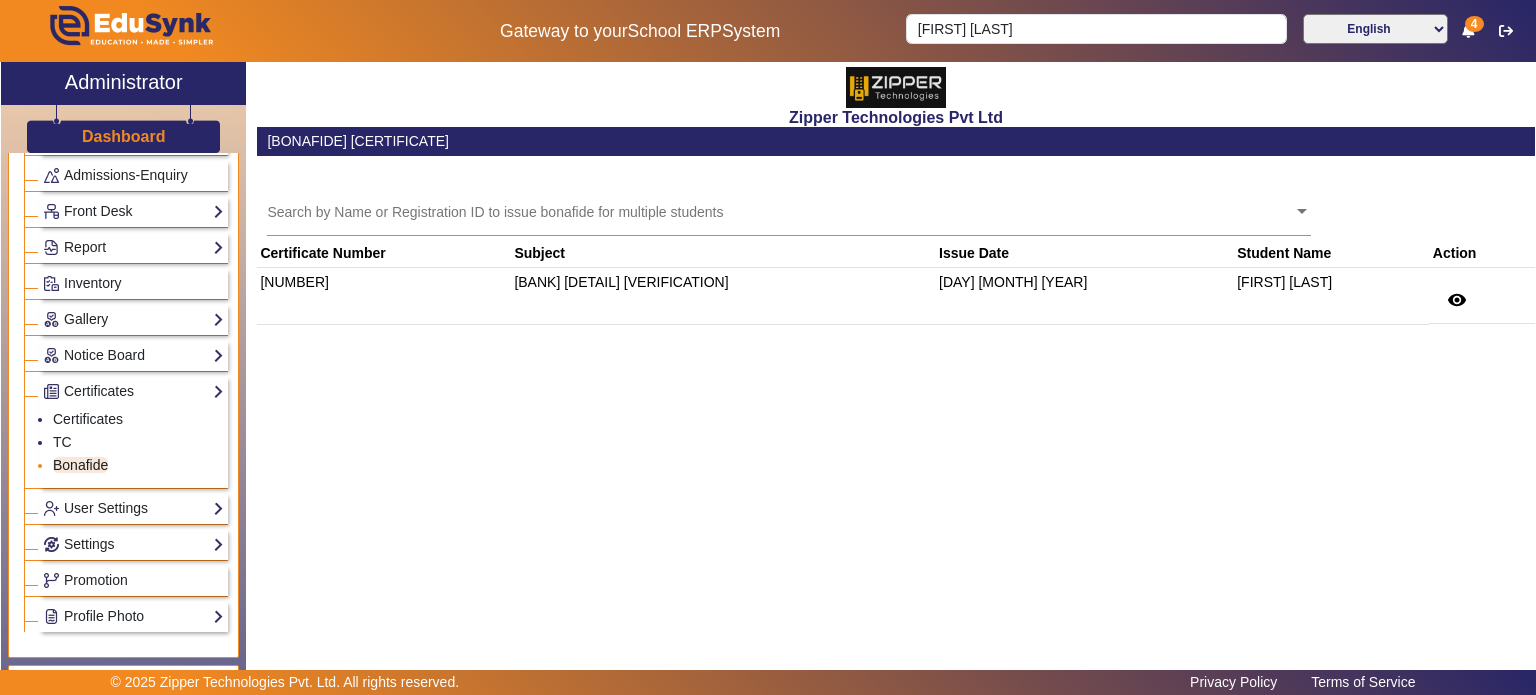 scroll, scrollTop: 368, scrollLeft: 0, axis: vertical 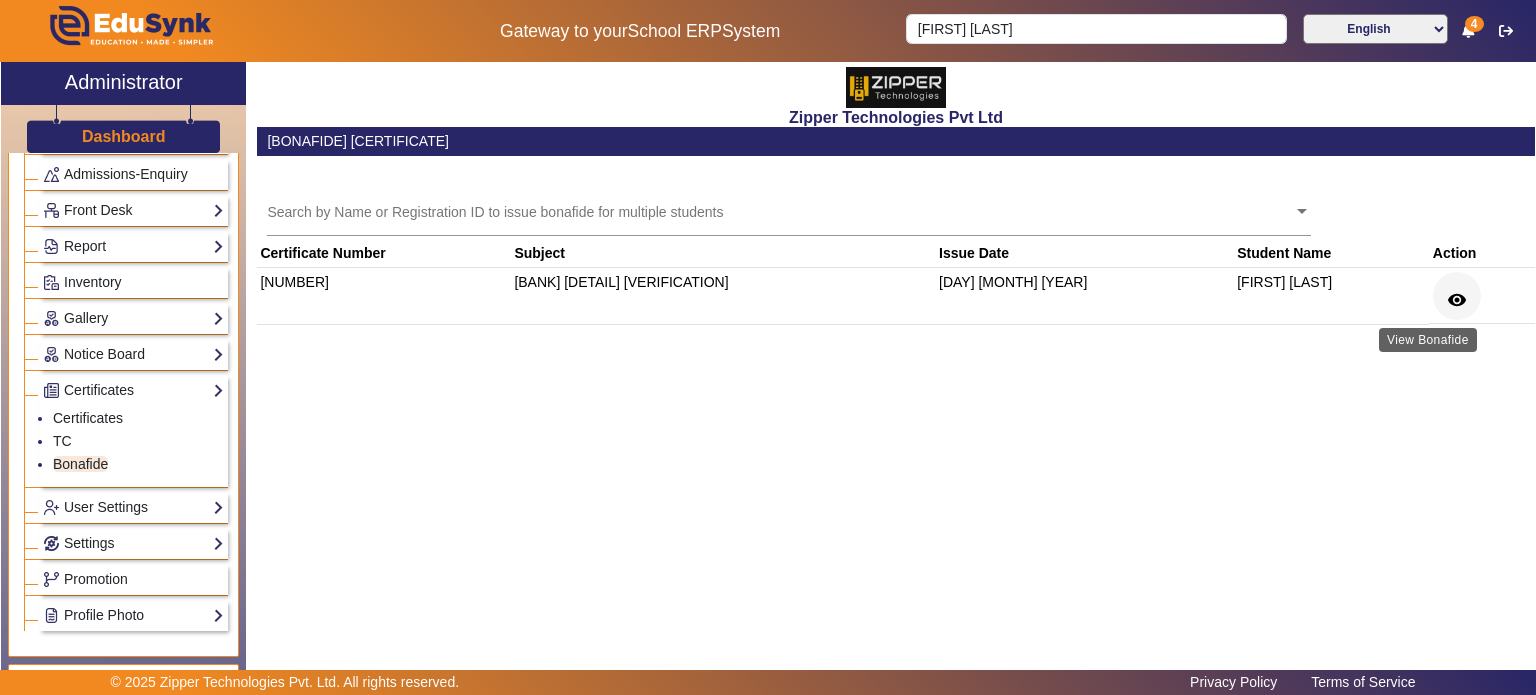 click 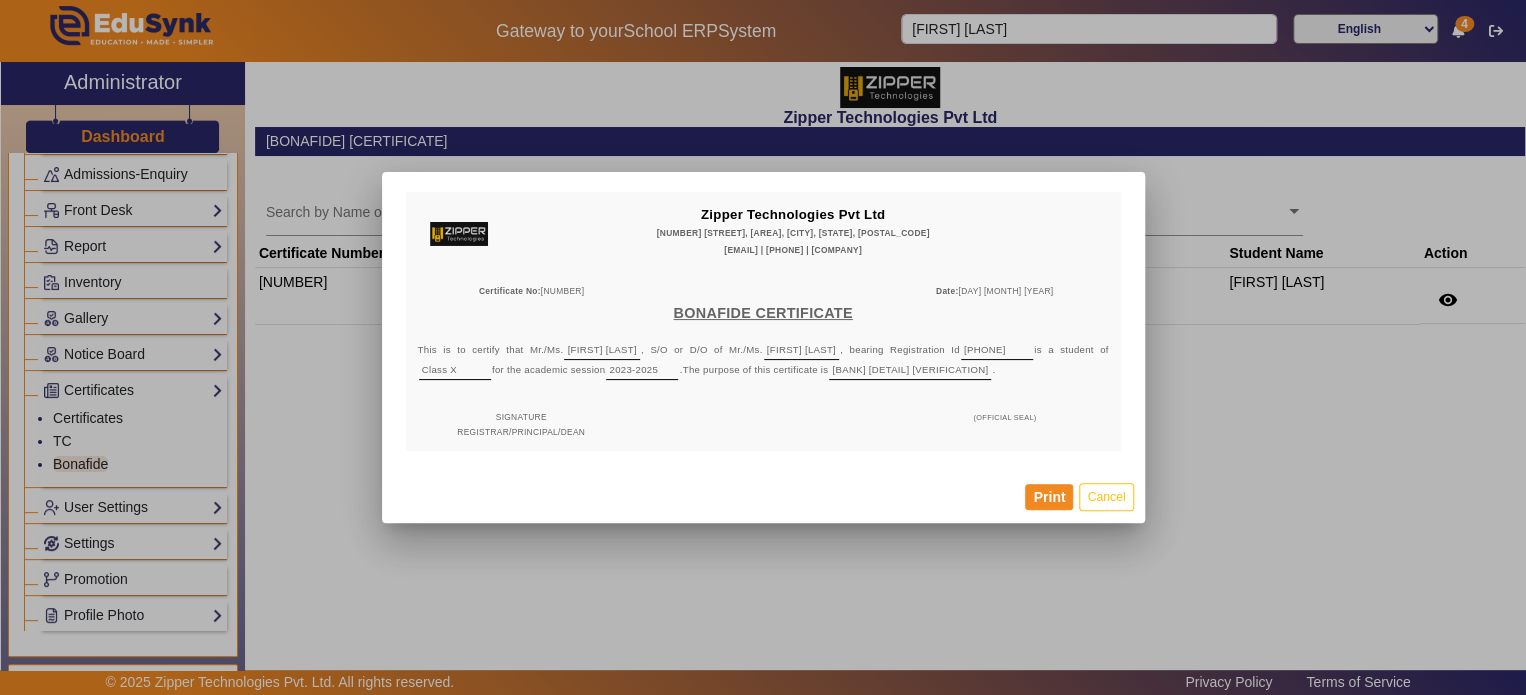 click at bounding box center [763, 347] 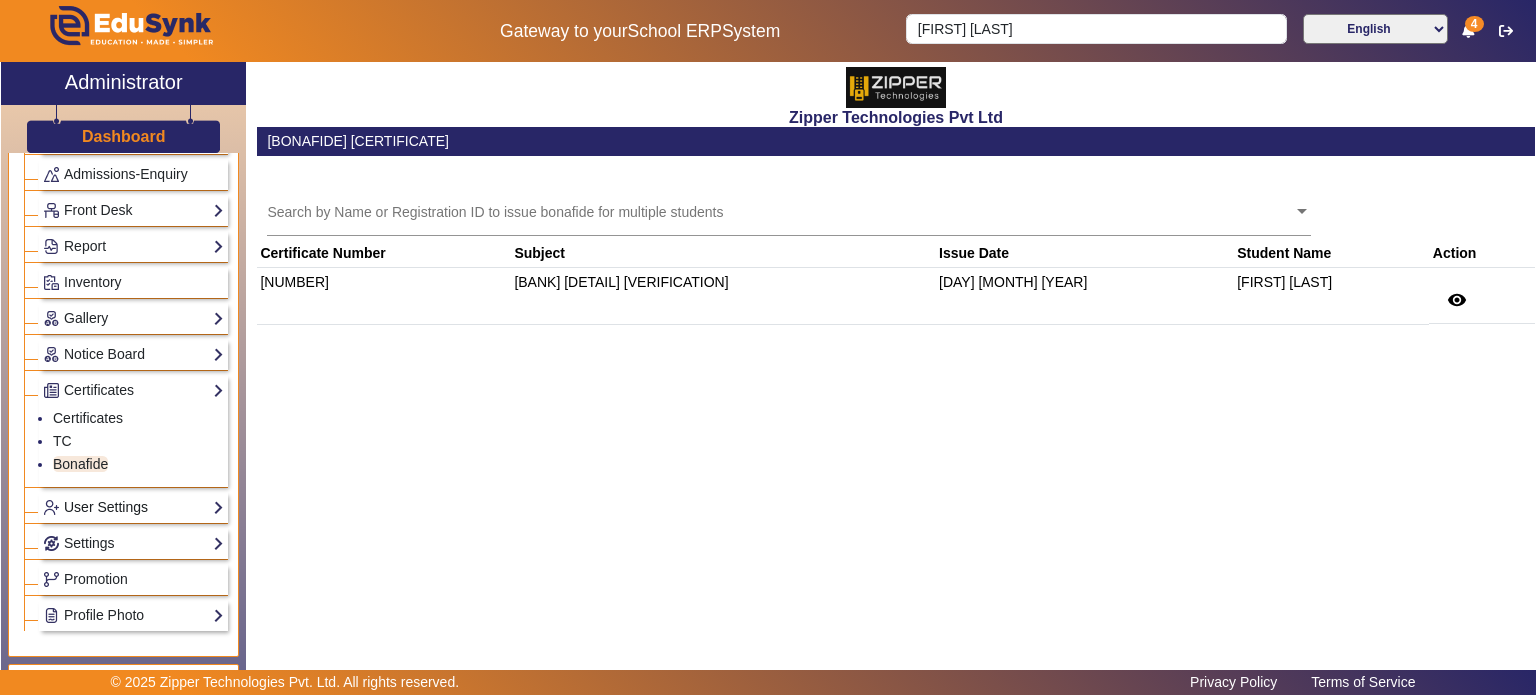 click on "User Settings" 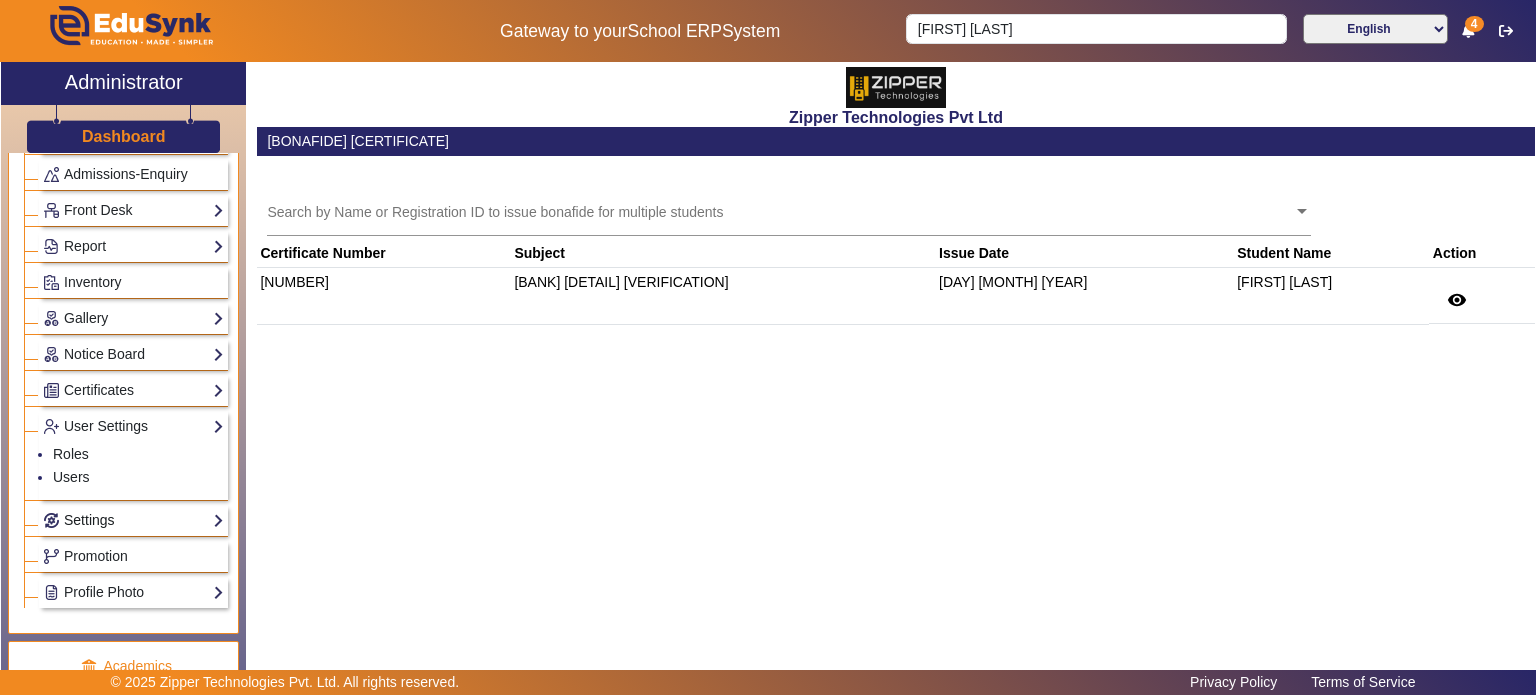 click on "Settings" 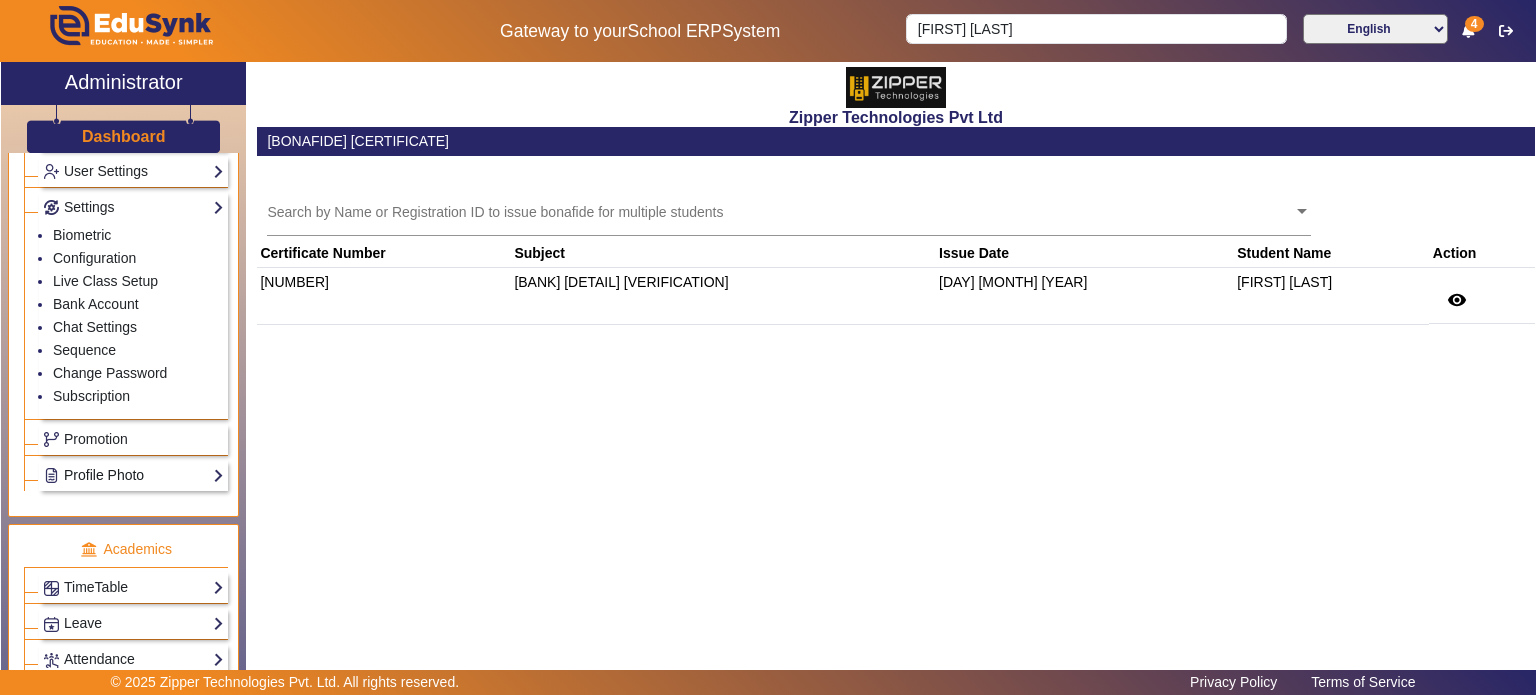scroll, scrollTop: 732, scrollLeft: 0, axis: vertical 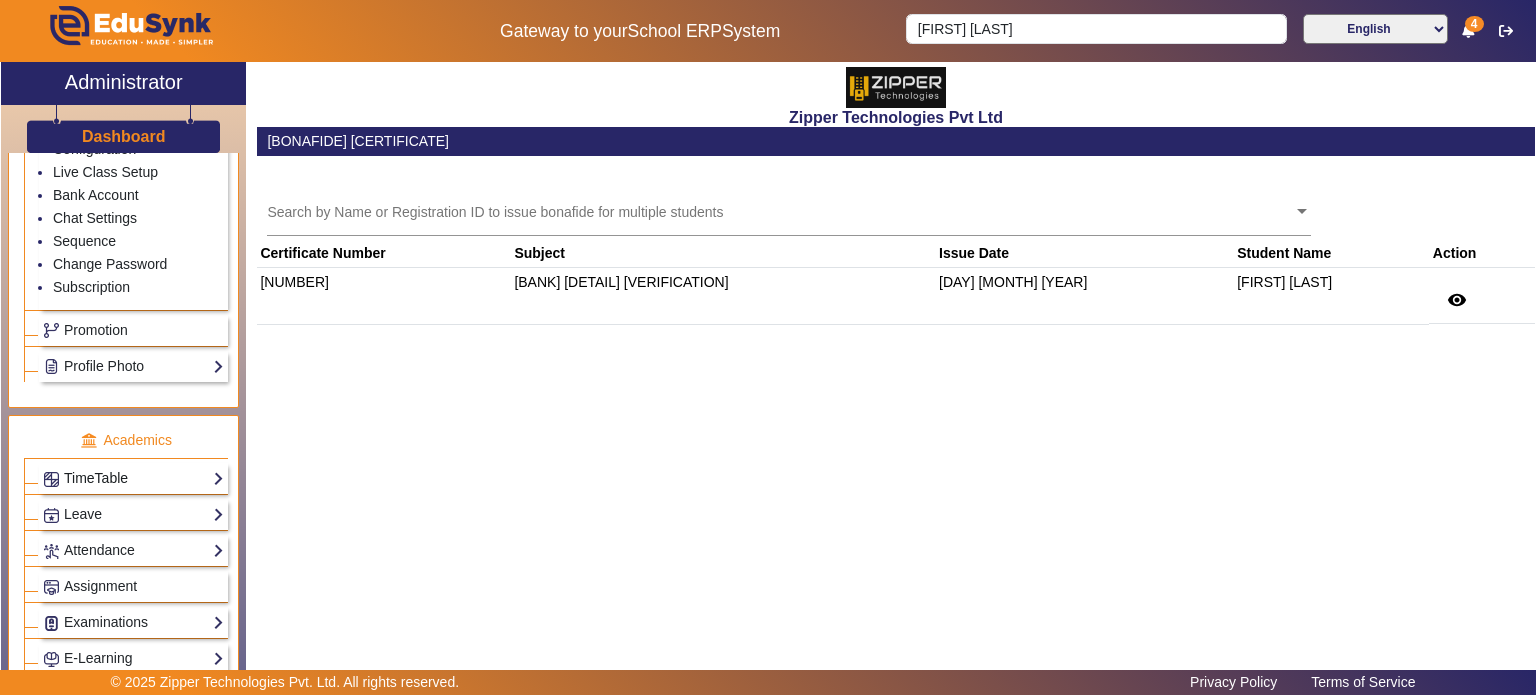 click on "TimeTable" 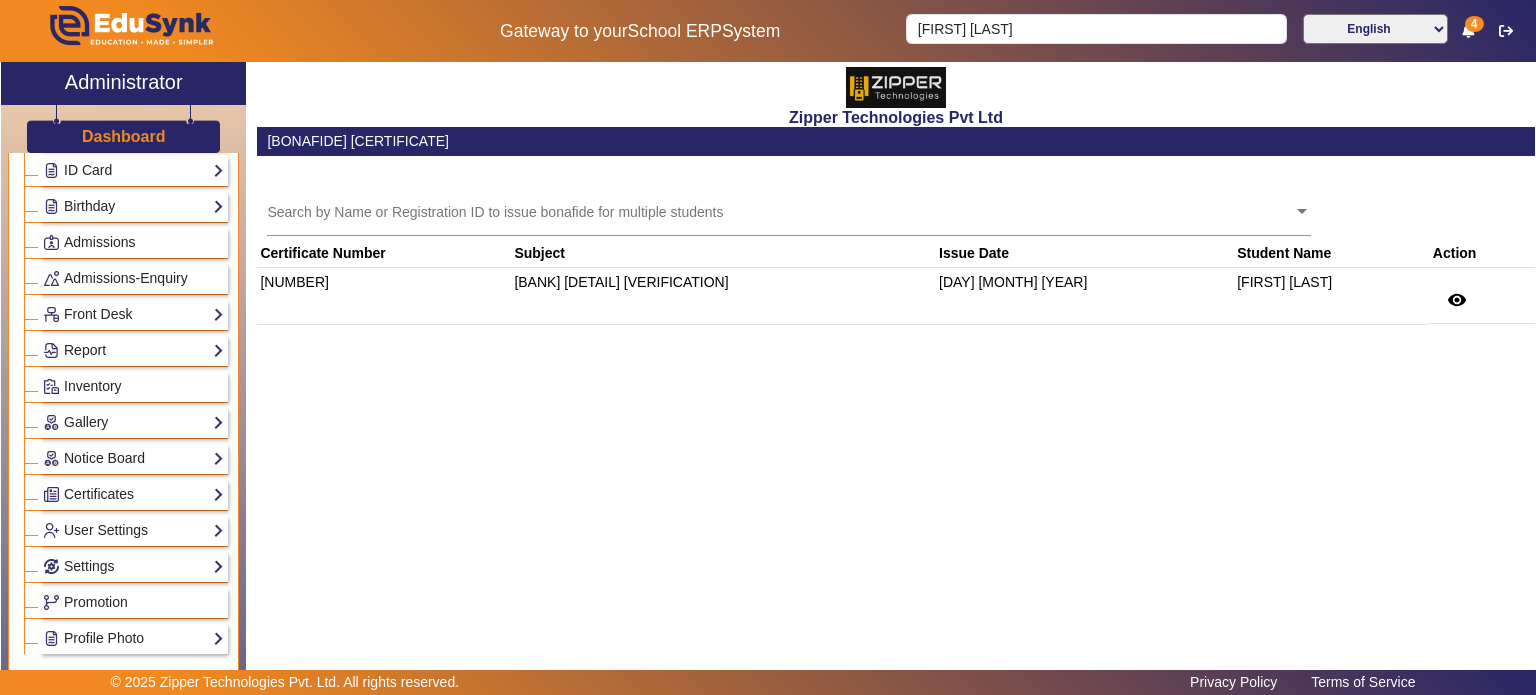 scroll, scrollTop: 0, scrollLeft: 0, axis: both 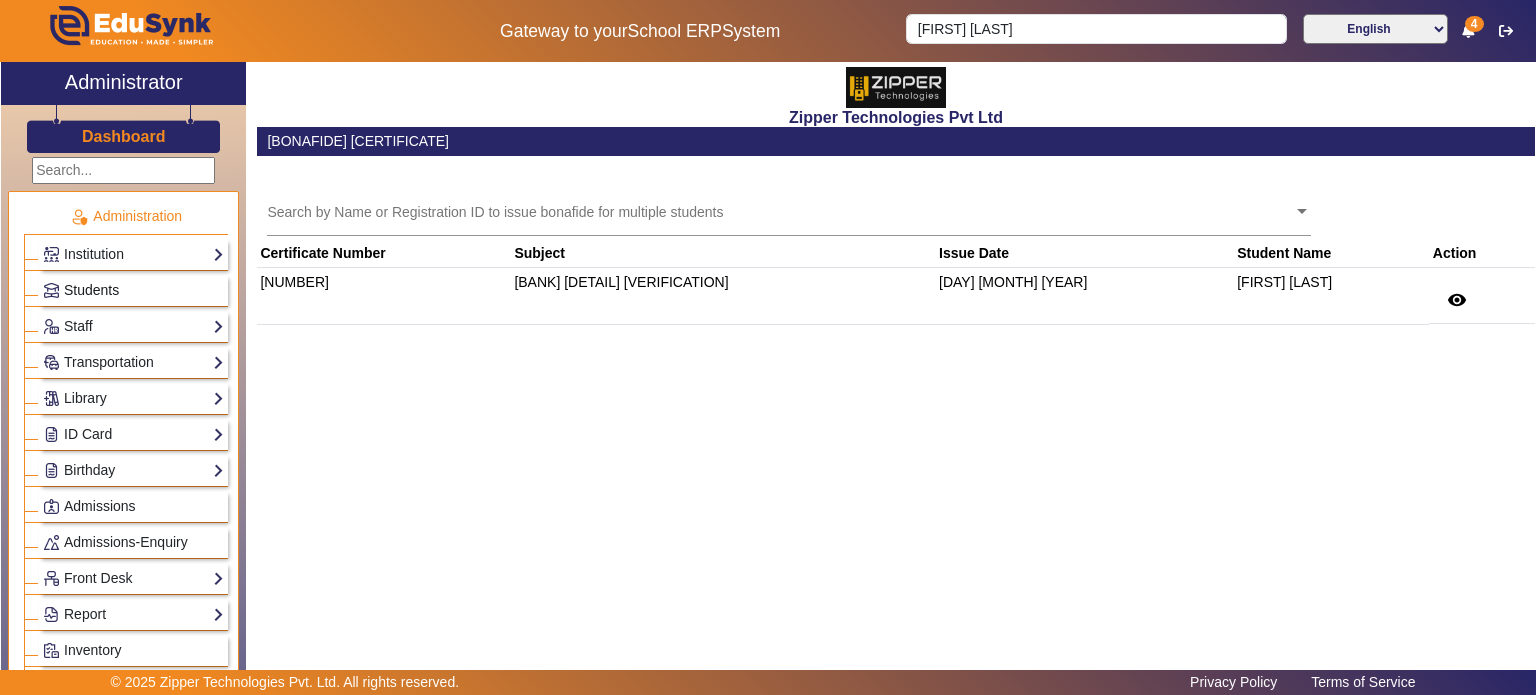 click on "Students" 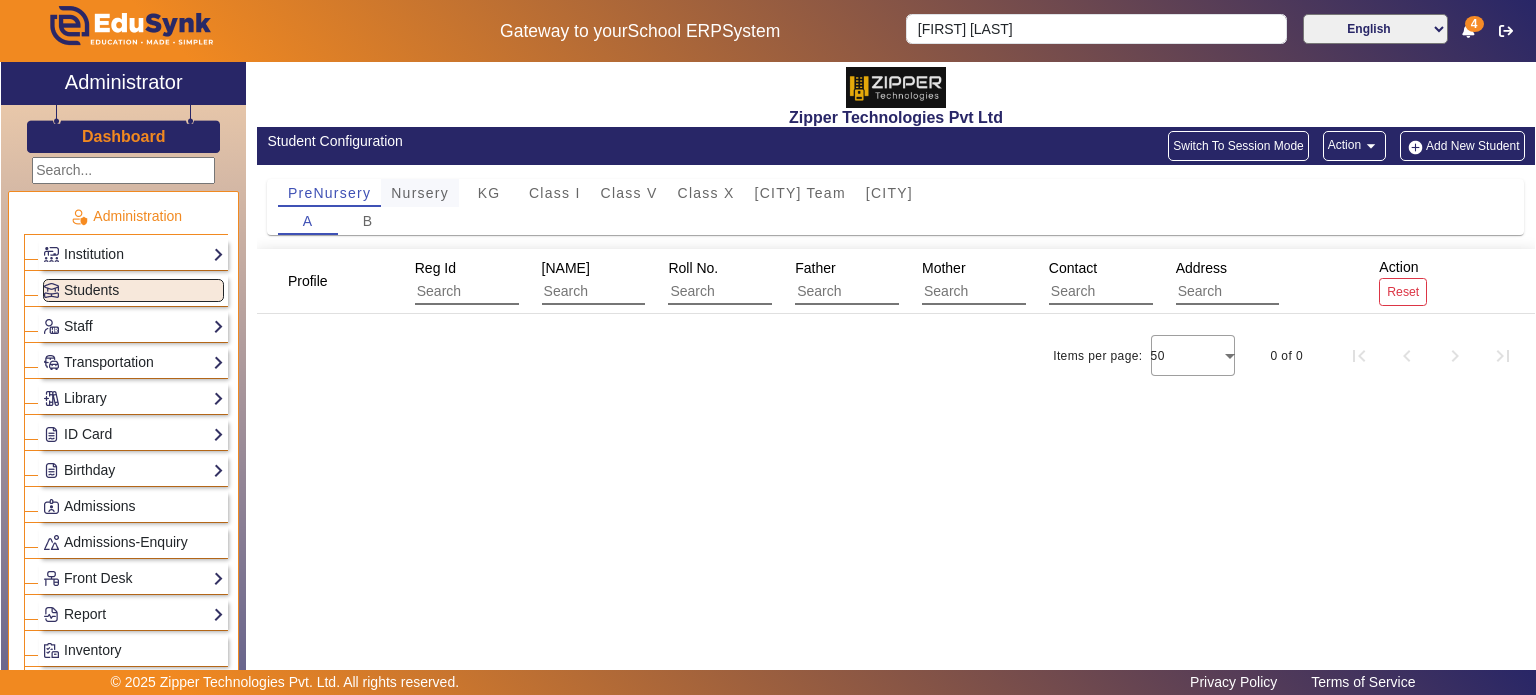 click on "Nursery" at bounding box center (420, 193) 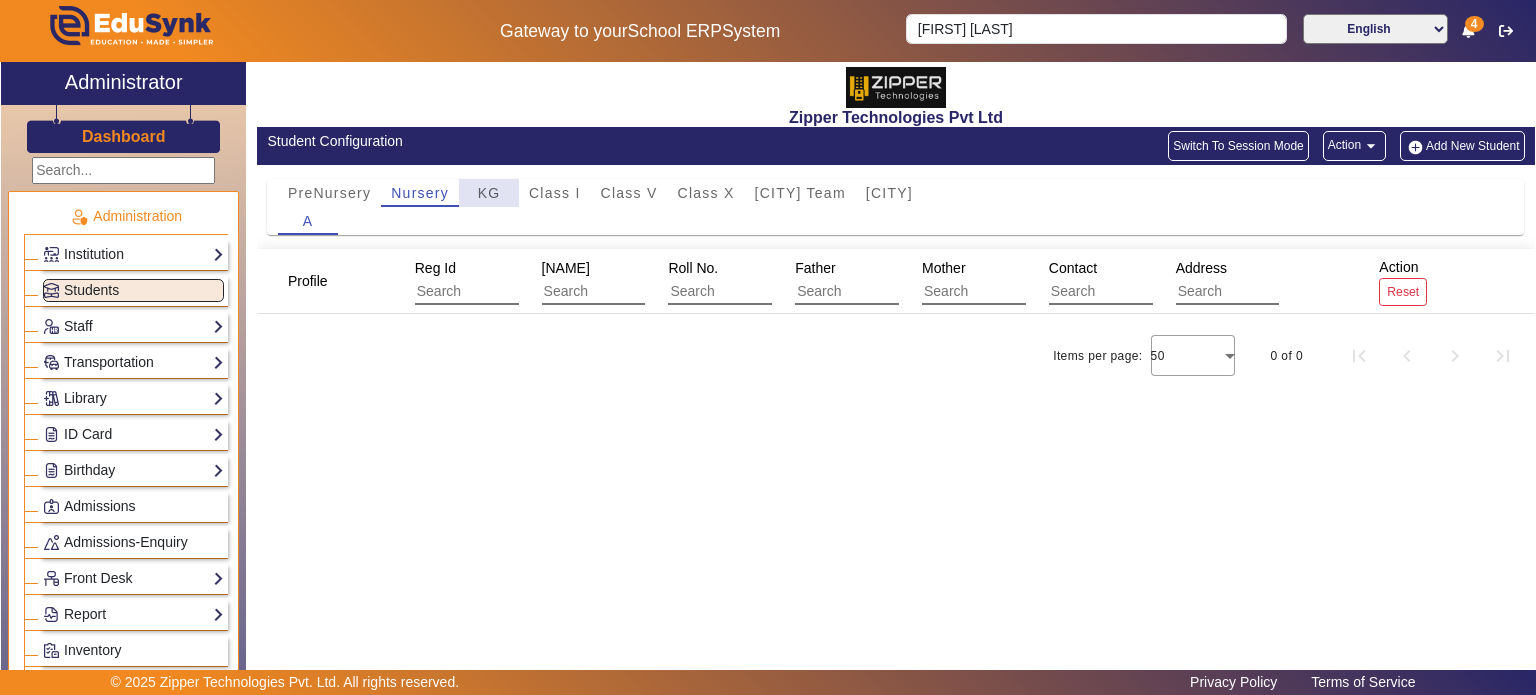 click on "KG" at bounding box center (489, 193) 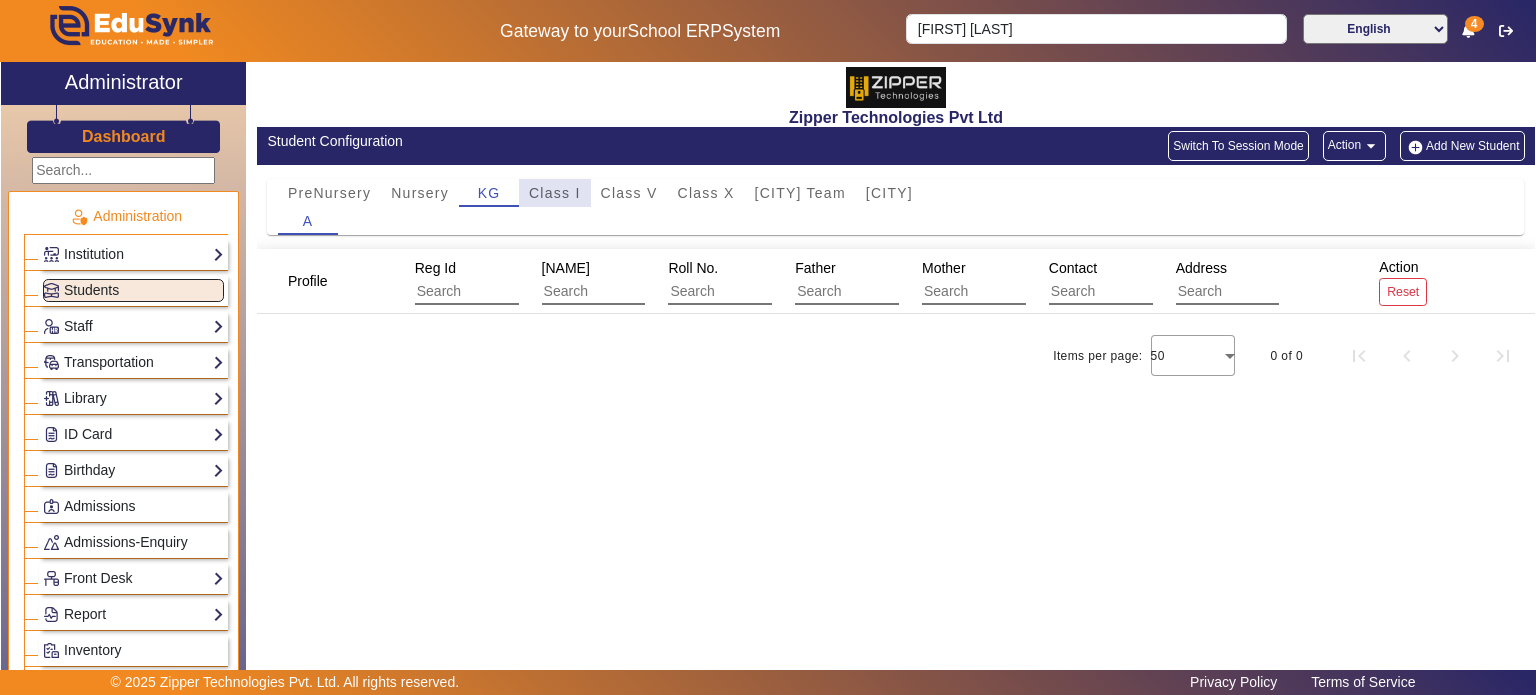 click on "Class I" at bounding box center [555, 193] 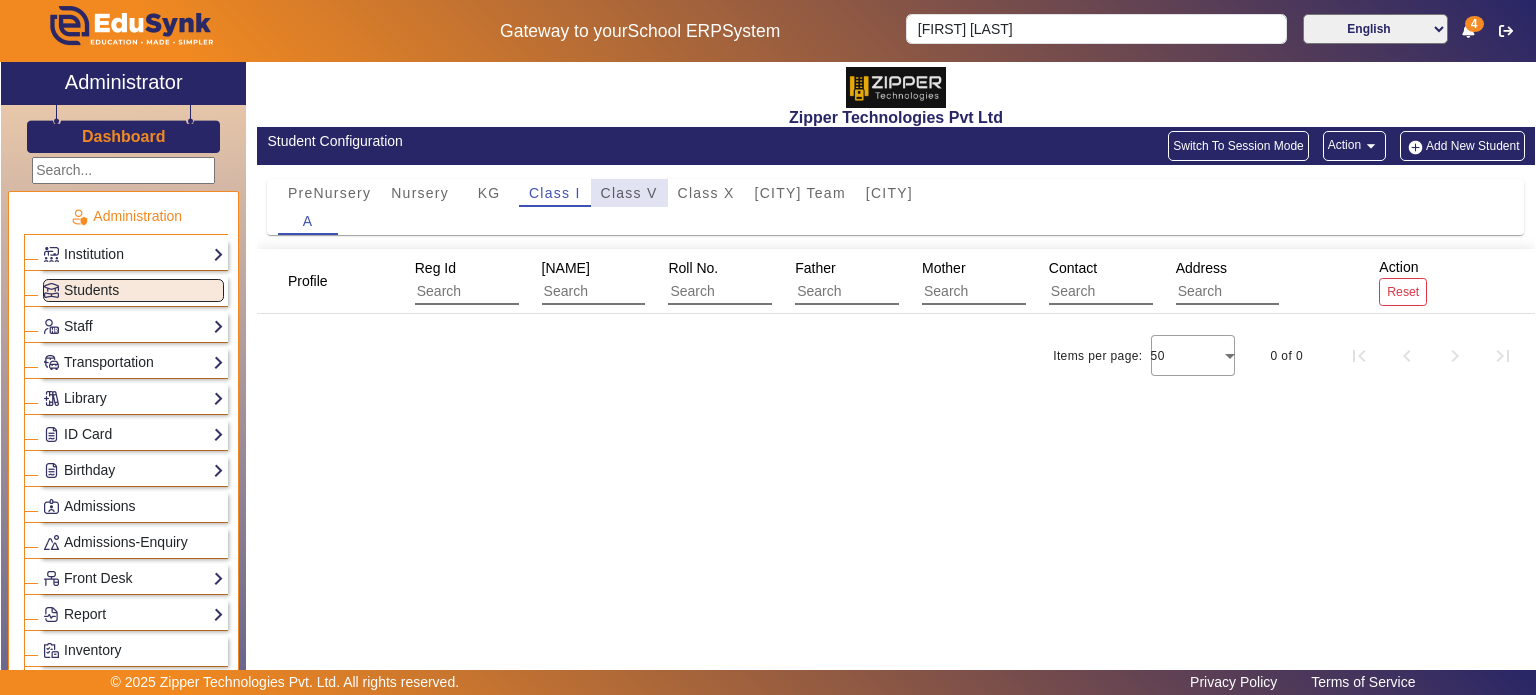 click on "Class V" at bounding box center [629, 193] 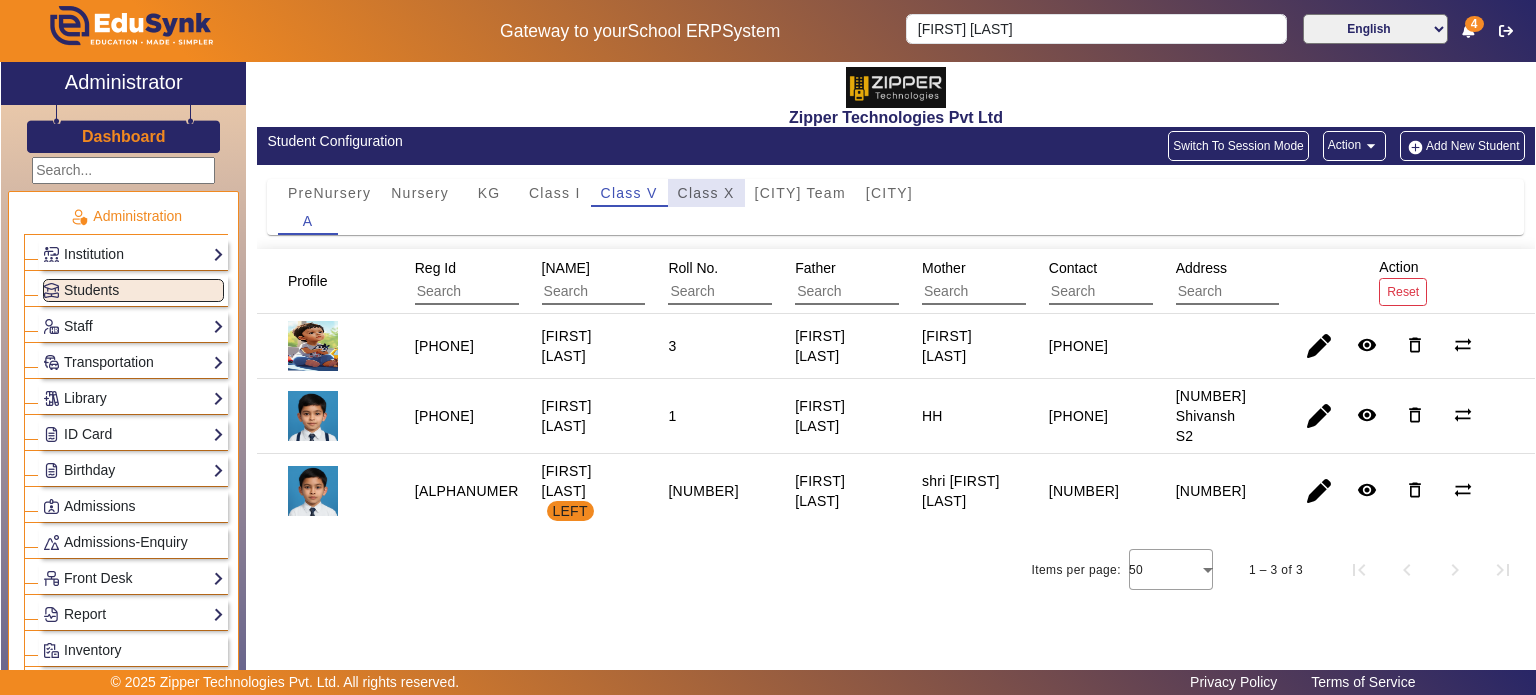 click on "Class X" at bounding box center (706, 193) 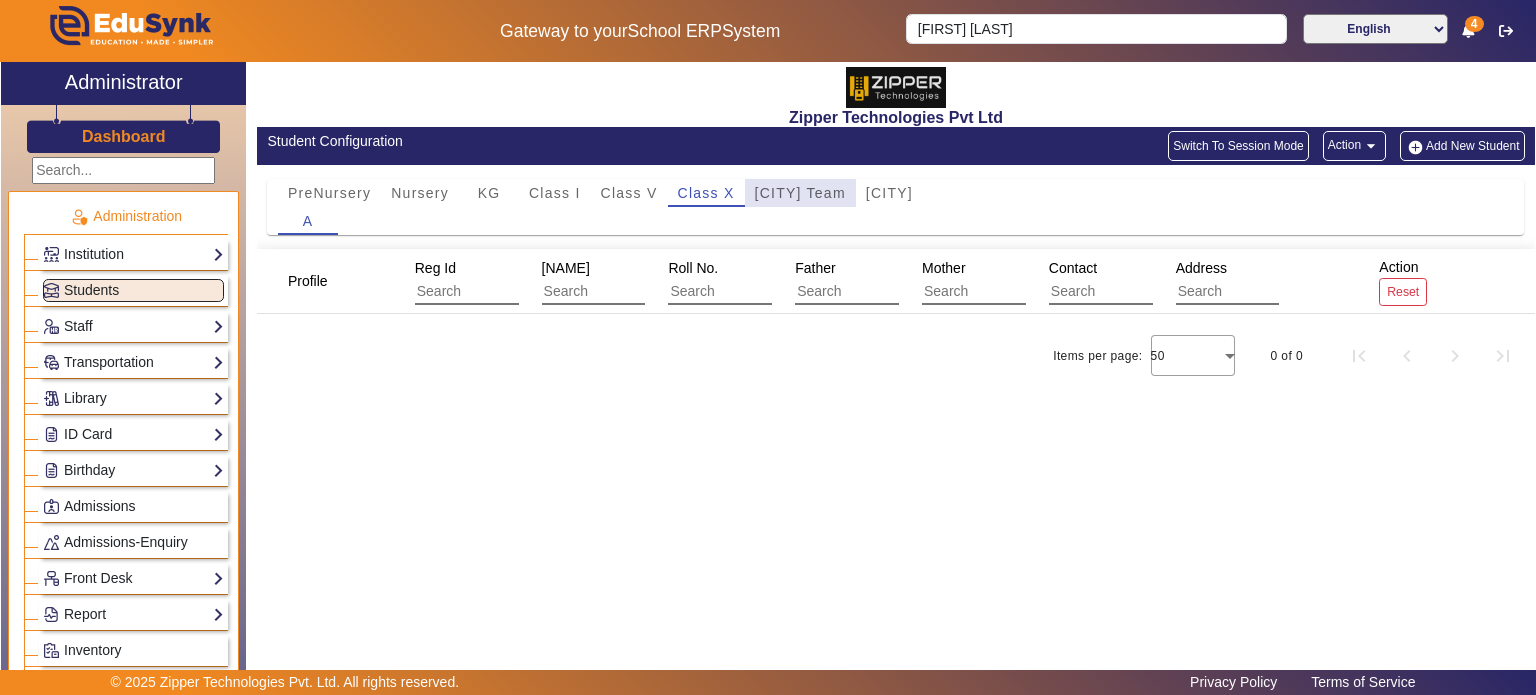 click on "[CITY] Team" at bounding box center (800, 193) 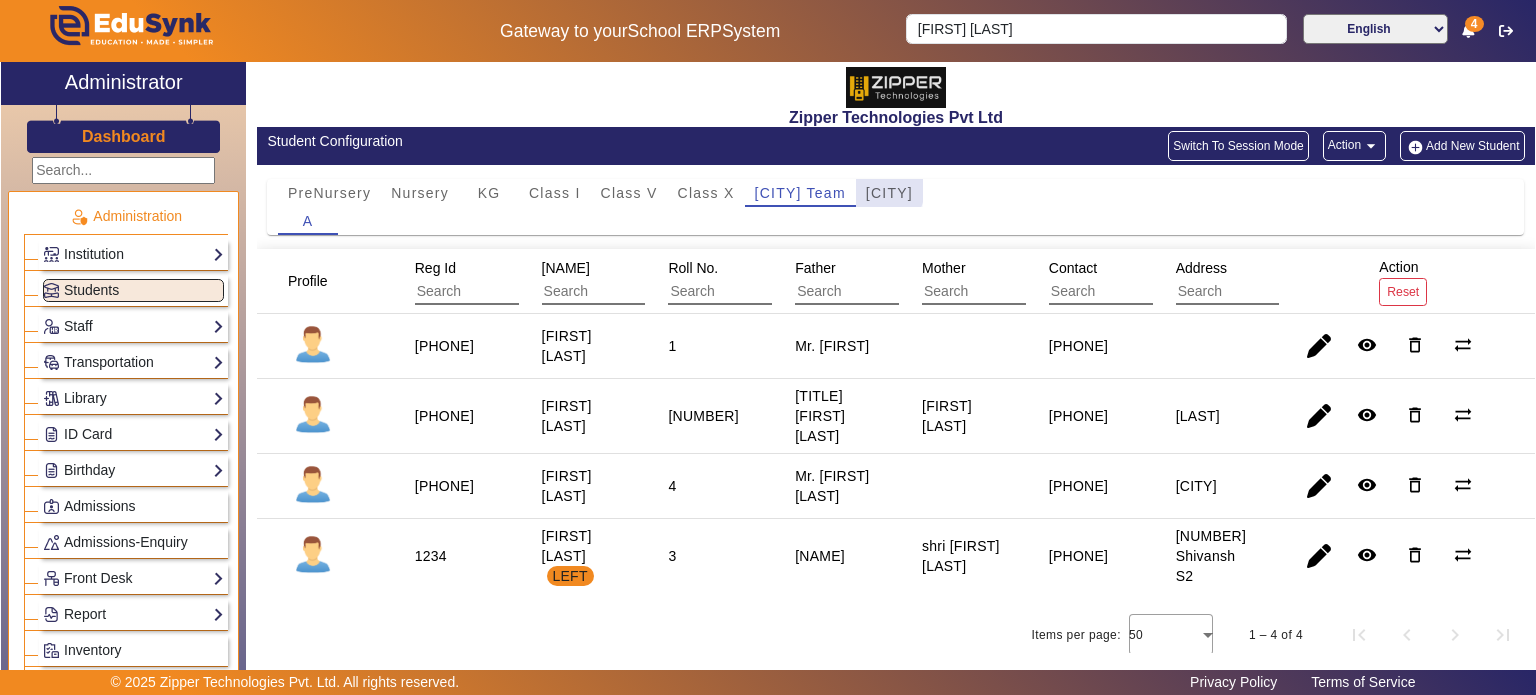 click on "[CITY]" at bounding box center [889, 193] 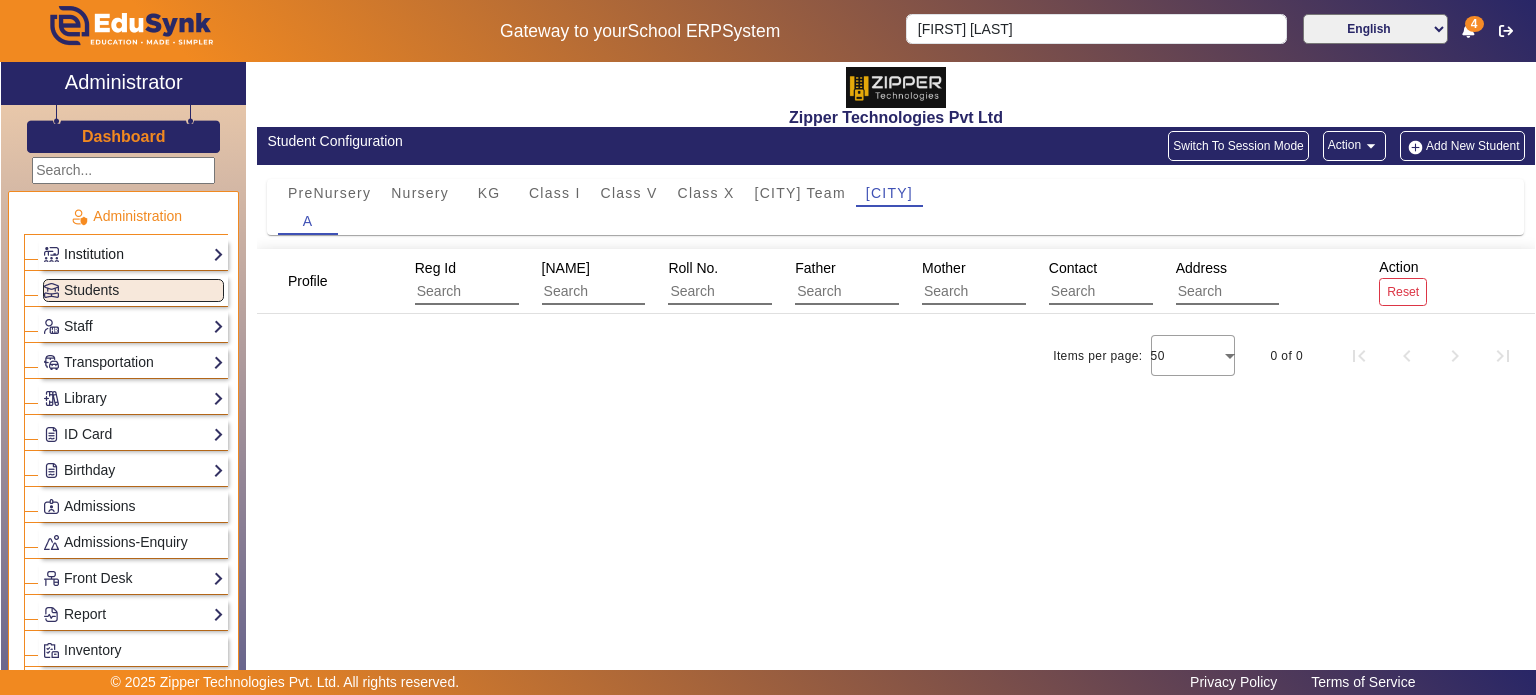 click on "Institution" 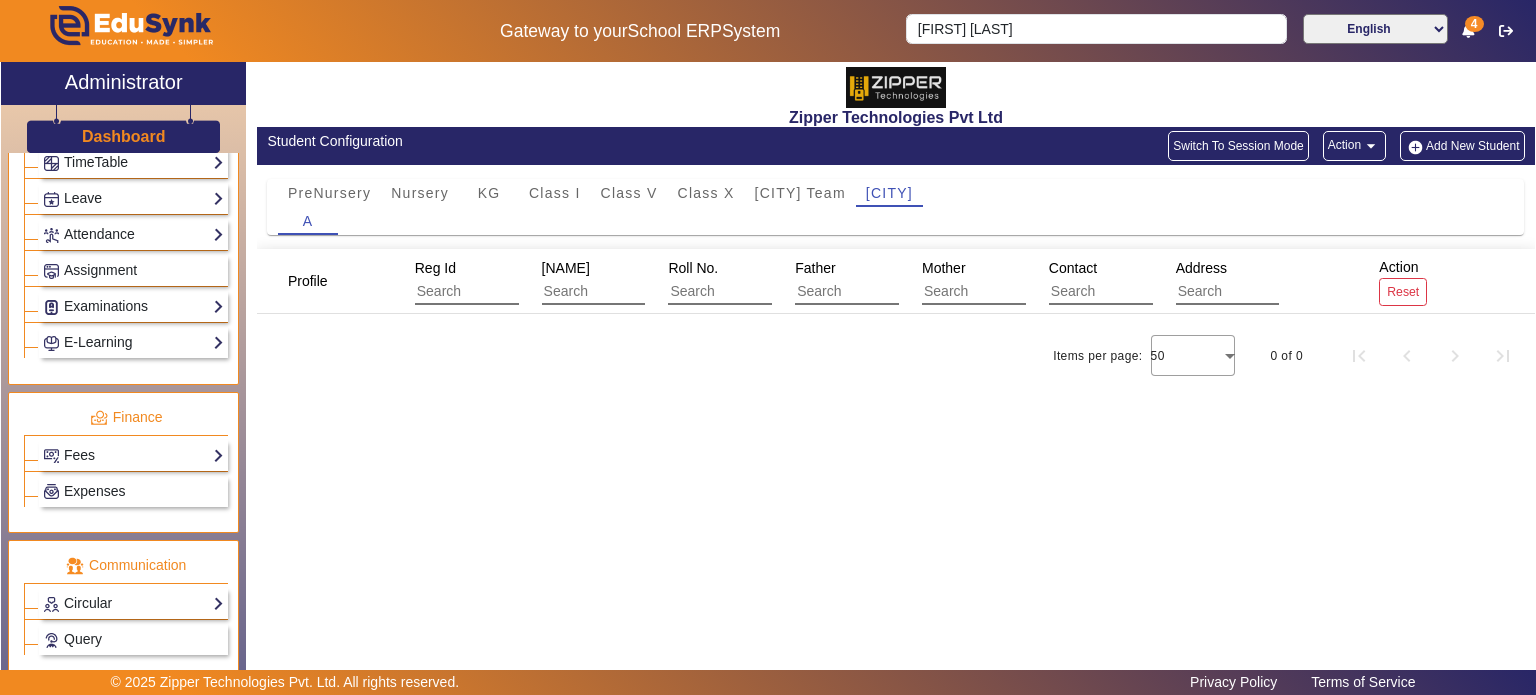 scroll, scrollTop: 960, scrollLeft: 0, axis: vertical 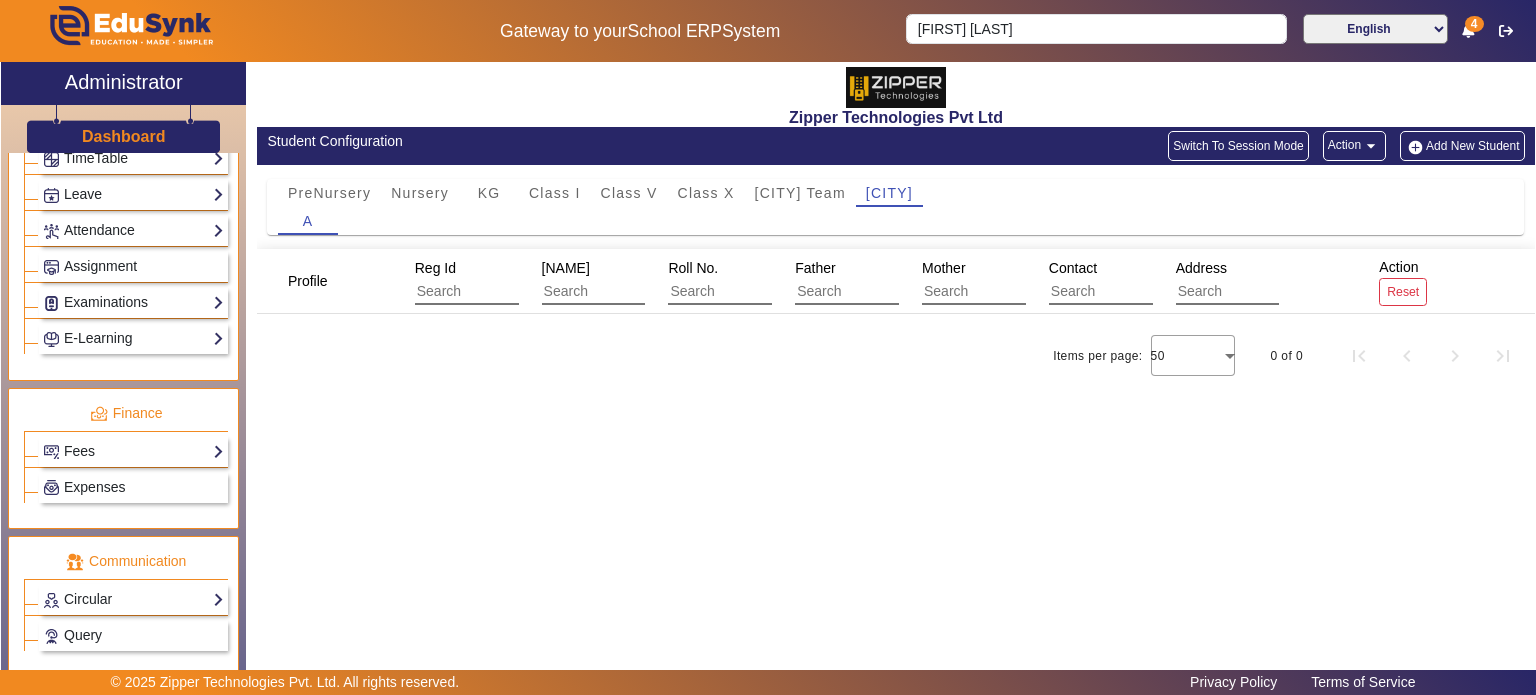 click on "Fees" 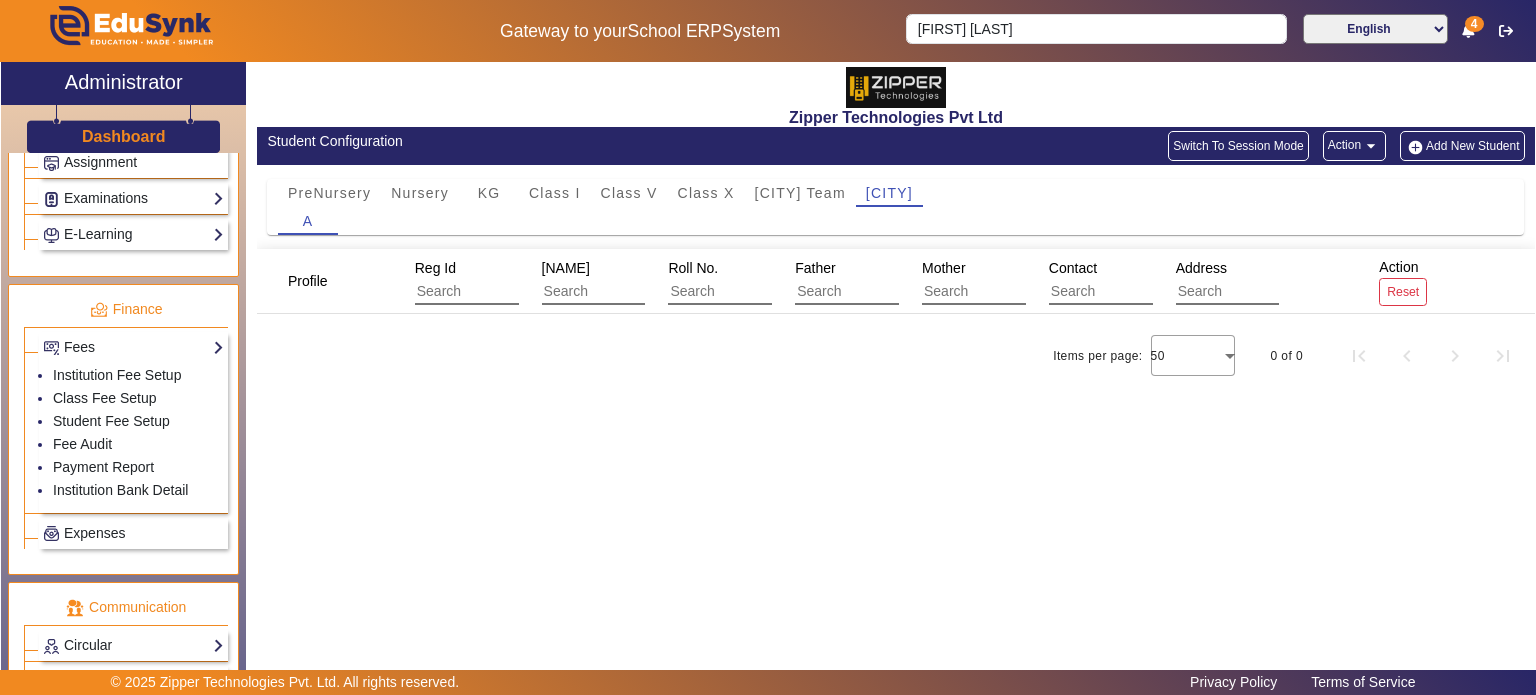 scroll, scrollTop: 856, scrollLeft: 0, axis: vertical 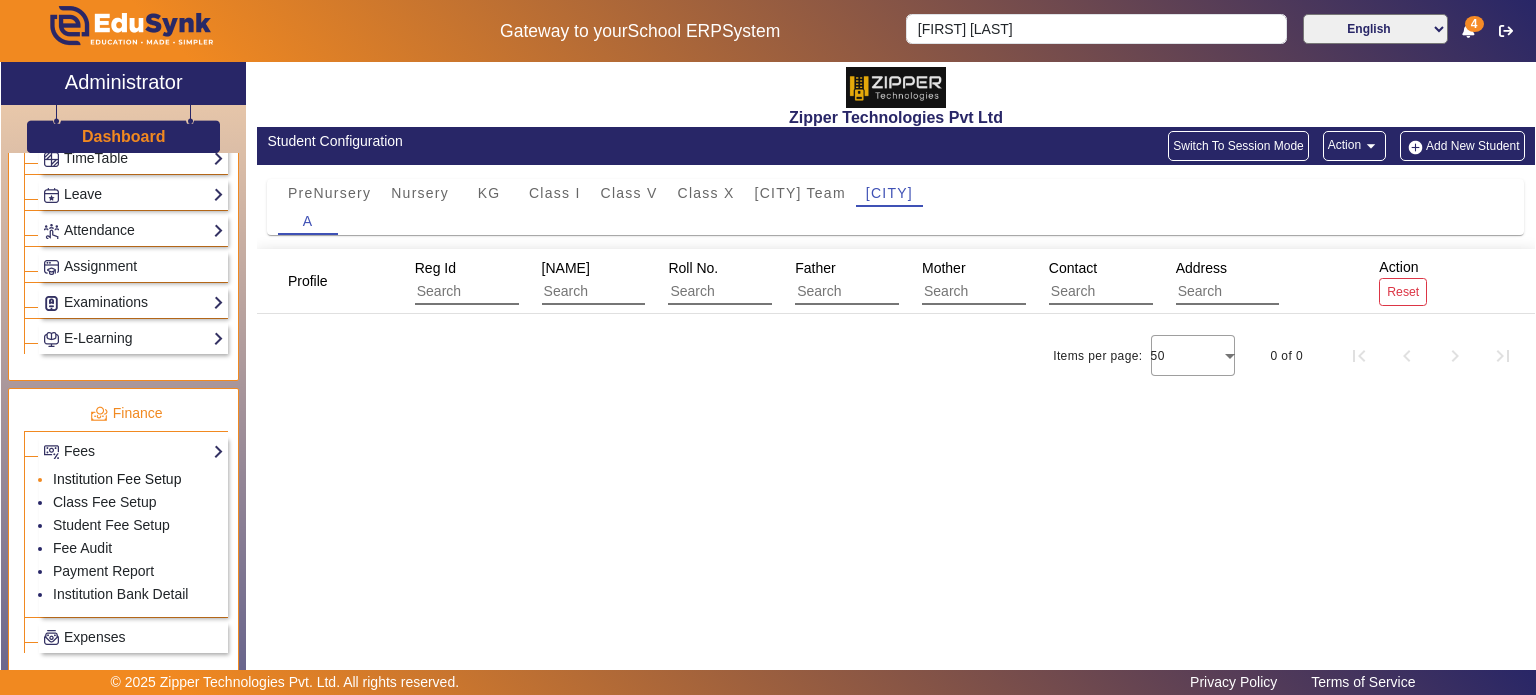 click on "Institution Fee Setup" 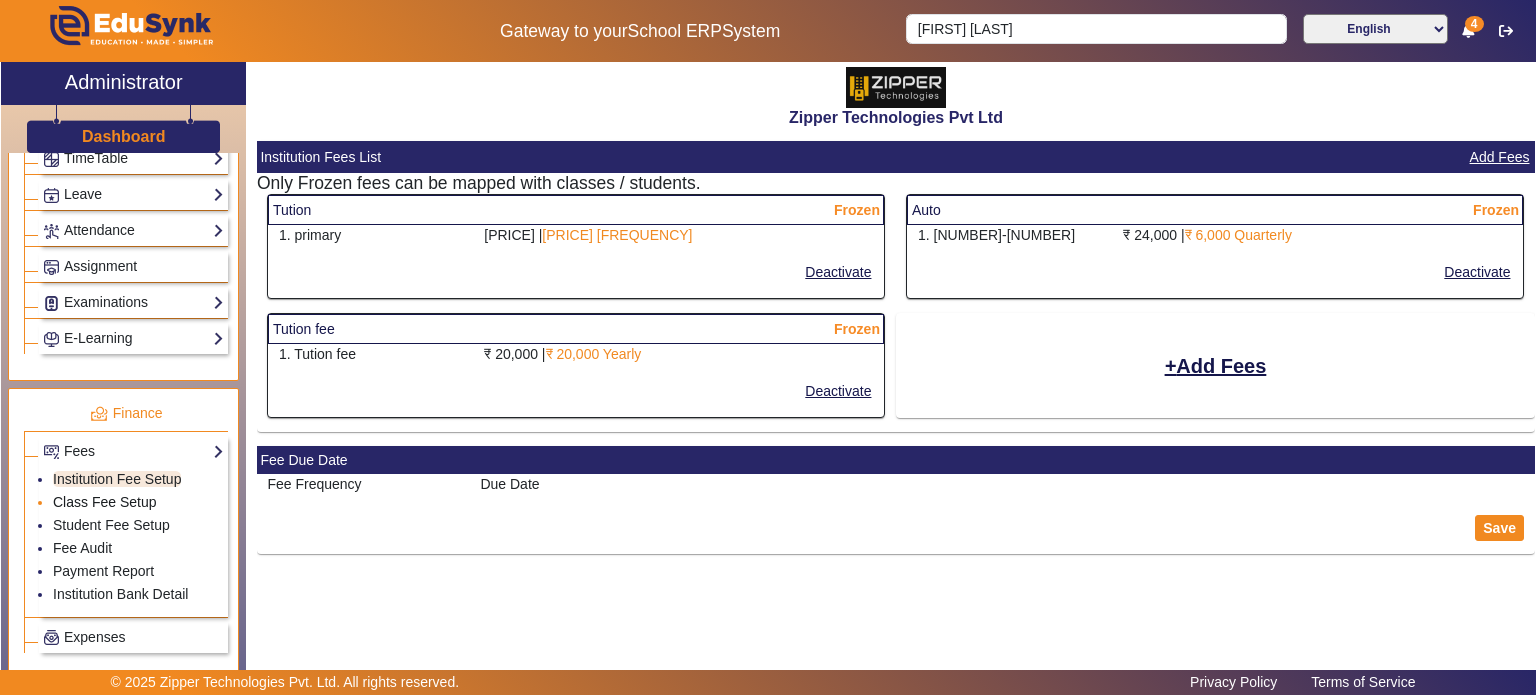 click on "Class Fee Setup" 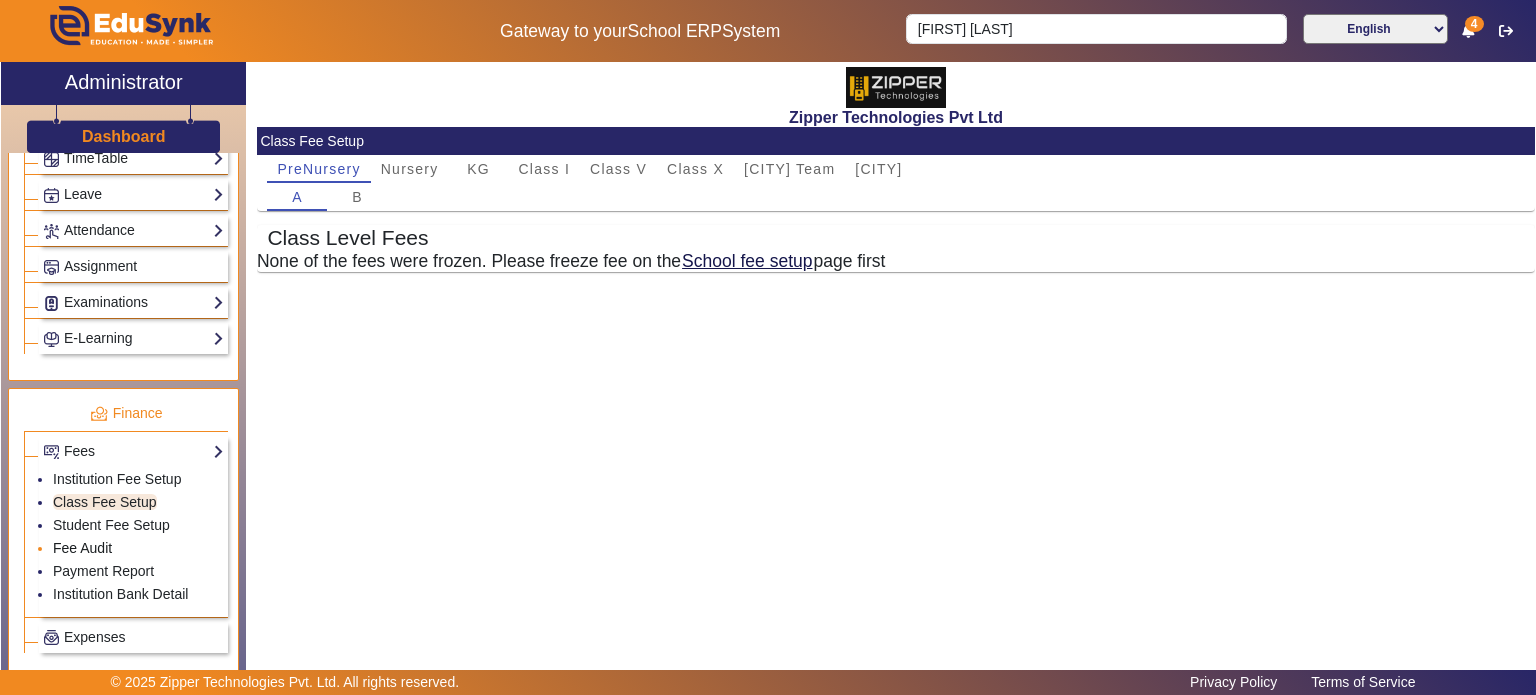 click on "Fee Audit" 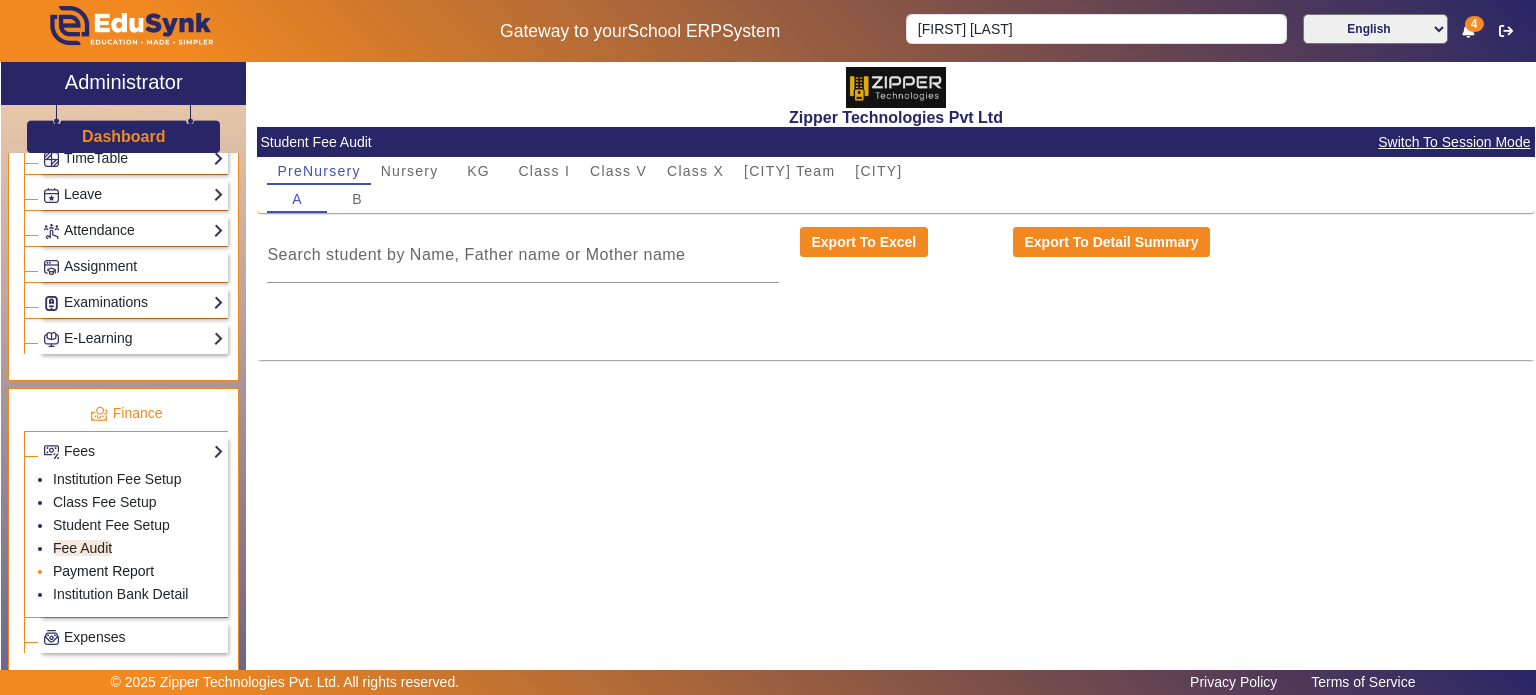 click on "Payment Report" 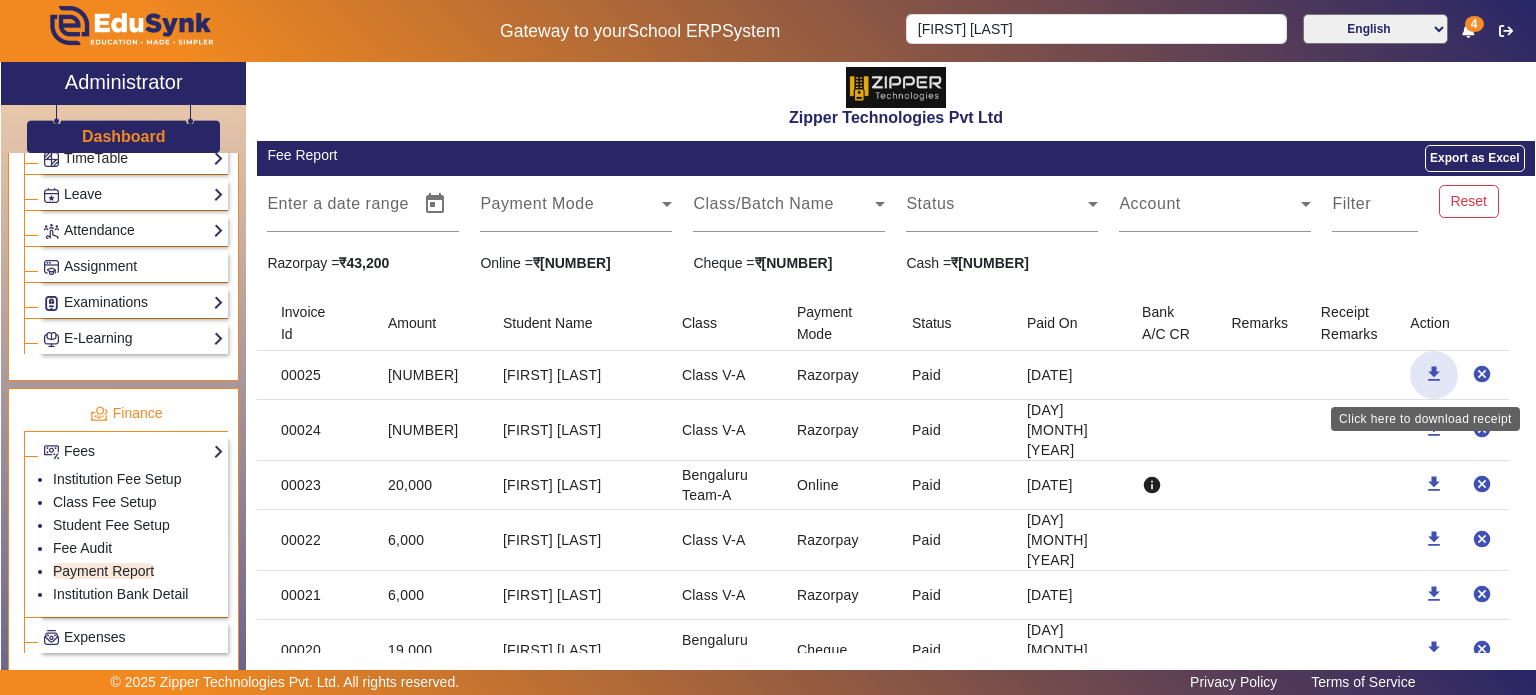 click on "download" 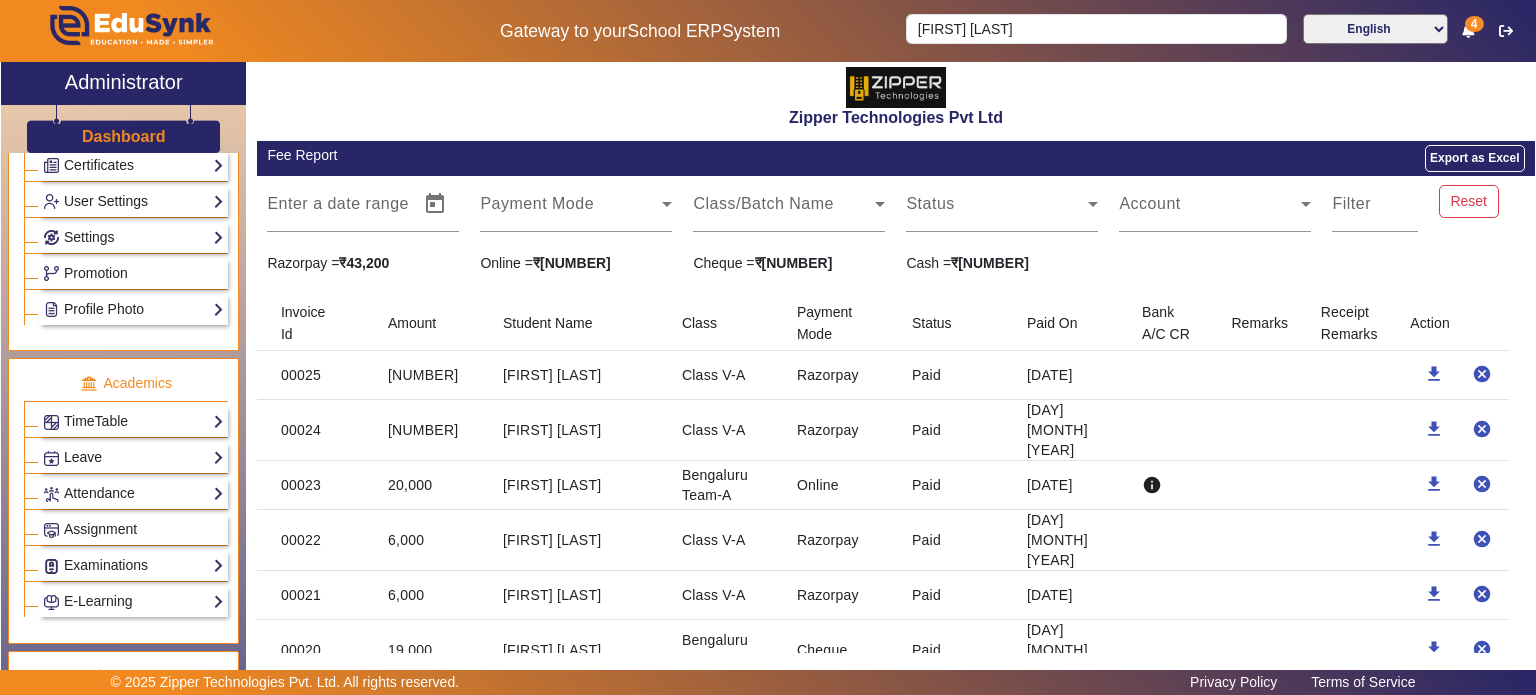 scroll, scrollTop: 489, scrollLeft: 0, axis: vertical 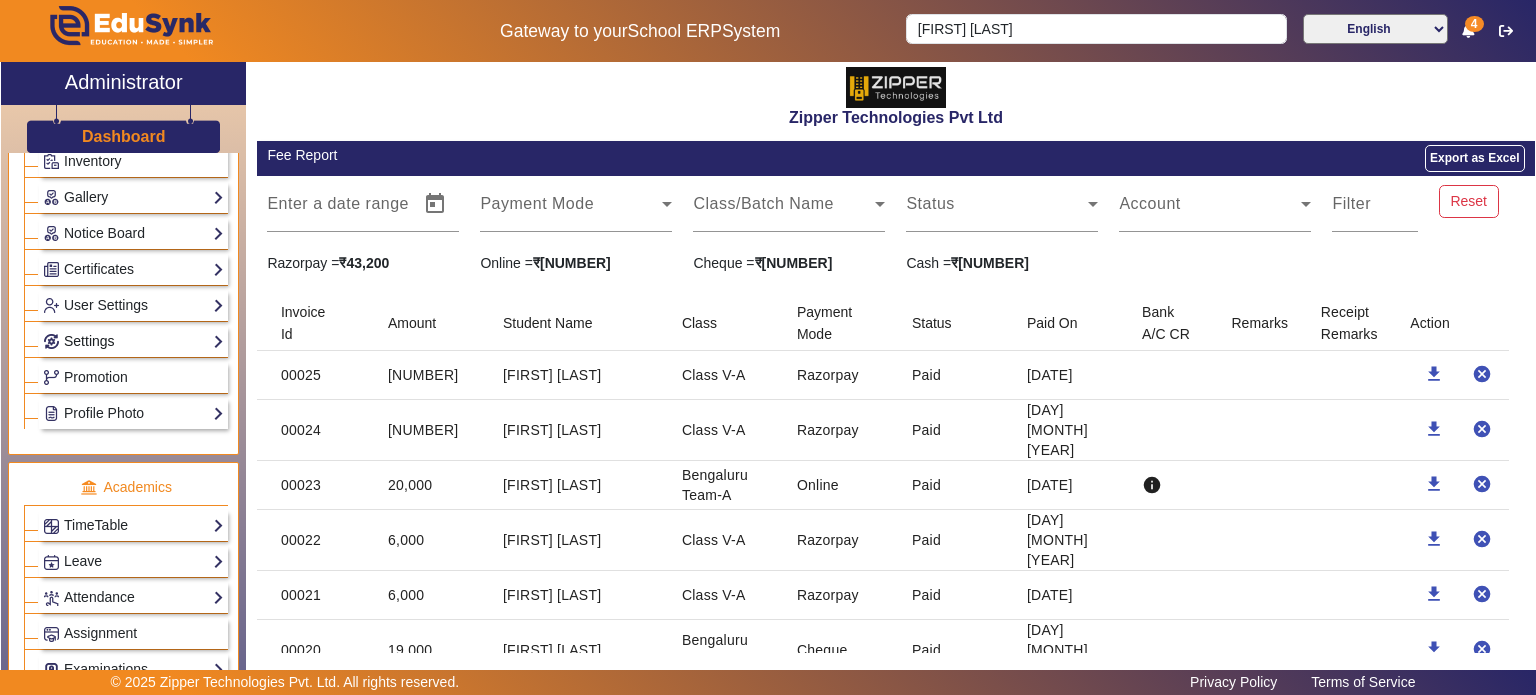 click on "Settings" 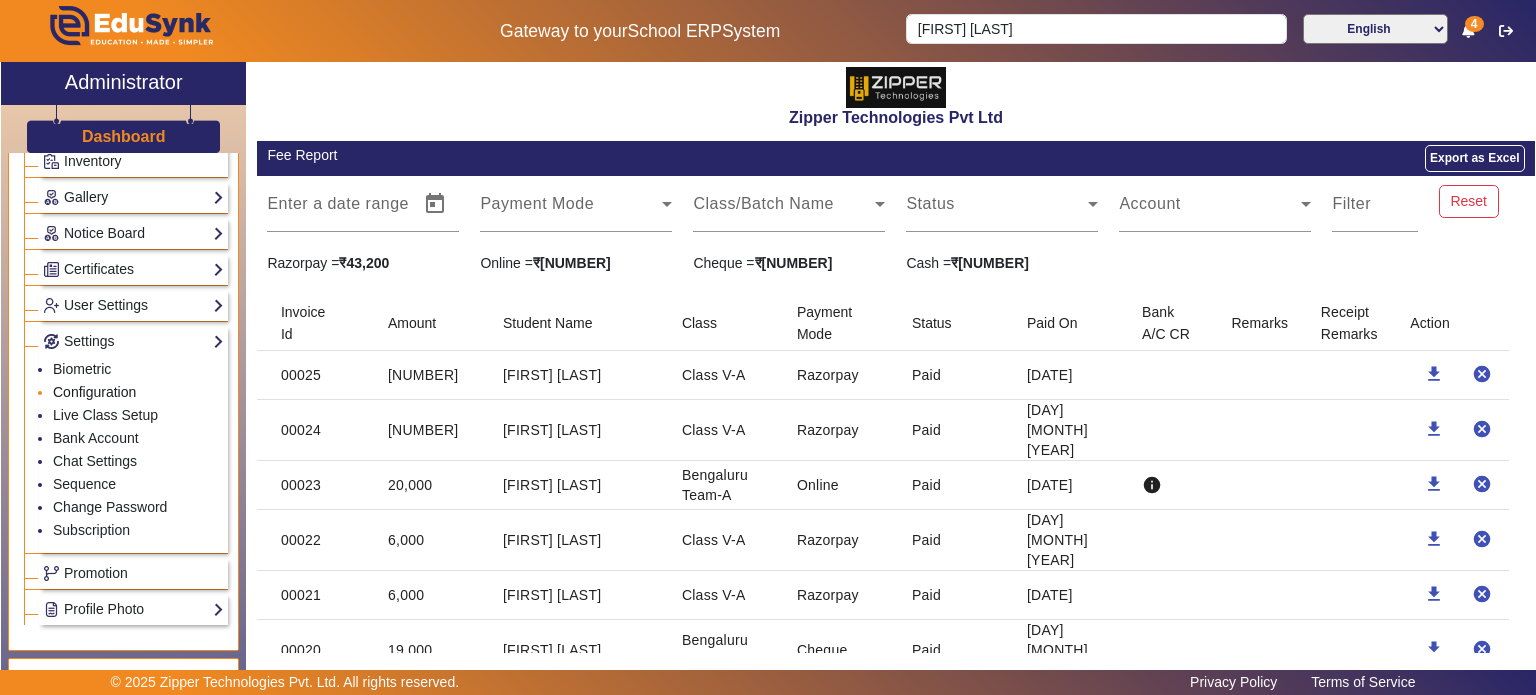 click on "Configuration" 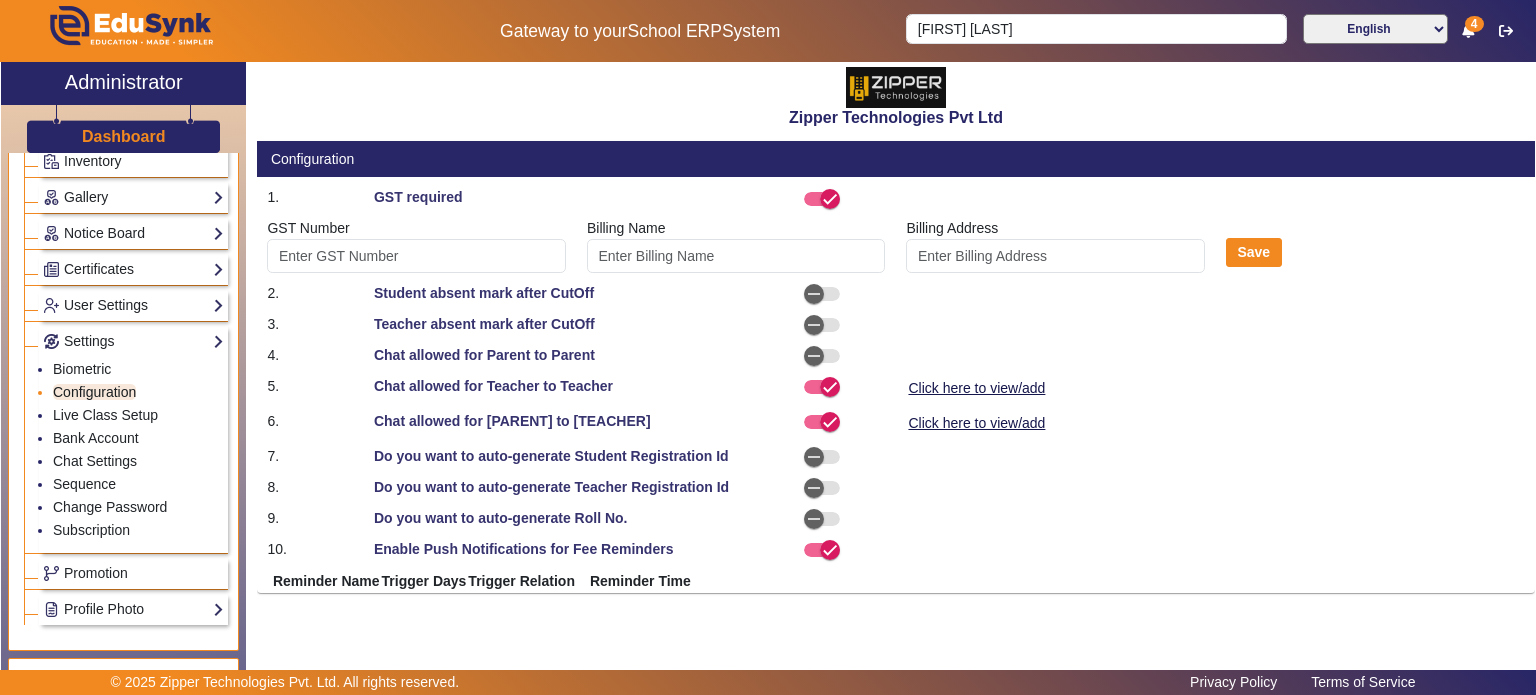 type on "Z3455" 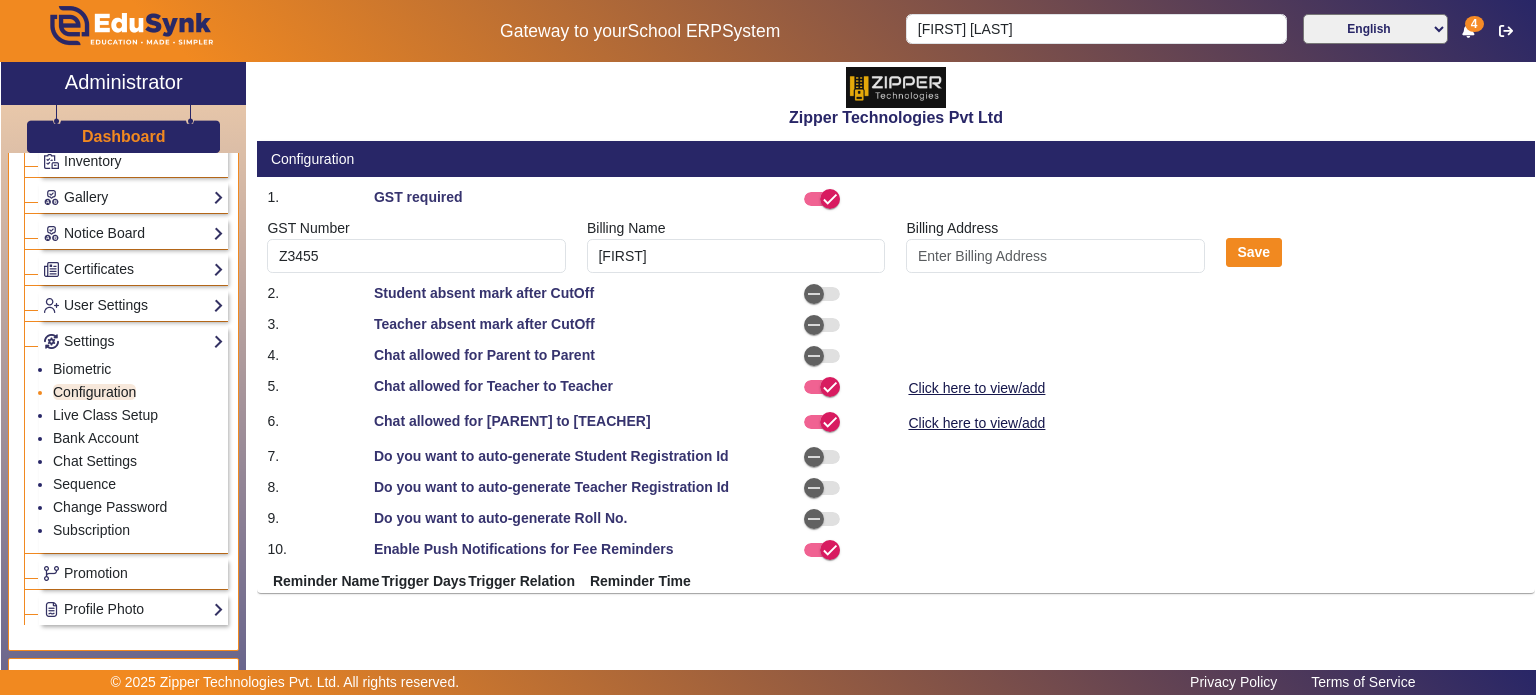 select on "BeforeDueDate" 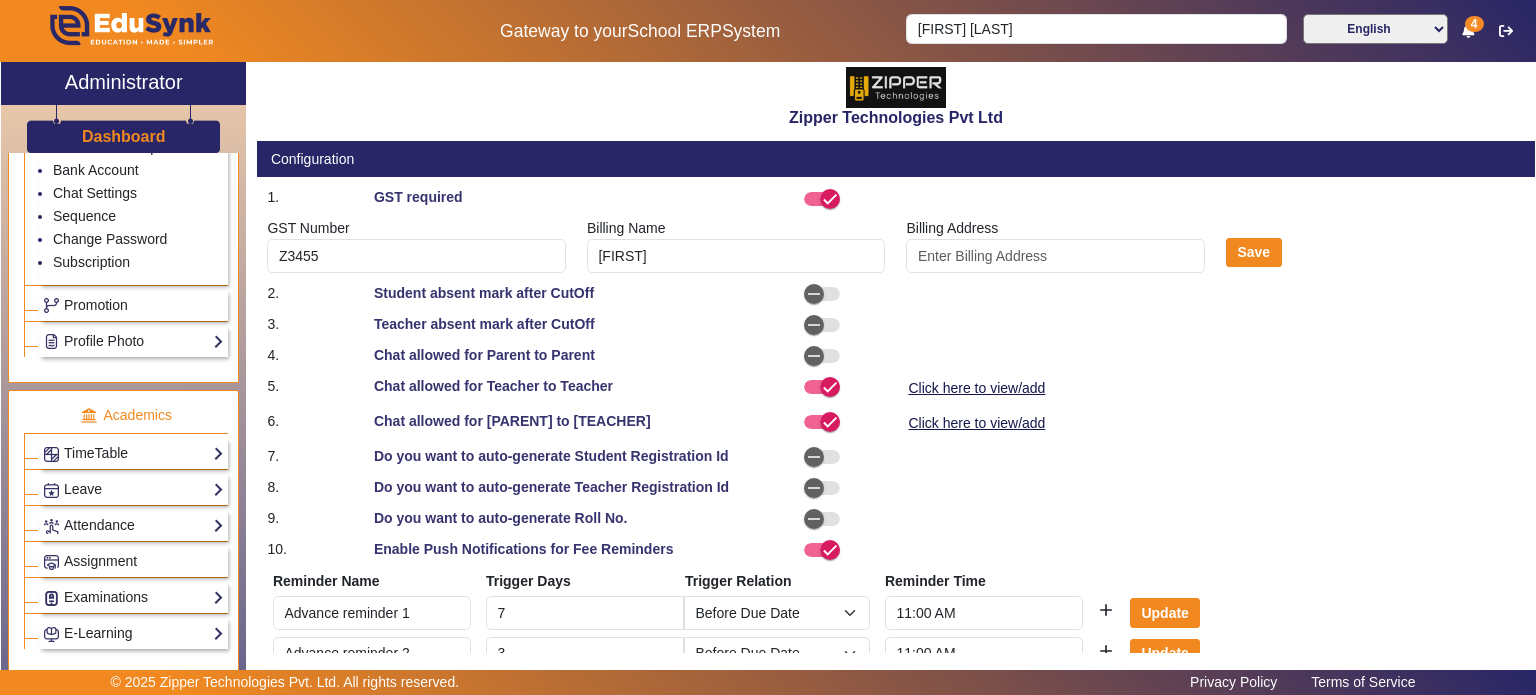 scroll, scrollTop: 759, scrollLeft: 0, axis: vertical 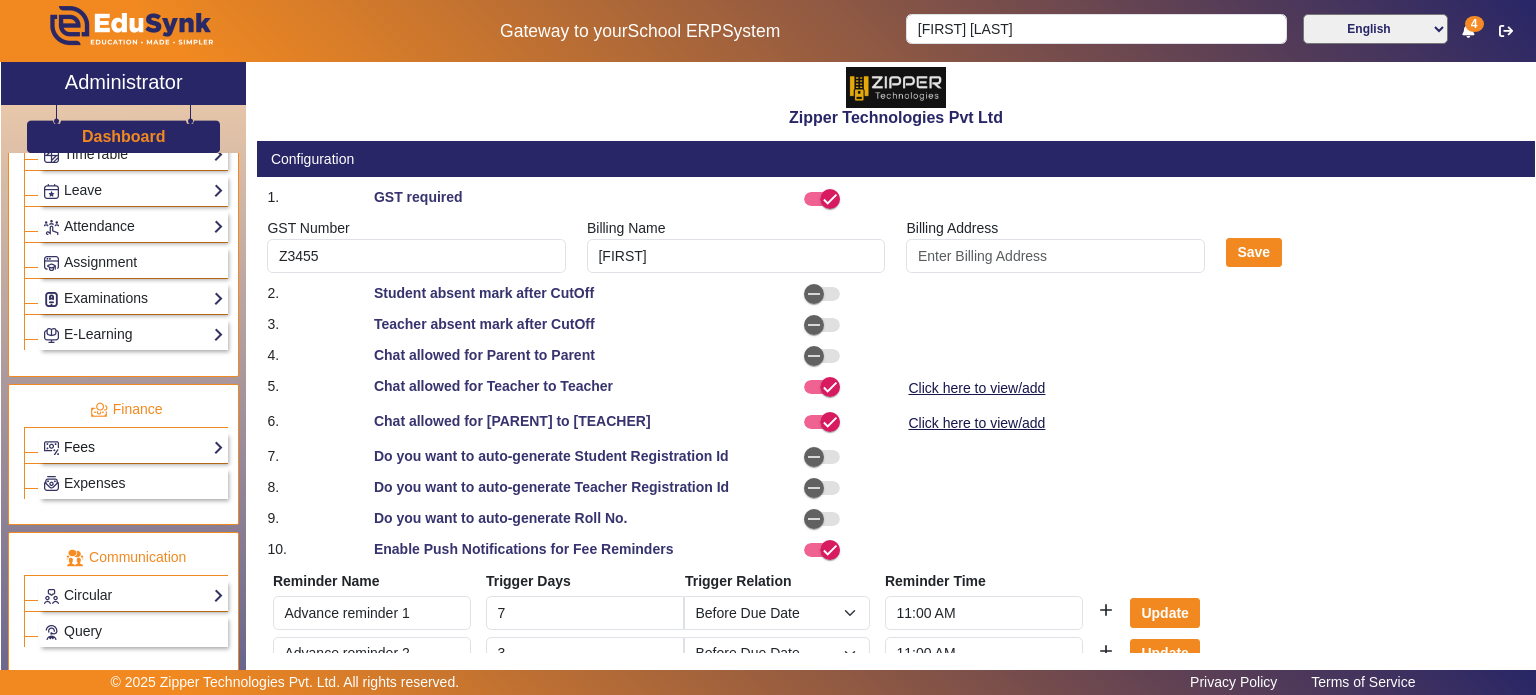 click on "Fees" 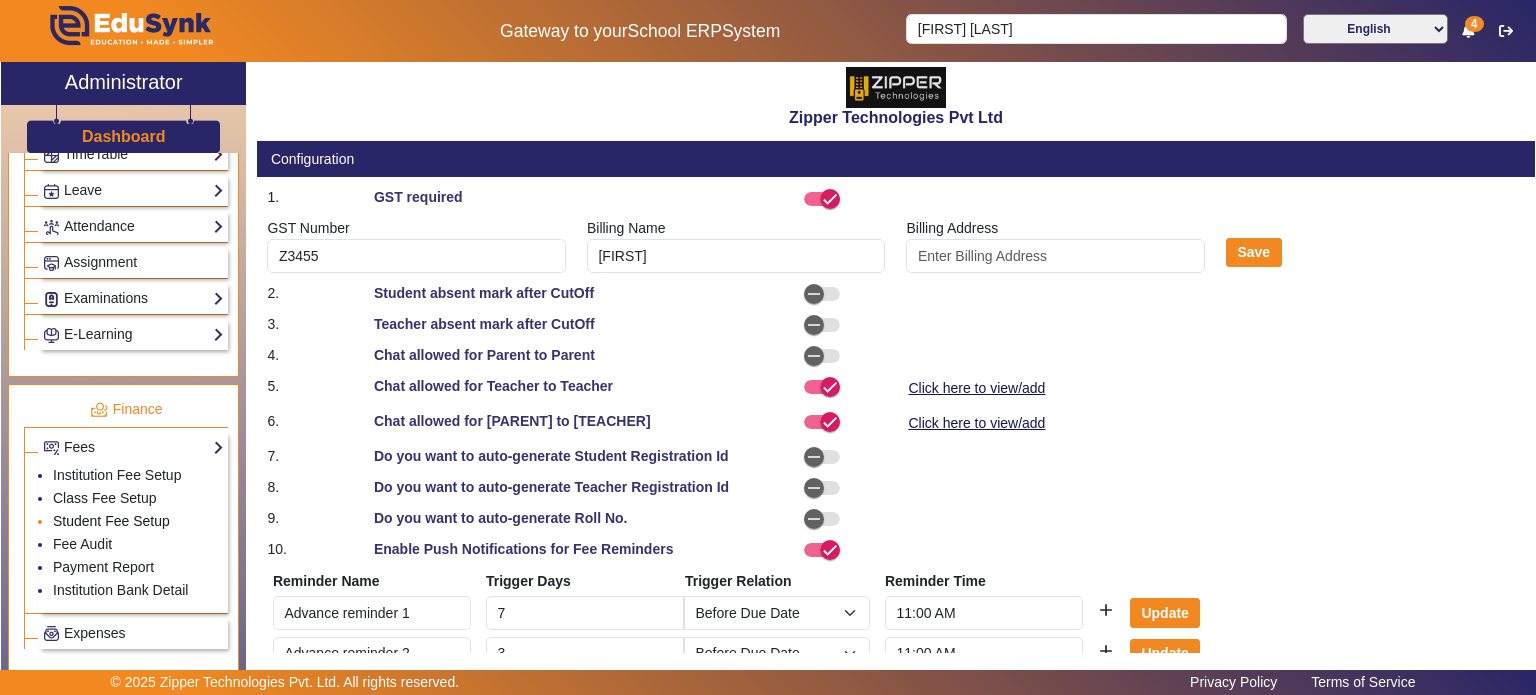 click on "Student Fee Setup" 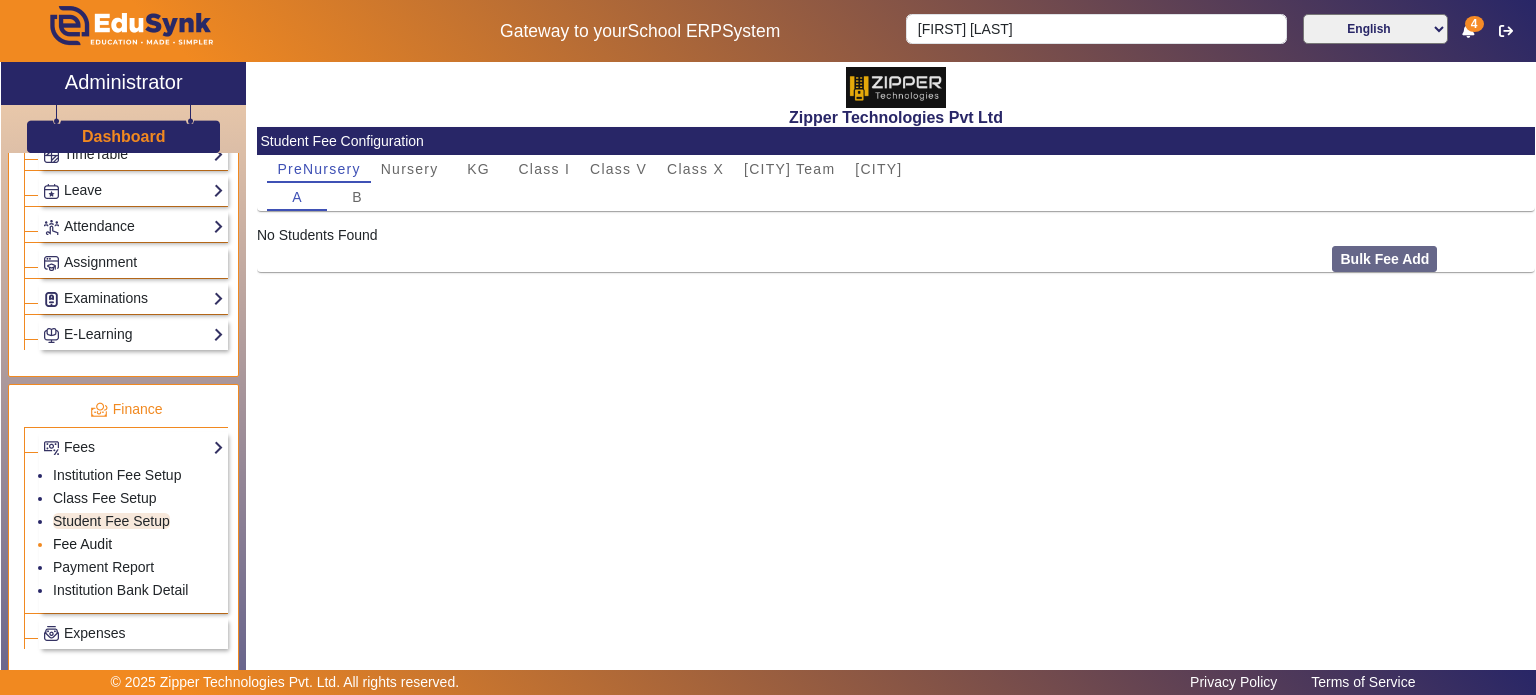 click on "Fee Audit" 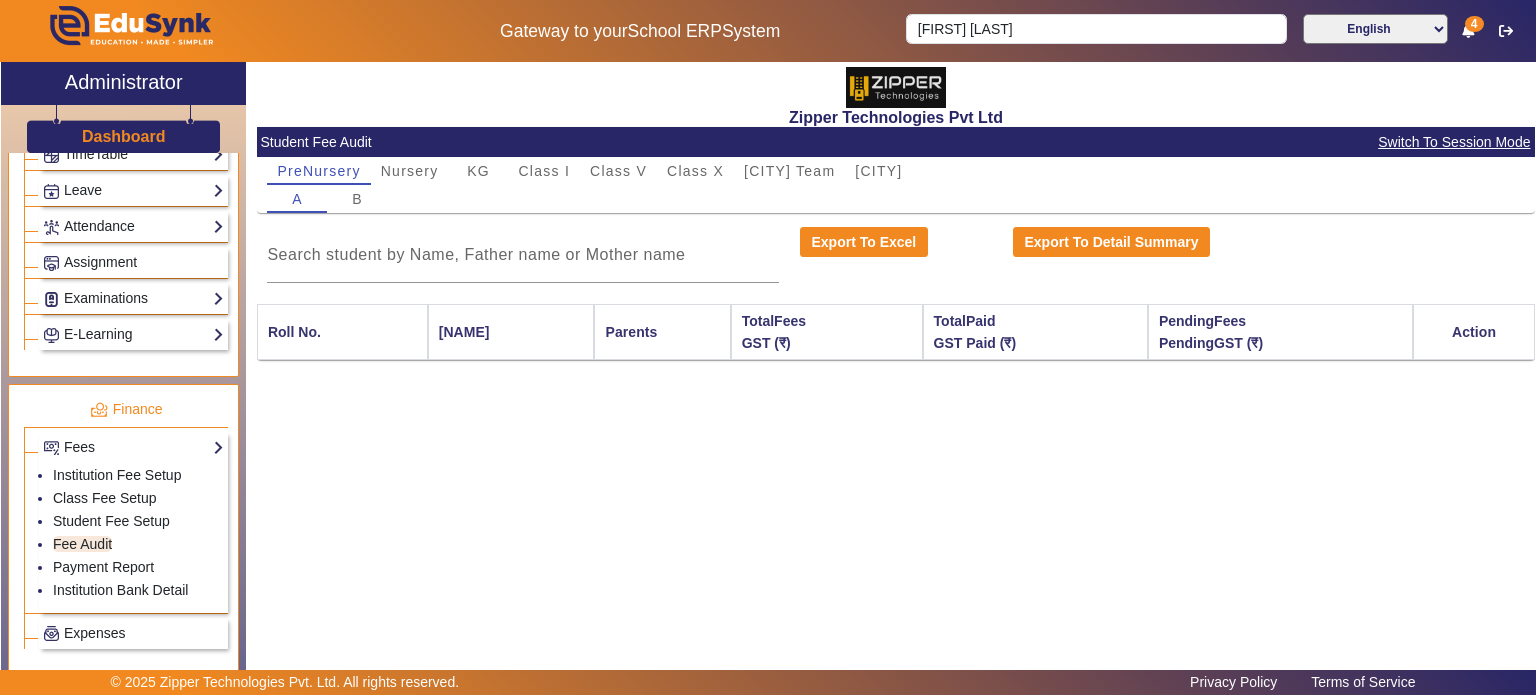 click on "A B" at bounding box center [895, 199] 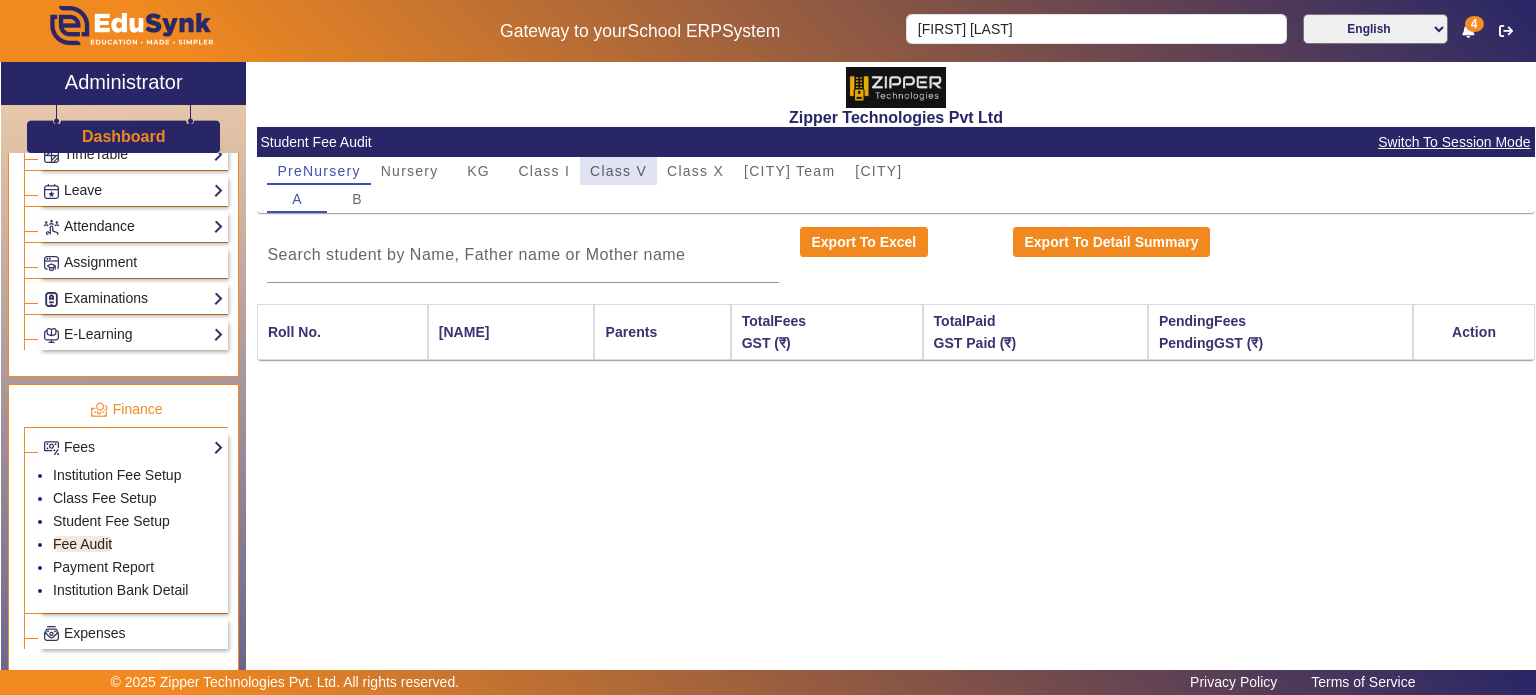 click on "Class V" at bounding box center (618, 171) 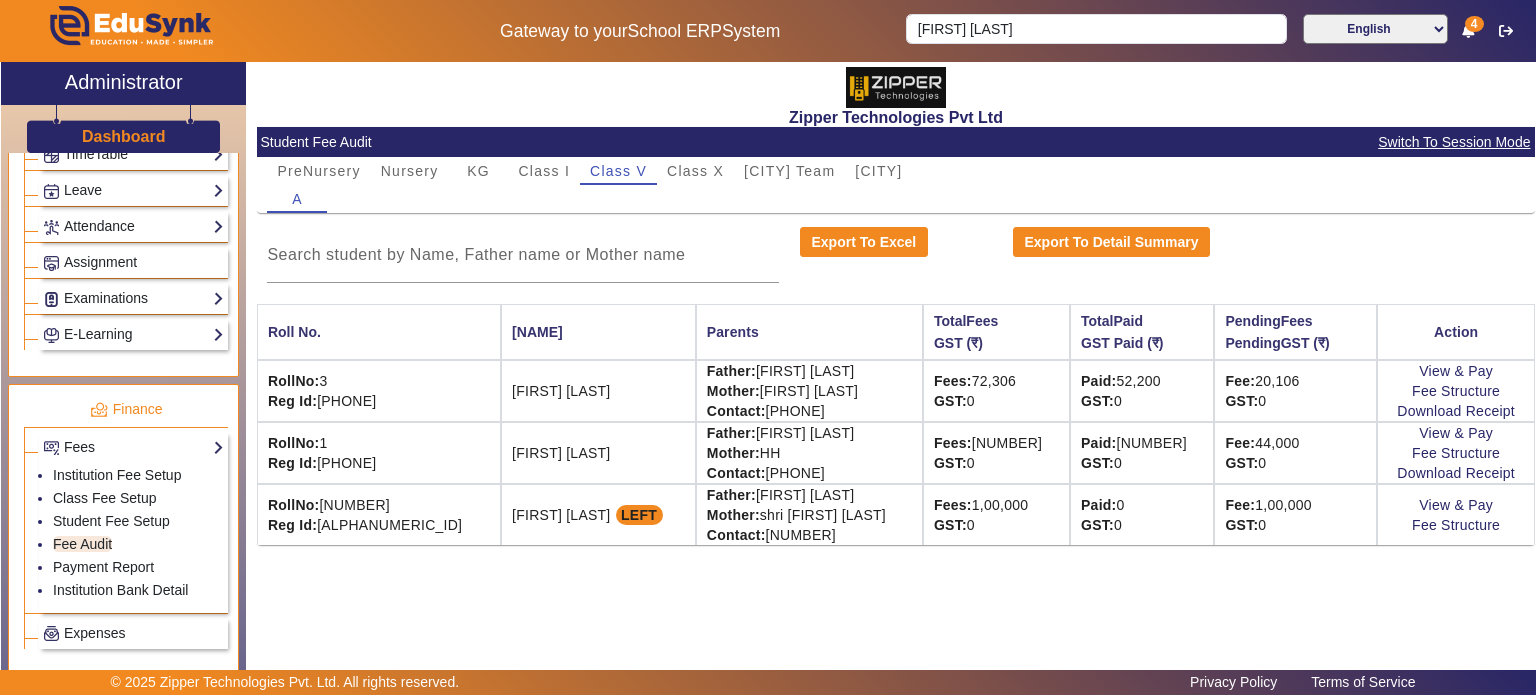 click on "Switch To Session Mode" 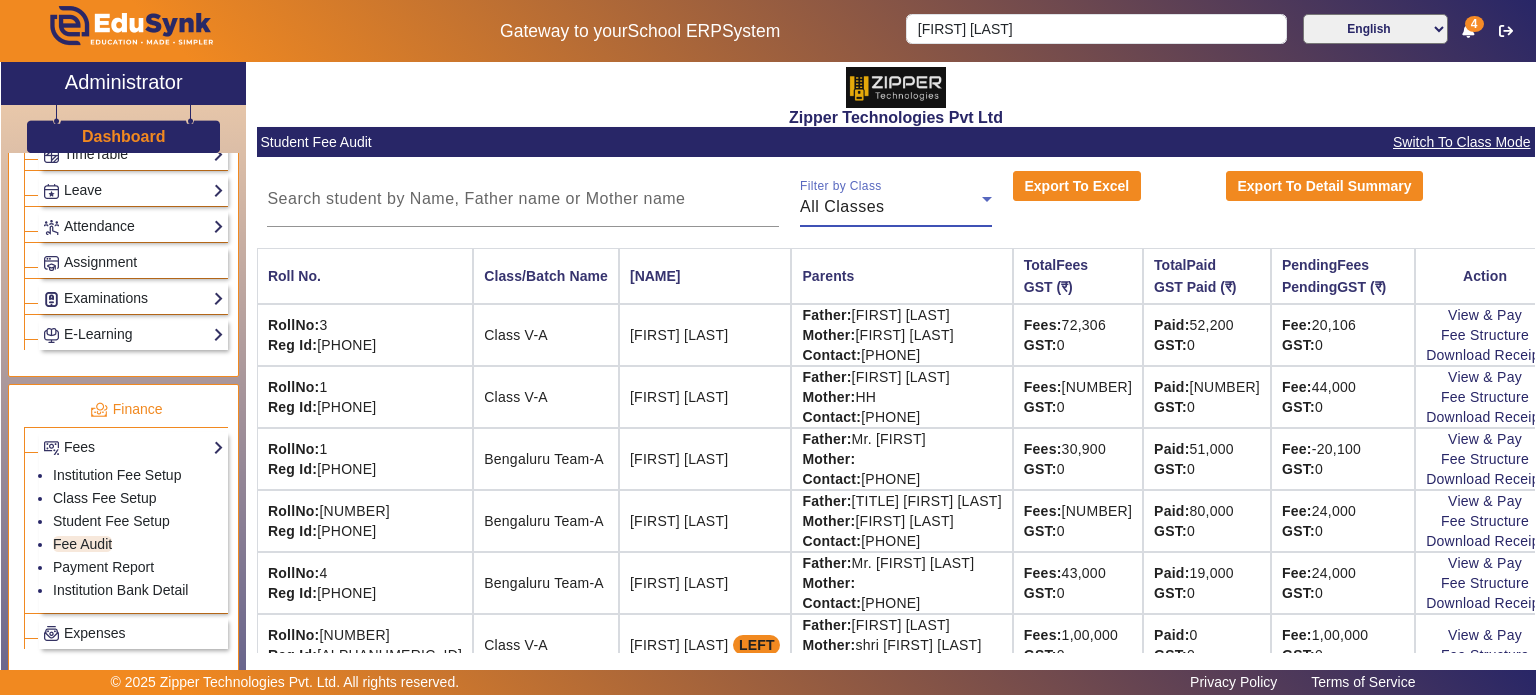 click on "All Classes" at bounding box center [891, 207] 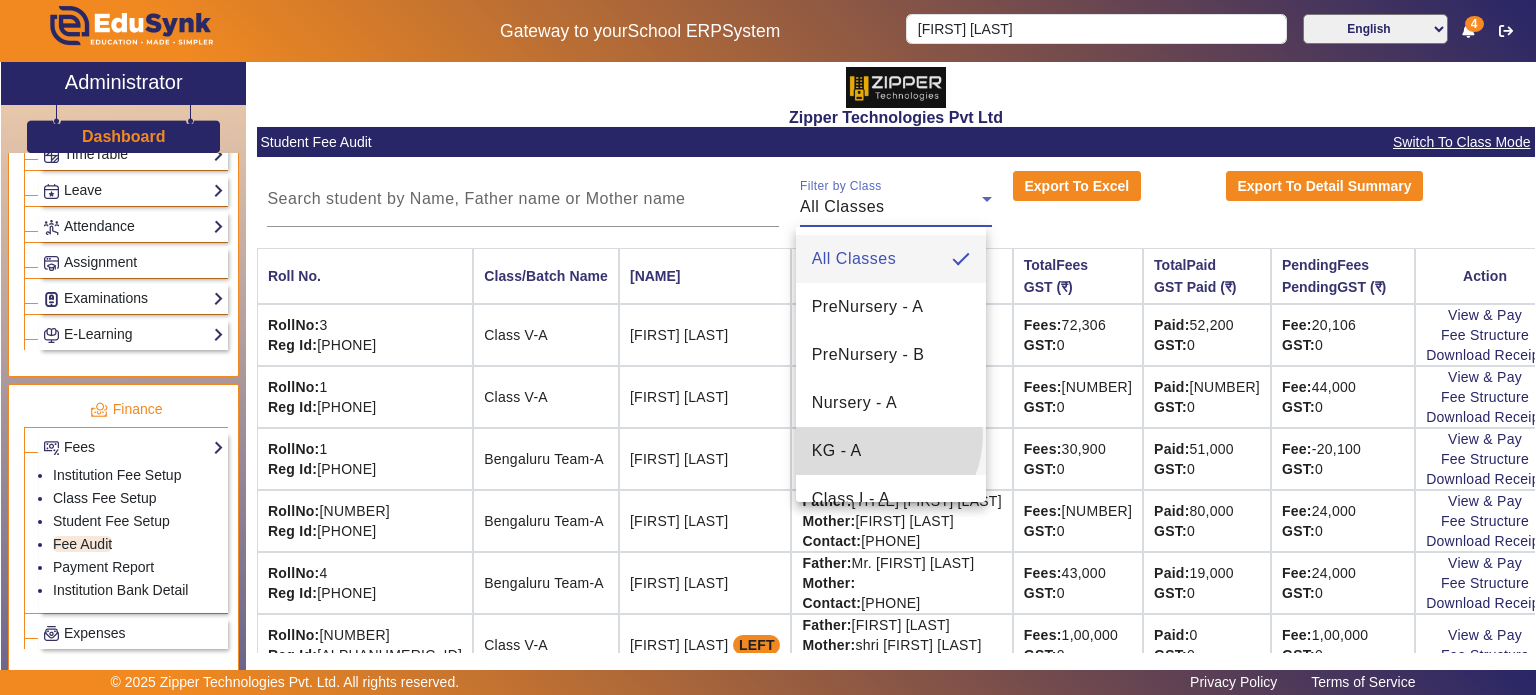 click on "KG - A" at bounding box center [891, 451] 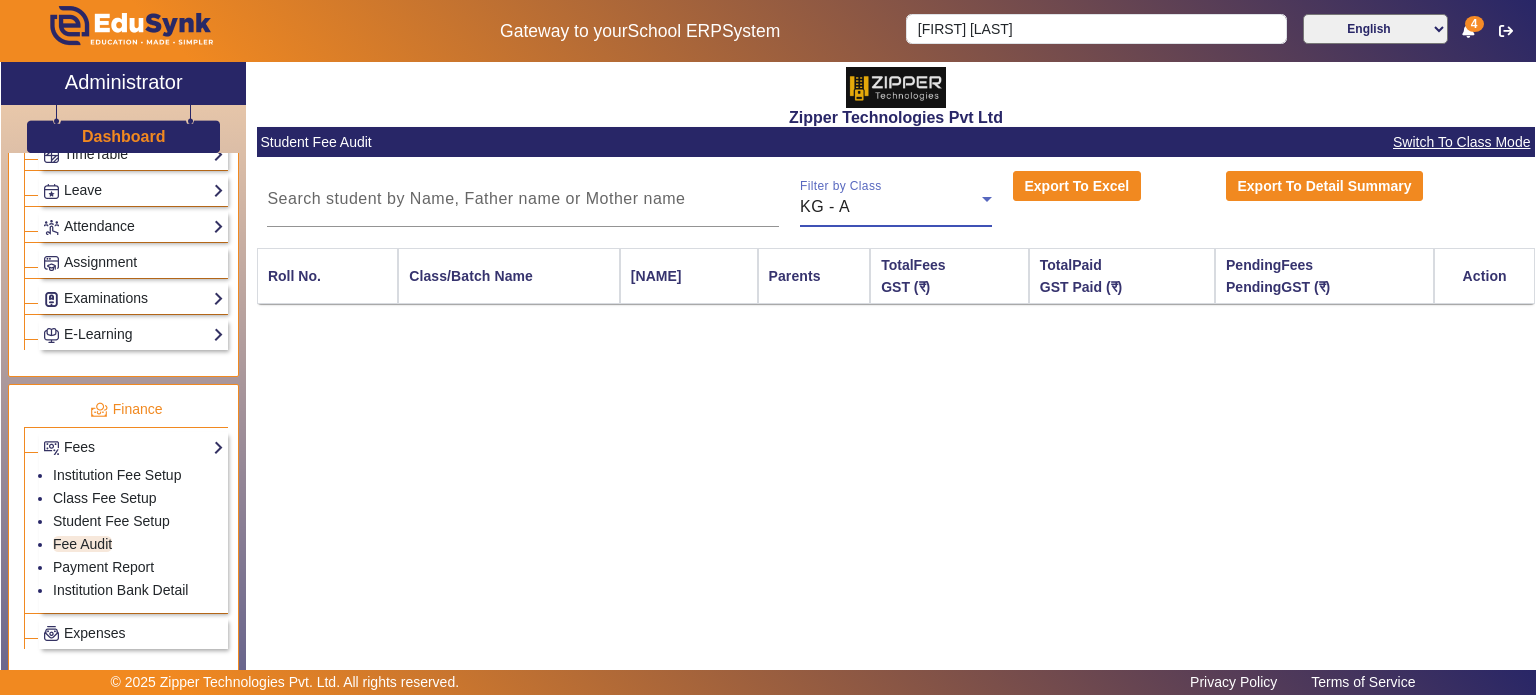 click on "Filter by Class KG - A" 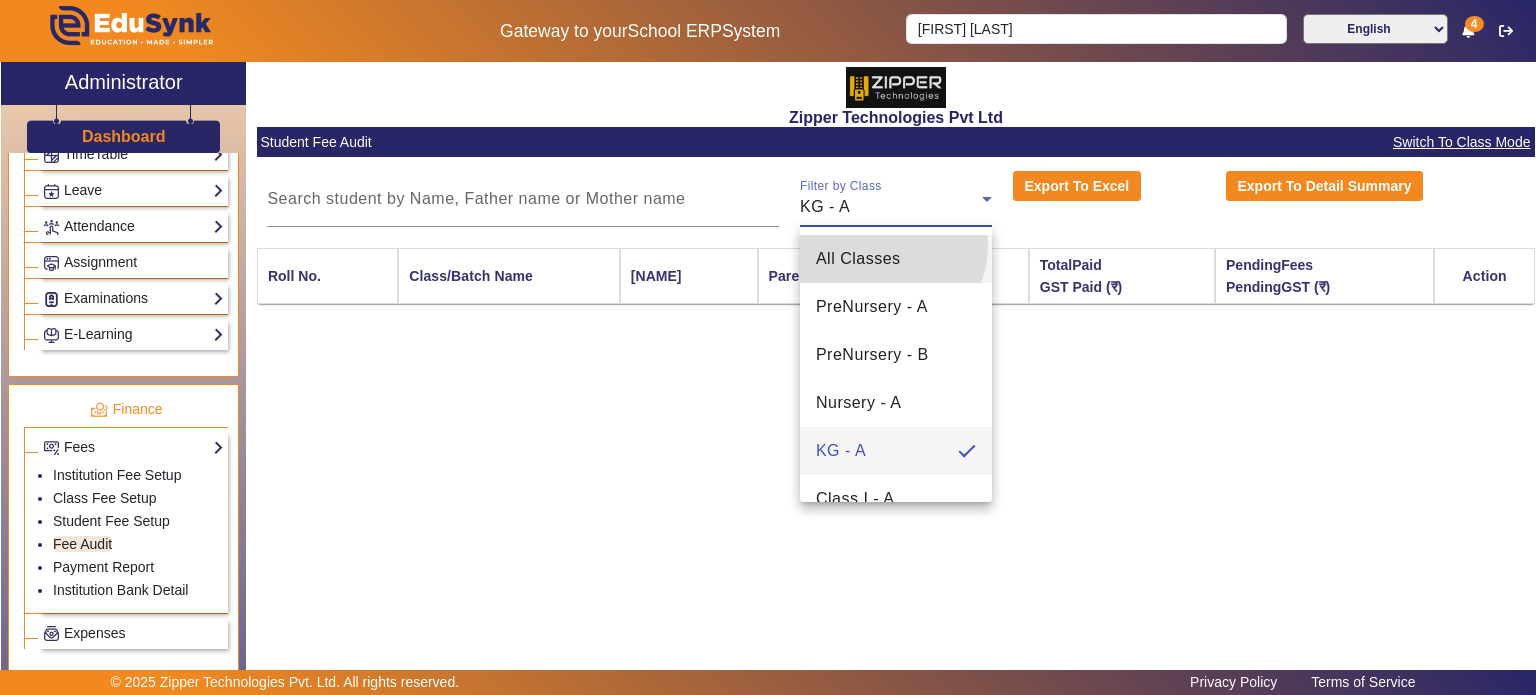 click on "All Classes" at bounding box center (896, 259) 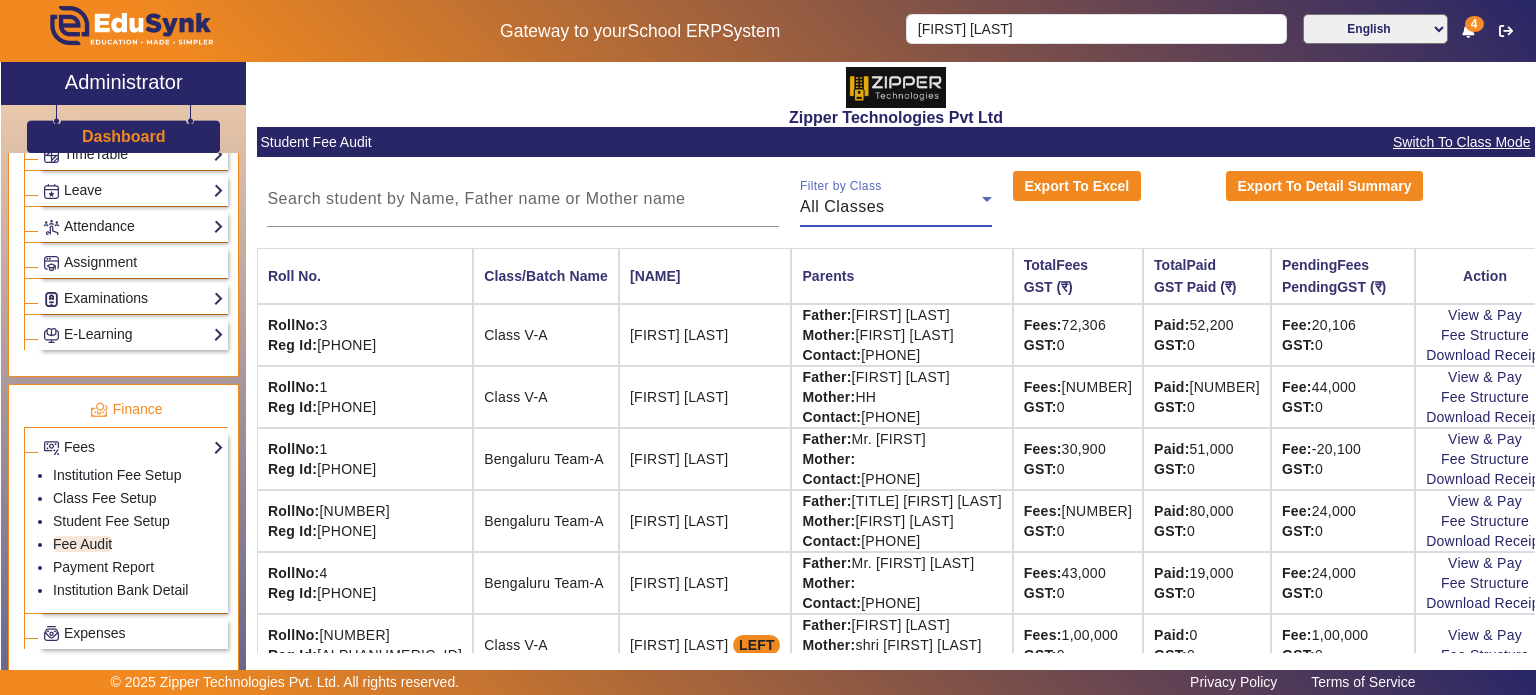 click on "All Classes" at bounding box center [891, 207] 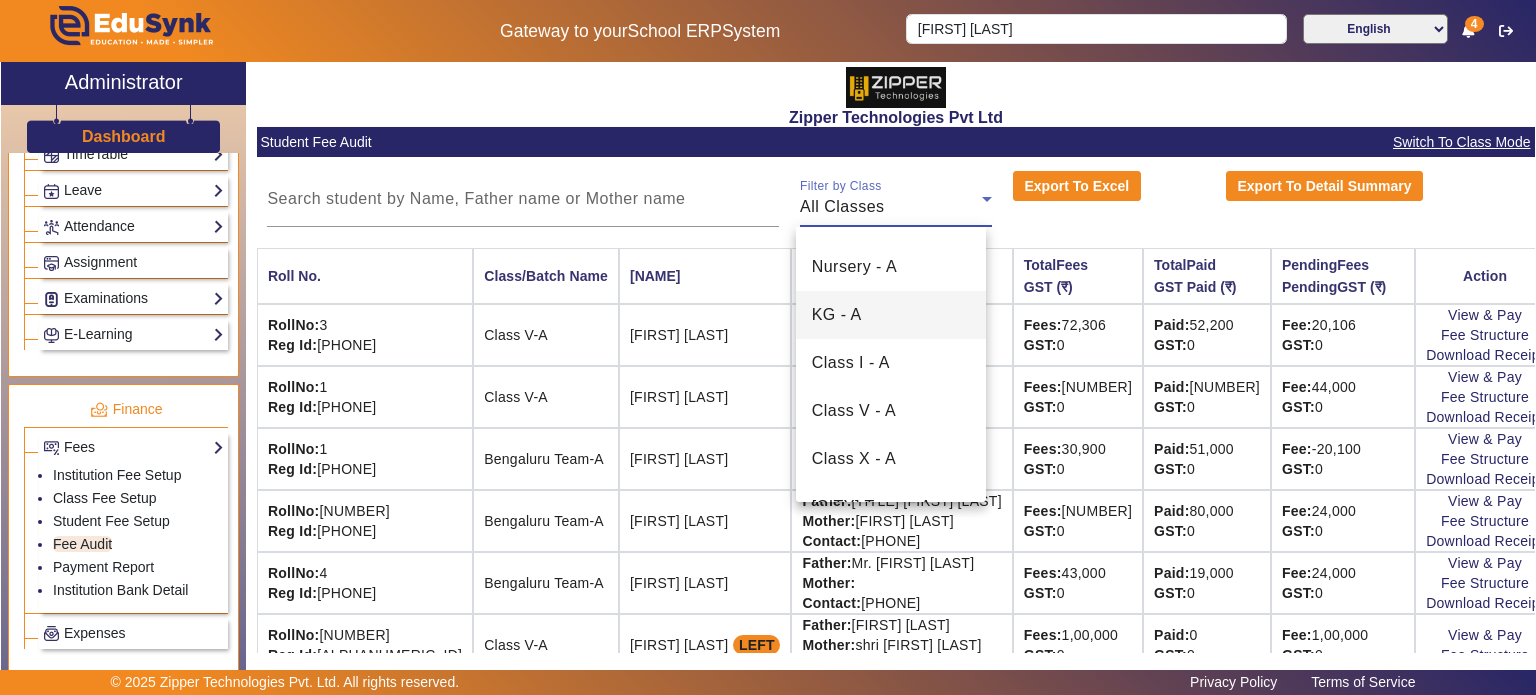 scroll, scrollTop: 140, scrollLeft: 0, axis: vertical 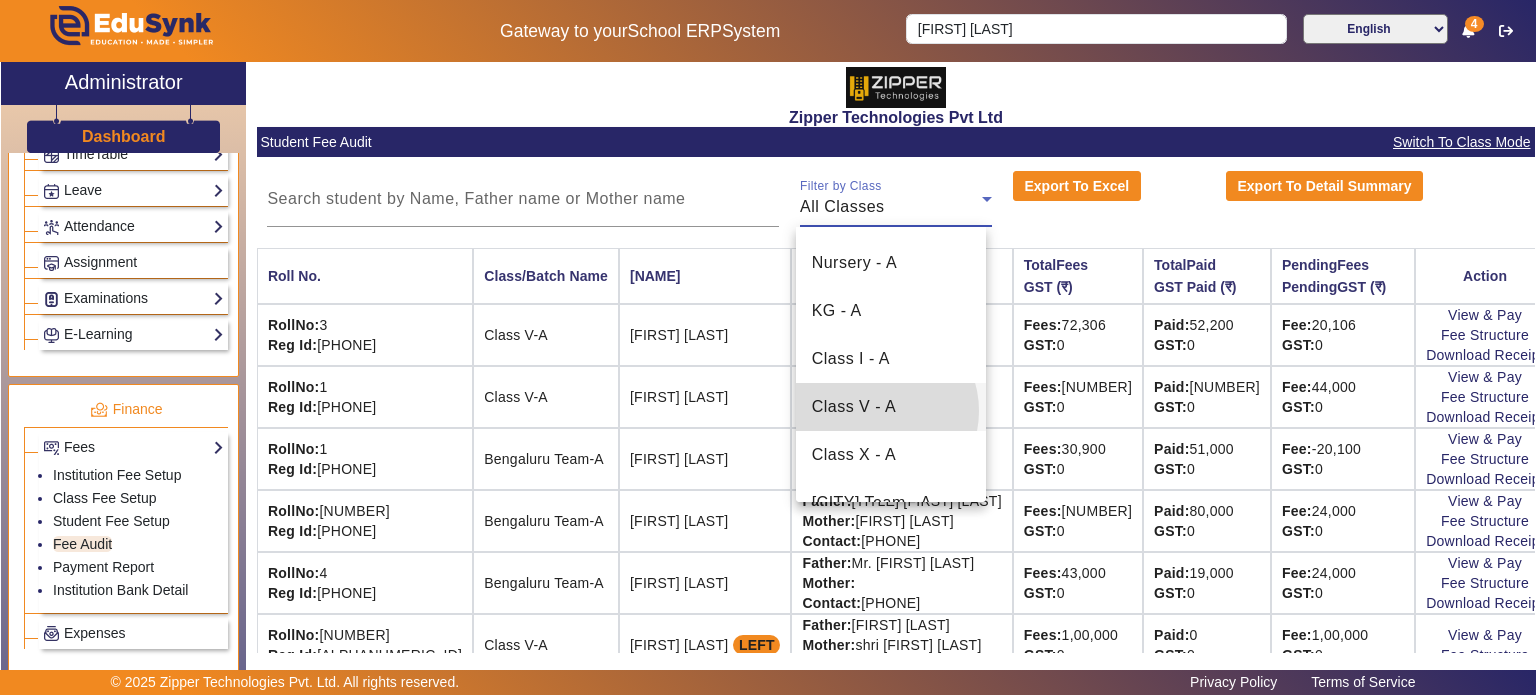 click on "Class V - A" at bounding box center (854, 407) 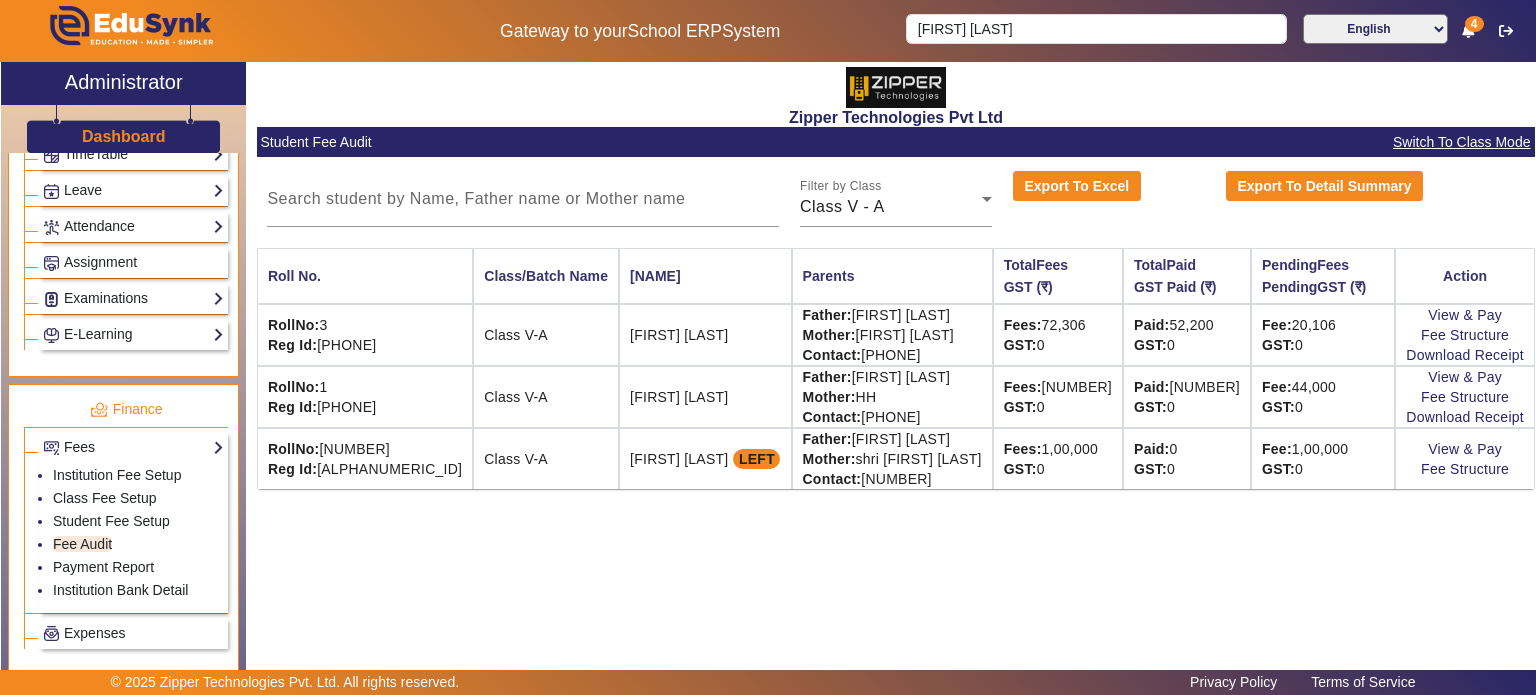 click on "Switch To Class Mode" 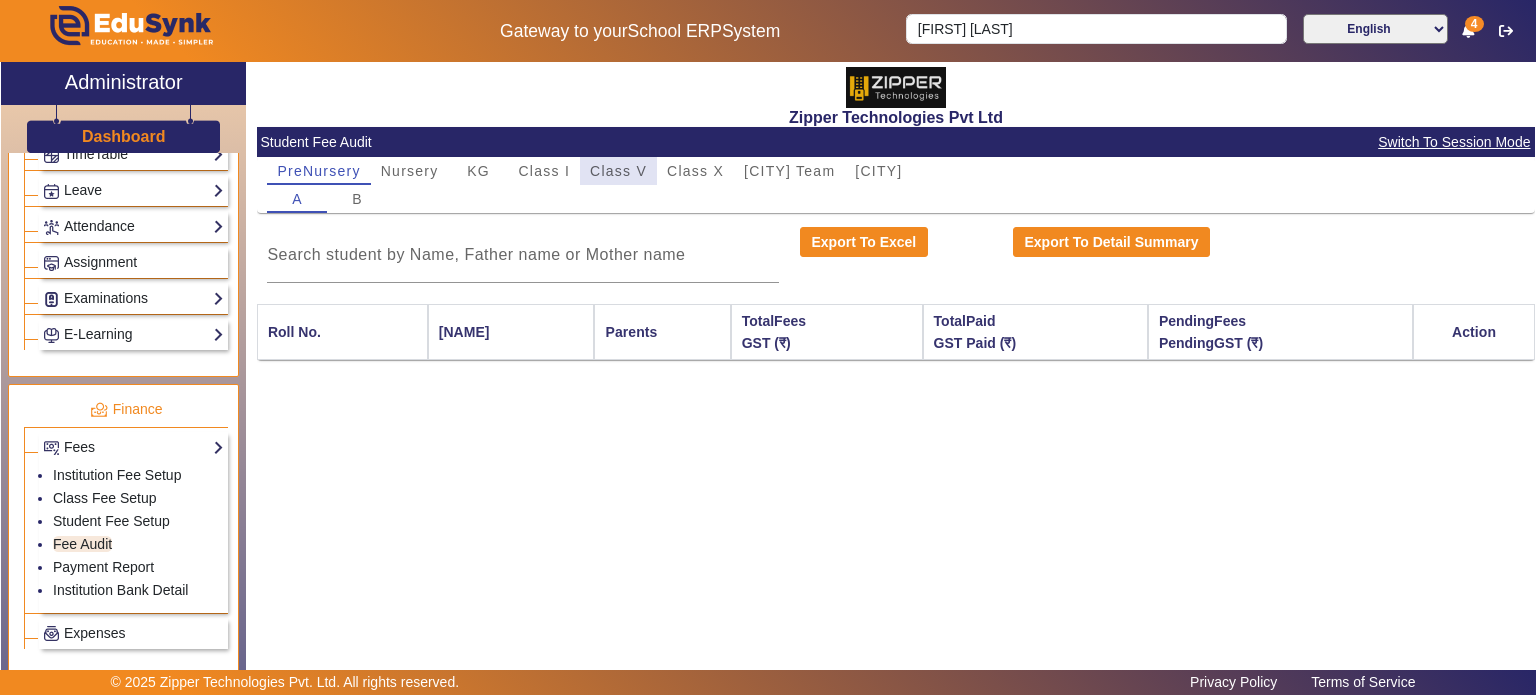 click on "Class V" at bounding box center (618, 171) 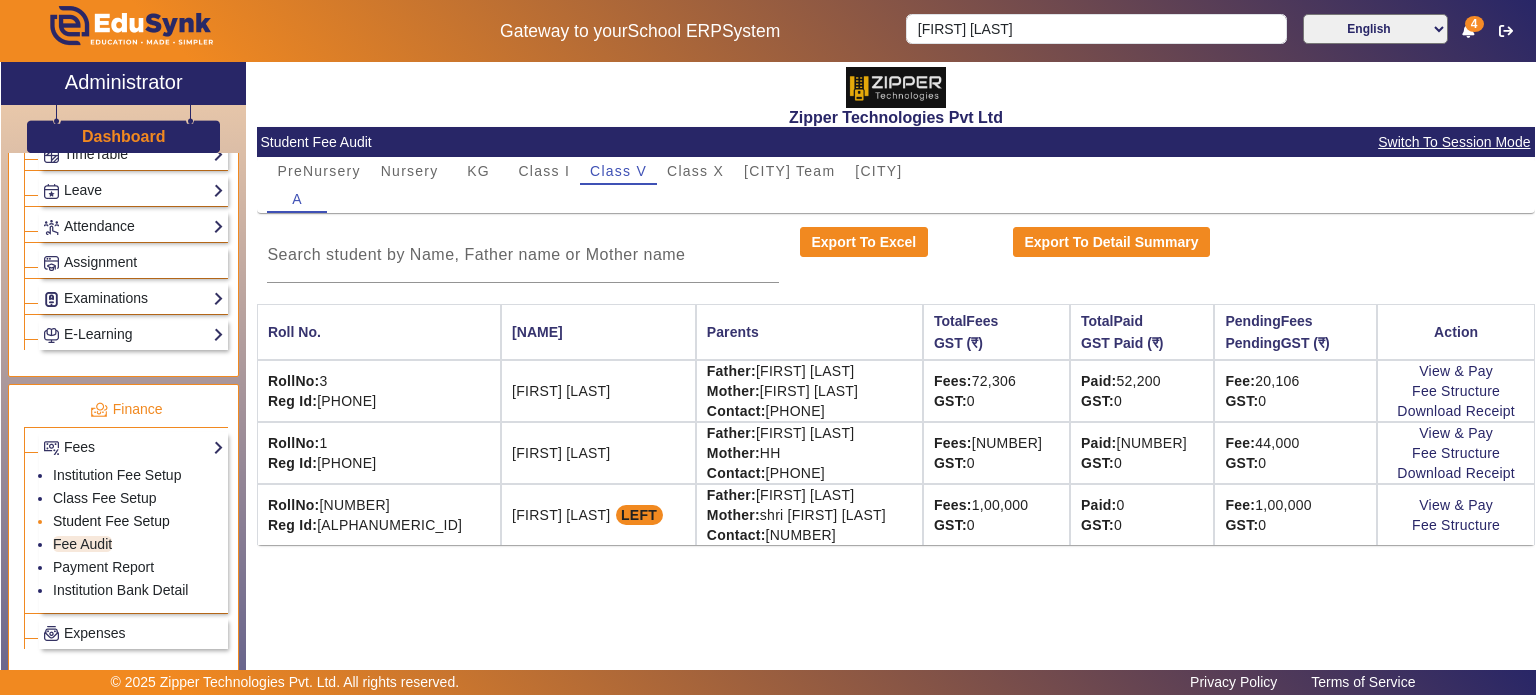 click on "Student Fee Setup" 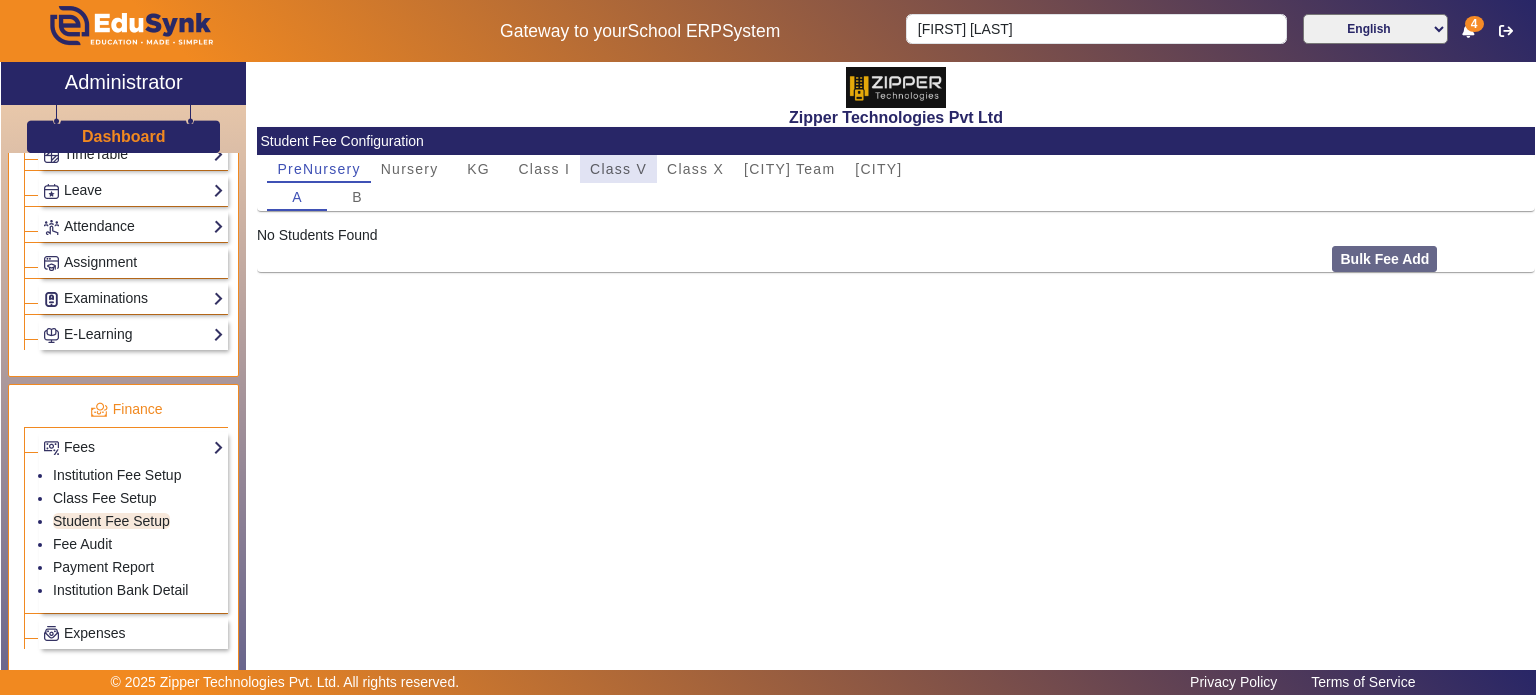 click on "Class V" at bounding box center (618, 169) 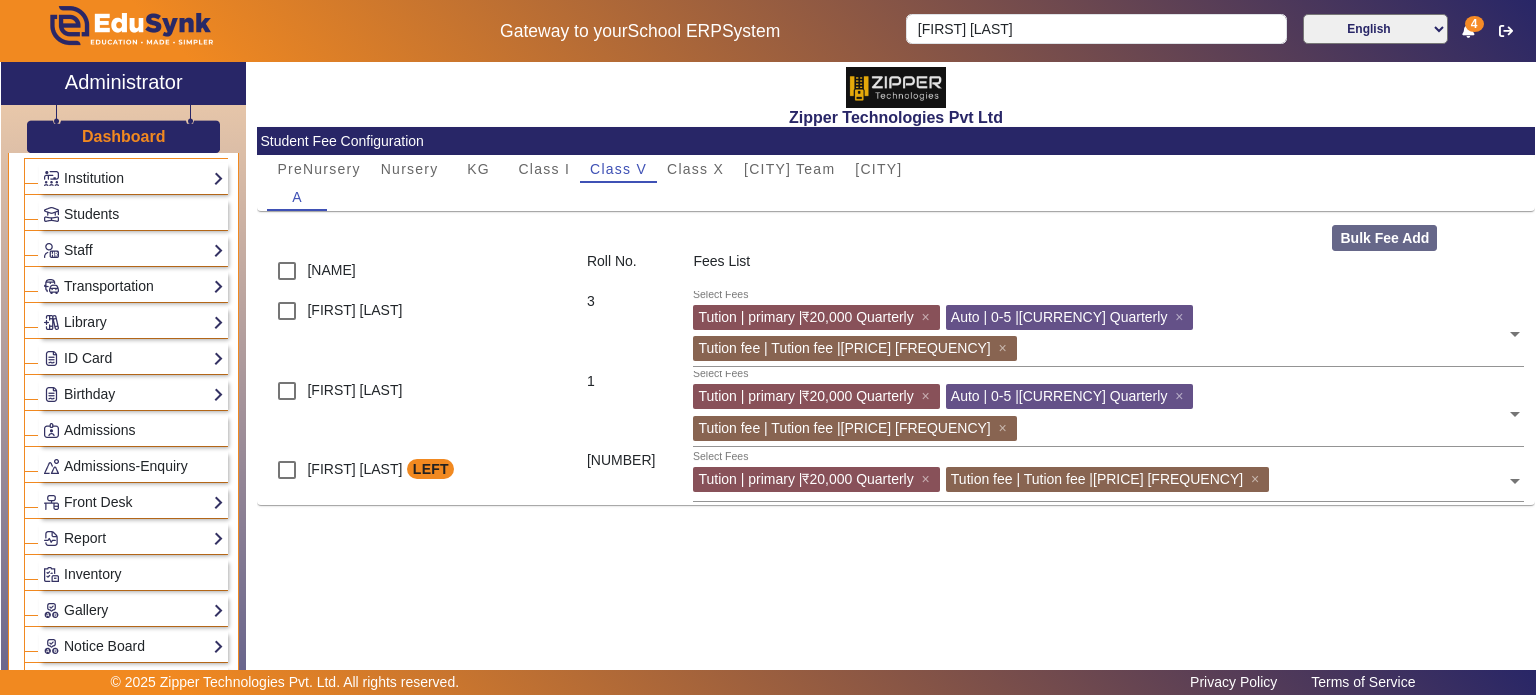 scroll, scrollTop: 76, scrollLeft: 0, axis: vertical 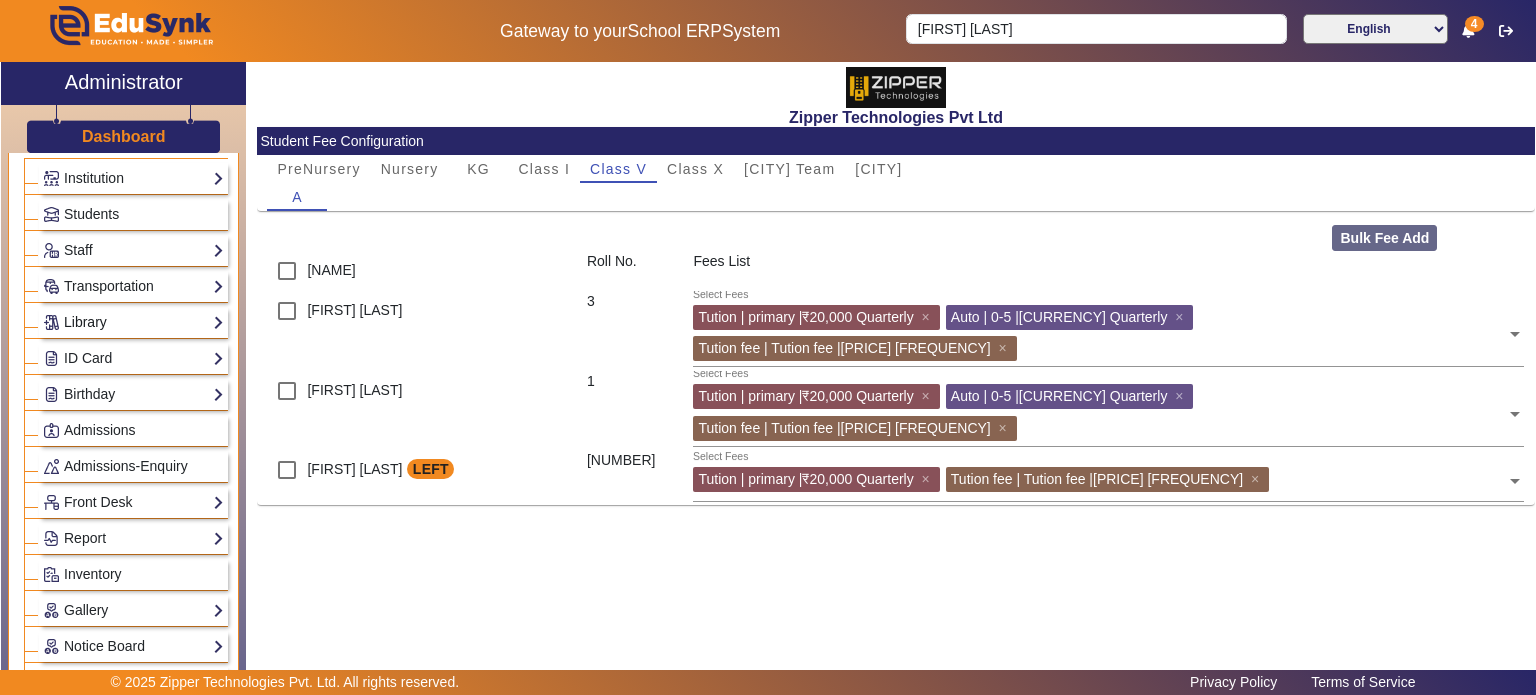 click on "Library" 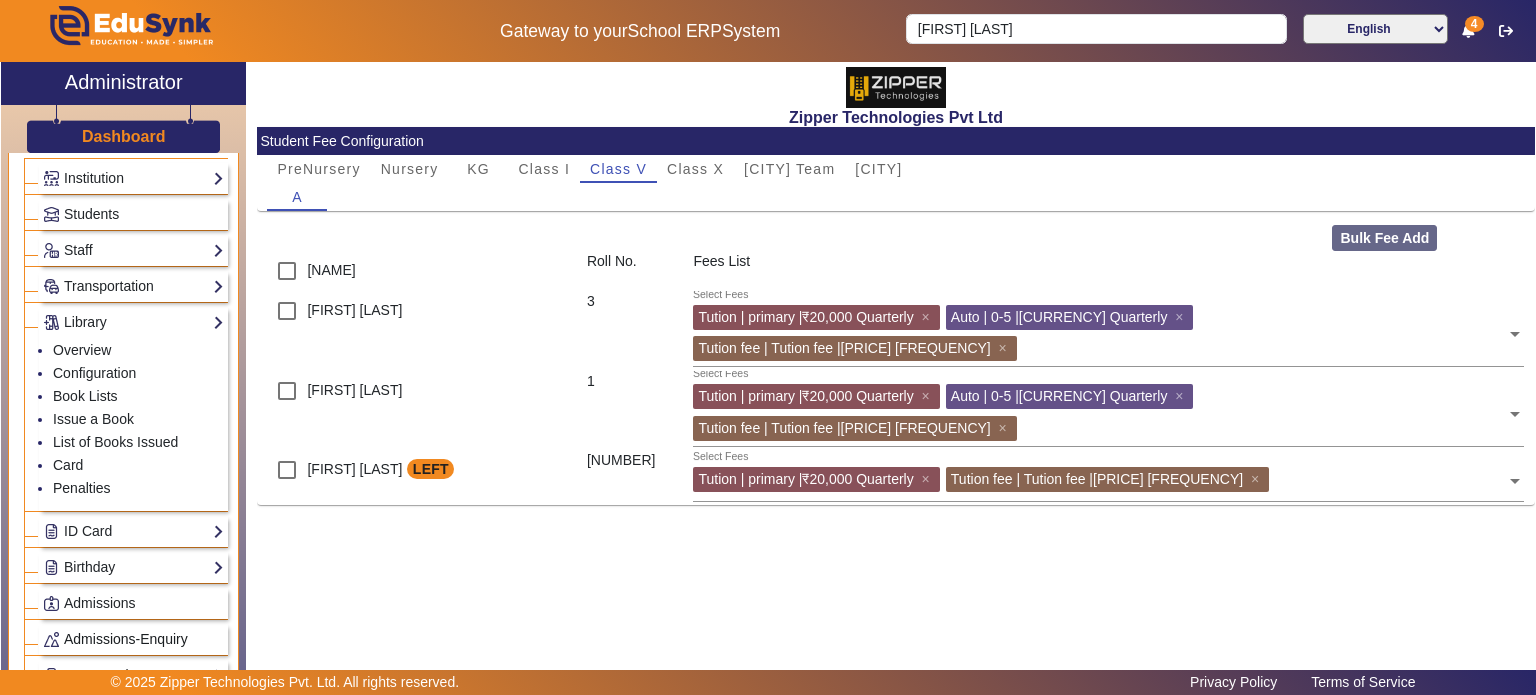 click on "Card" 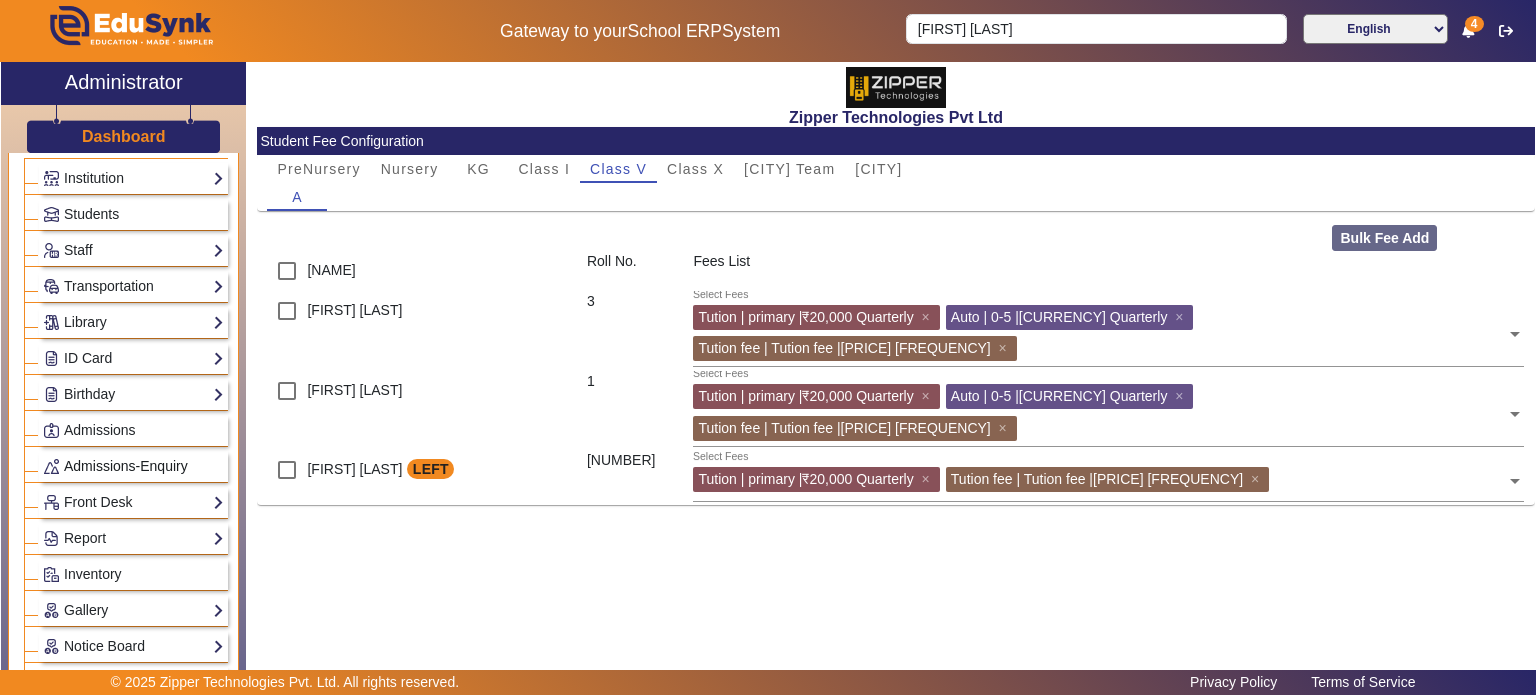 click on "Admissions-Enquiry" 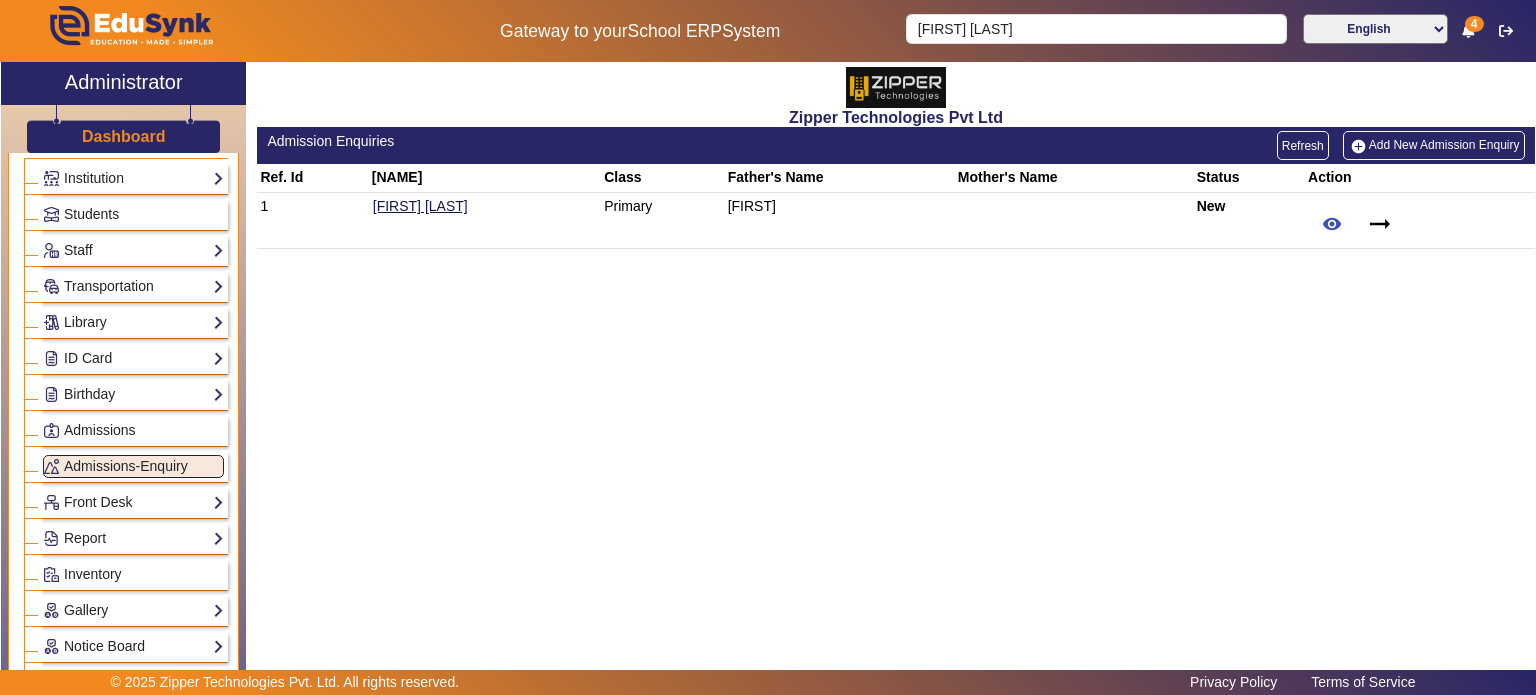 click on "Library  Overview   Configuration   Book Lists   Issue a Book   List of Books Issued   Card   Penalties" 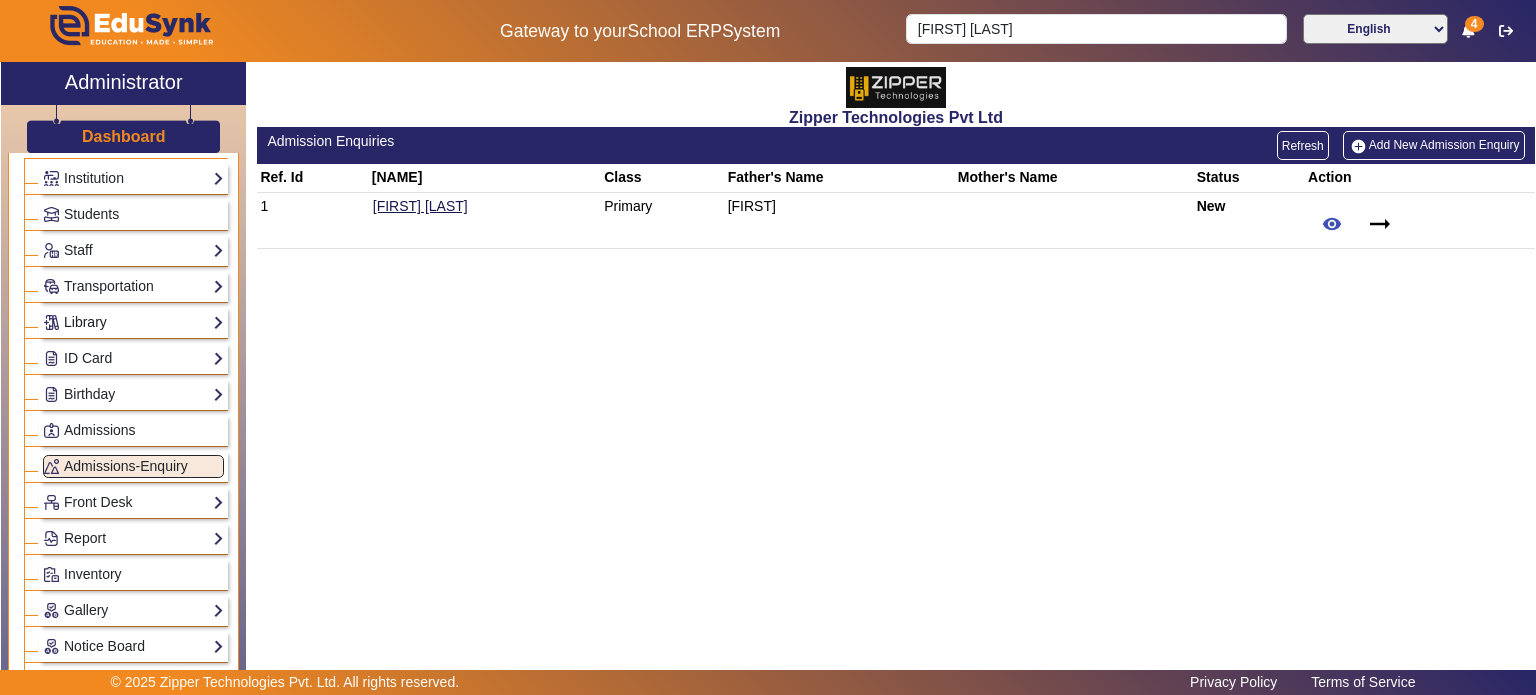 click on "Library" 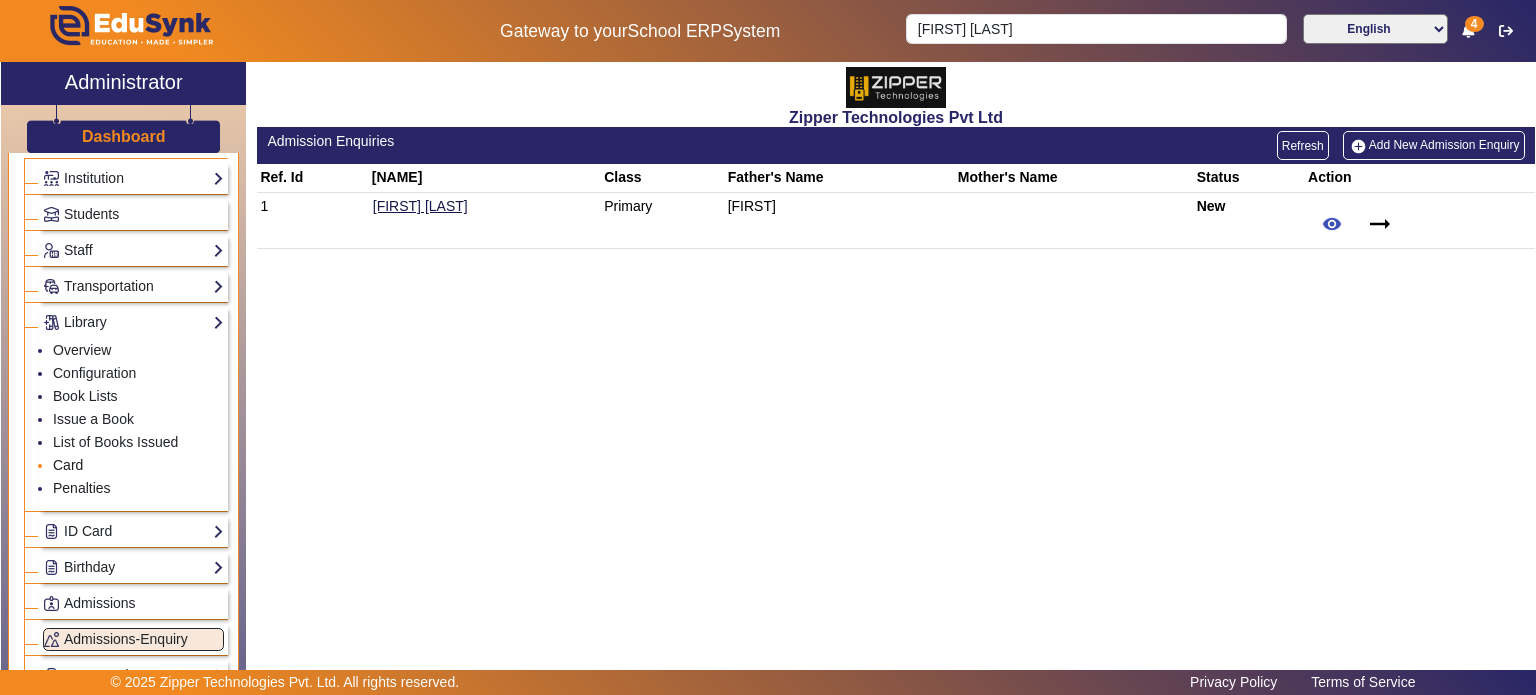 click on "Card" 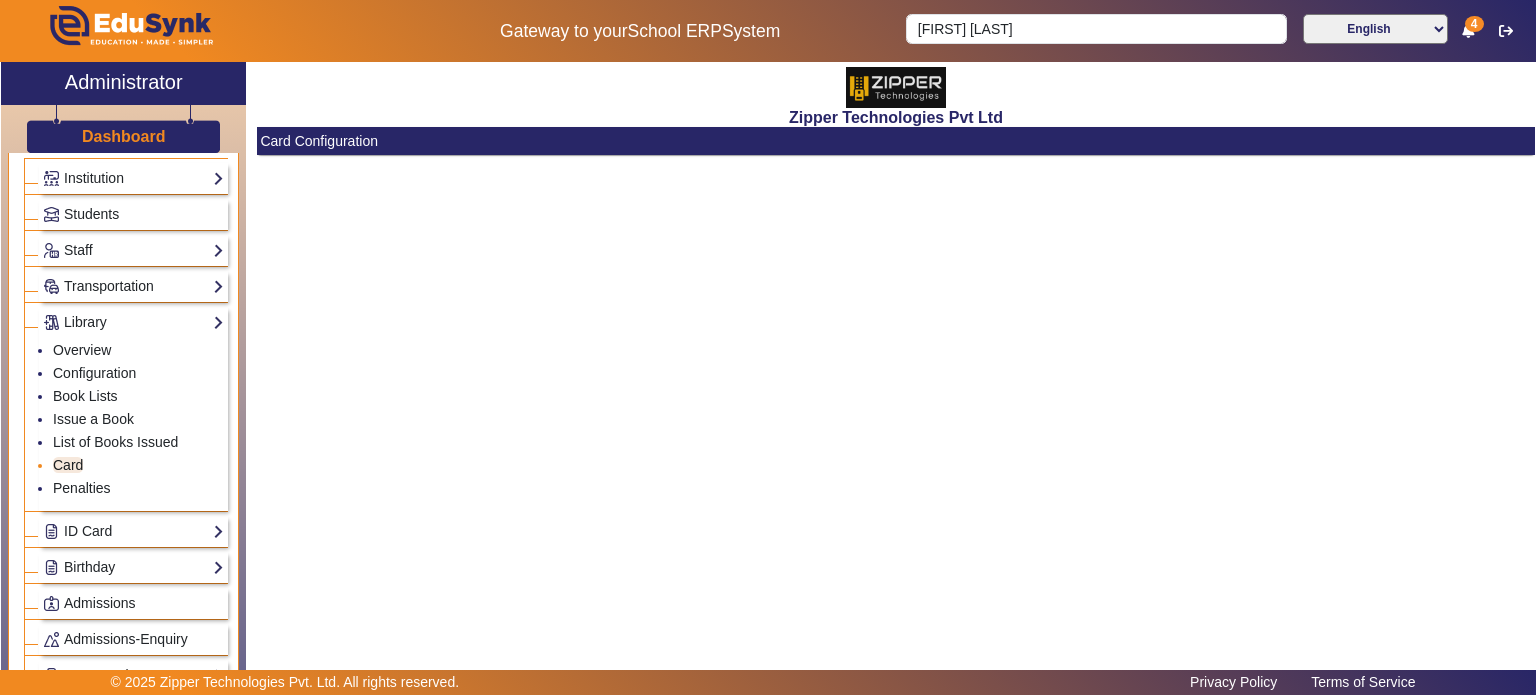 click on "Card" 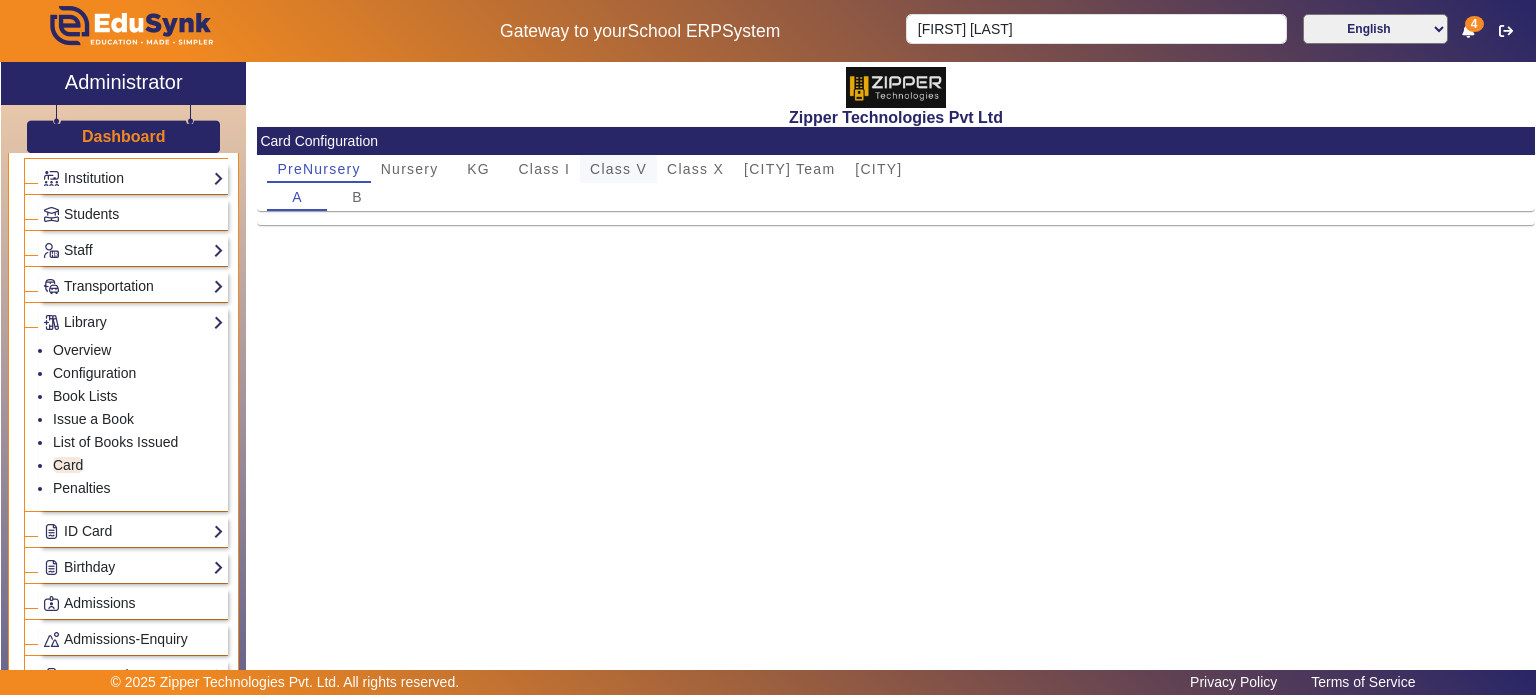 click on "Class V" at bounding box center [618, 169] 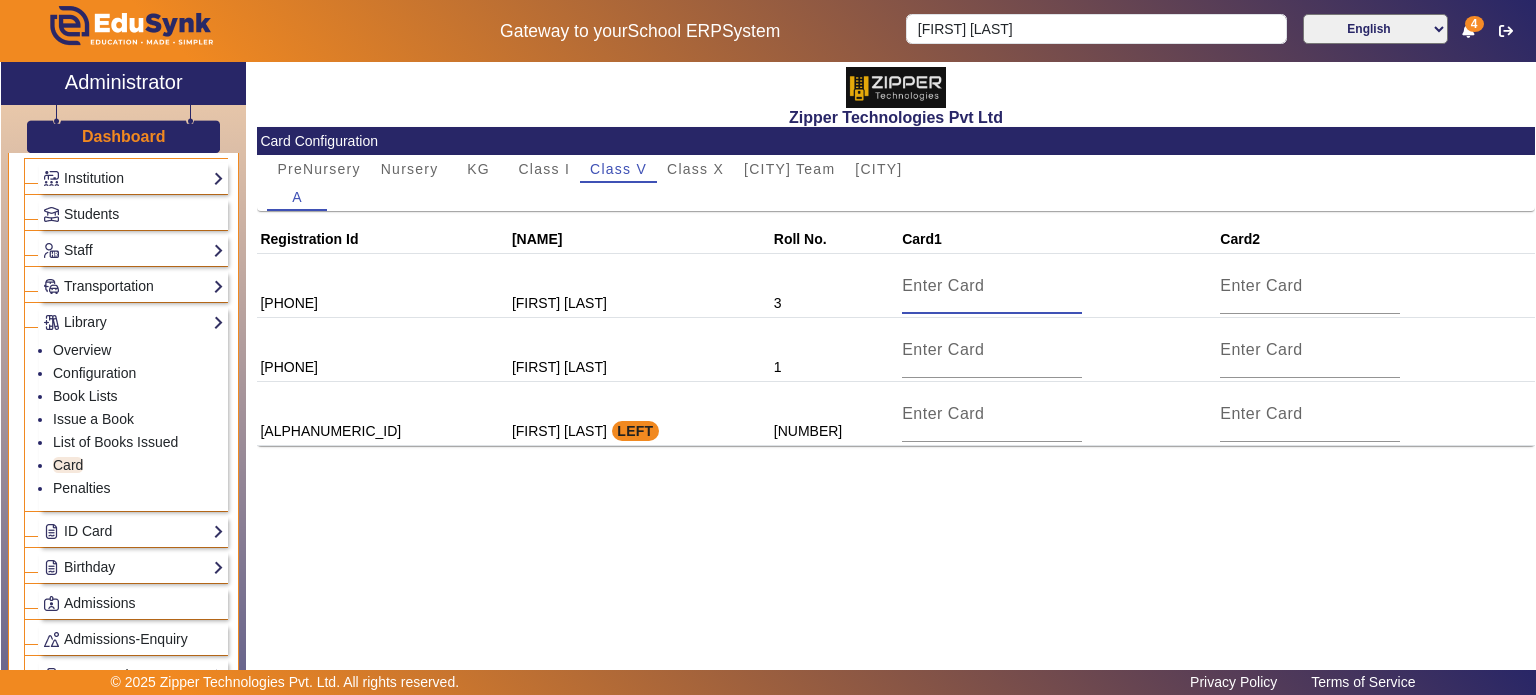 click at bounding box center (992, 286) 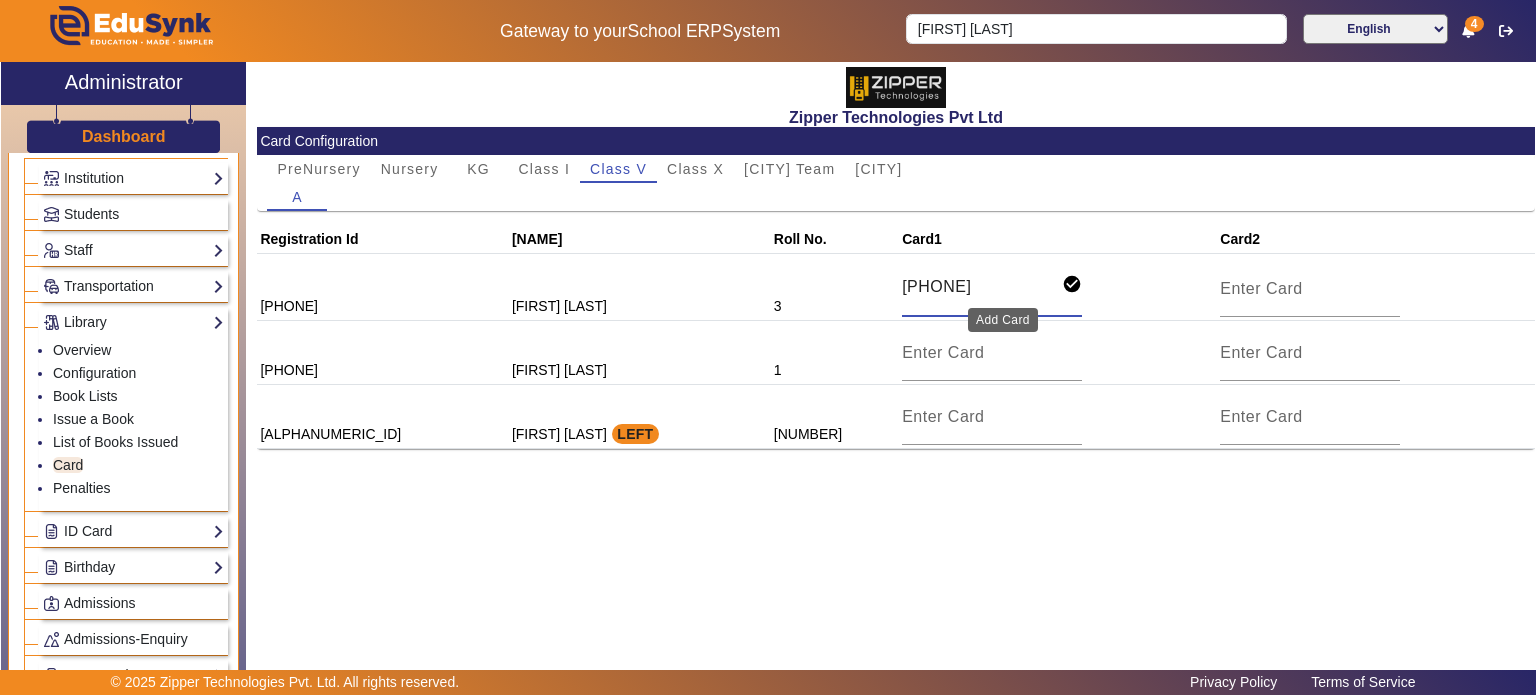 click on "check_circle" 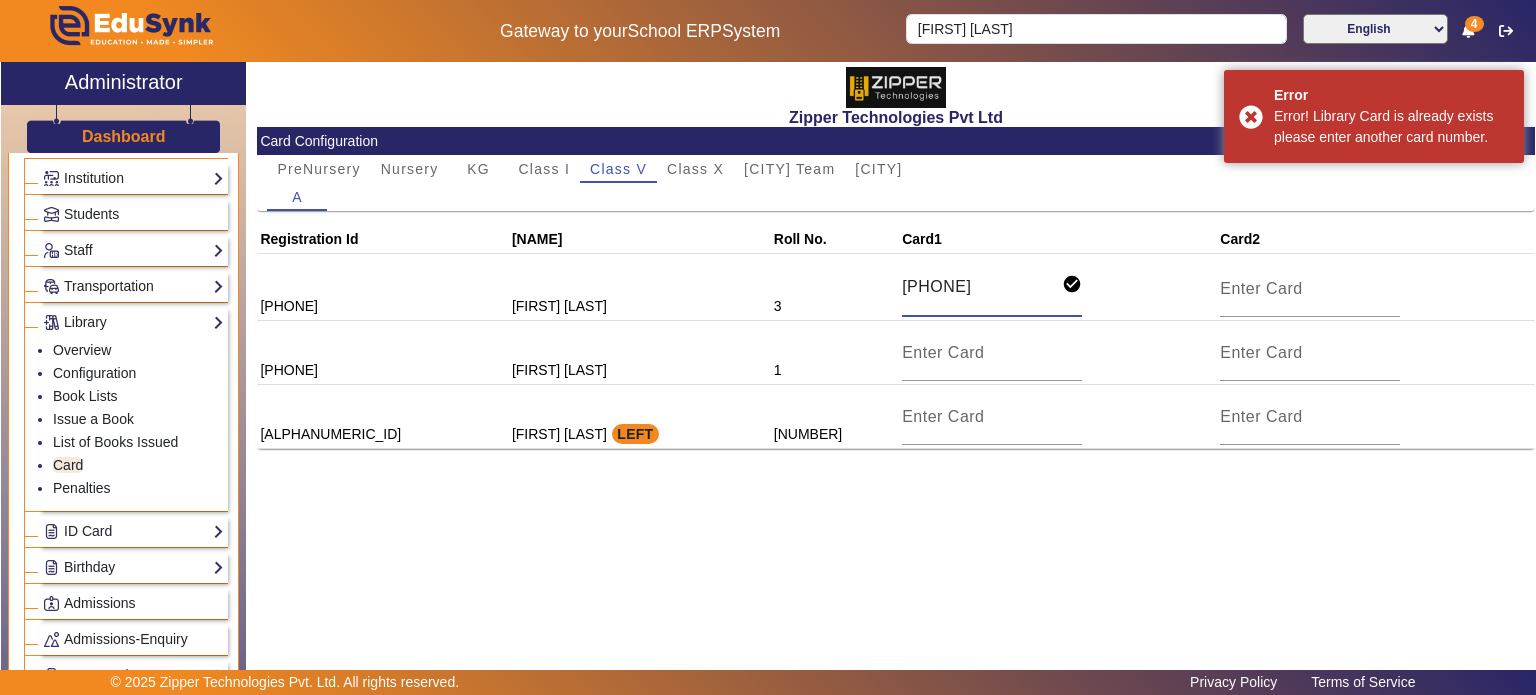 click on "[PHONE]" at bounding box center (982, 287) 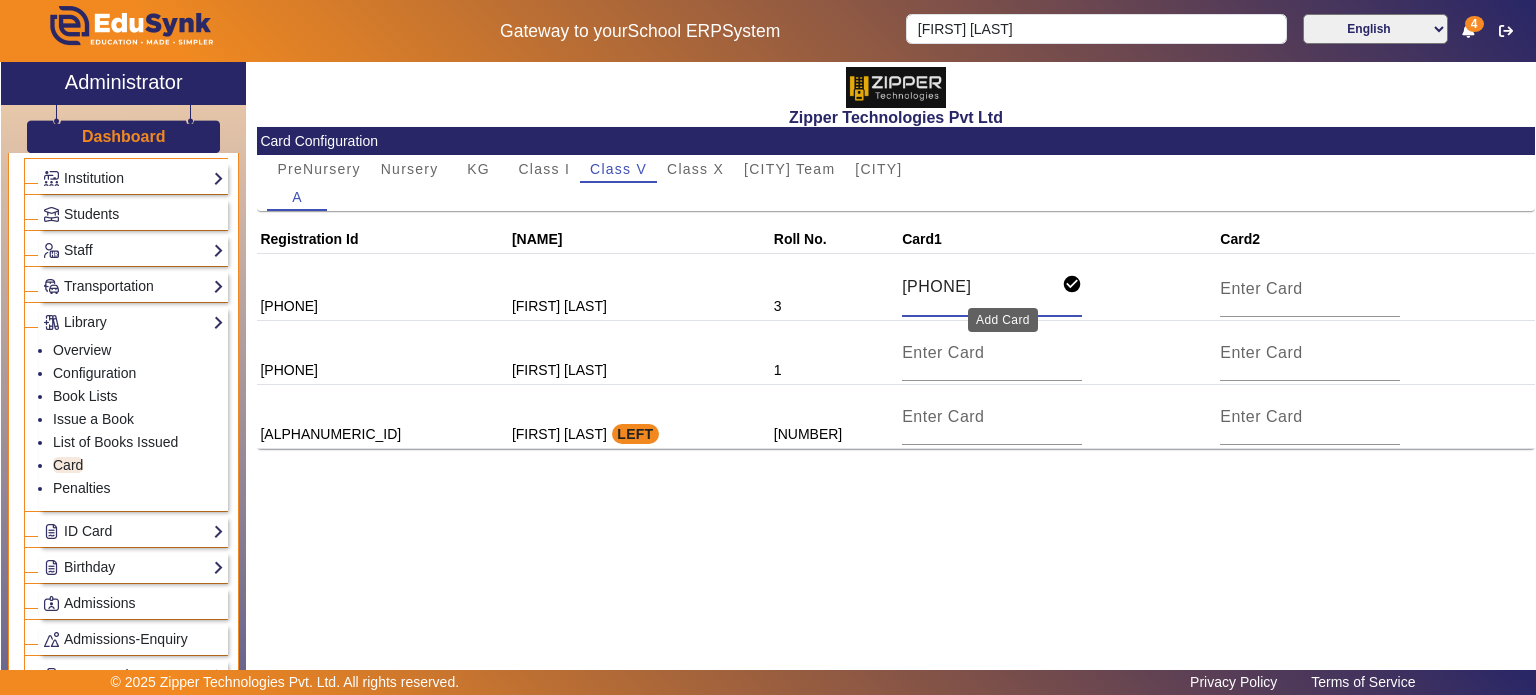 type on "90087902021" 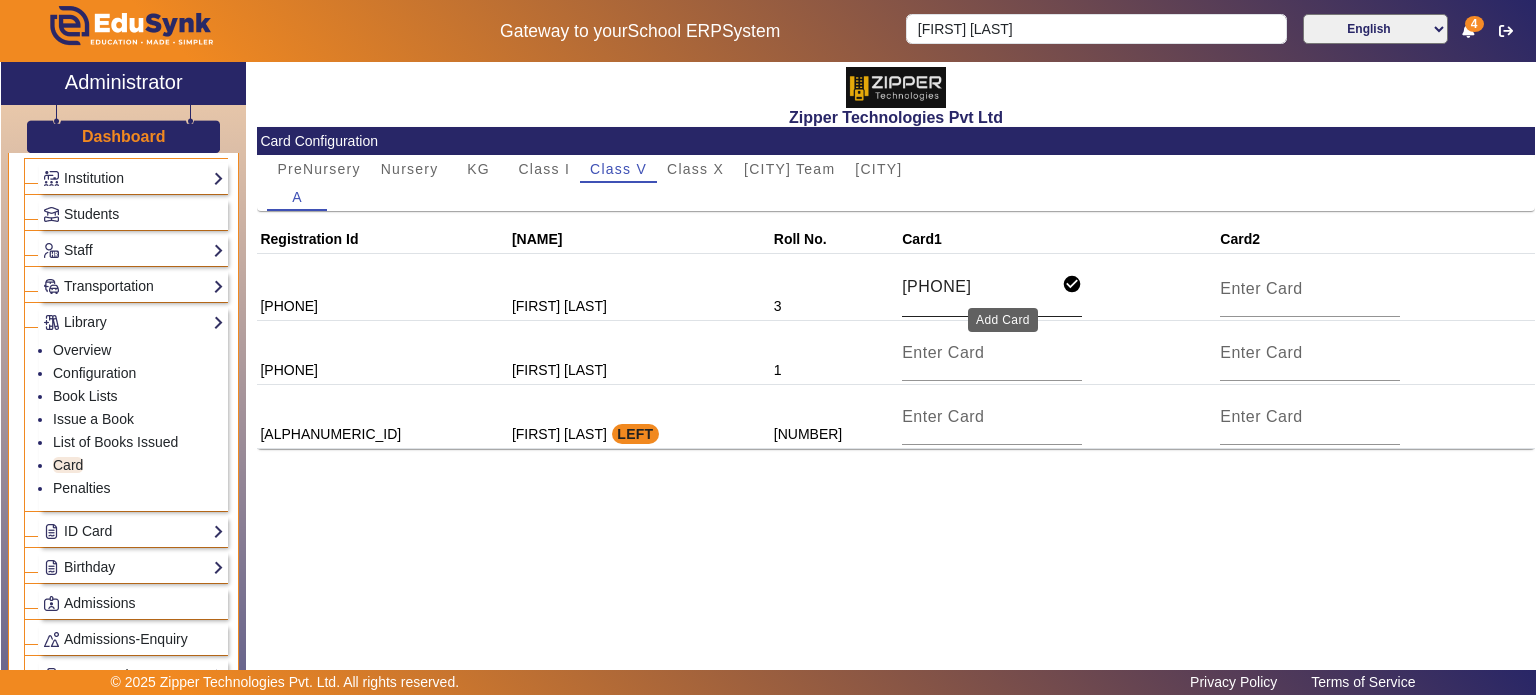click on "check_circle" 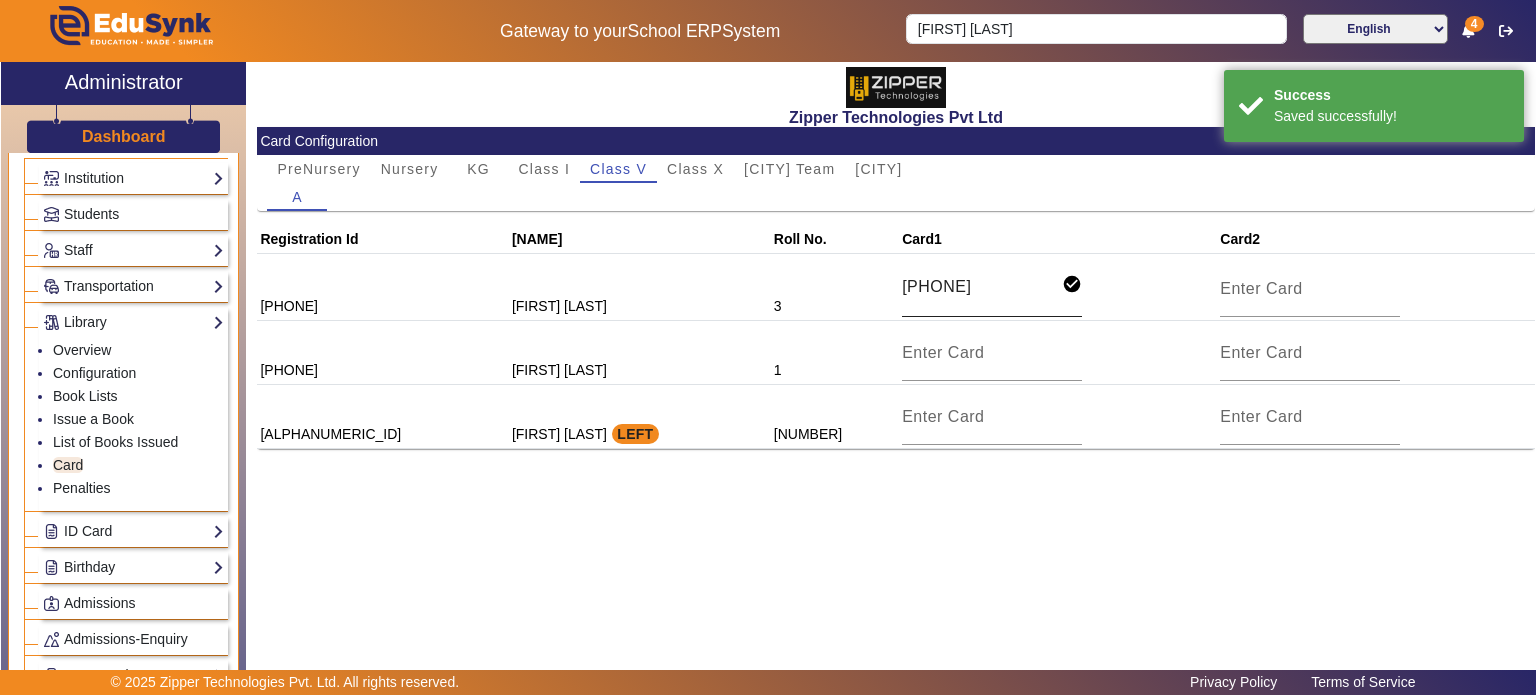 click on "90087902021" at bounding box center (982, 287) 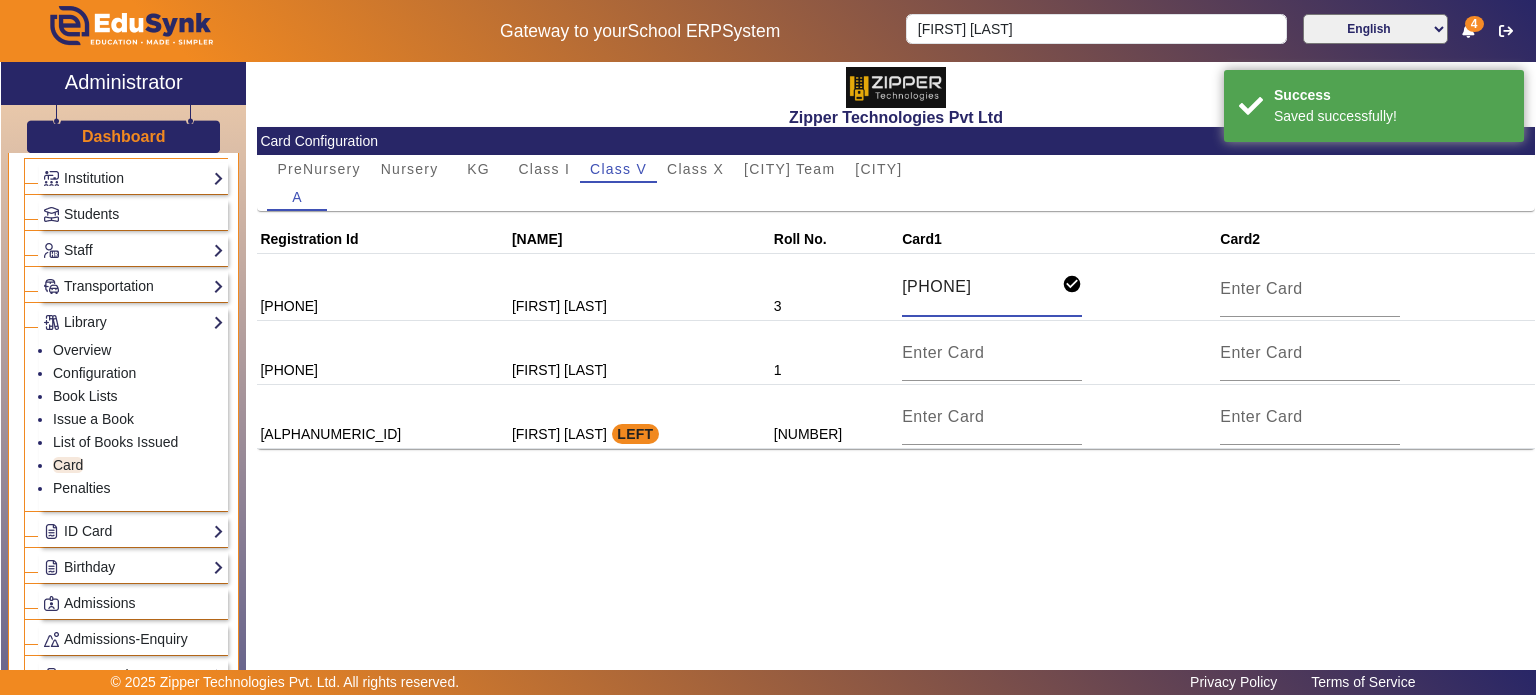 click on "90087902021" at bounding box center [982, 287] 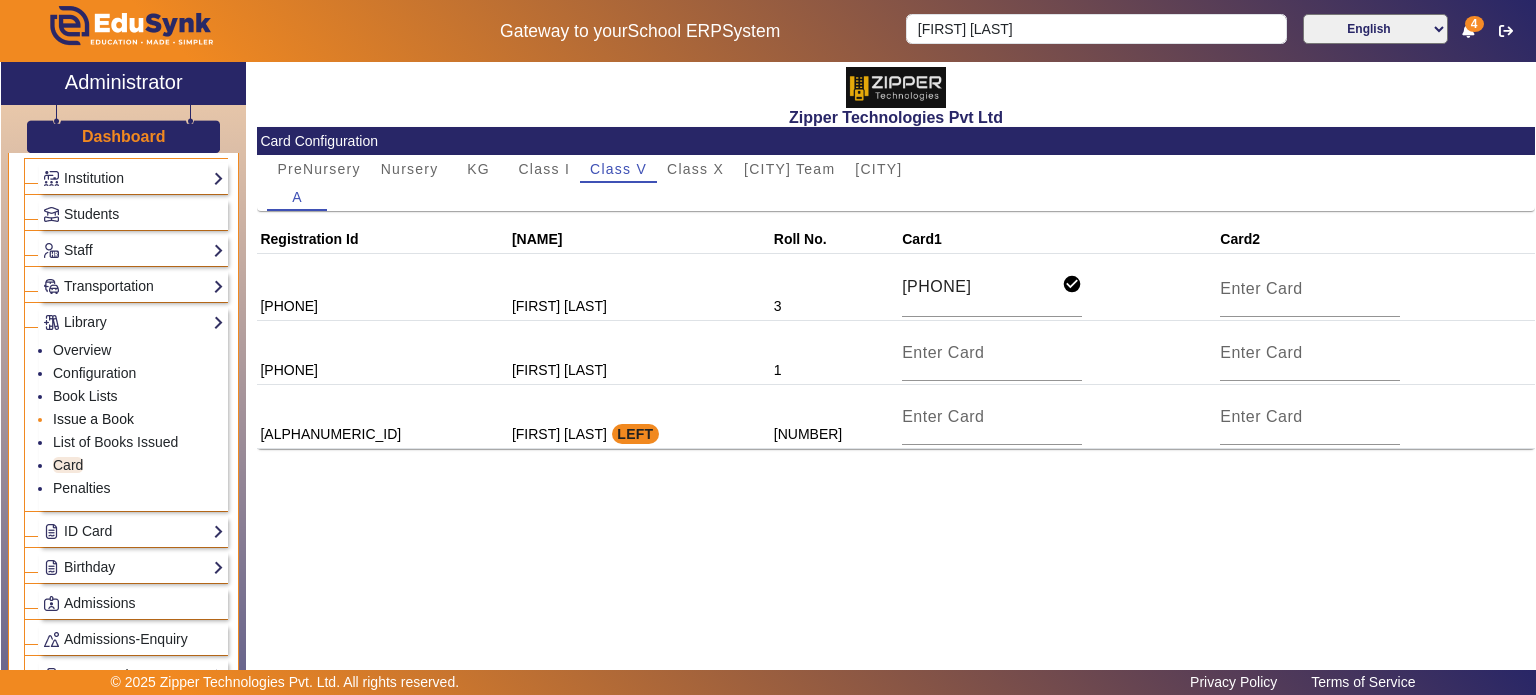 click on "Issue a Book" 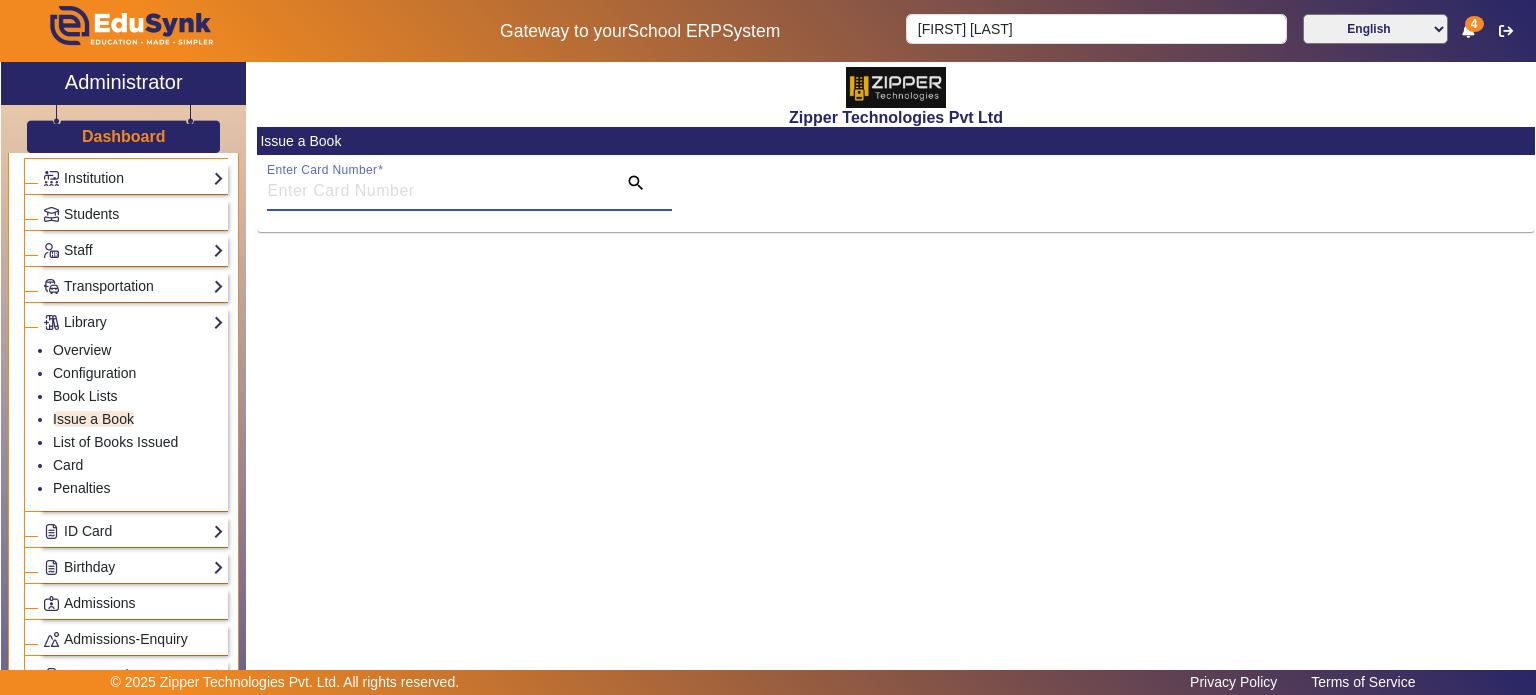 click on "Enter Card Number" at bounding box center [435, 191] 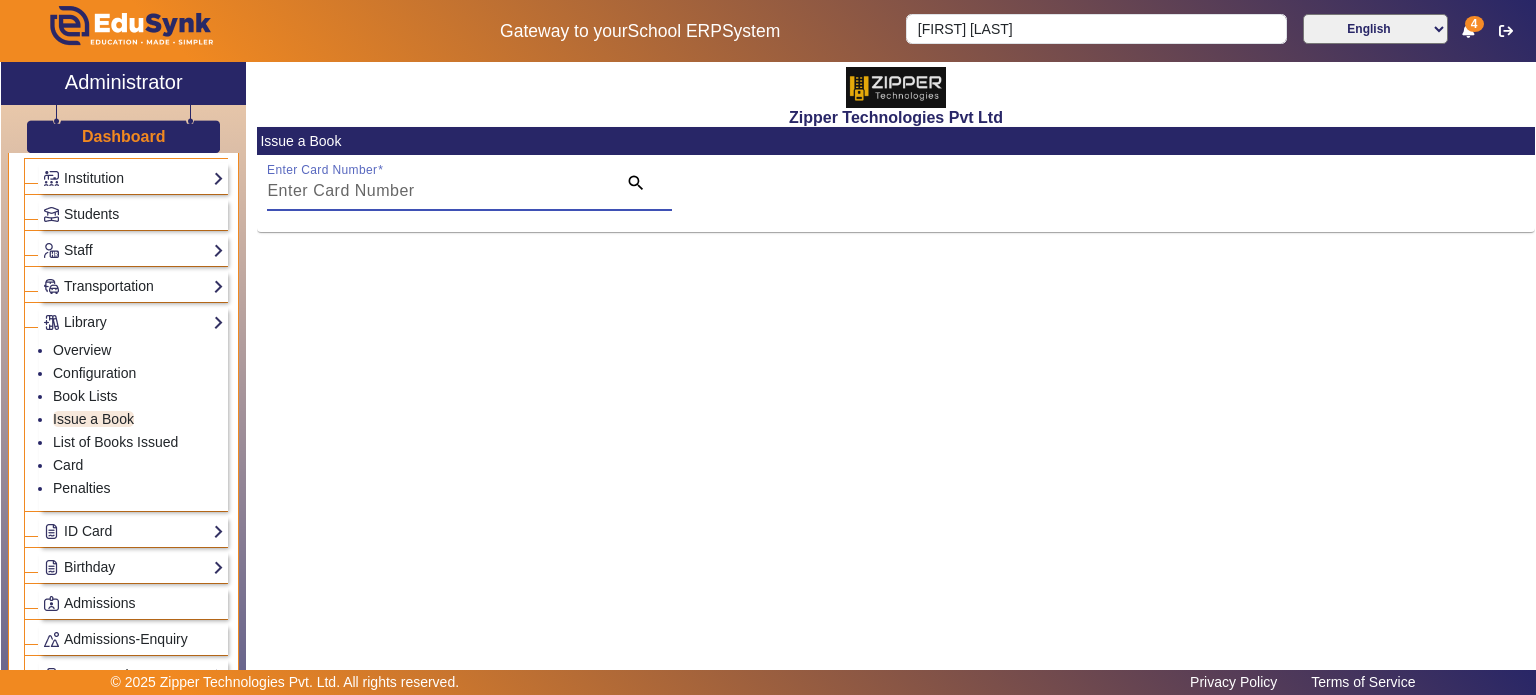 paste on "90087902021" 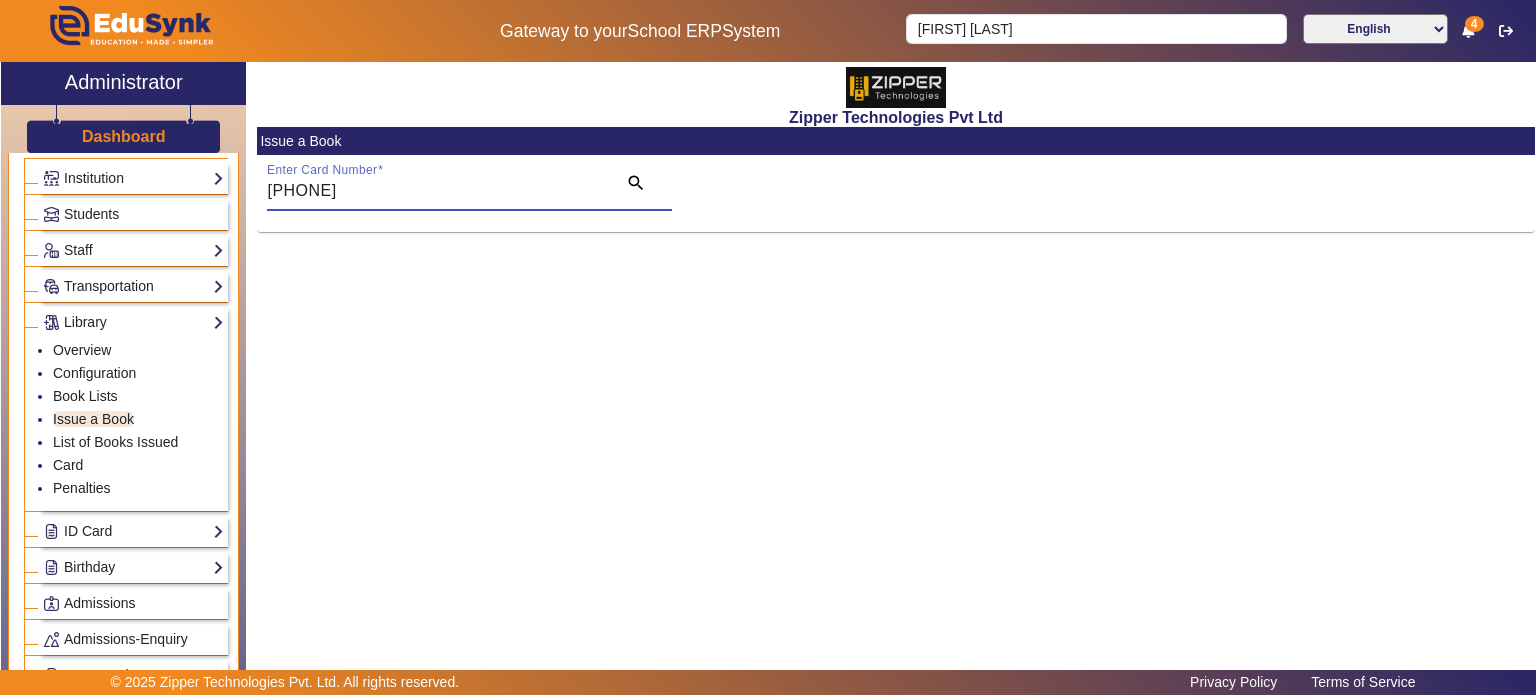 type on "90087902021" 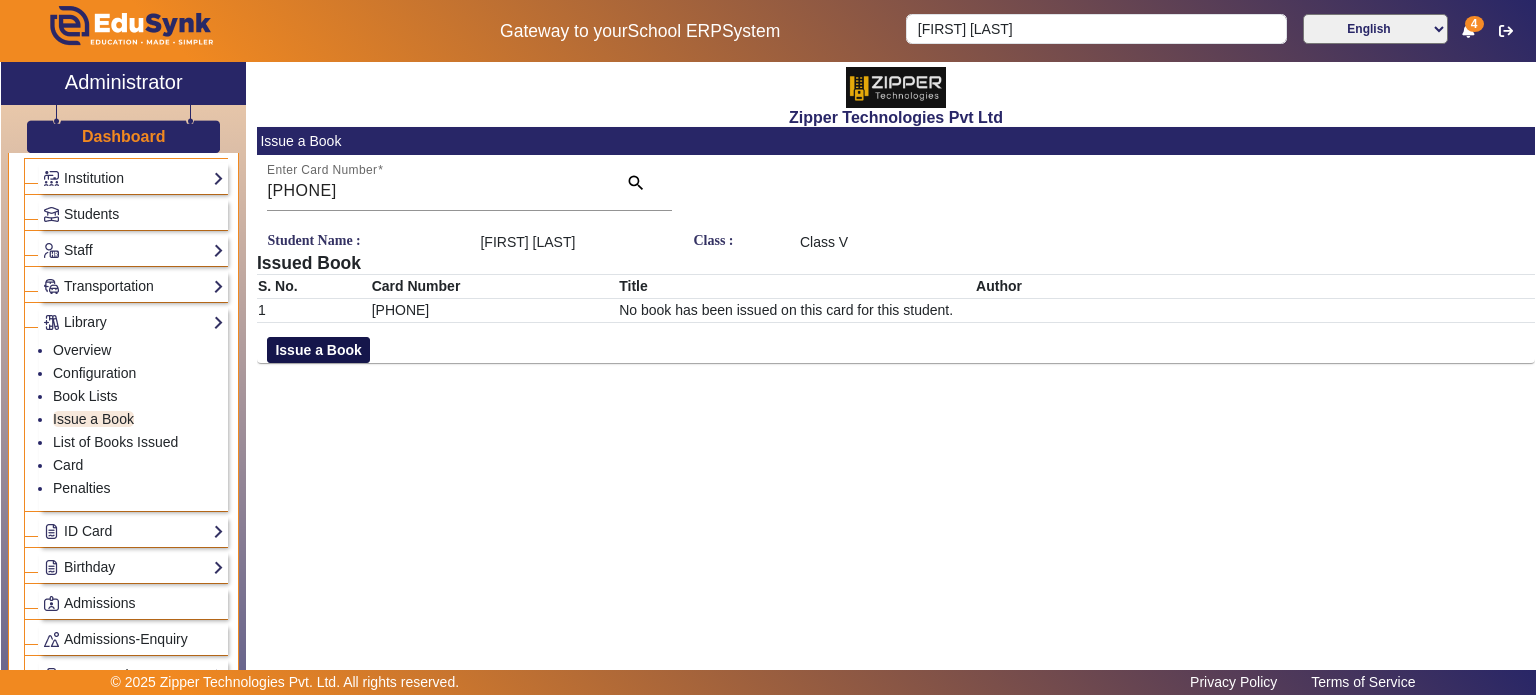 click on "Issue a Book" 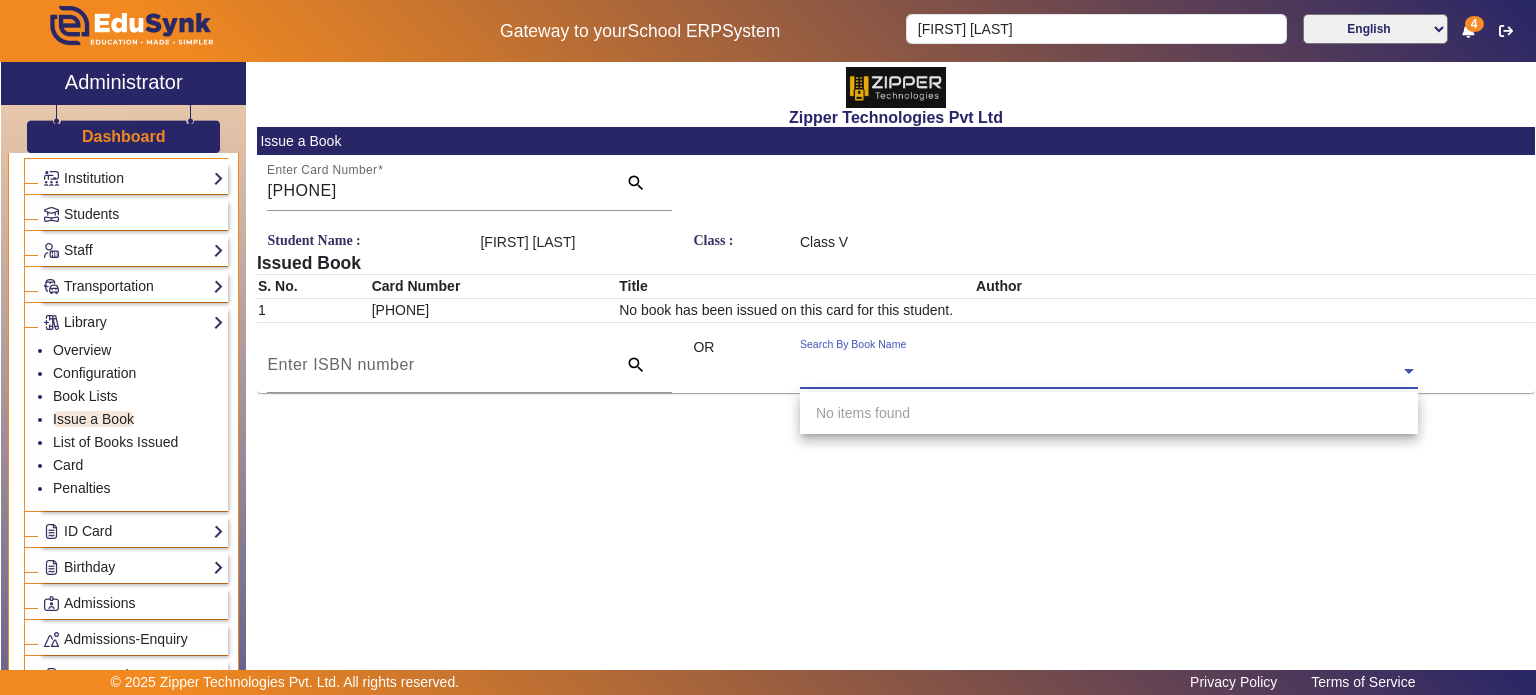 click on "Search By Book Name" 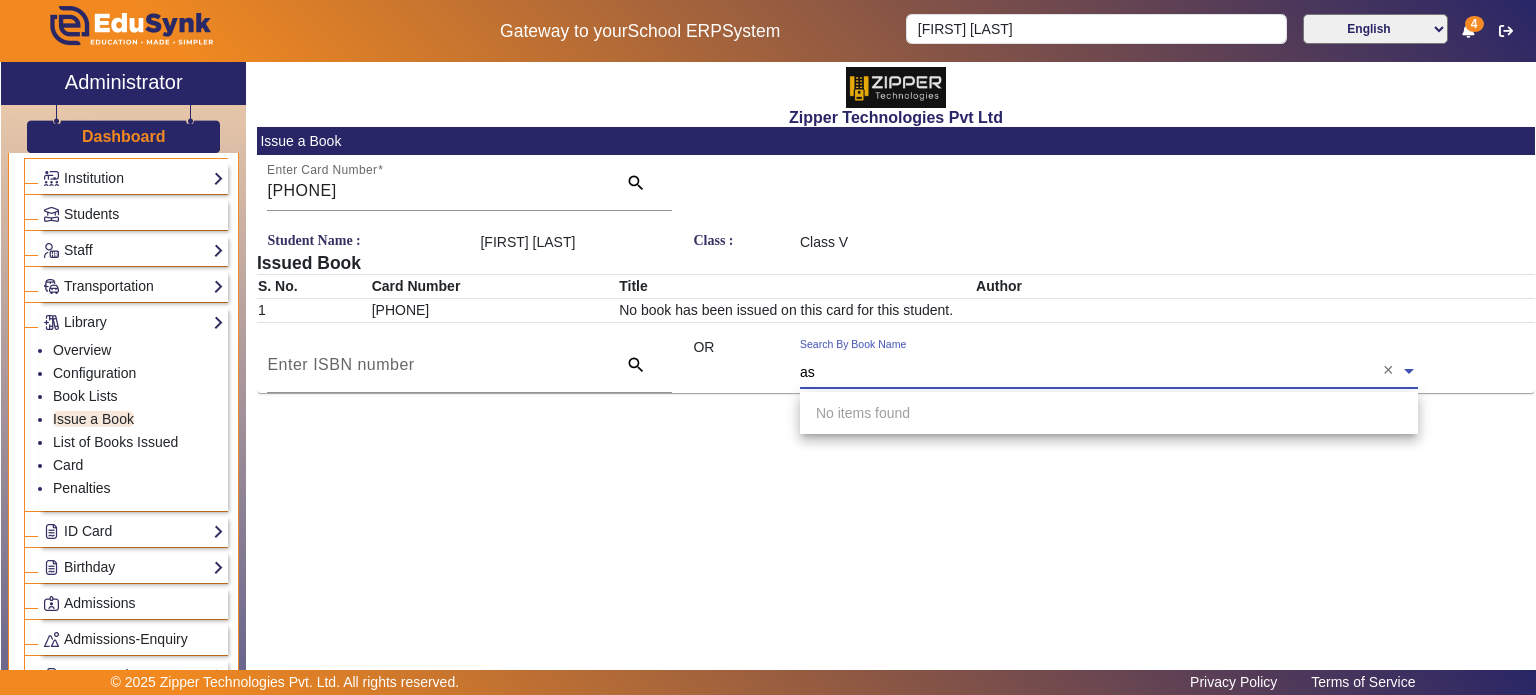 type on "a" 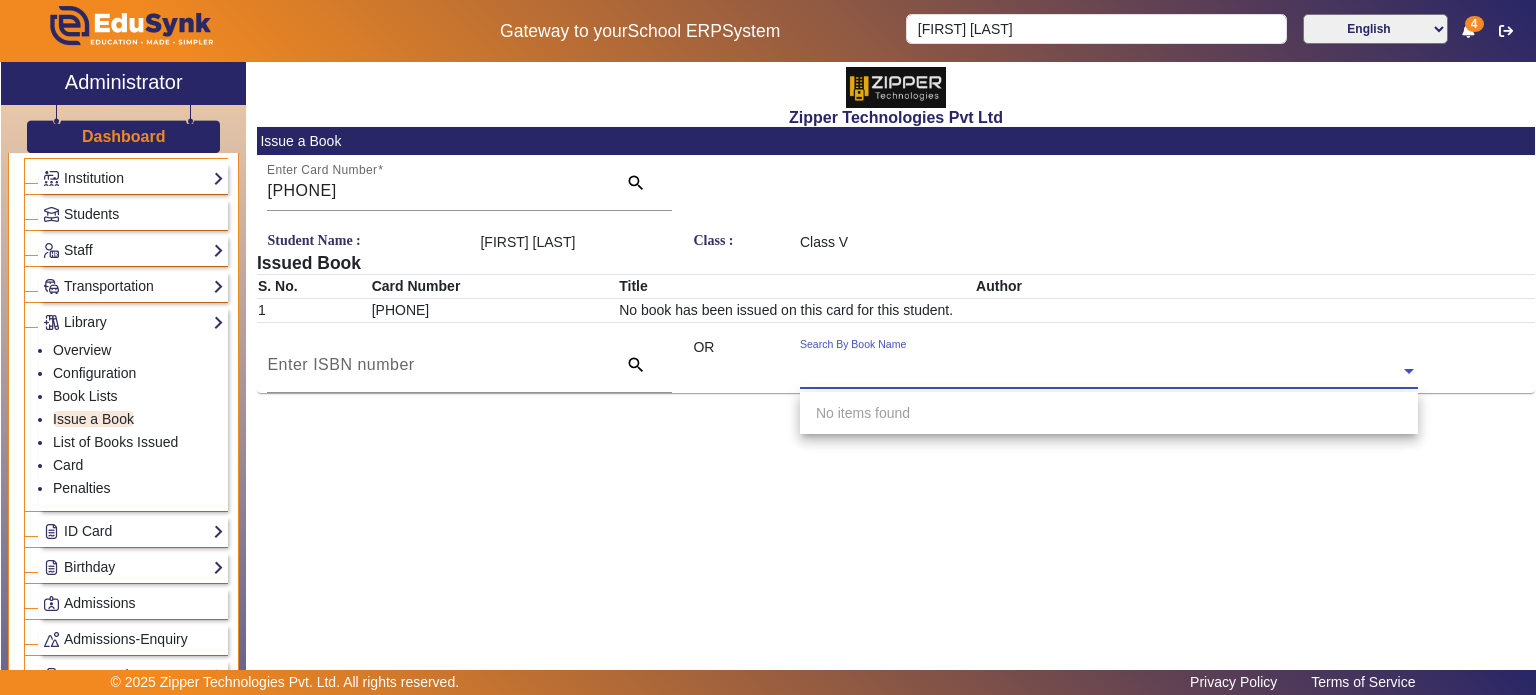 click 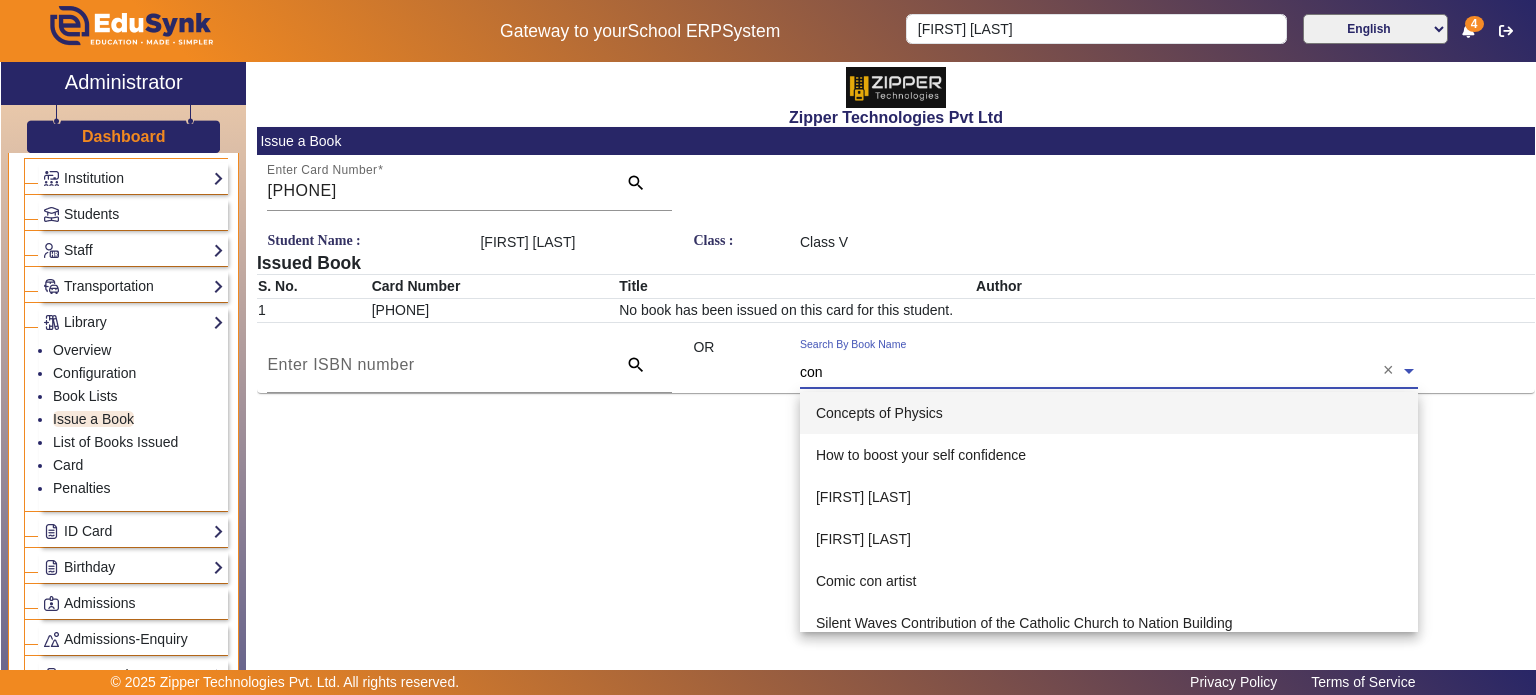 type on "conc" 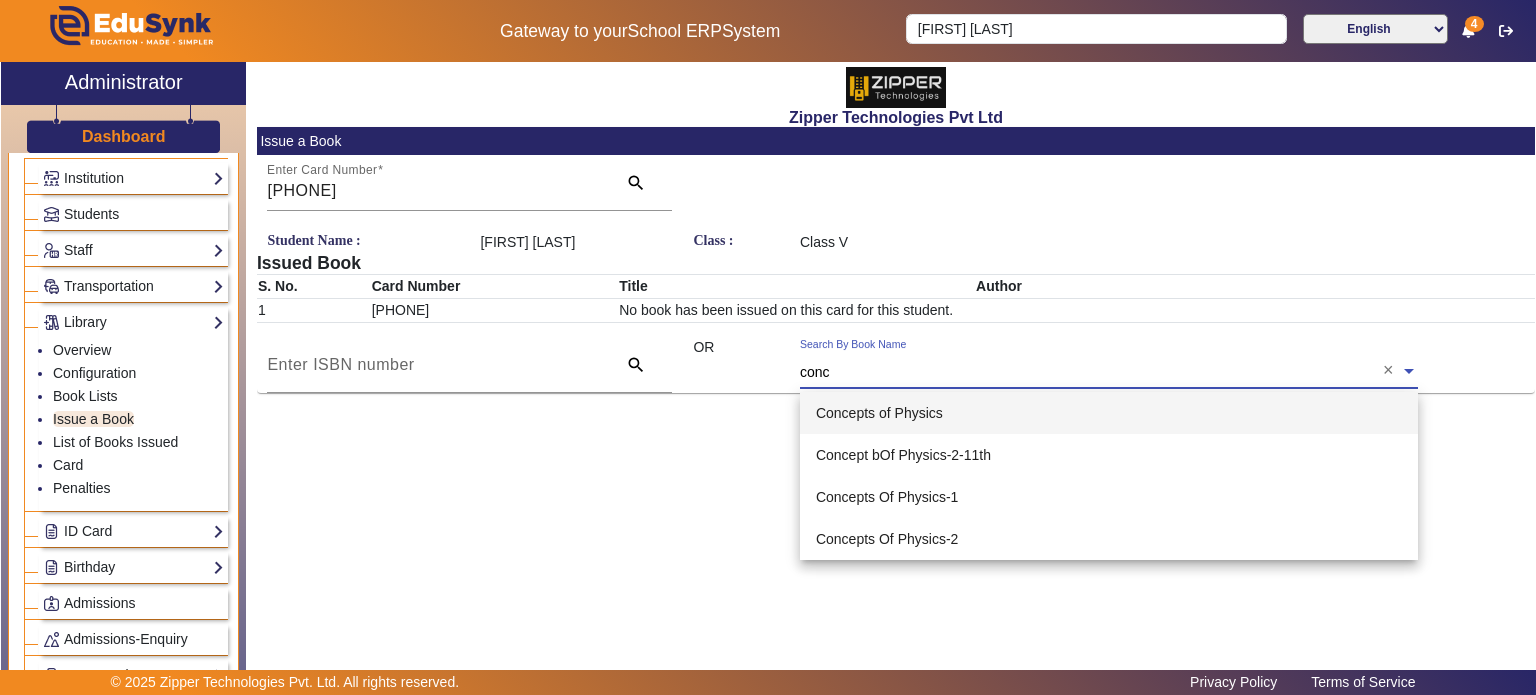 click on "Concepts of Physics" at bounding box center (1109, 413) 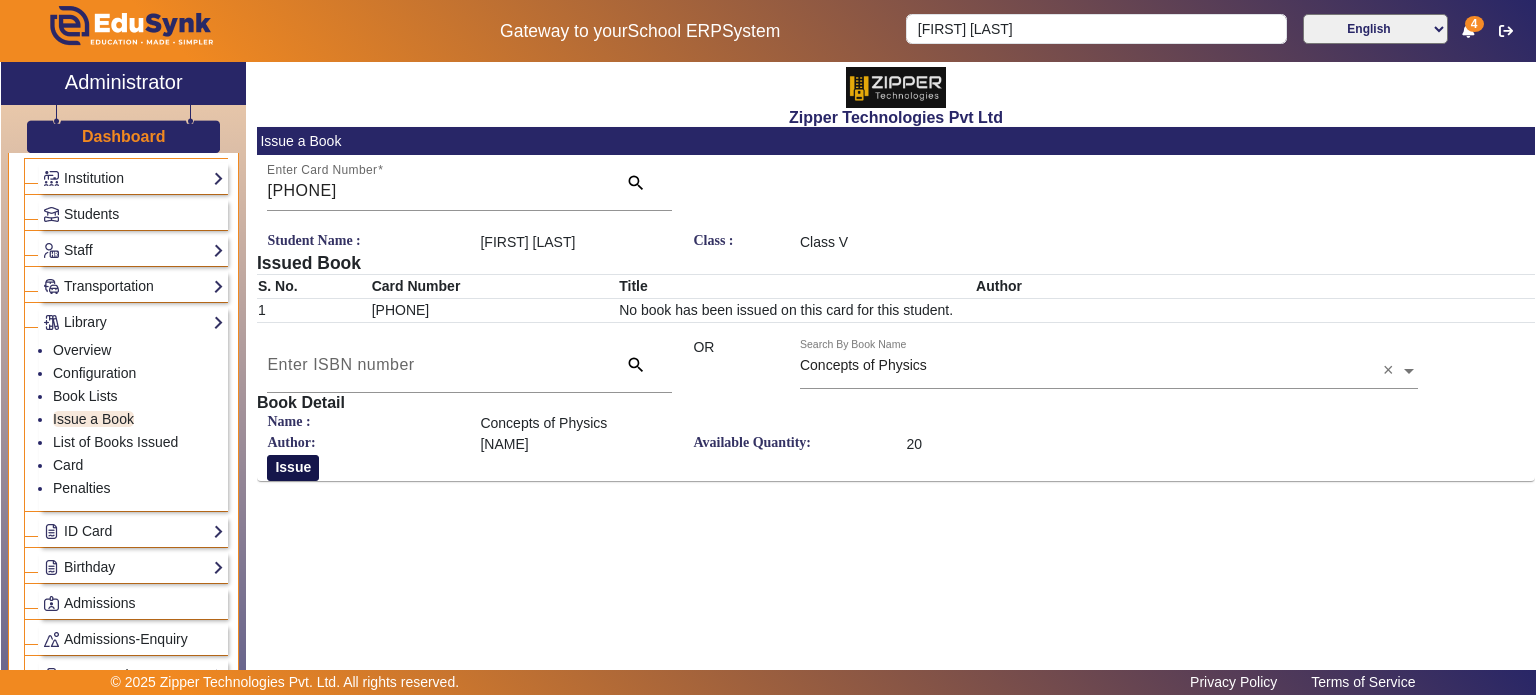 click on "Issue" 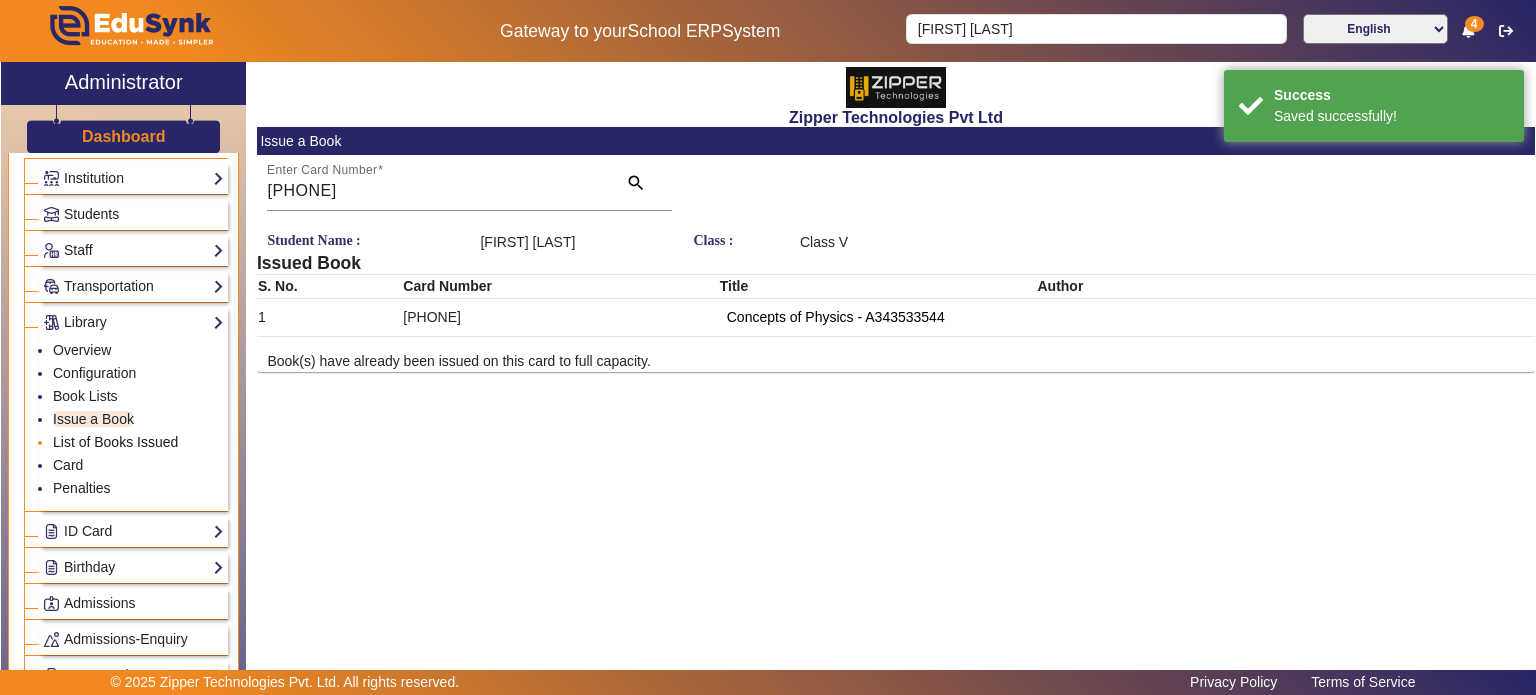 click on "List of Books Issued" 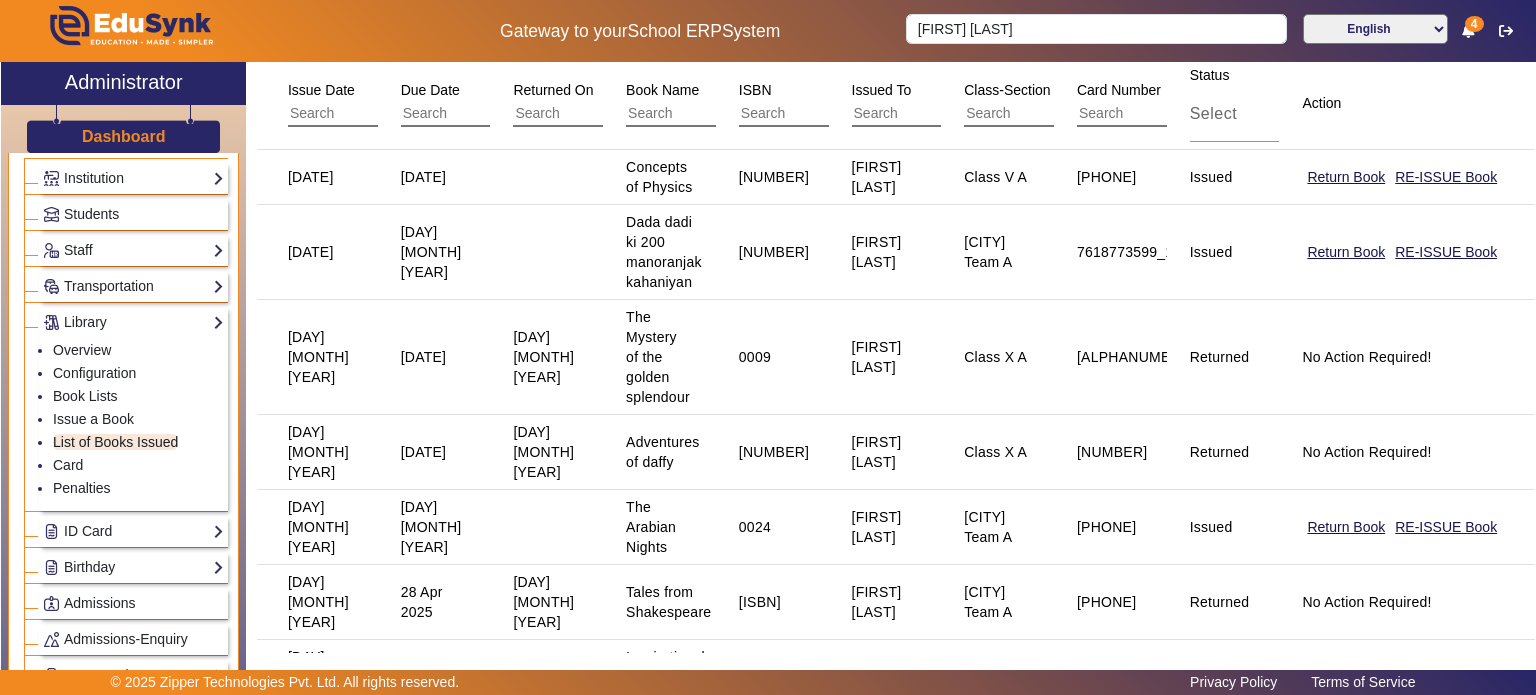 scroll, scrollTop: 0, scrollLeft: 0, axis: both 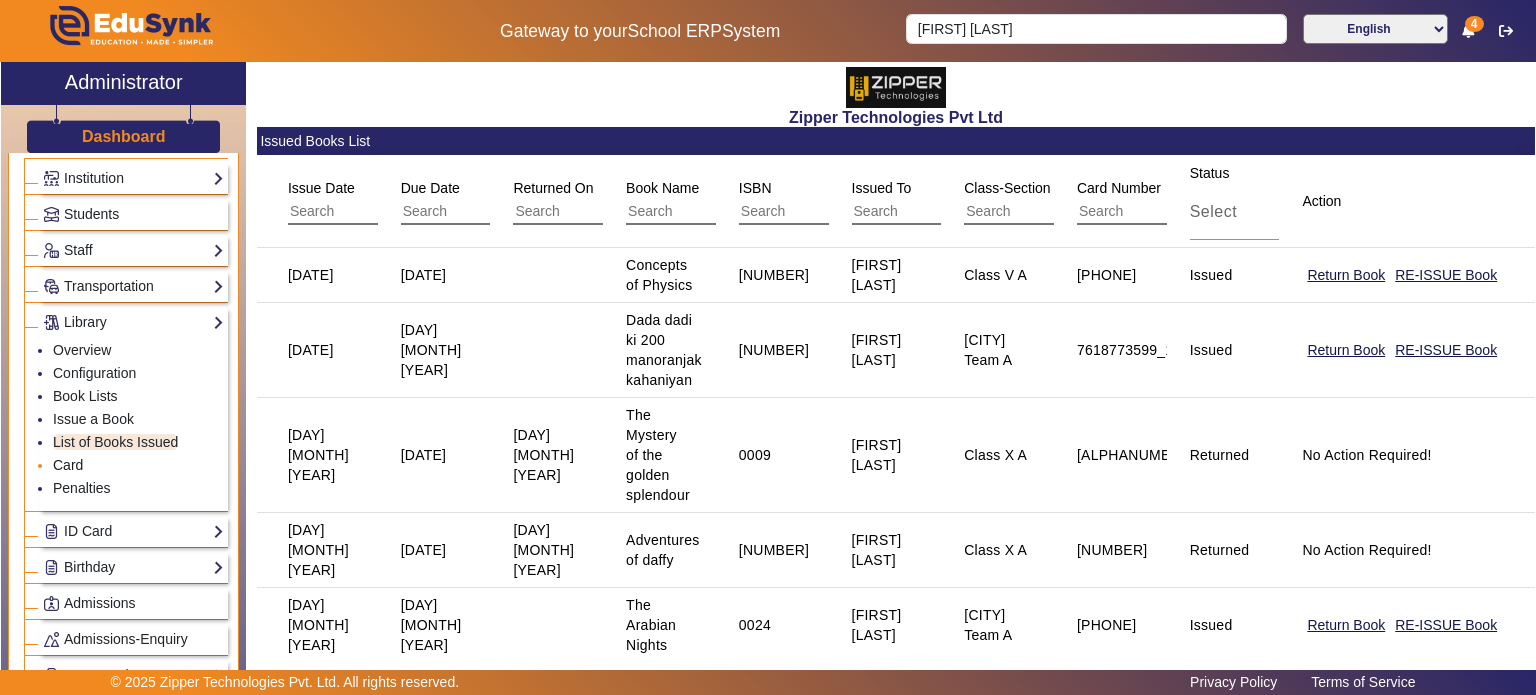 click on "Card" 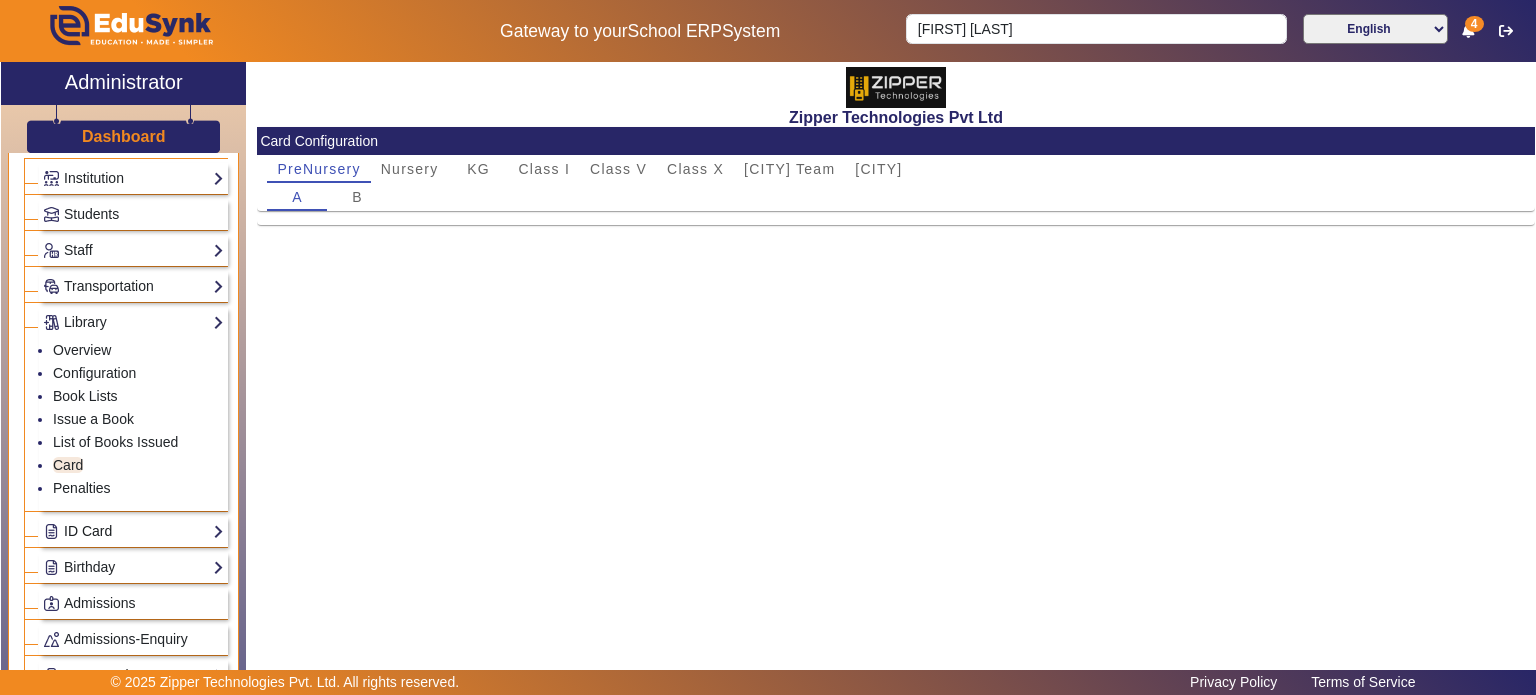 click on "ID Card" 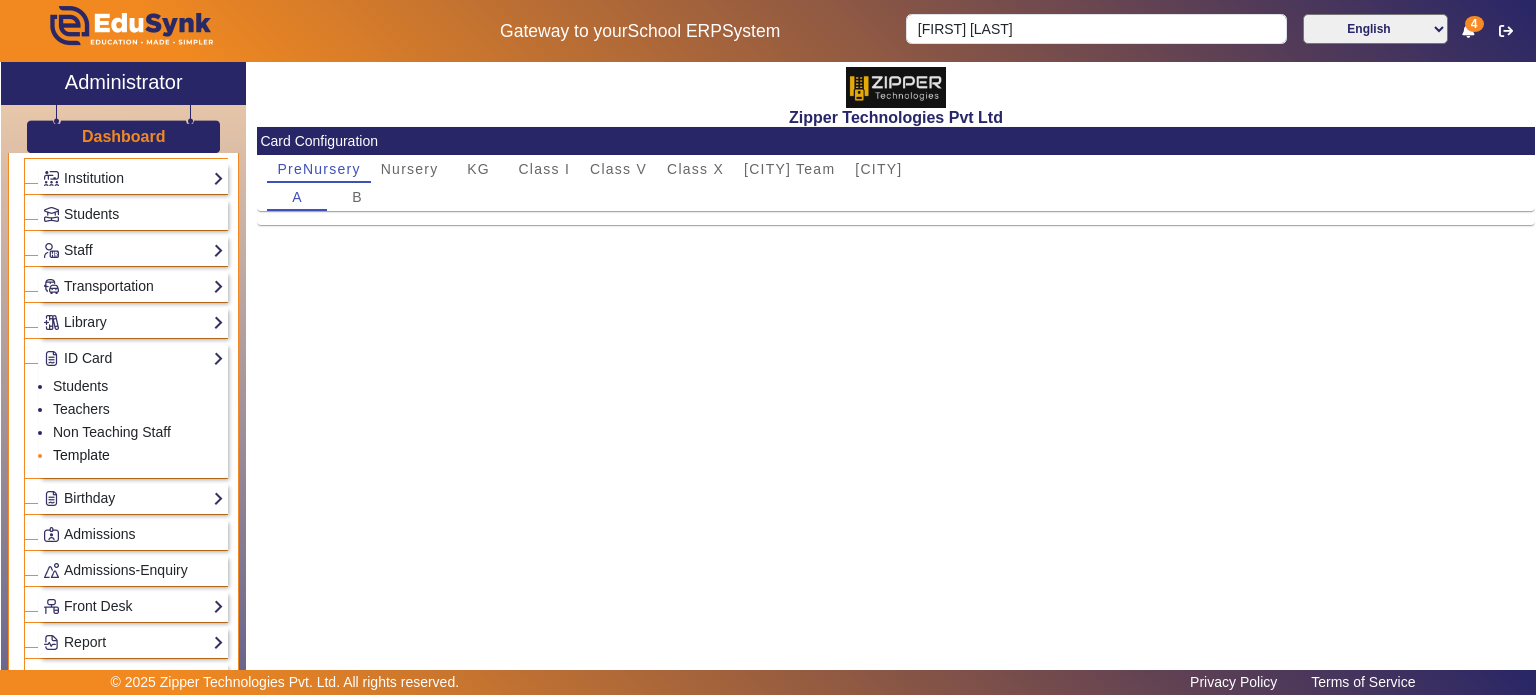 click on "Template" 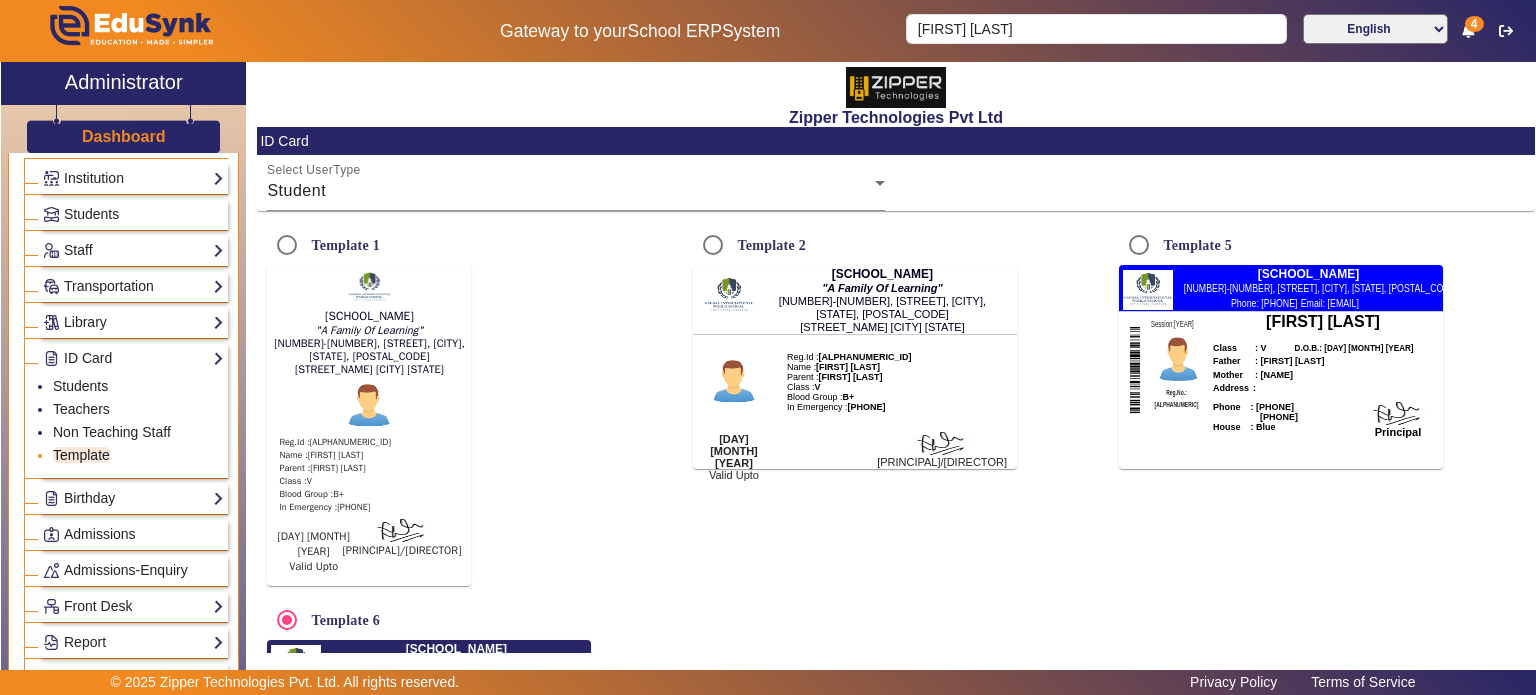 radio on "true" 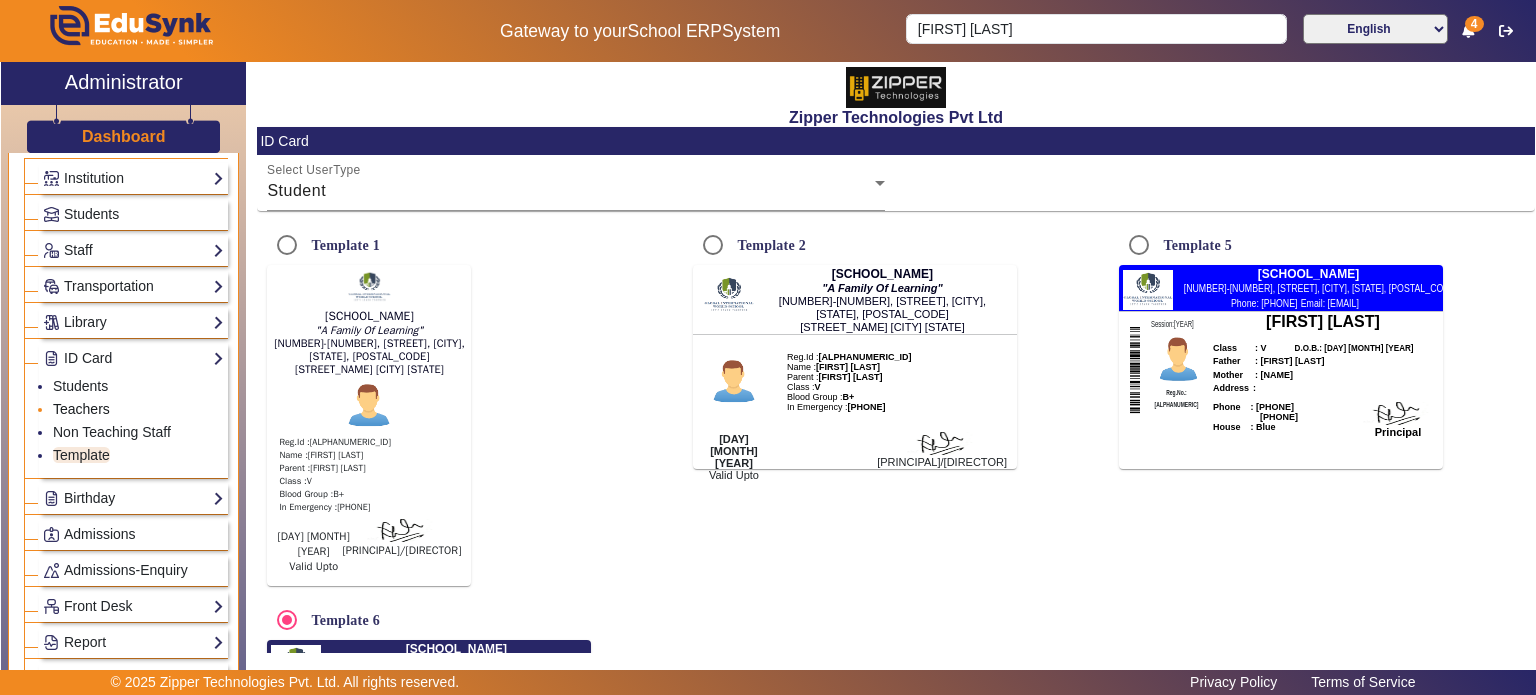 click on "Teachers" 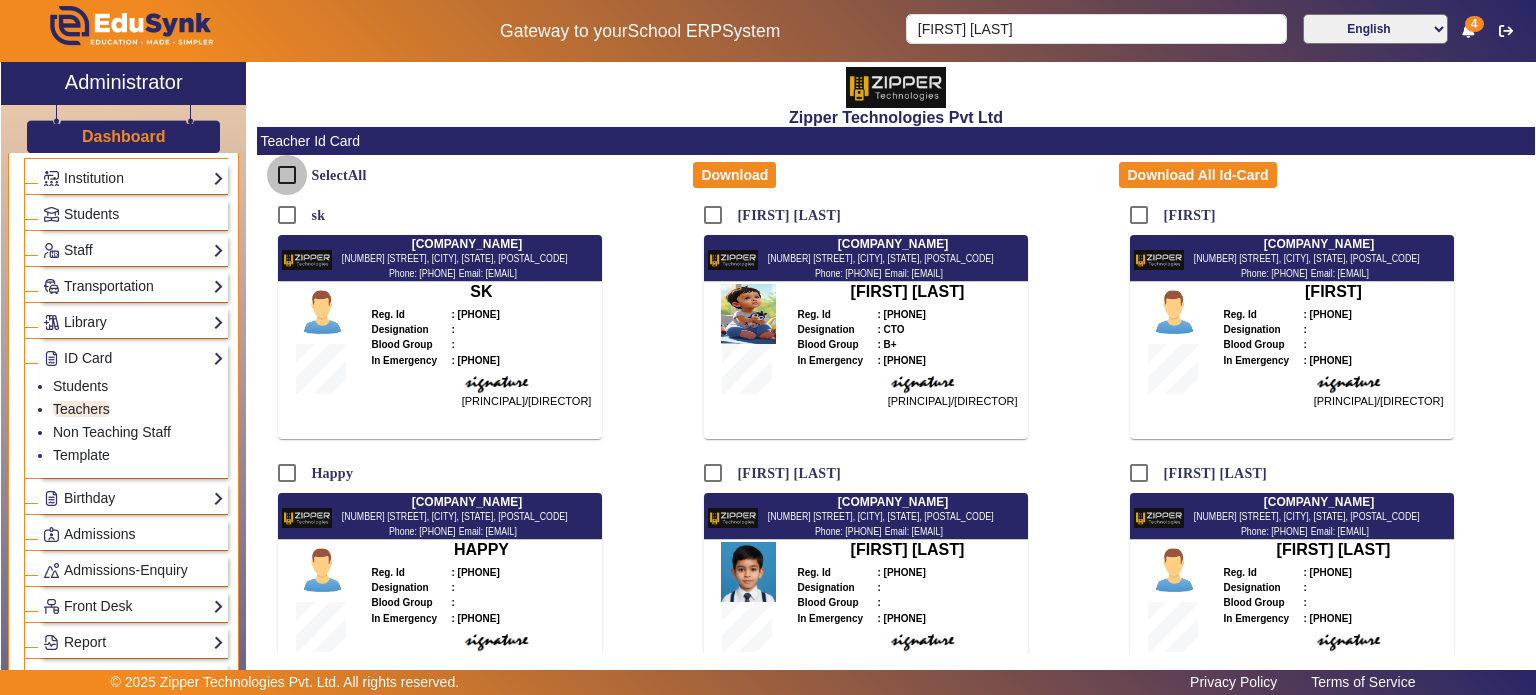 click on "SelectAll" at bounding box center (287, 175) 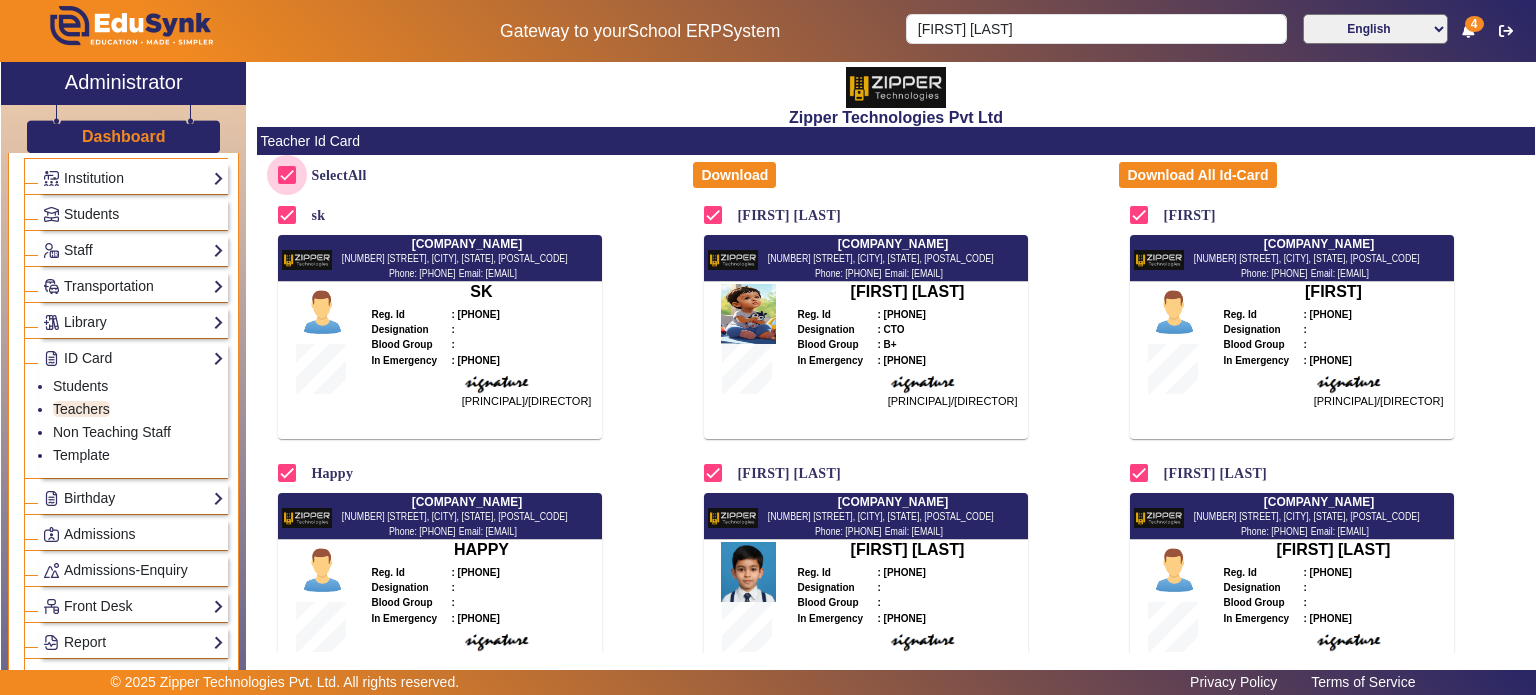 checkbox on "true" 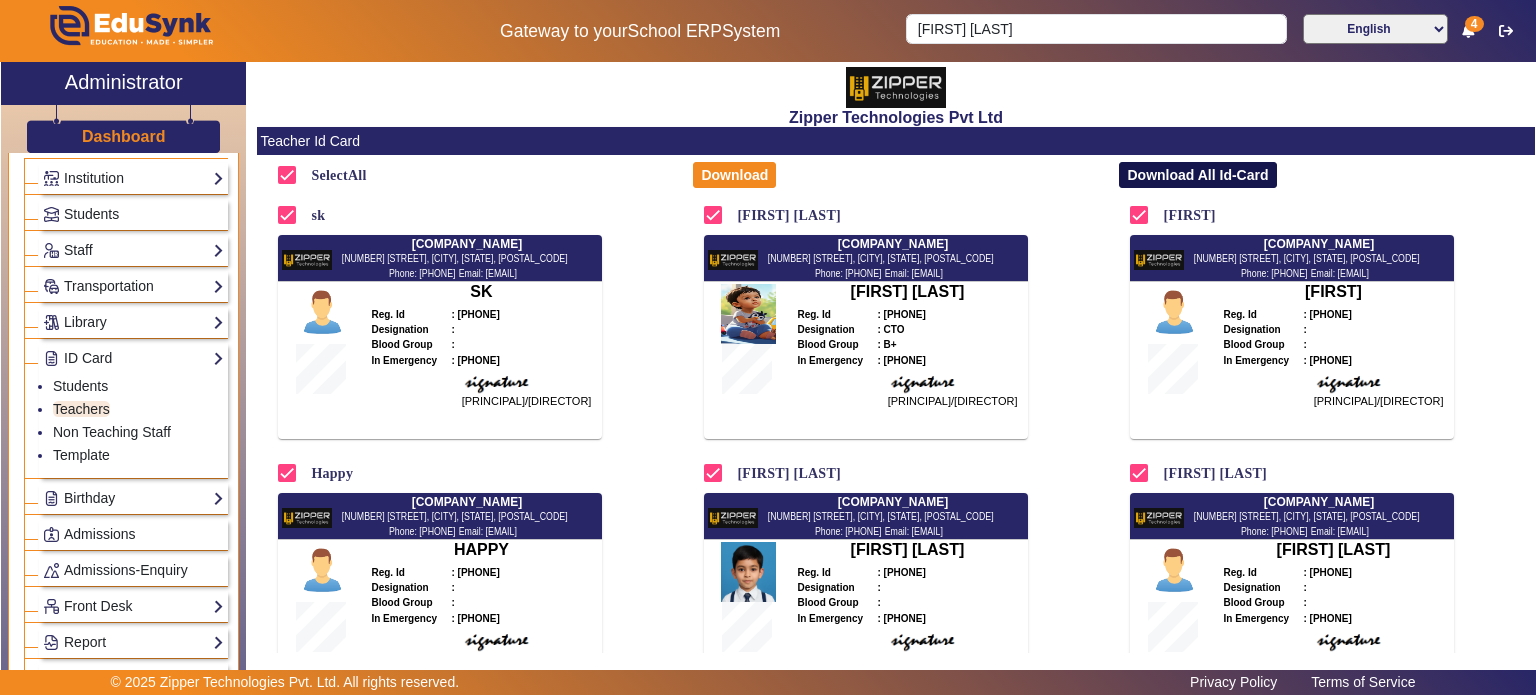 click on "Download All Id-Card" 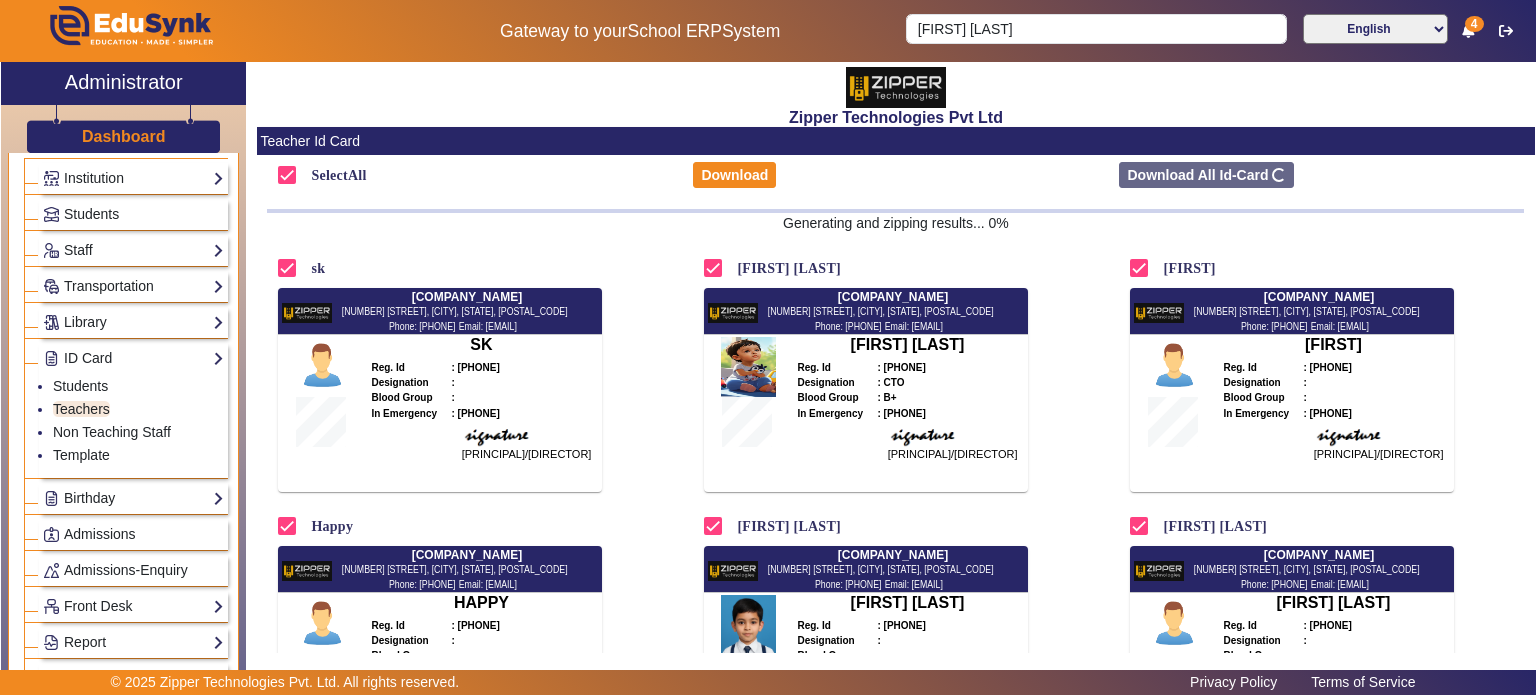 scroll, scrollTop: 0, scrollLeft: 0, axis: both 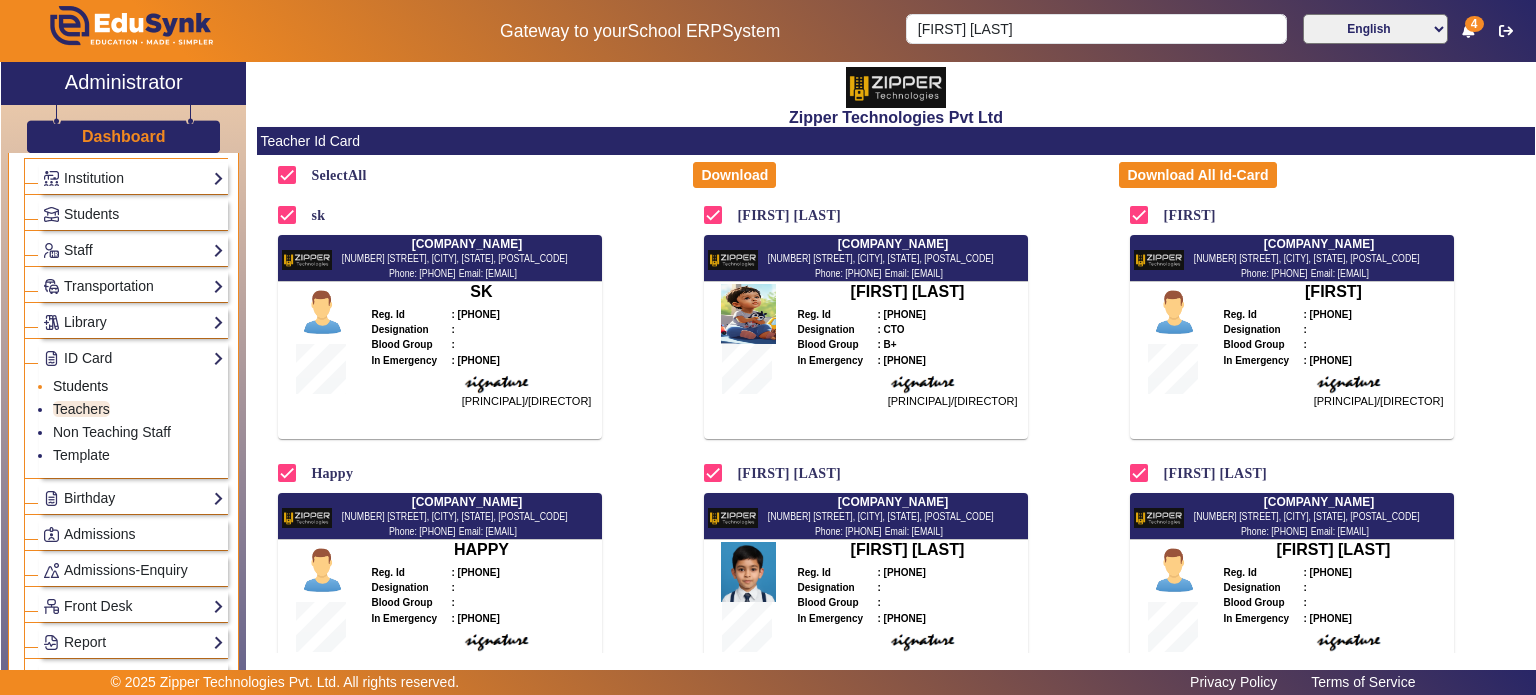 click on "Students" 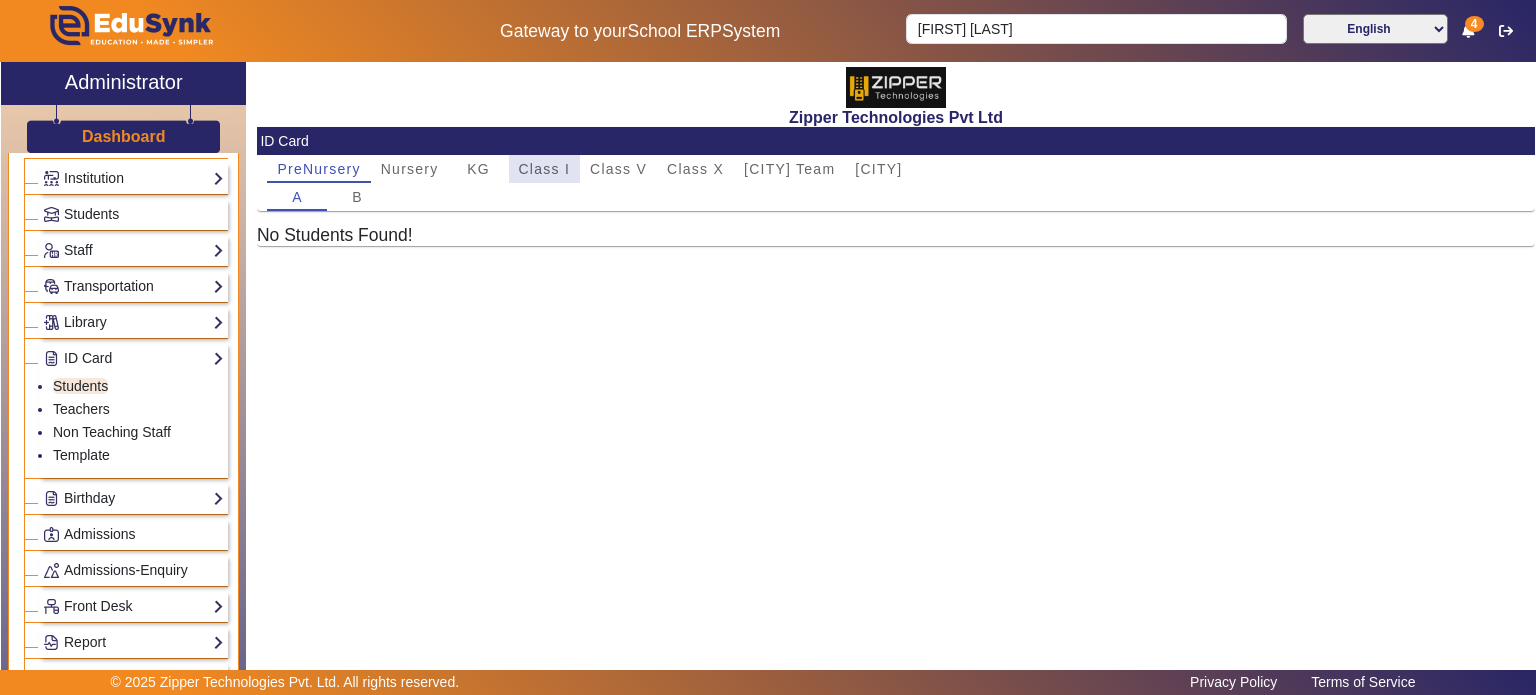click on "Class I" at bounding box center (545, 169) 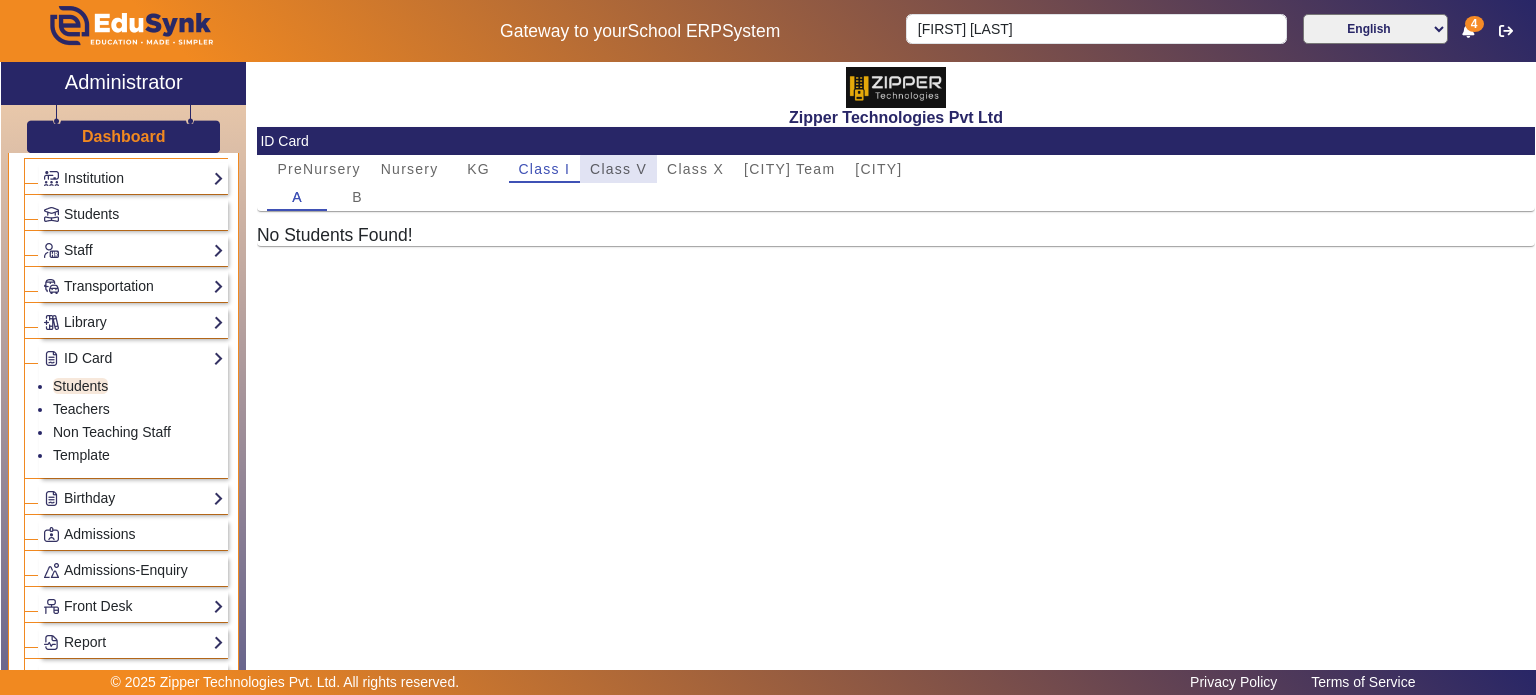 click on "Class V" at bounding box center (618, 169) 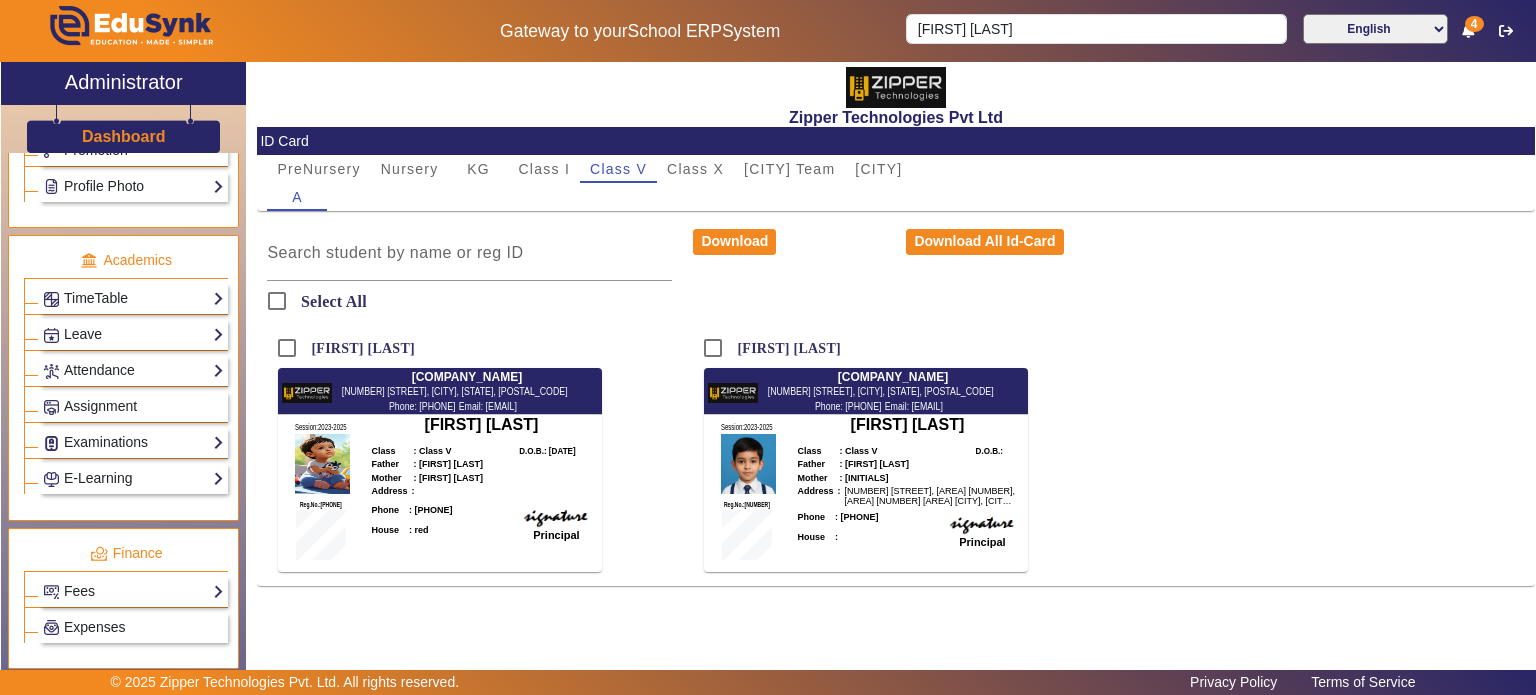scroll, scrollTop: 821, scrollLeft: 0, axis: vertical 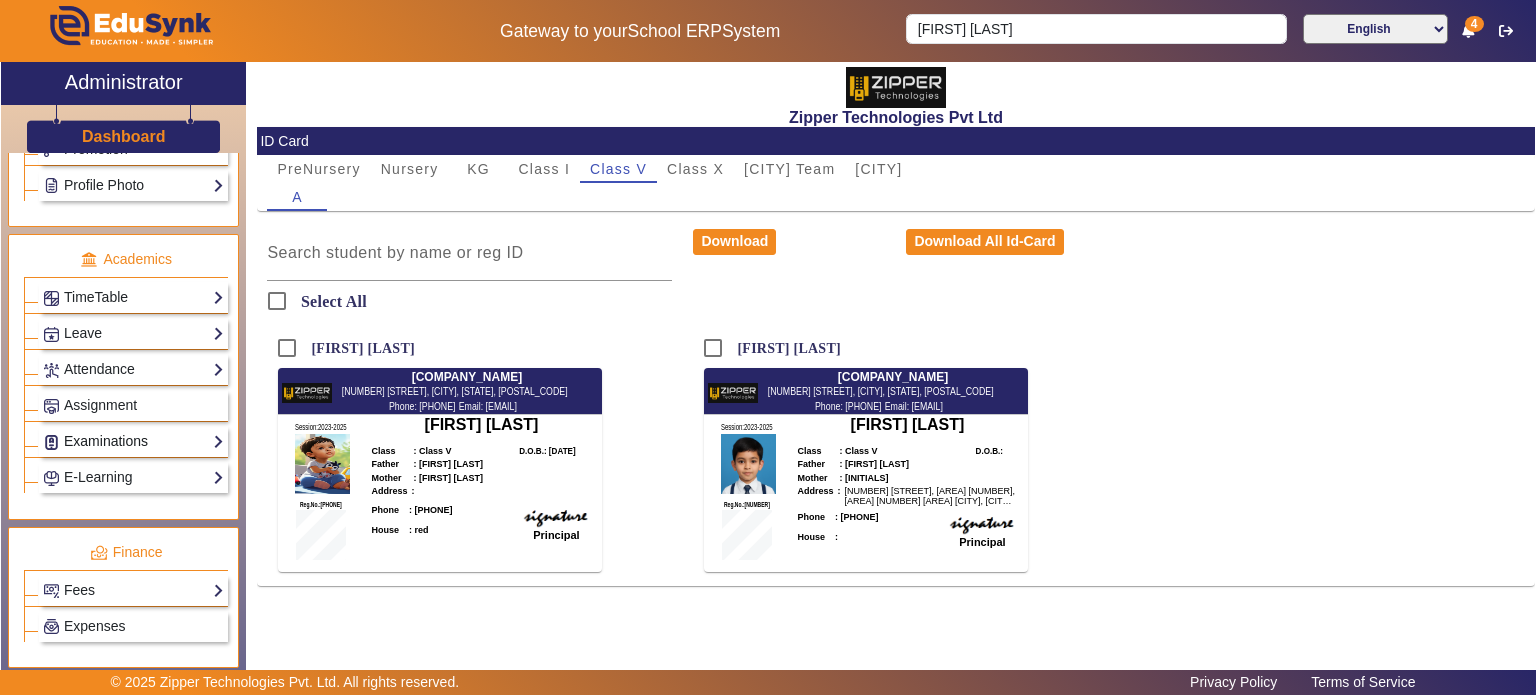 click on "Examinations" 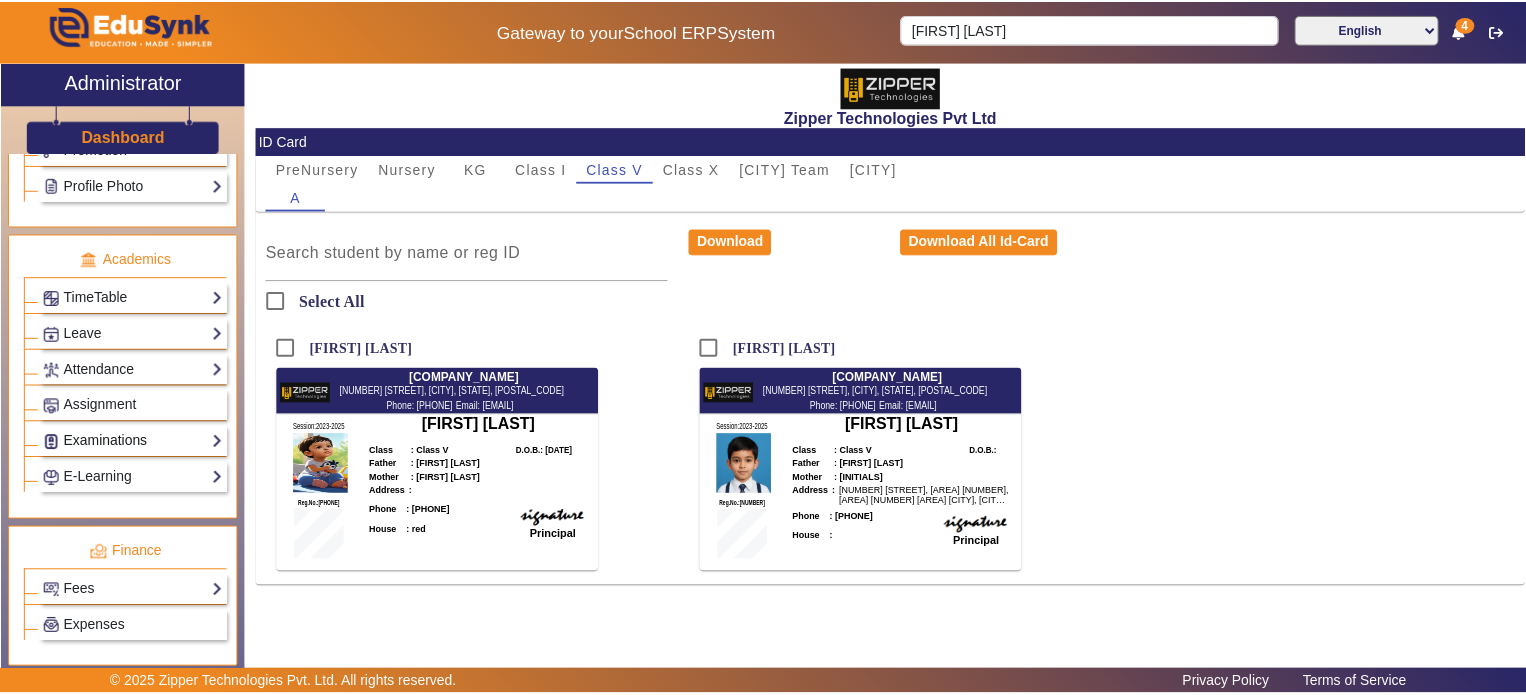scroll, scrollTop: 717, scrollLeft: 0, axis: vertical 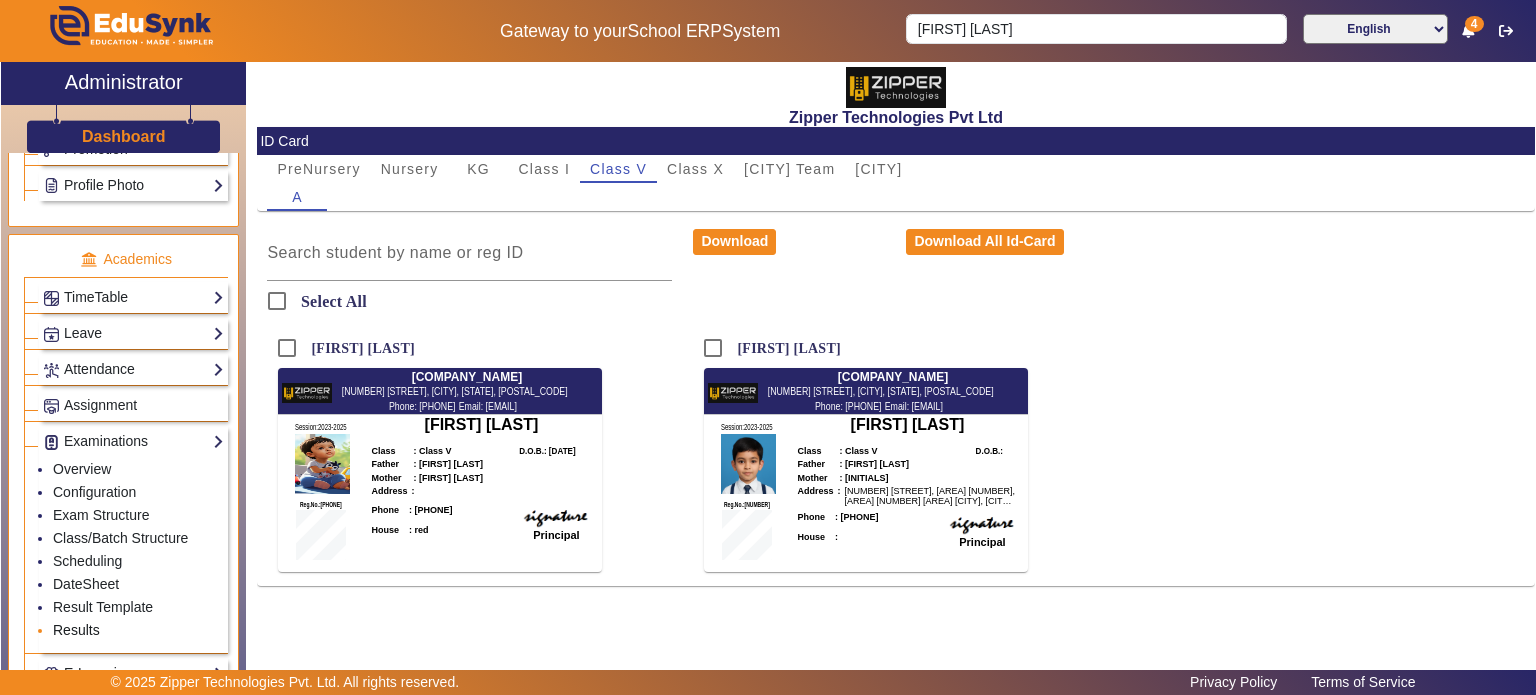 click on "Results" 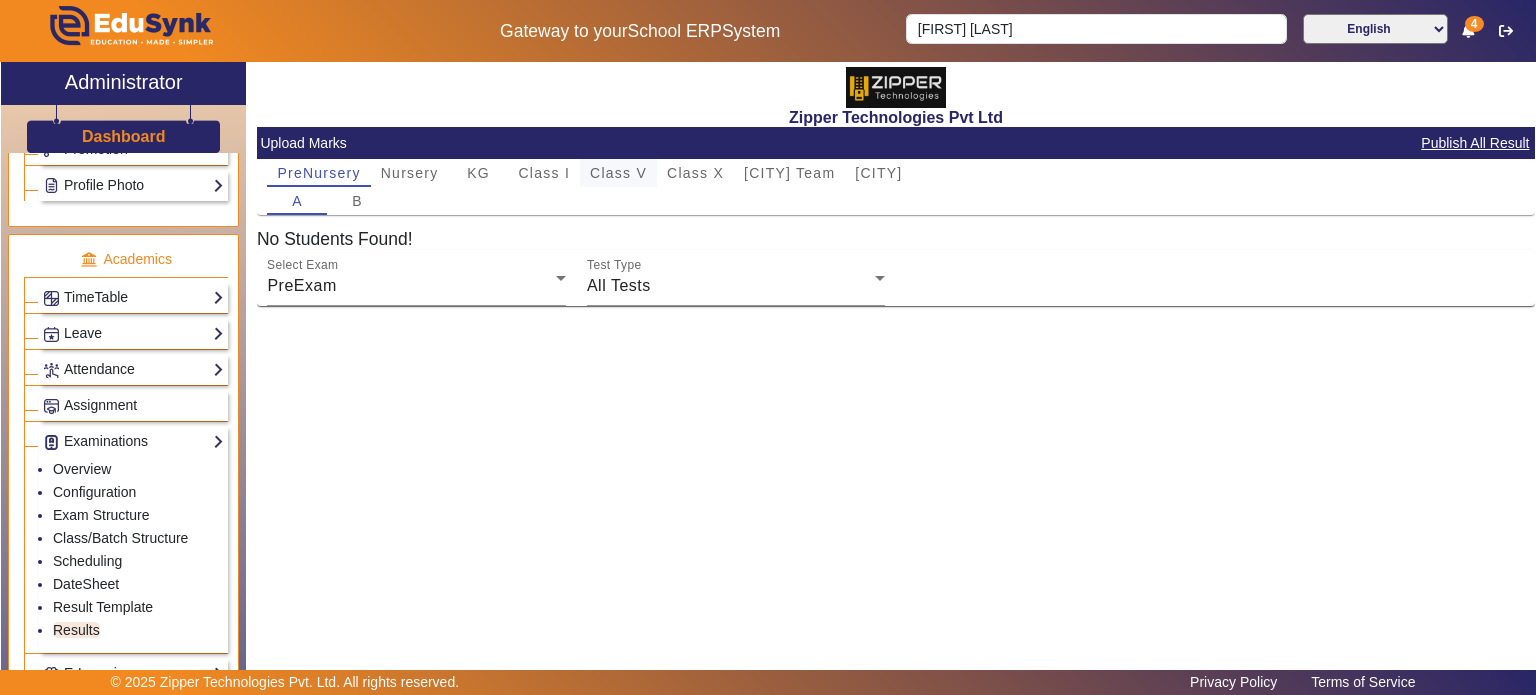 click on "Class V" at bounding box center [618, 173] 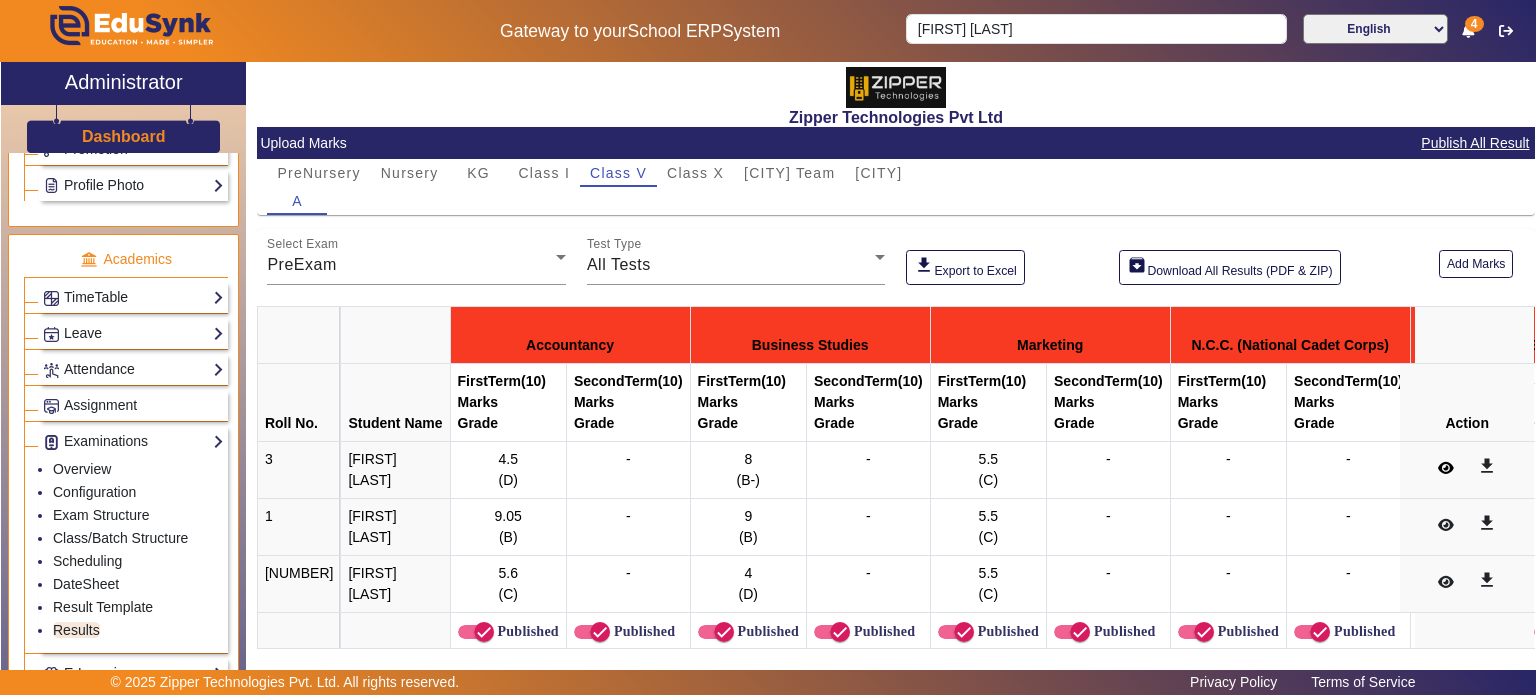 click 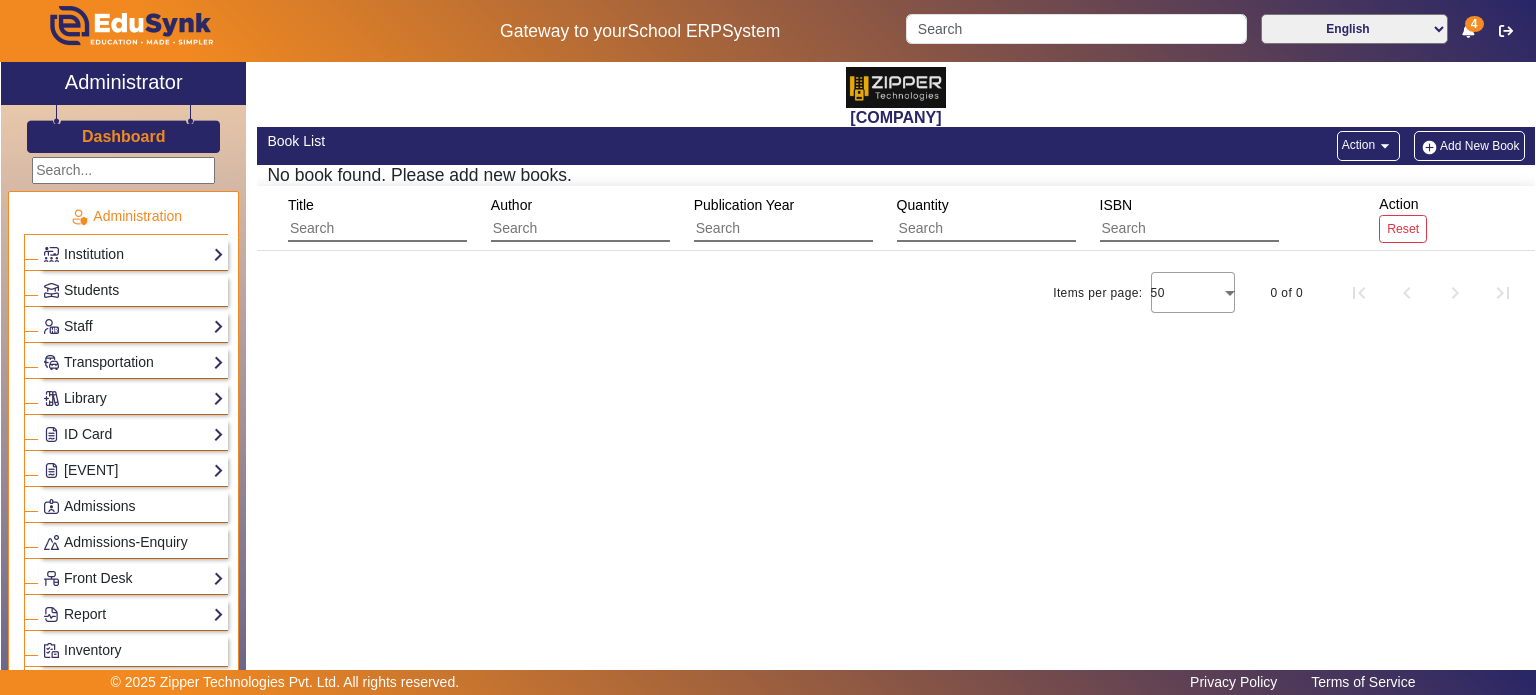 scroll, scrollTop: 0, scrollLeft: 0, axis: both 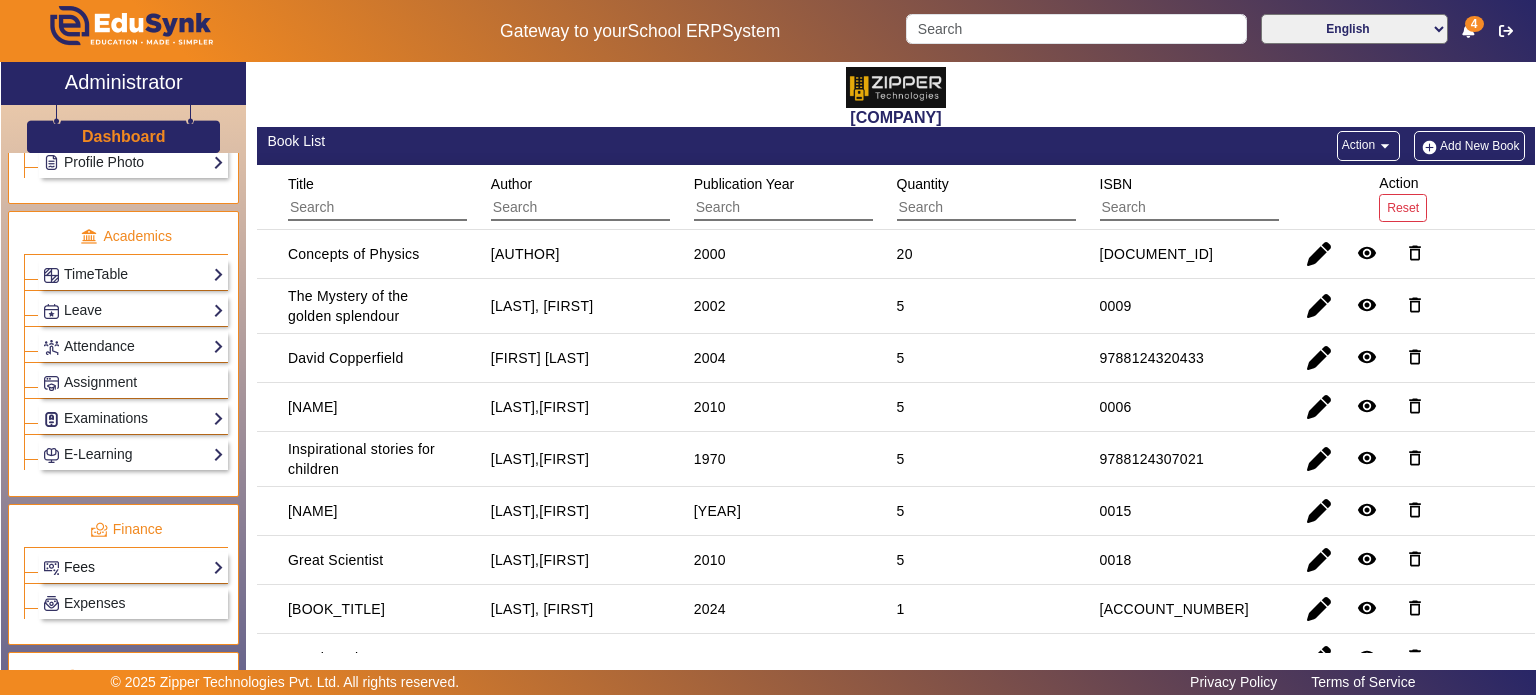 click on "Fees" 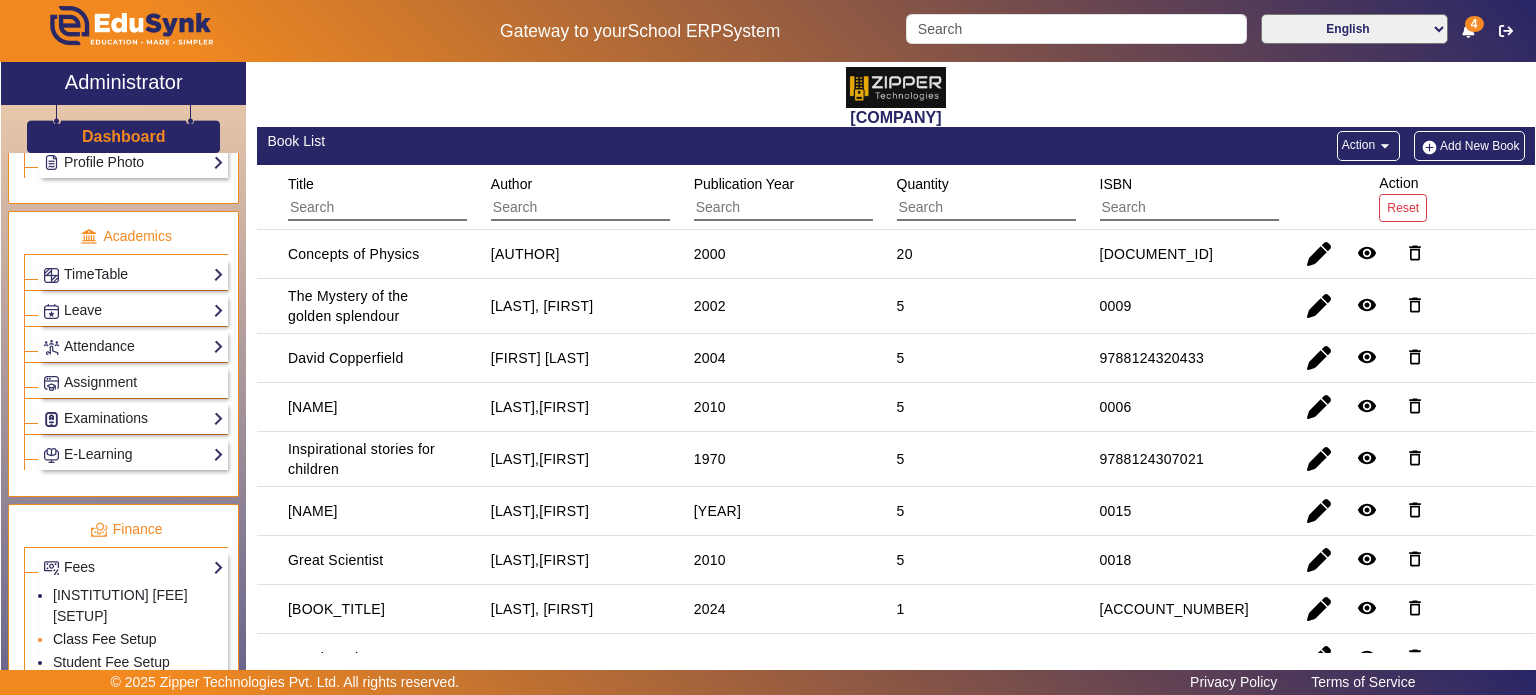 click on "Class Fee Setup" 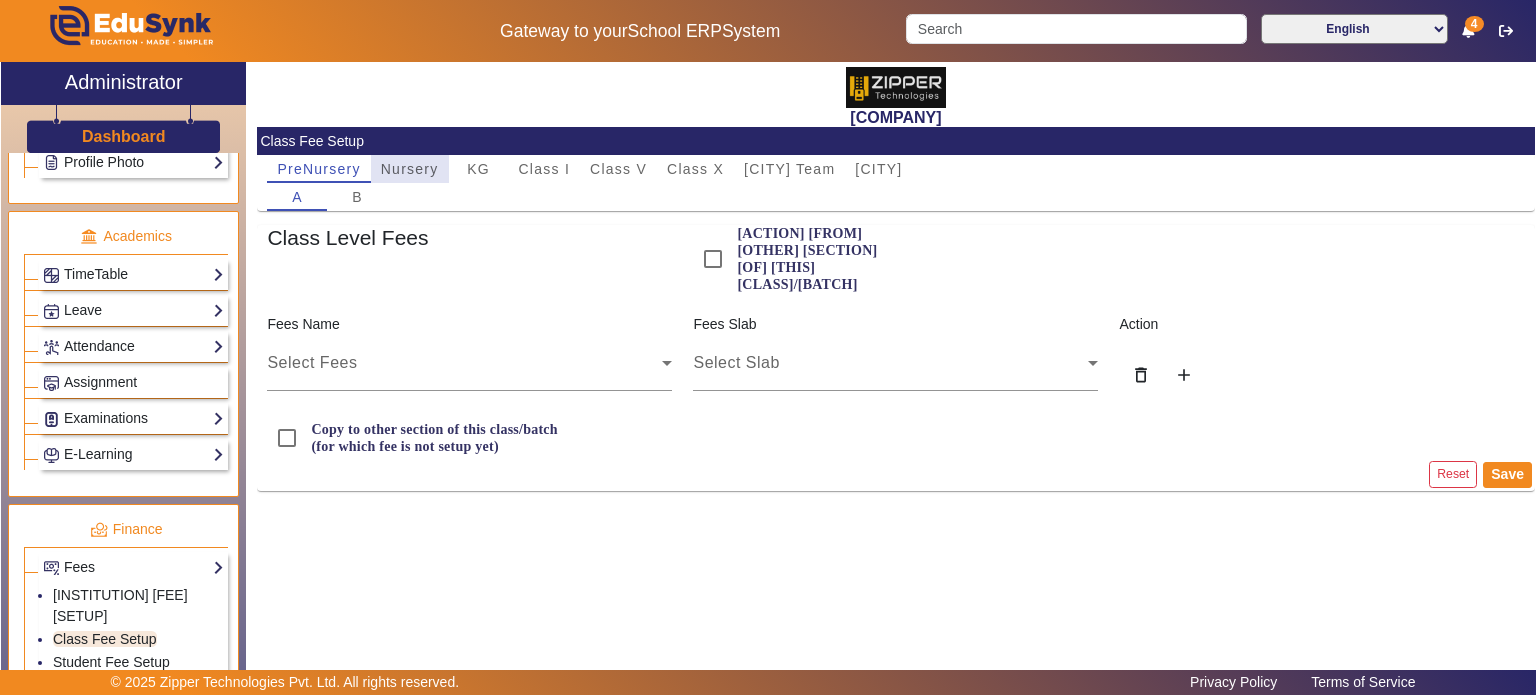 click on "Nursery" at bounding box center (410, 169) 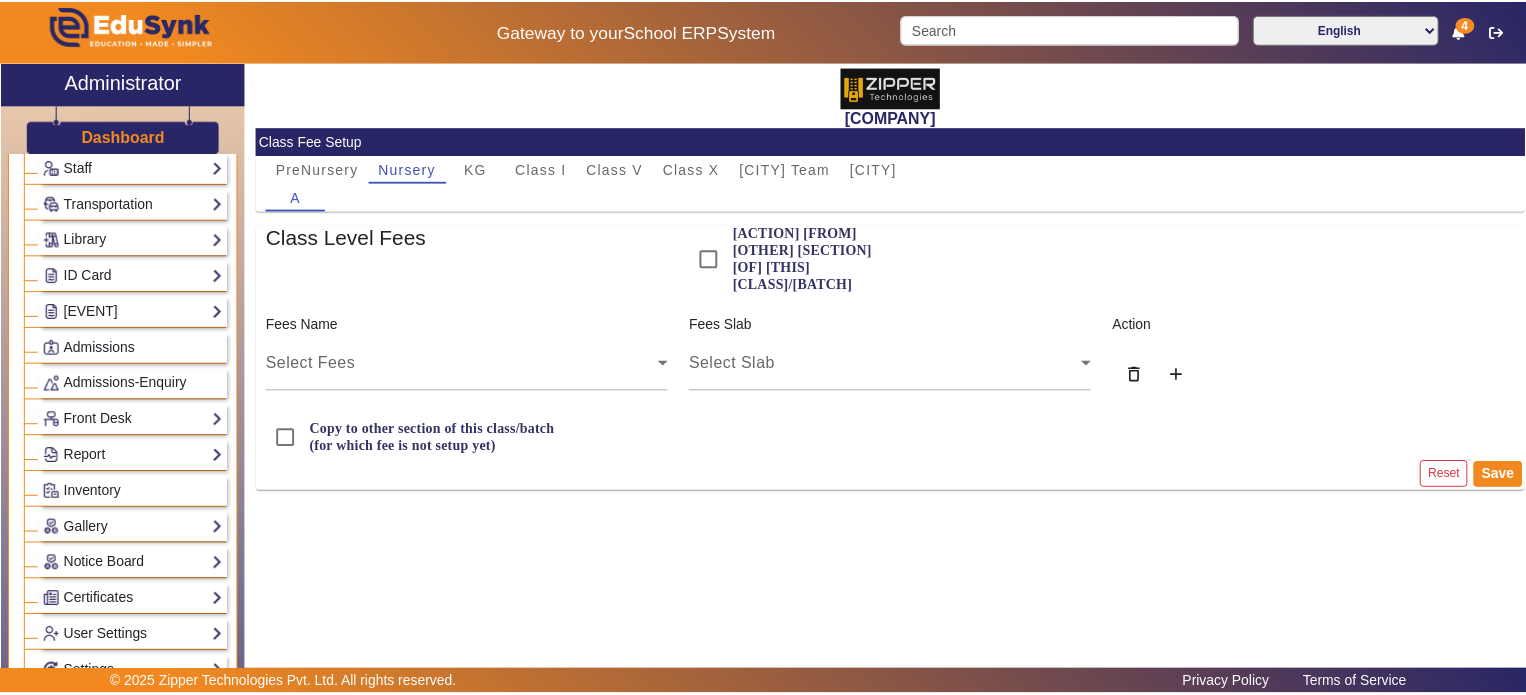 scroll, scrollTop: 72, scrollLeft: 0, axis: vertical 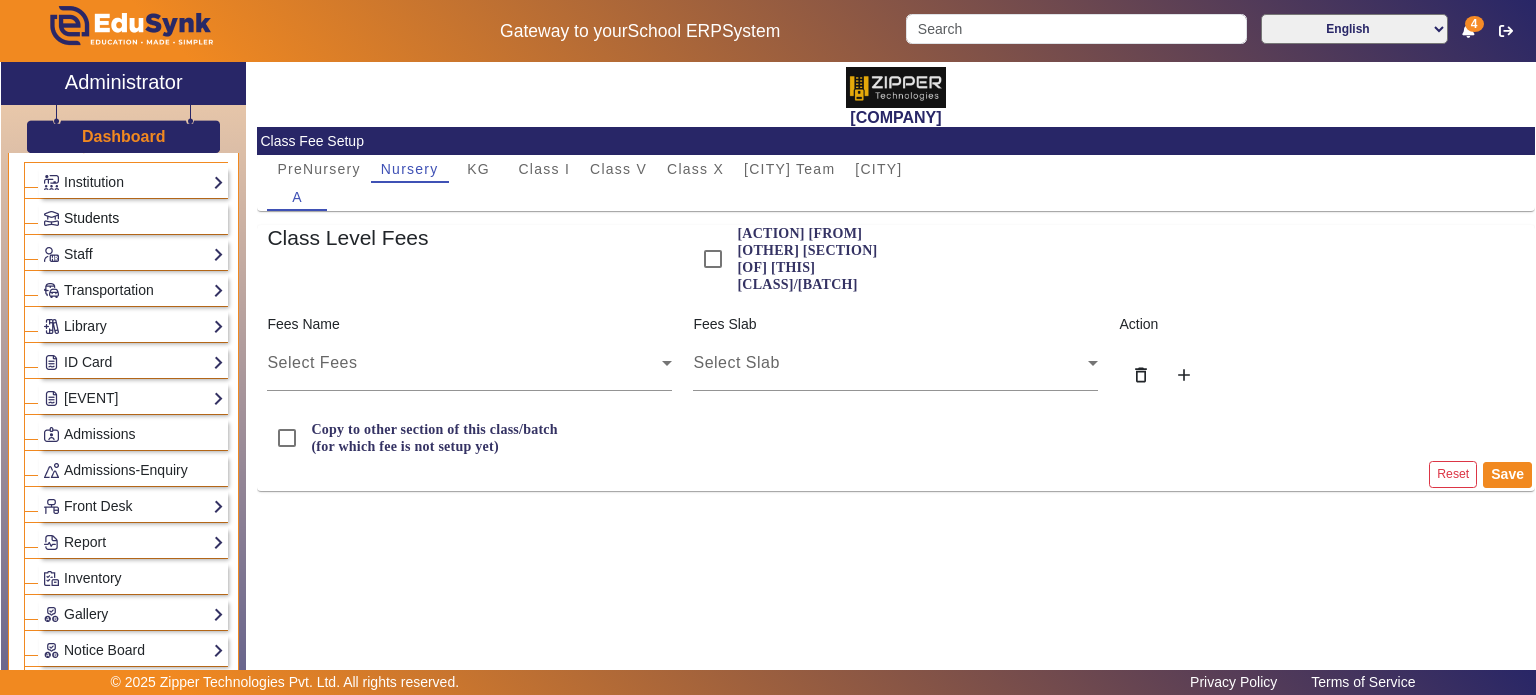 click on "Students" 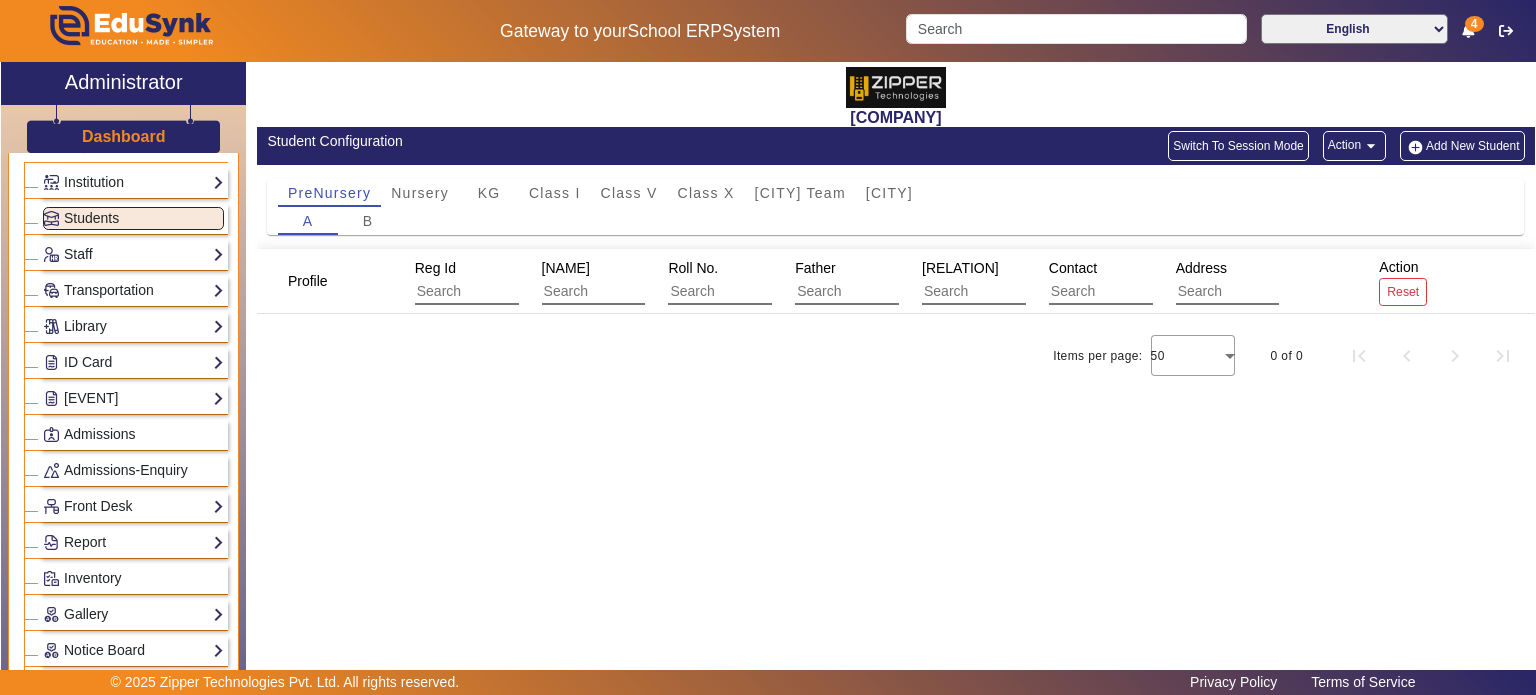 click on "Add New Student" 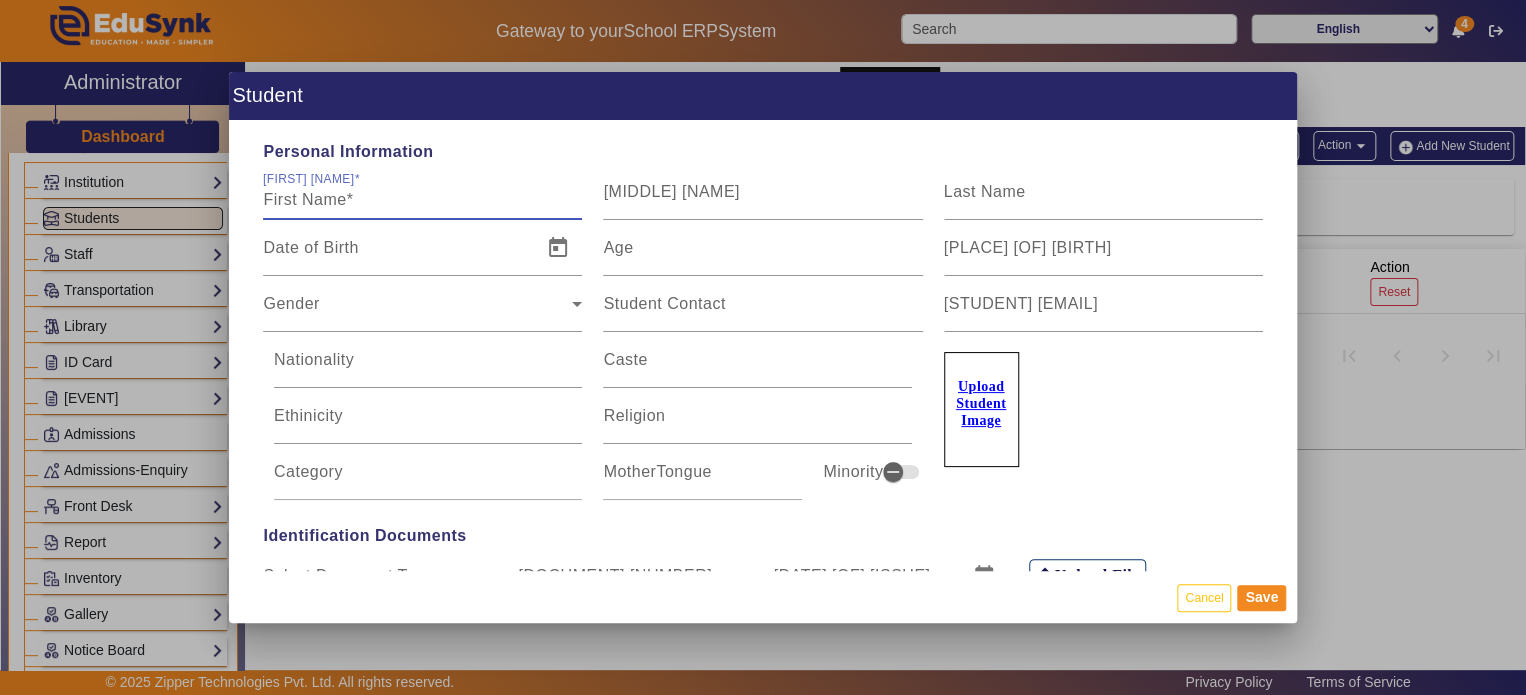 click on "First Name" at bounding box center [422, 200] 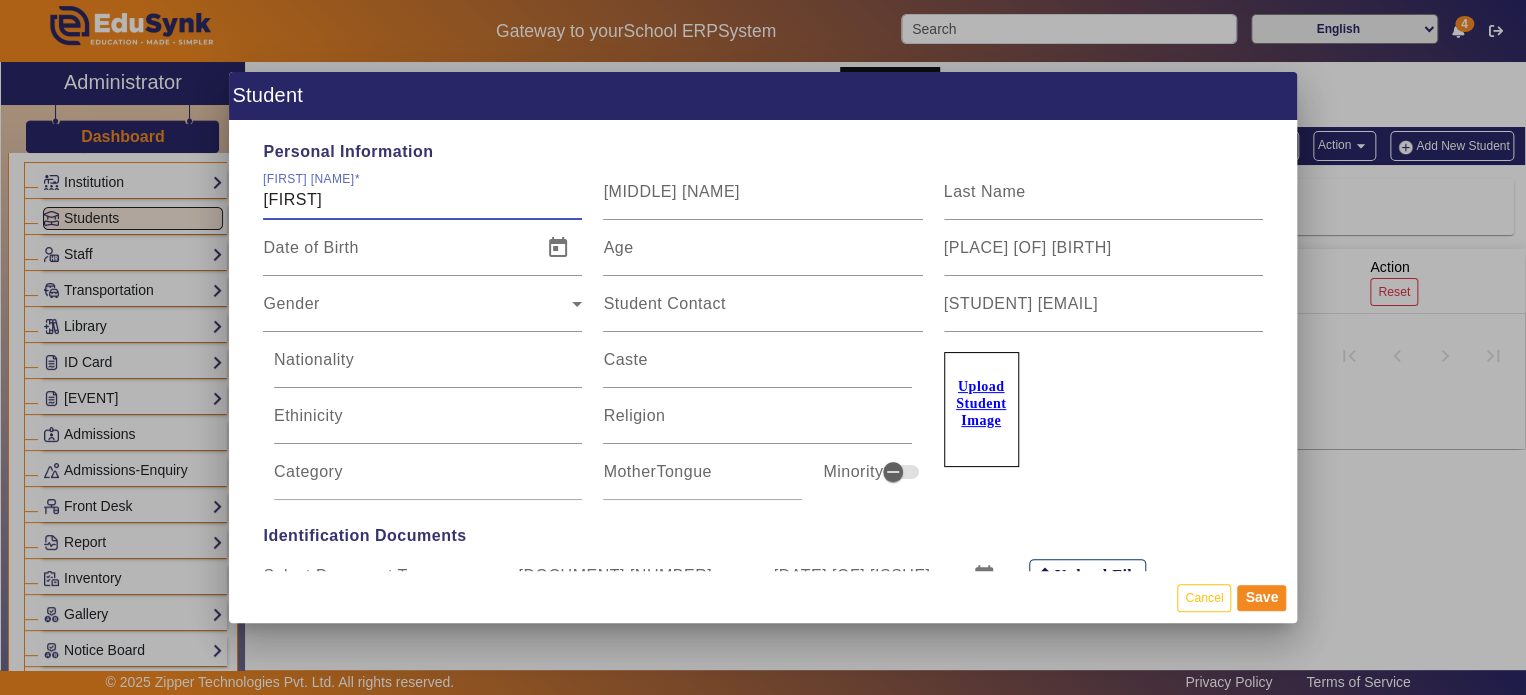 type on "Rakesh" 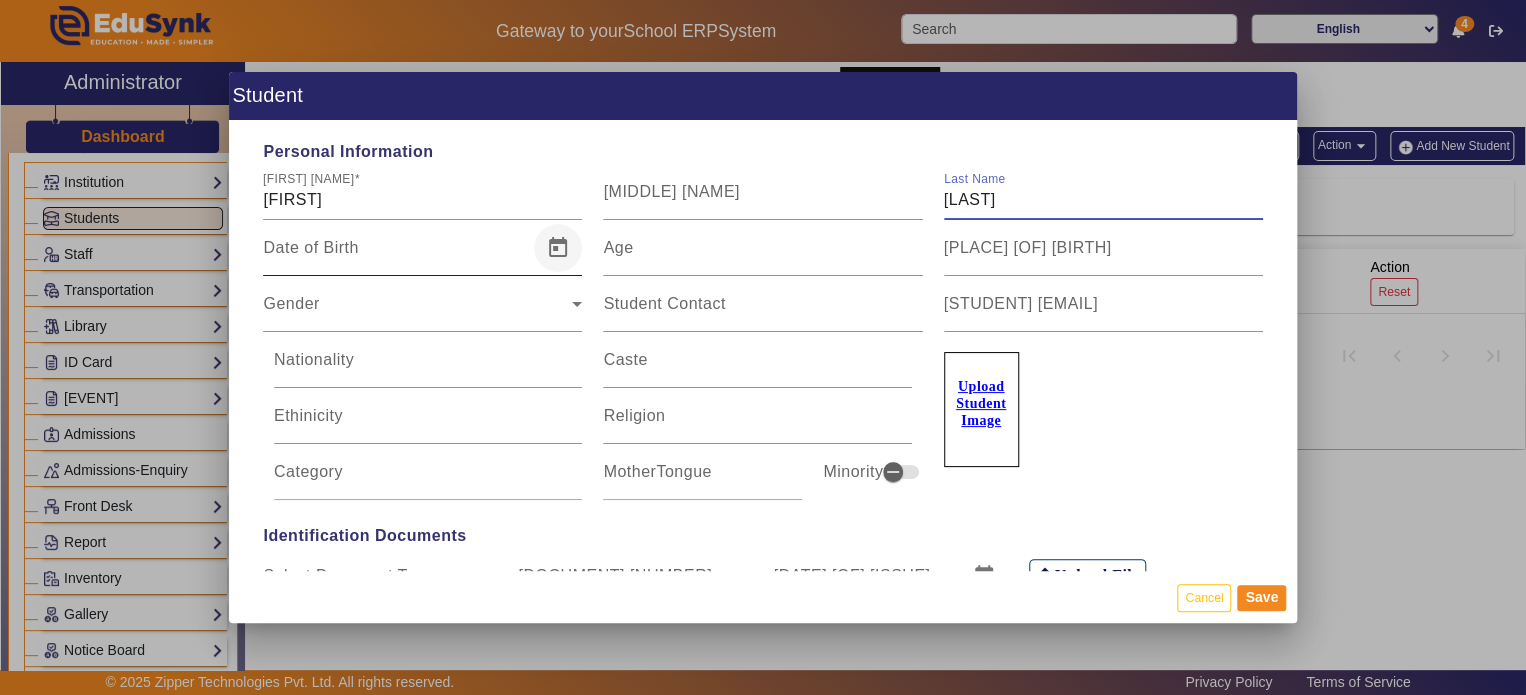 type on "Sharma" 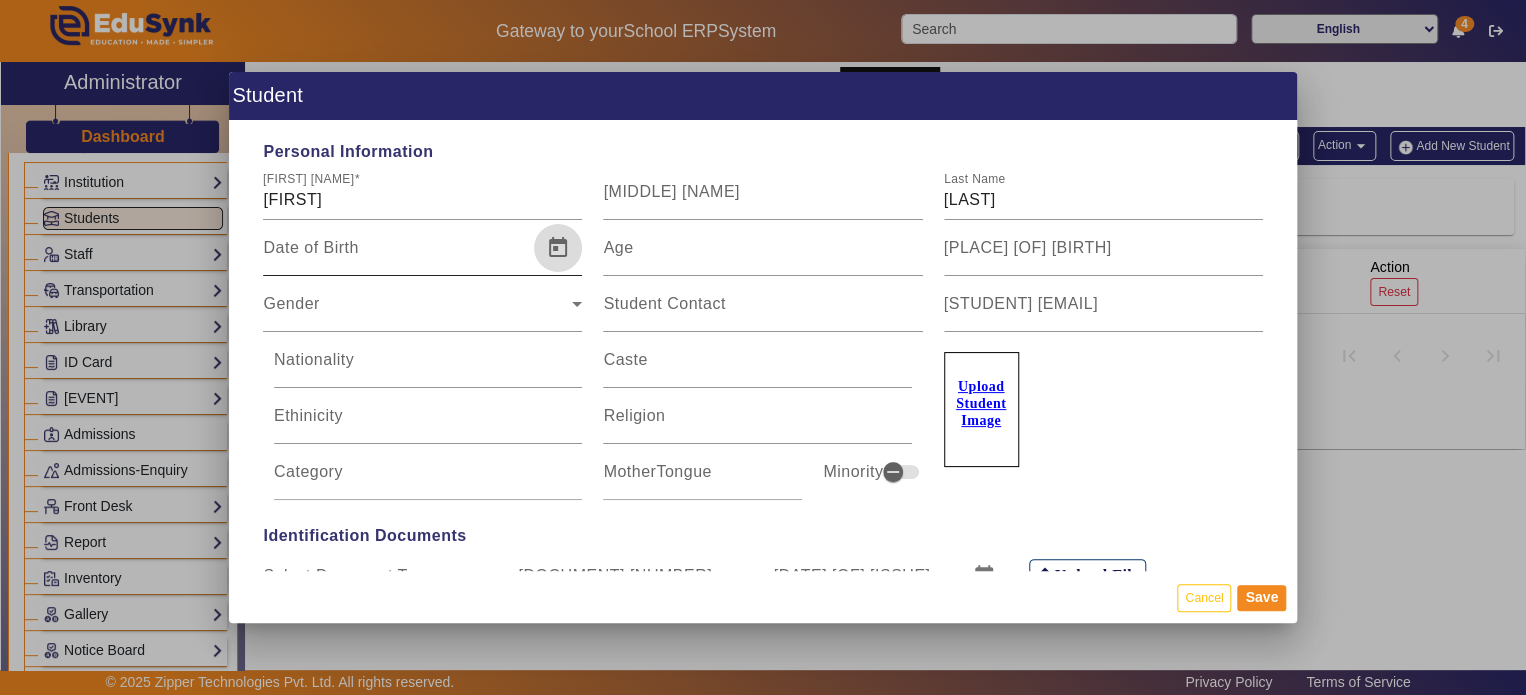click at bounding box center [558, 248] 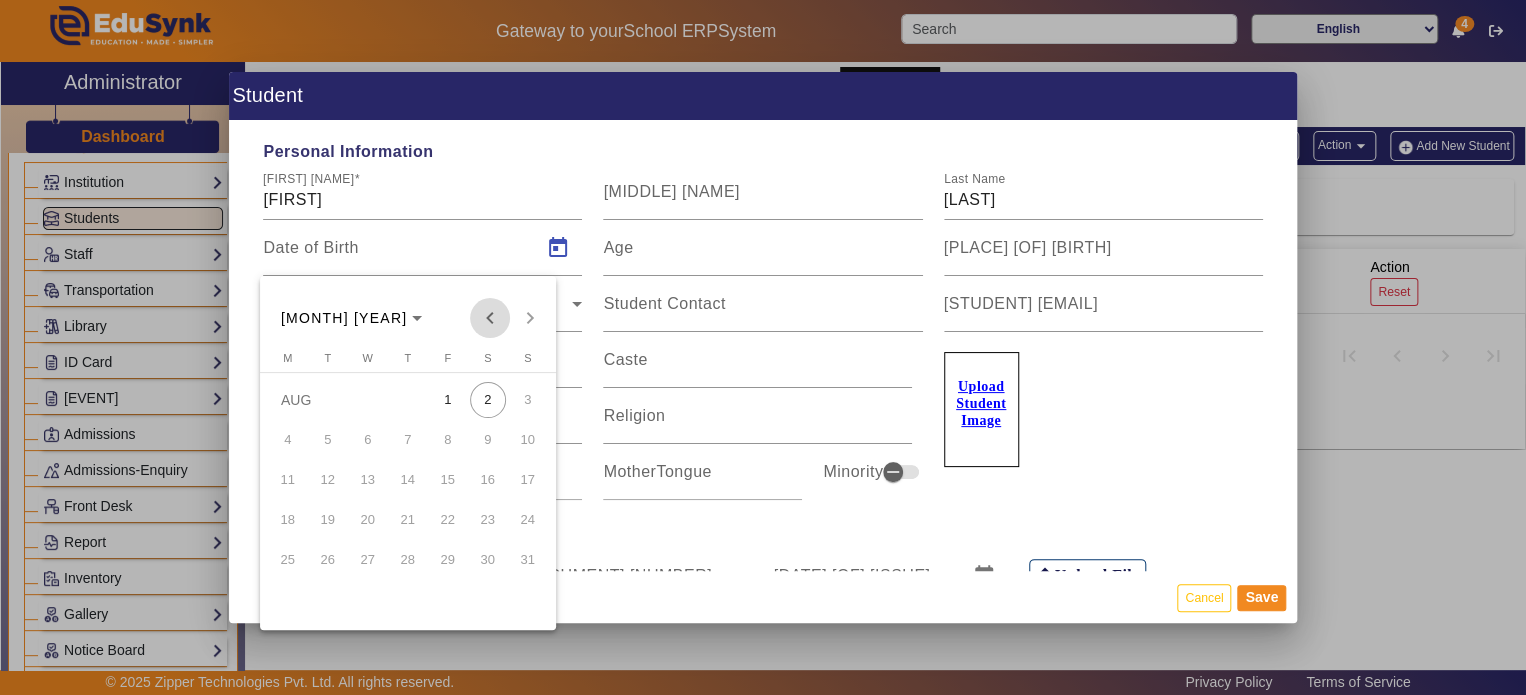 click at bounding box center [490, 318] 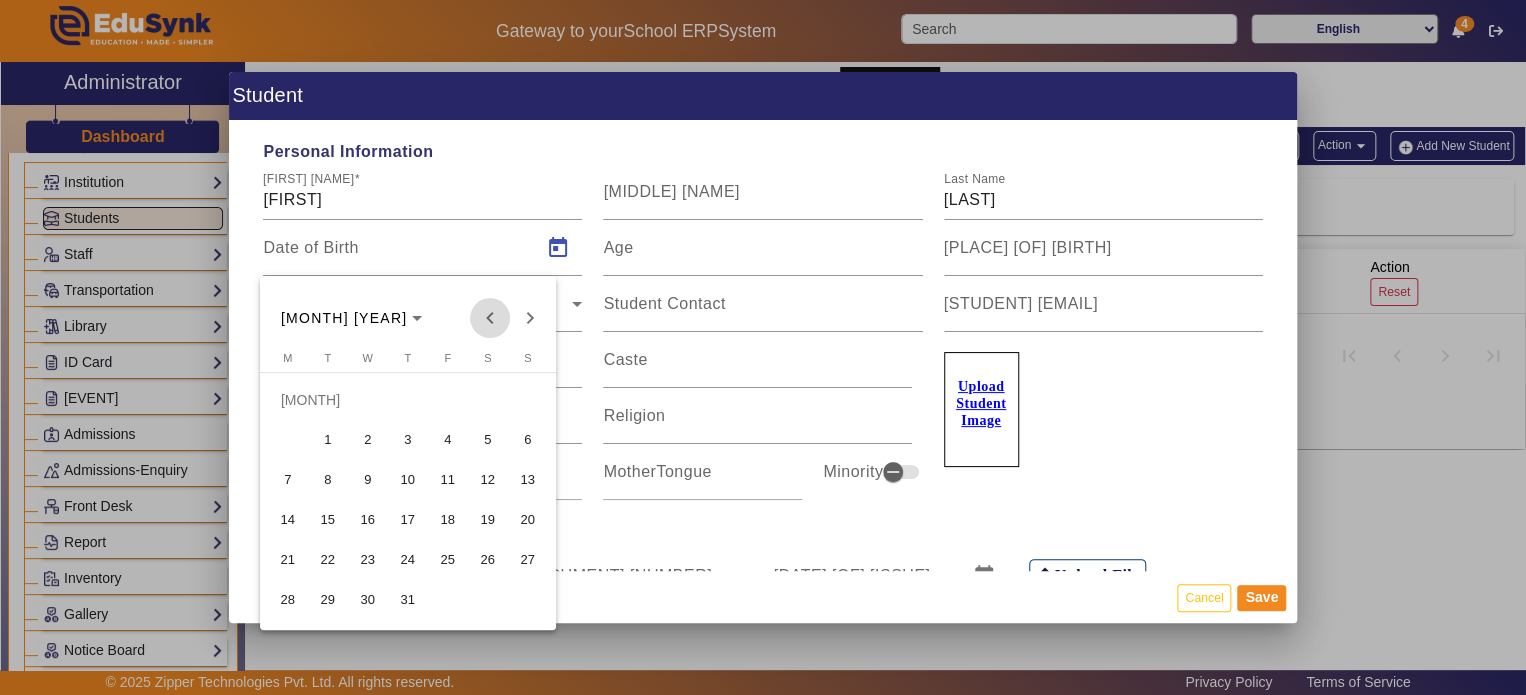 click at bounding box center [490, 318] 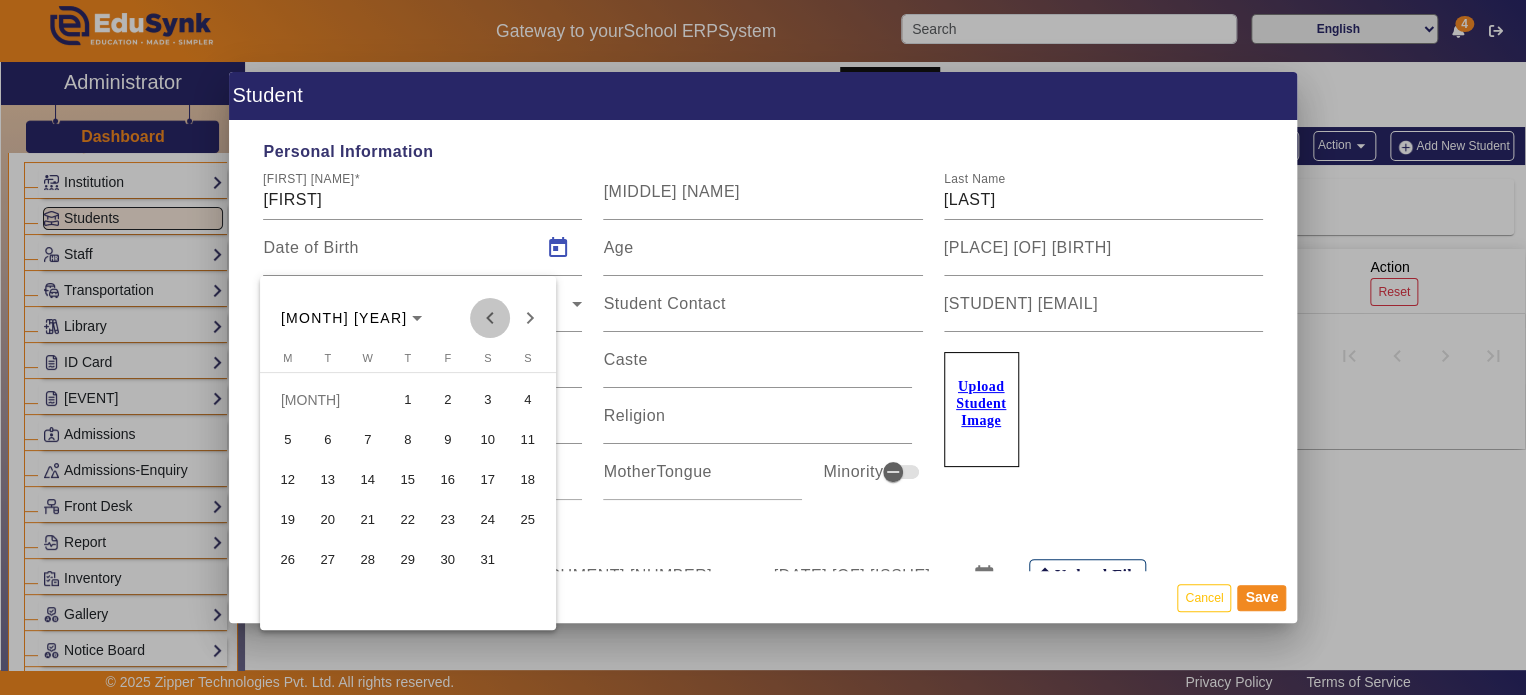 click at bounding box center (490, 318) 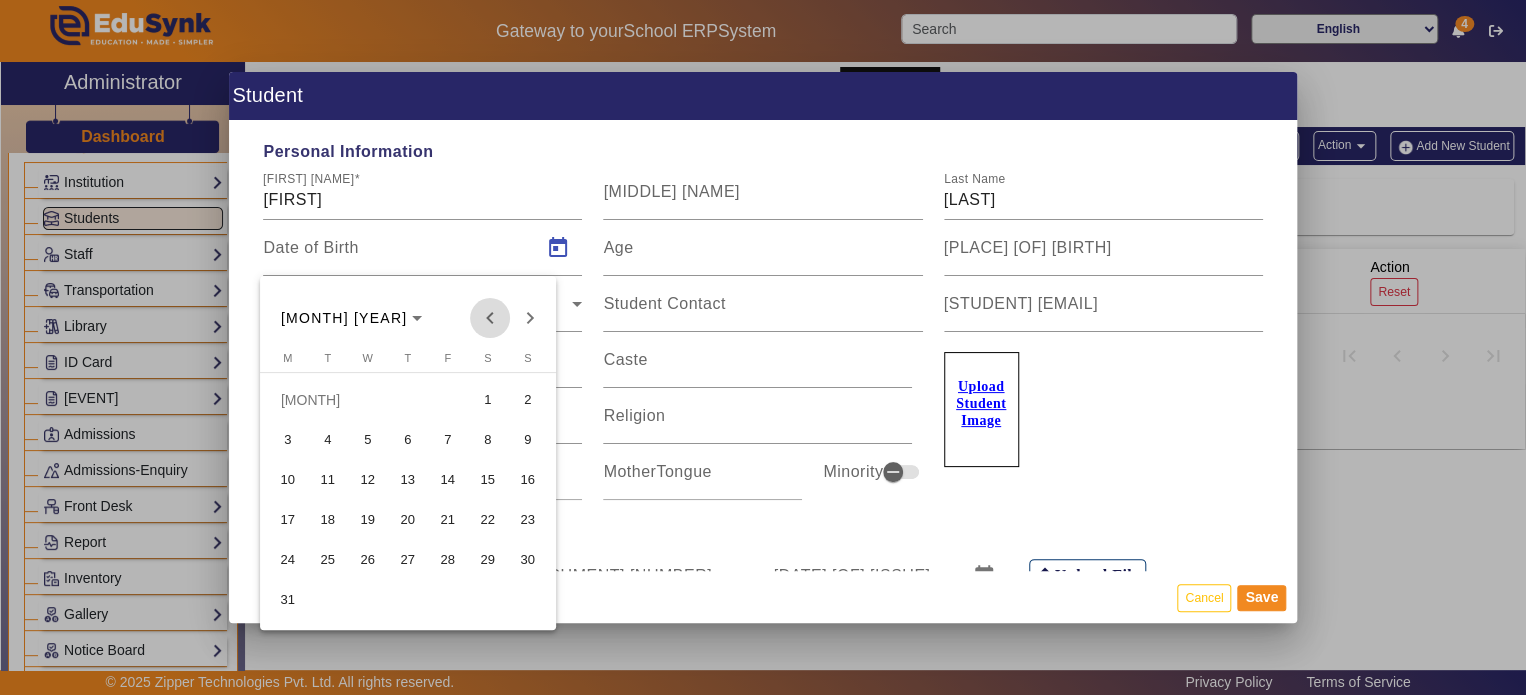click at bounding box center [490, 318] 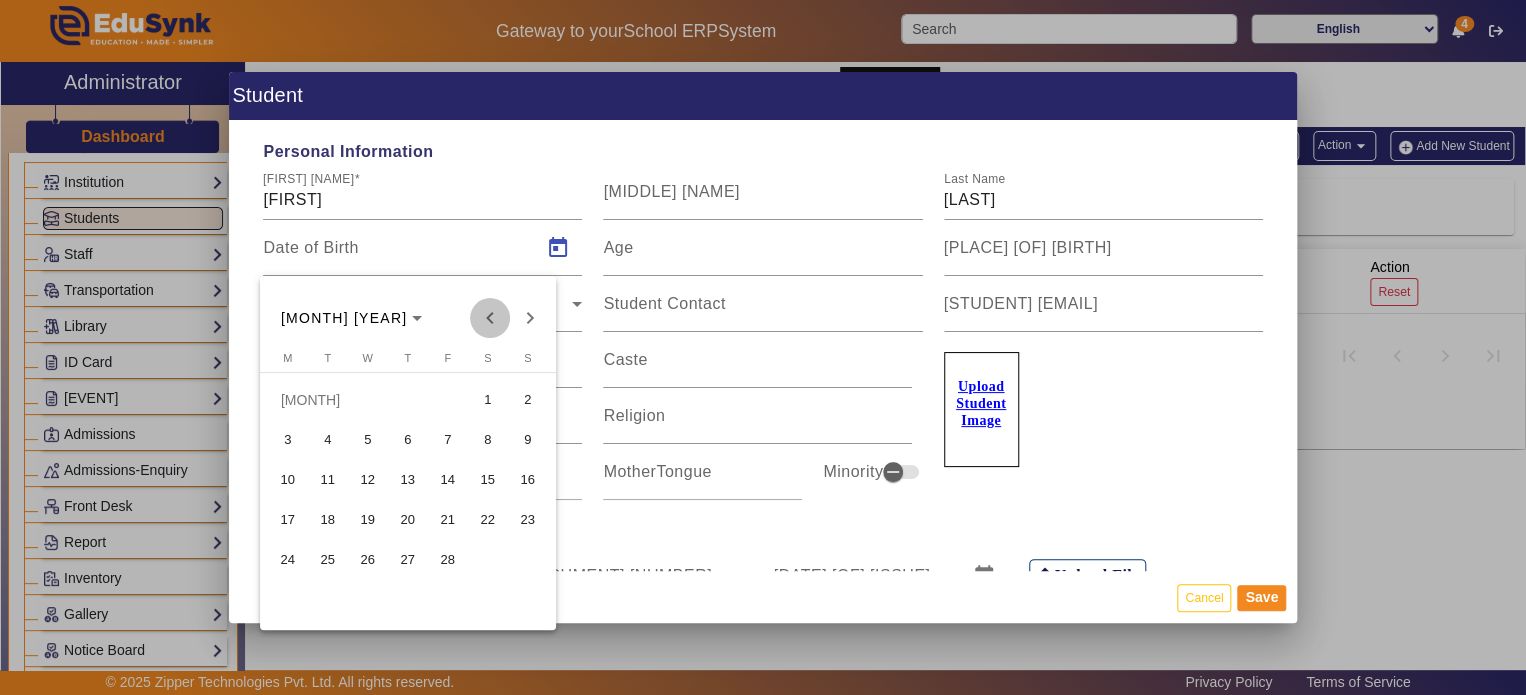 click at bounding box center (490, 318) 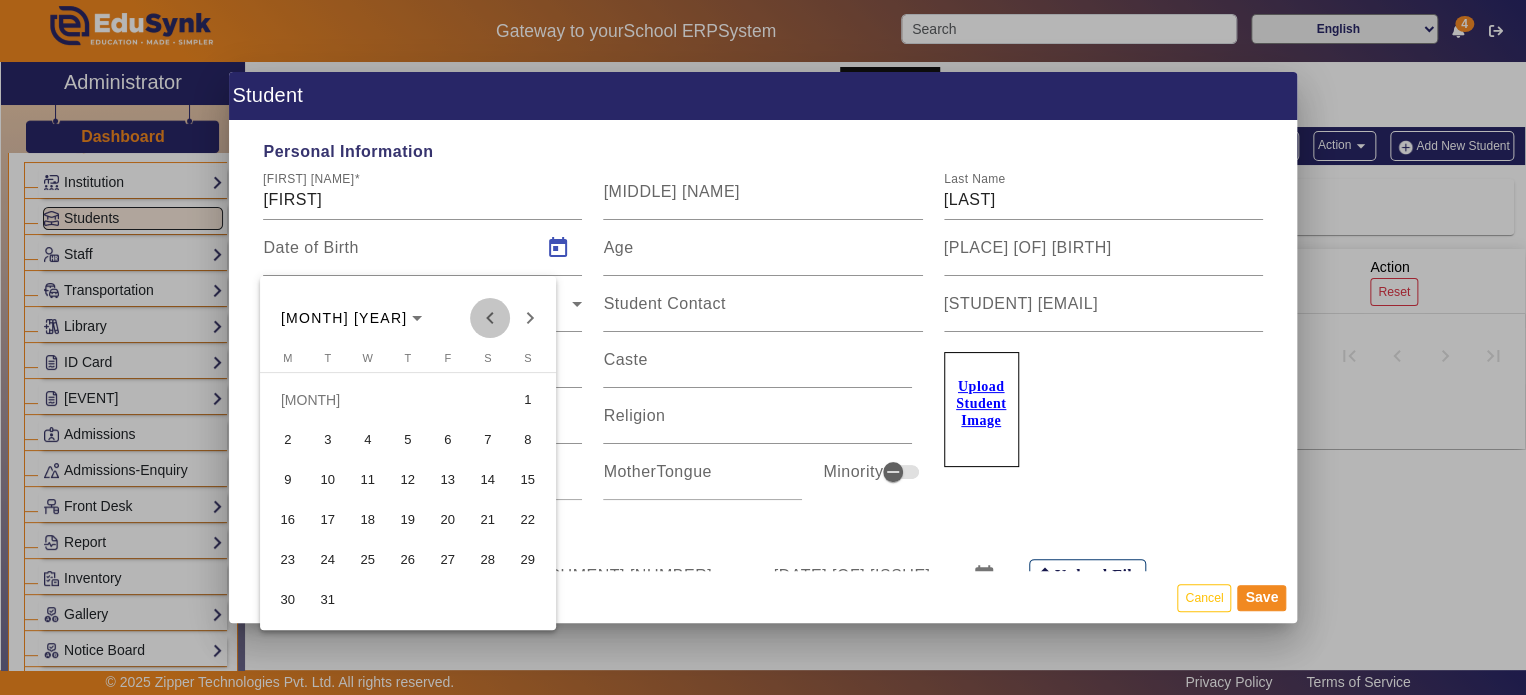 click at bounding box center (490, 318) 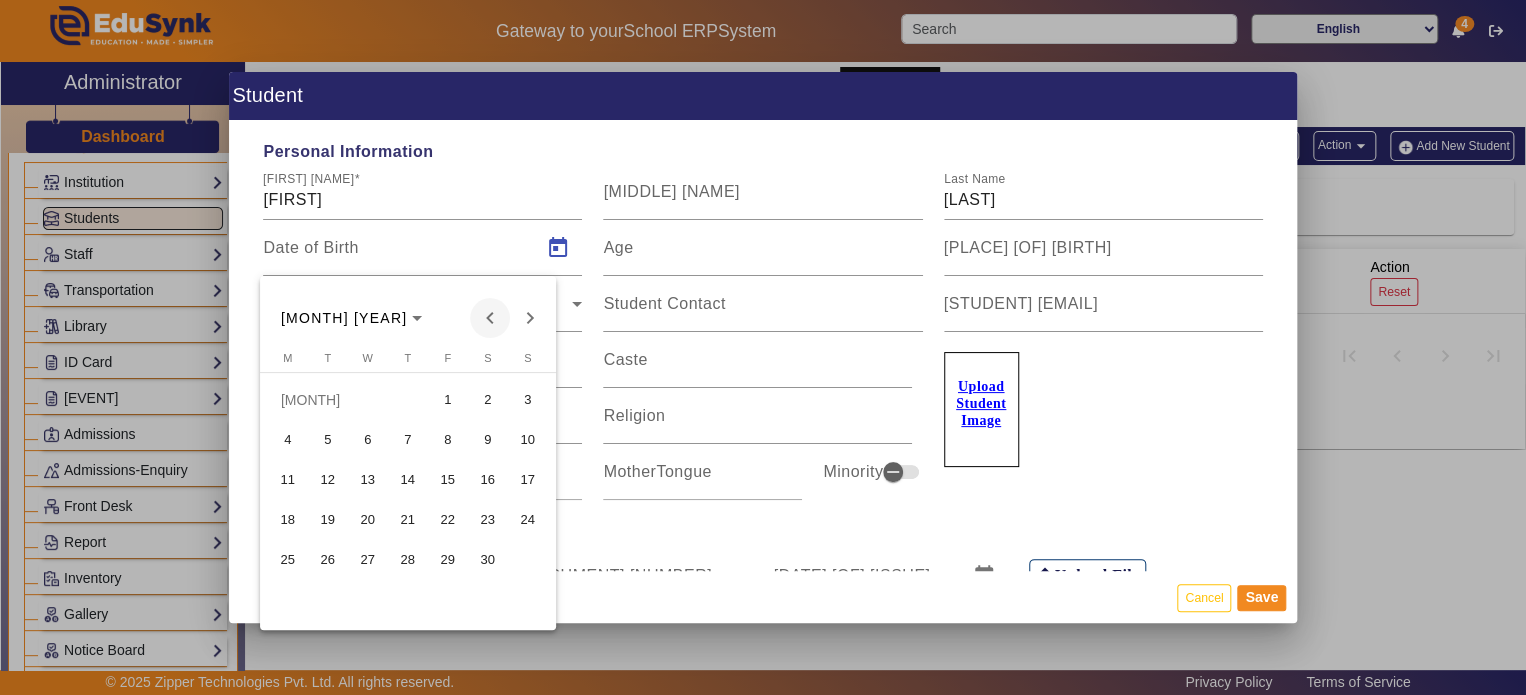 click at bounding box center [490, 318] 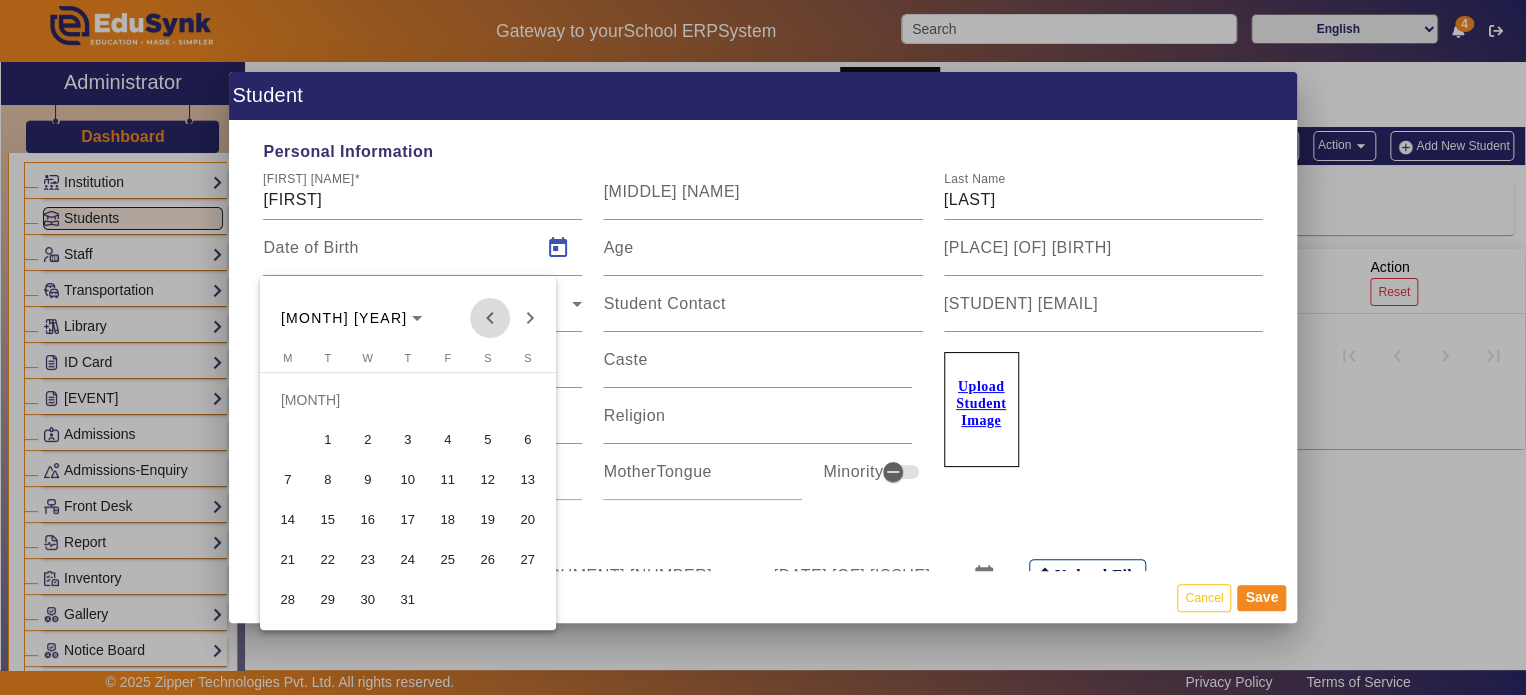click at bounding box center [490, 318] 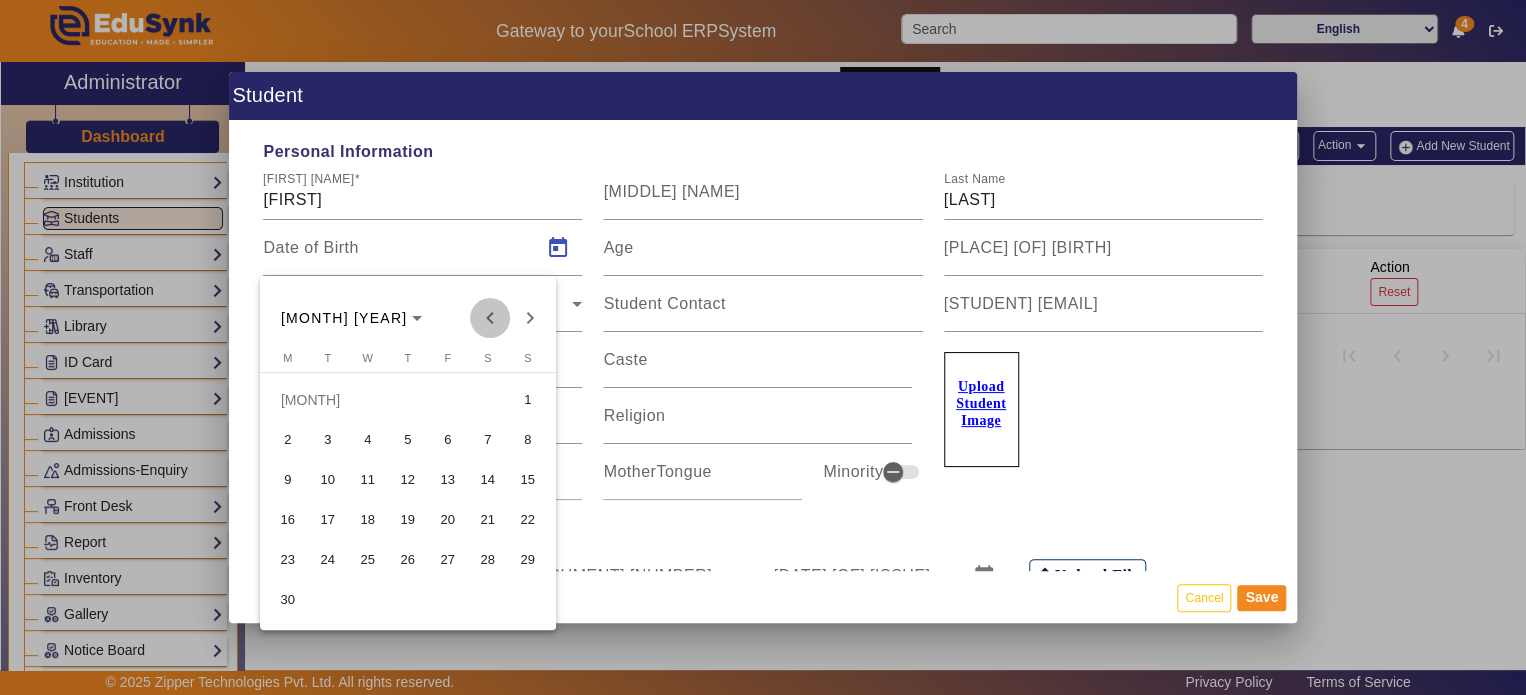 click at bounding box center (490, 318) 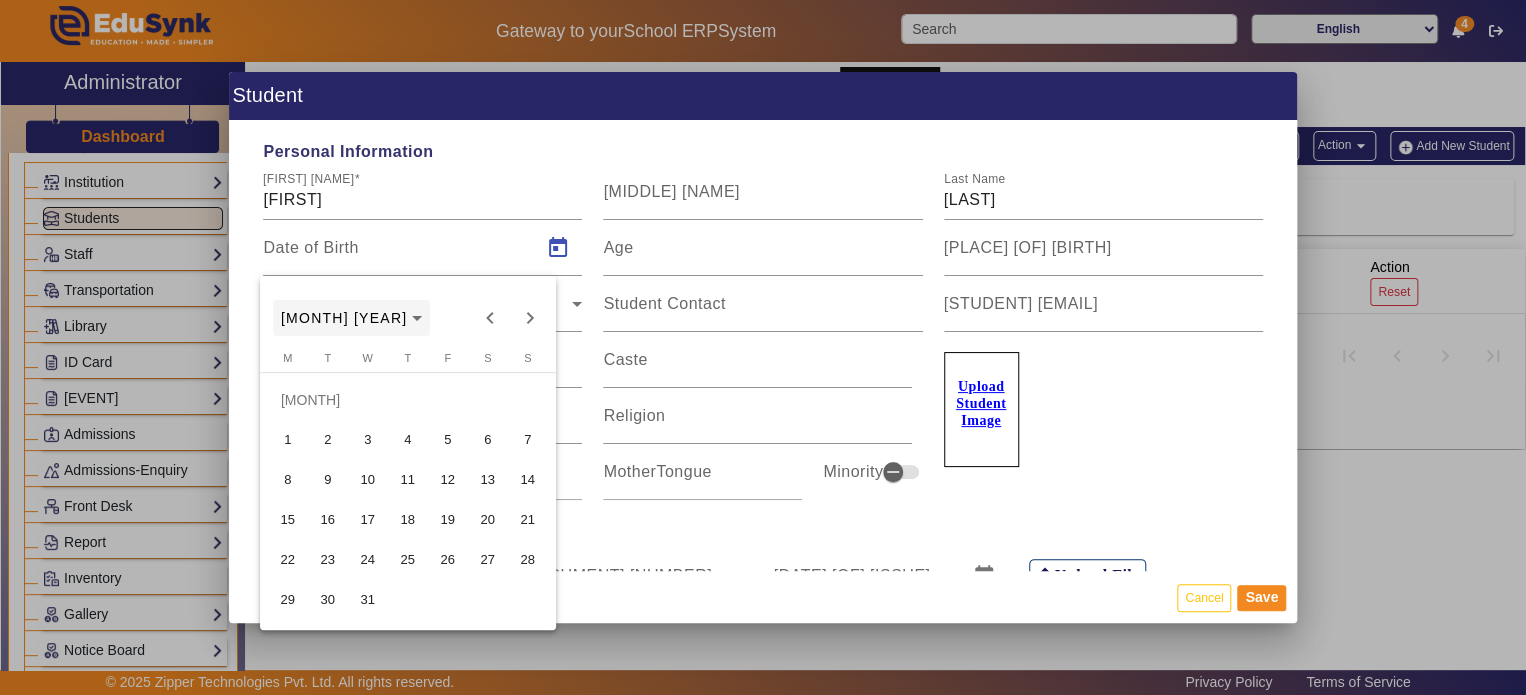 drag, startPoint x: 488, startPoint y: 321, endPoint x: 356, endPoint y: 323, distance: 132.01515 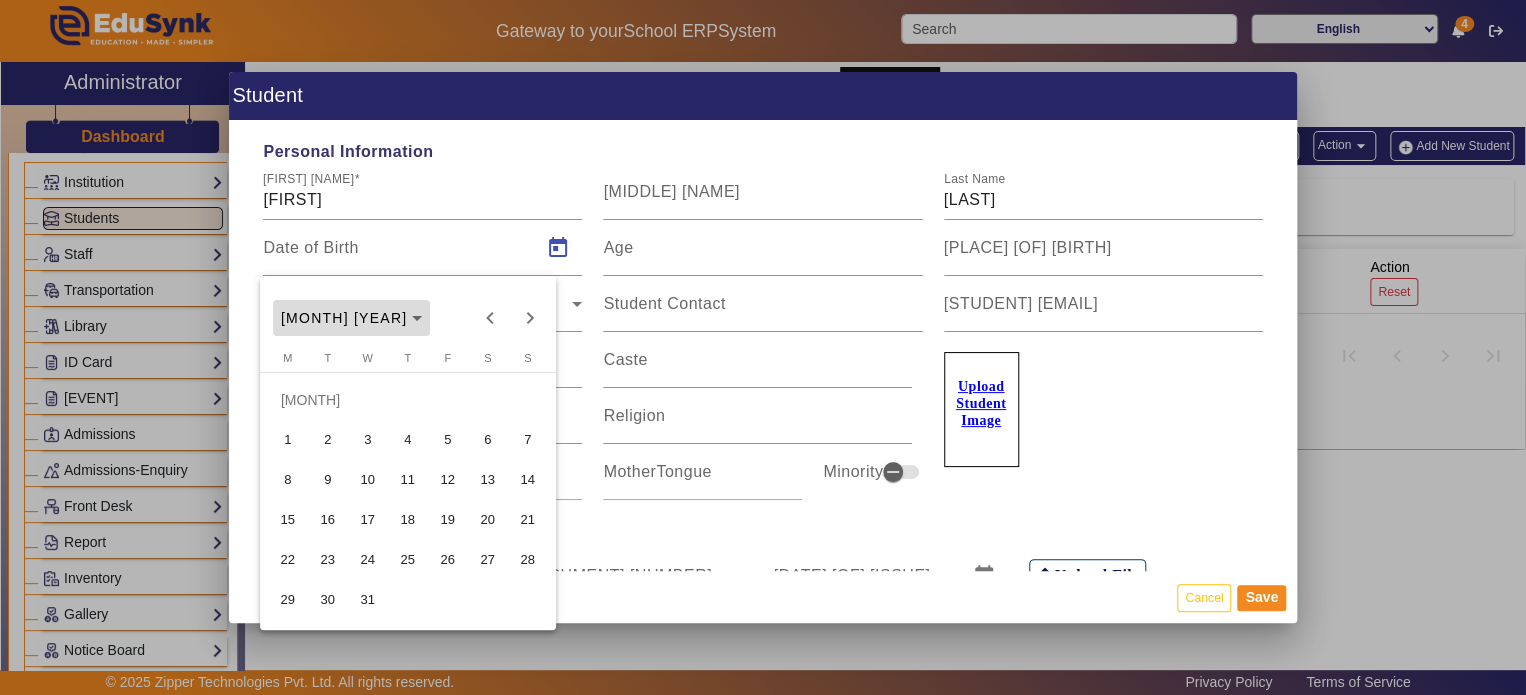 click on "JUL 2024" at bounding box center [351, 318] 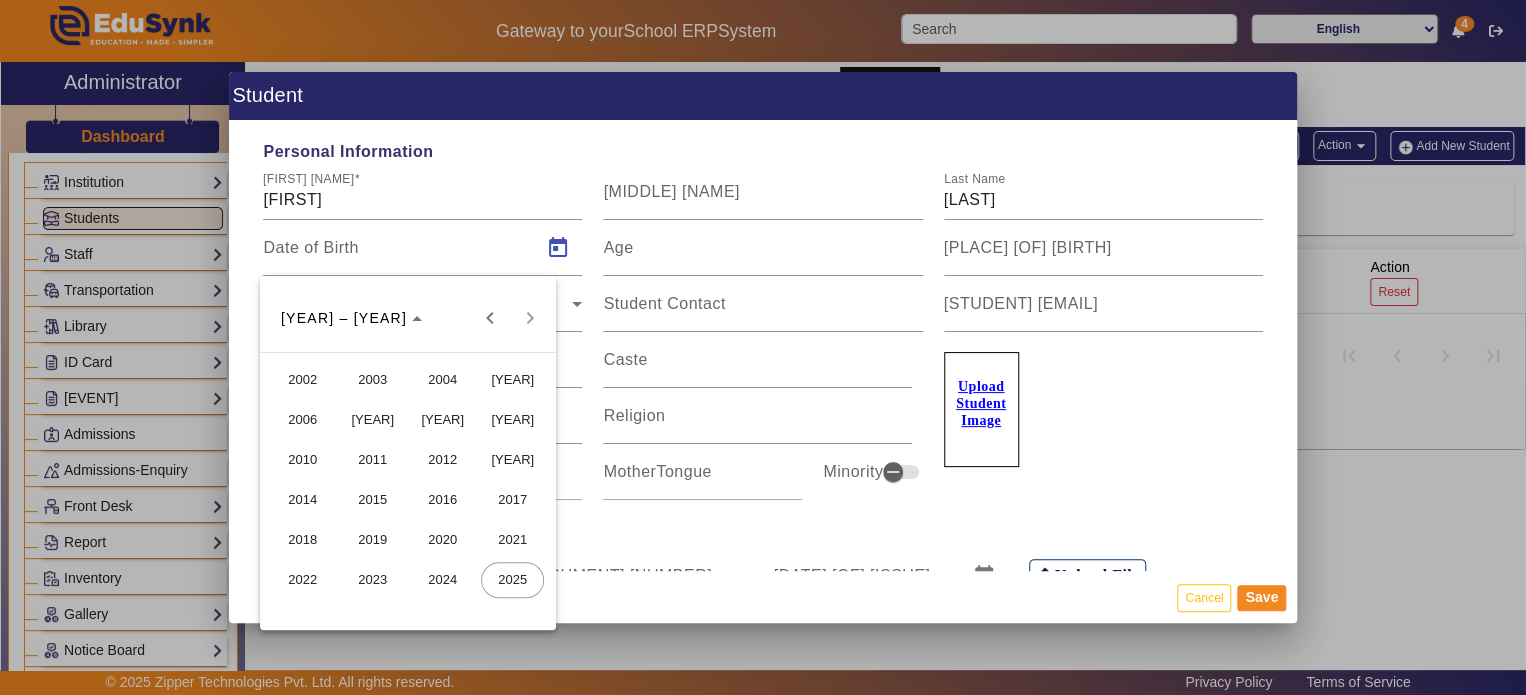 click on "2002" at bounding box center [302, 380] 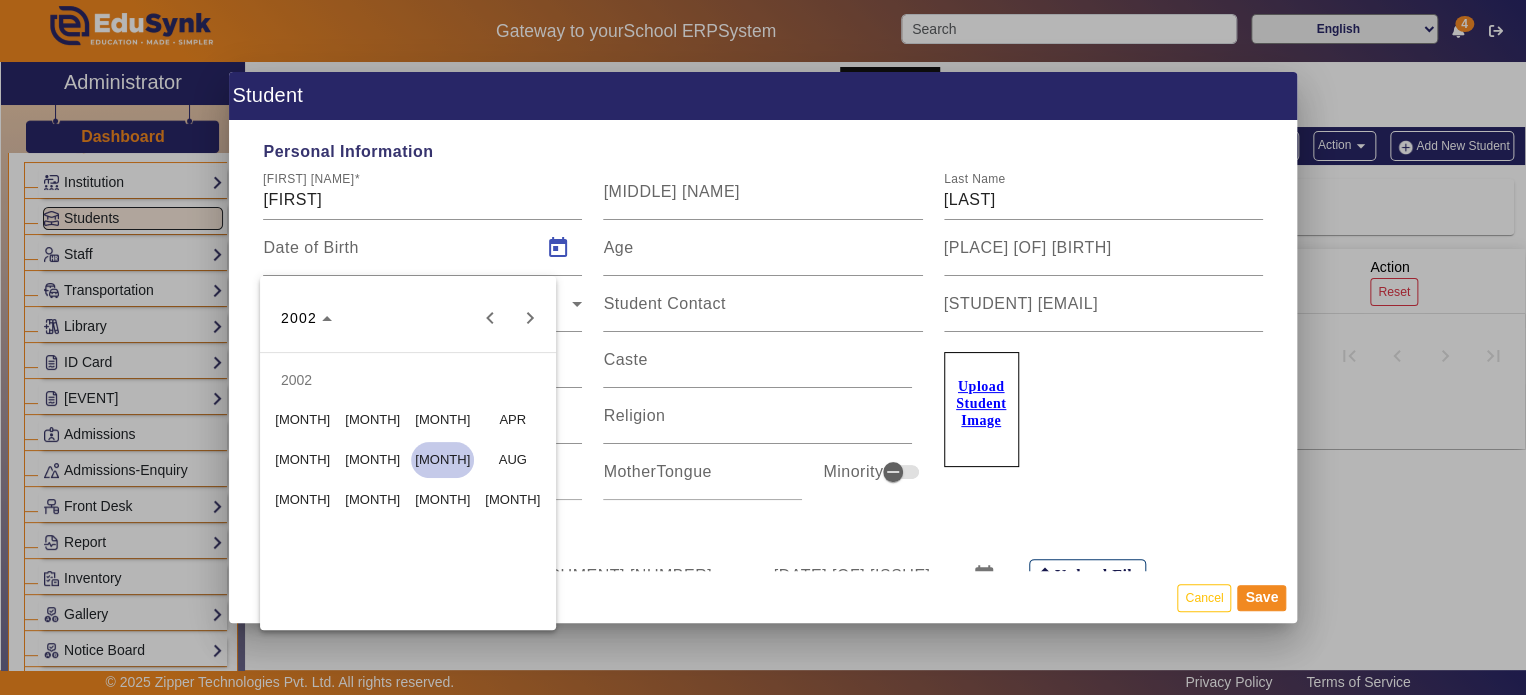 click on "JUL" at bounding box center (442, 460) 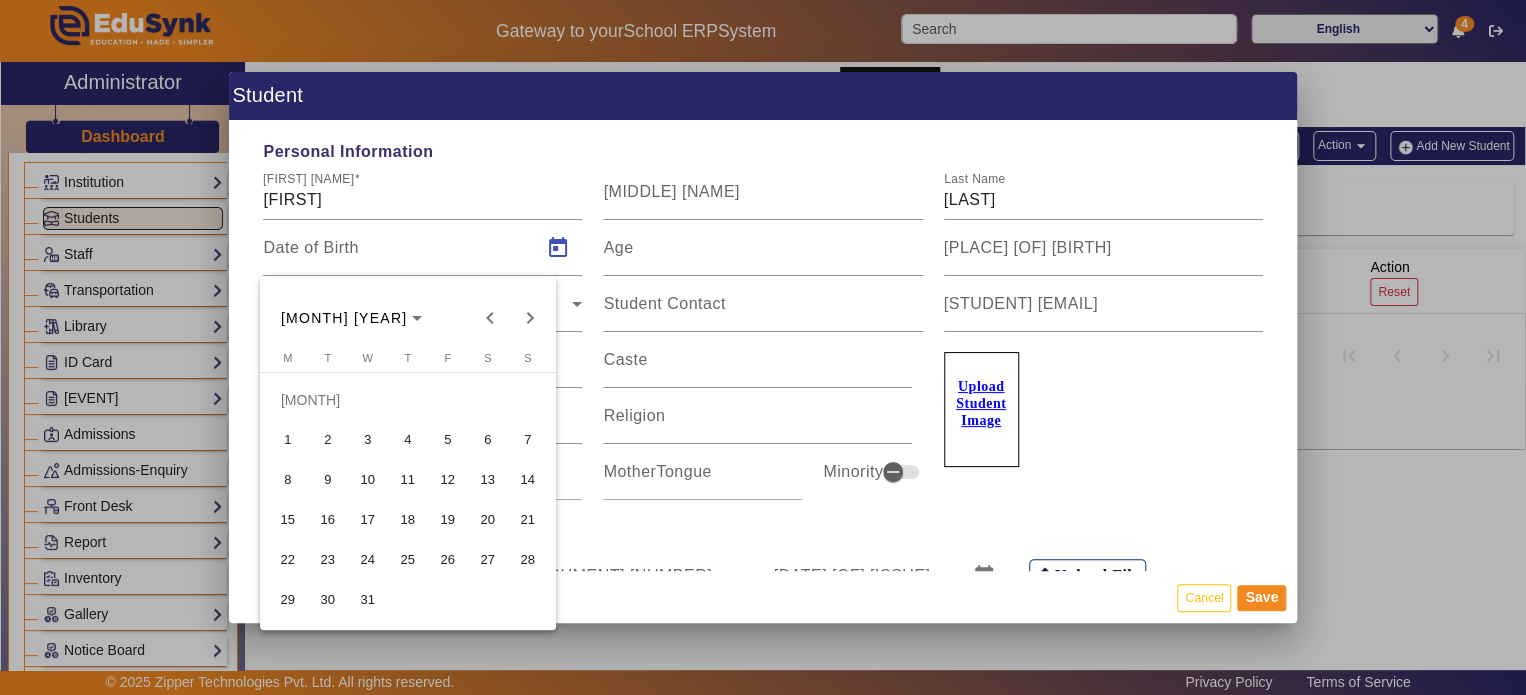 click on "16" at bounding box center [328, 520] 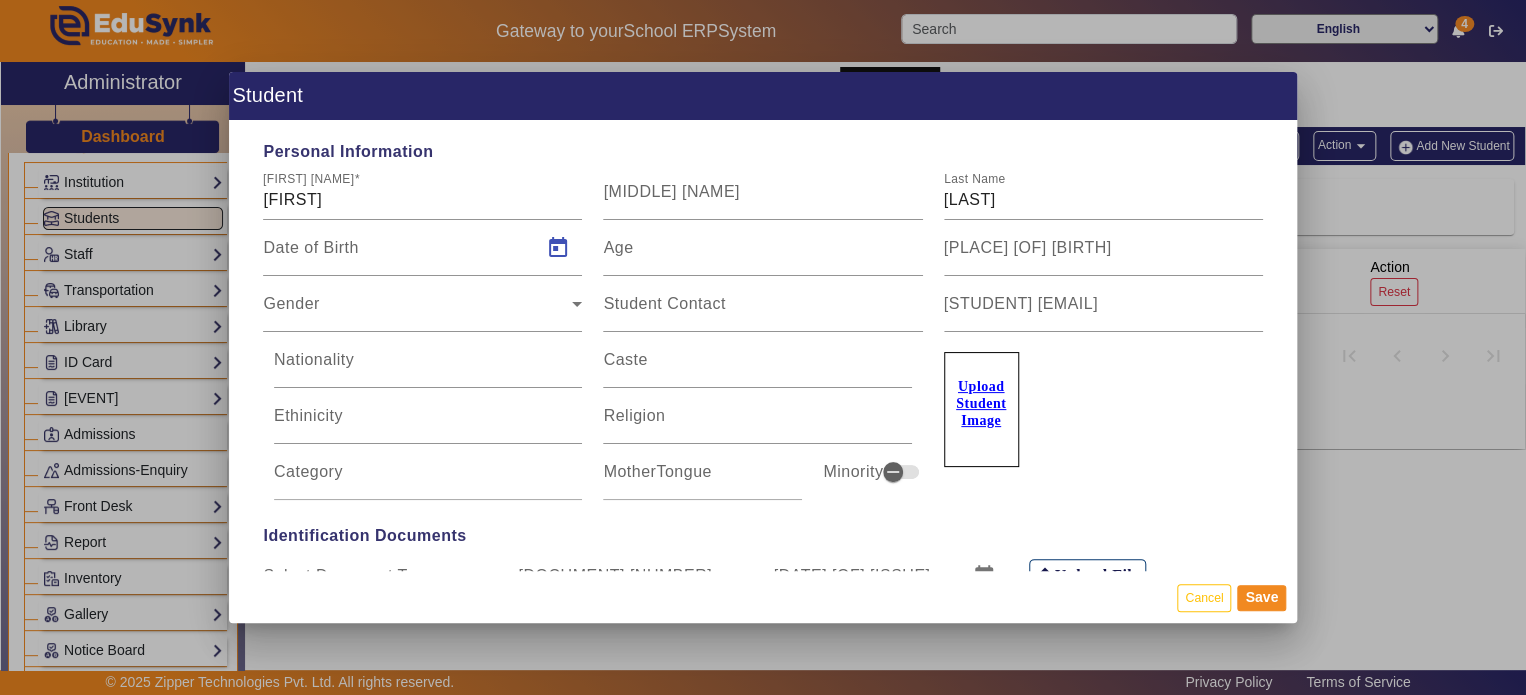 type on "16/07/2002" 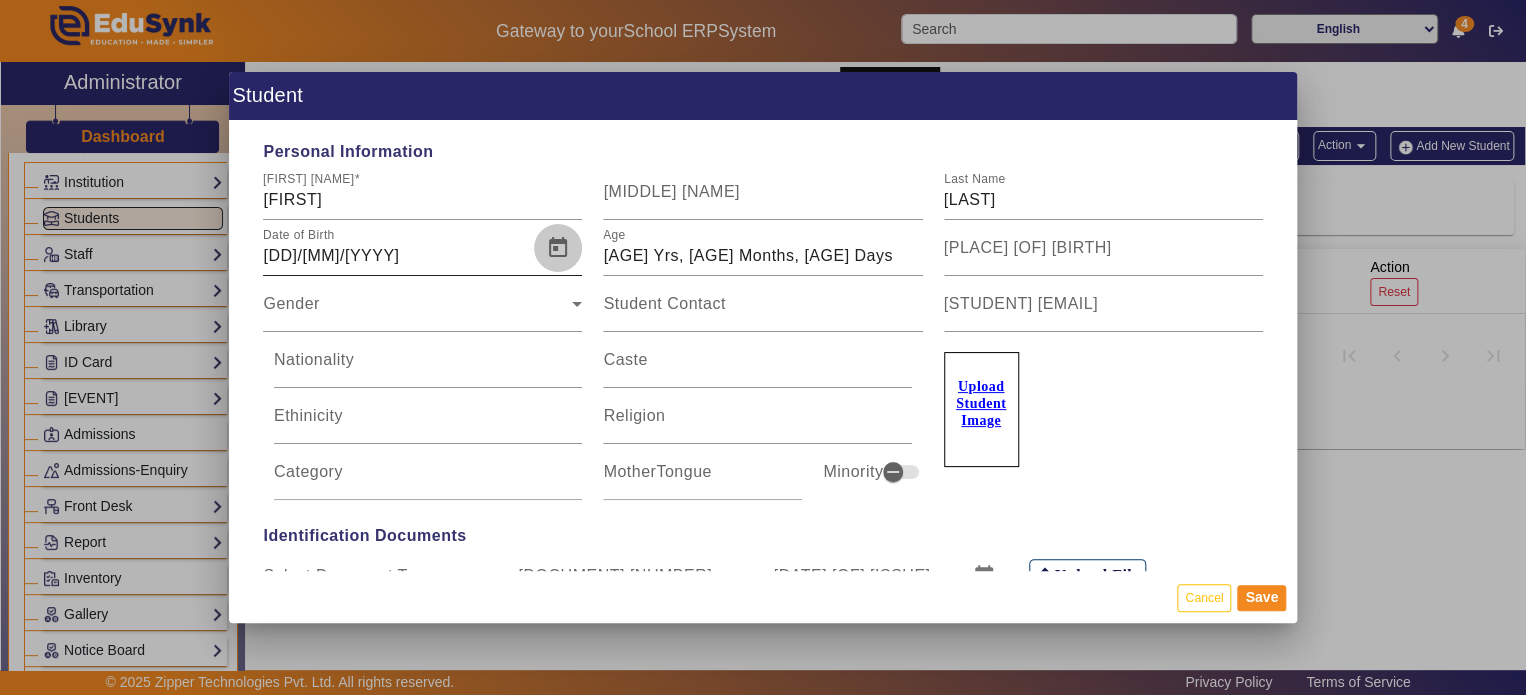 click at bounding box center (558, 248) 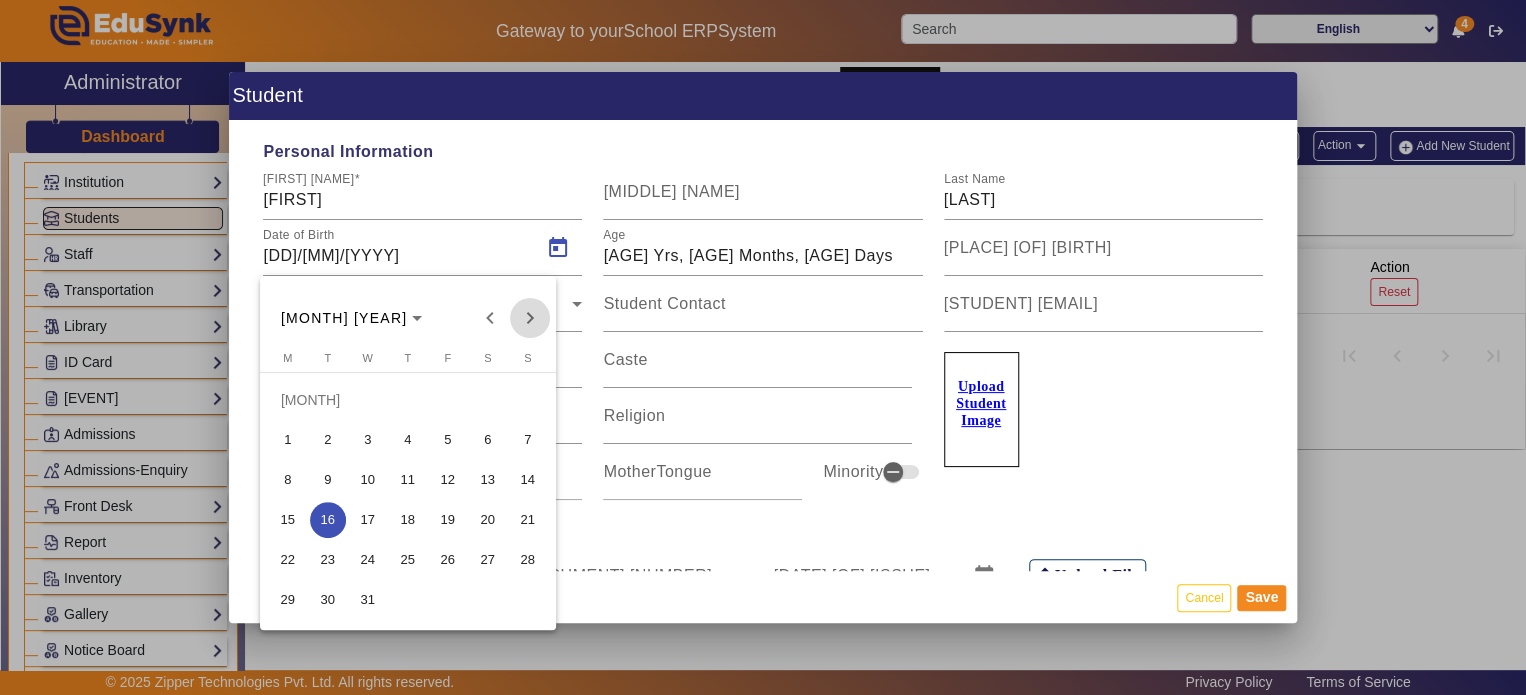 click at bounding box center [530, 318] 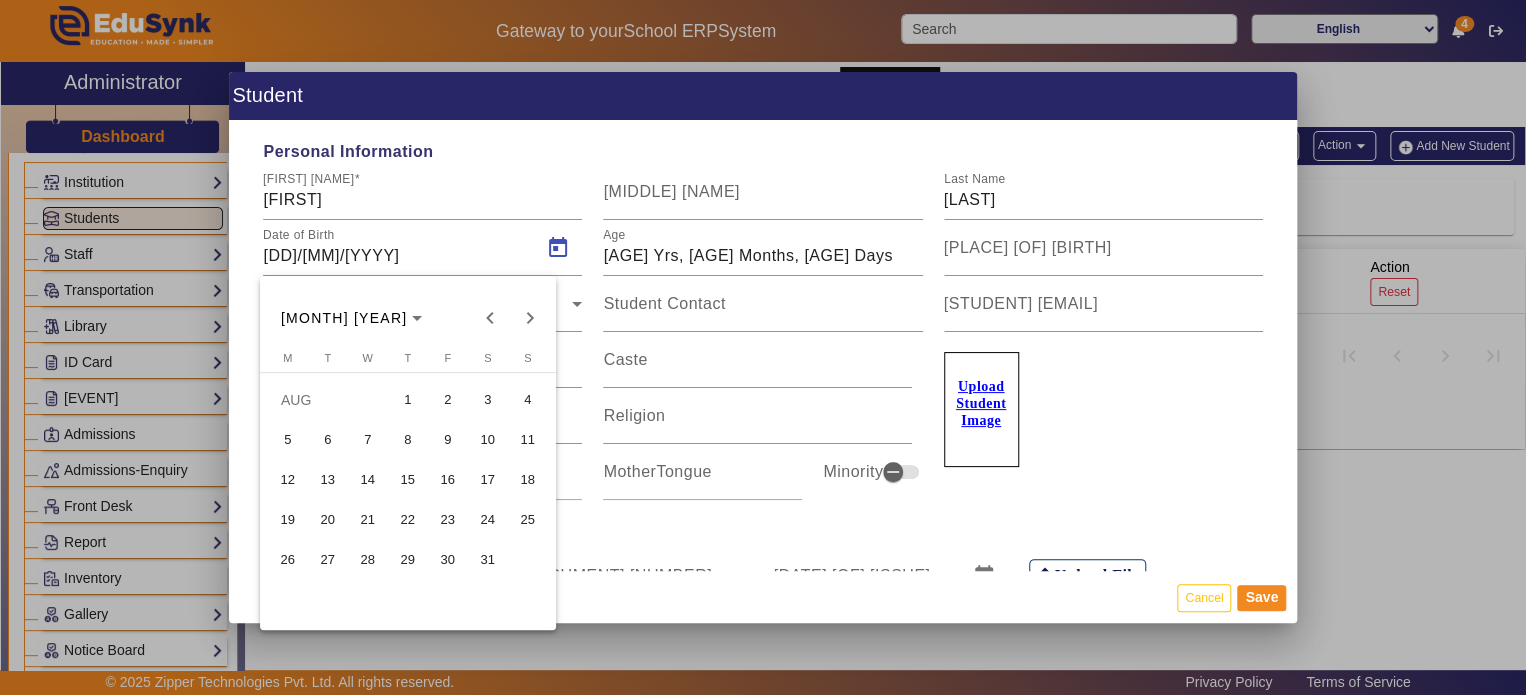 click on "2" at bounding box center (448, 400) 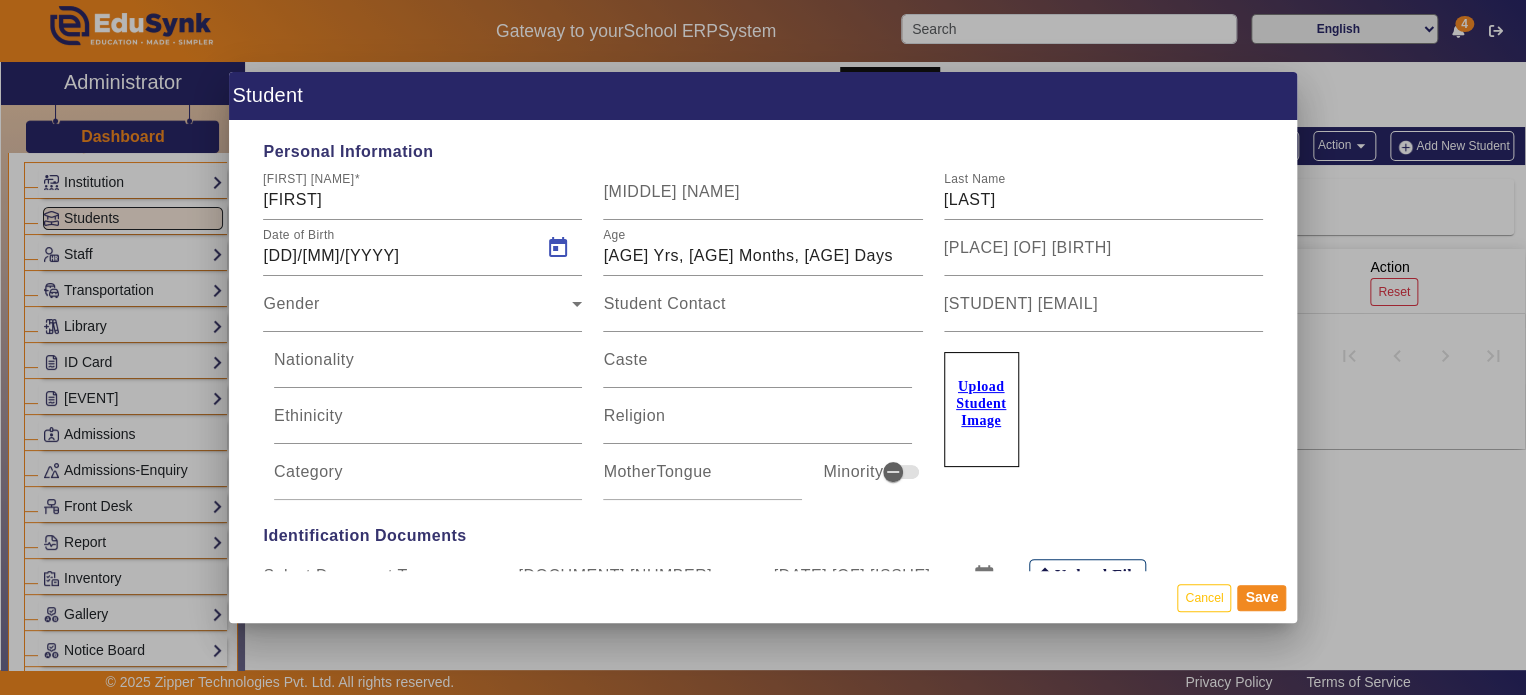 type on "02/08/2002" 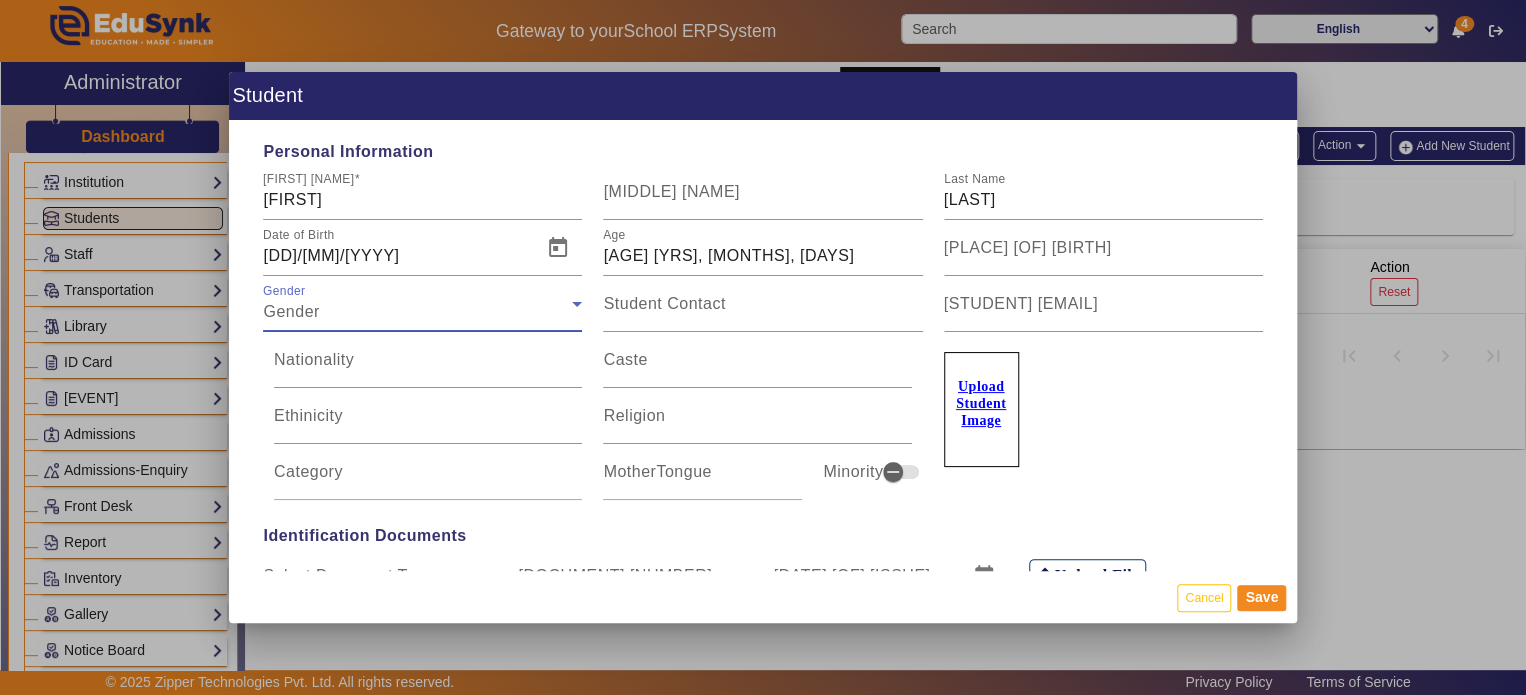 click on "Gender" at bounding box center [417, 312] 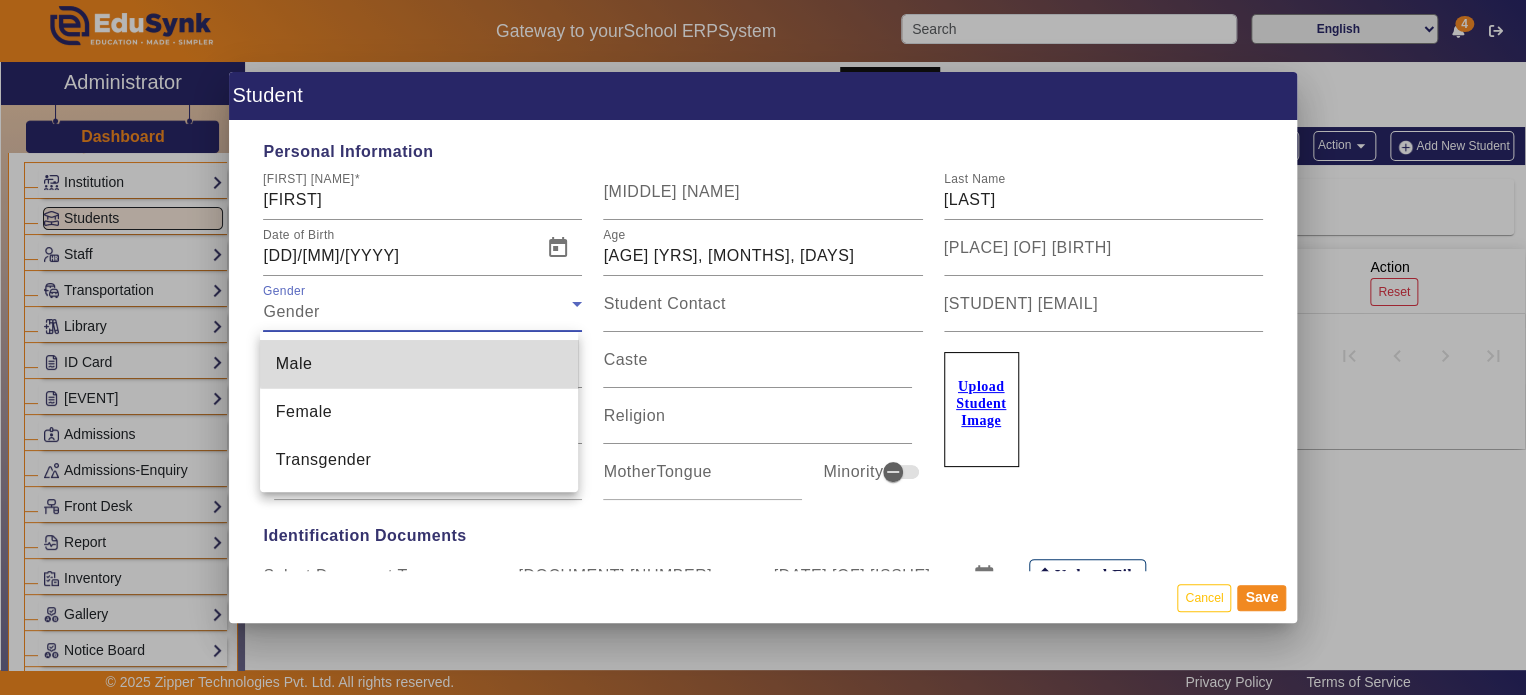 click on "Male" at bounding box center [419, 364] 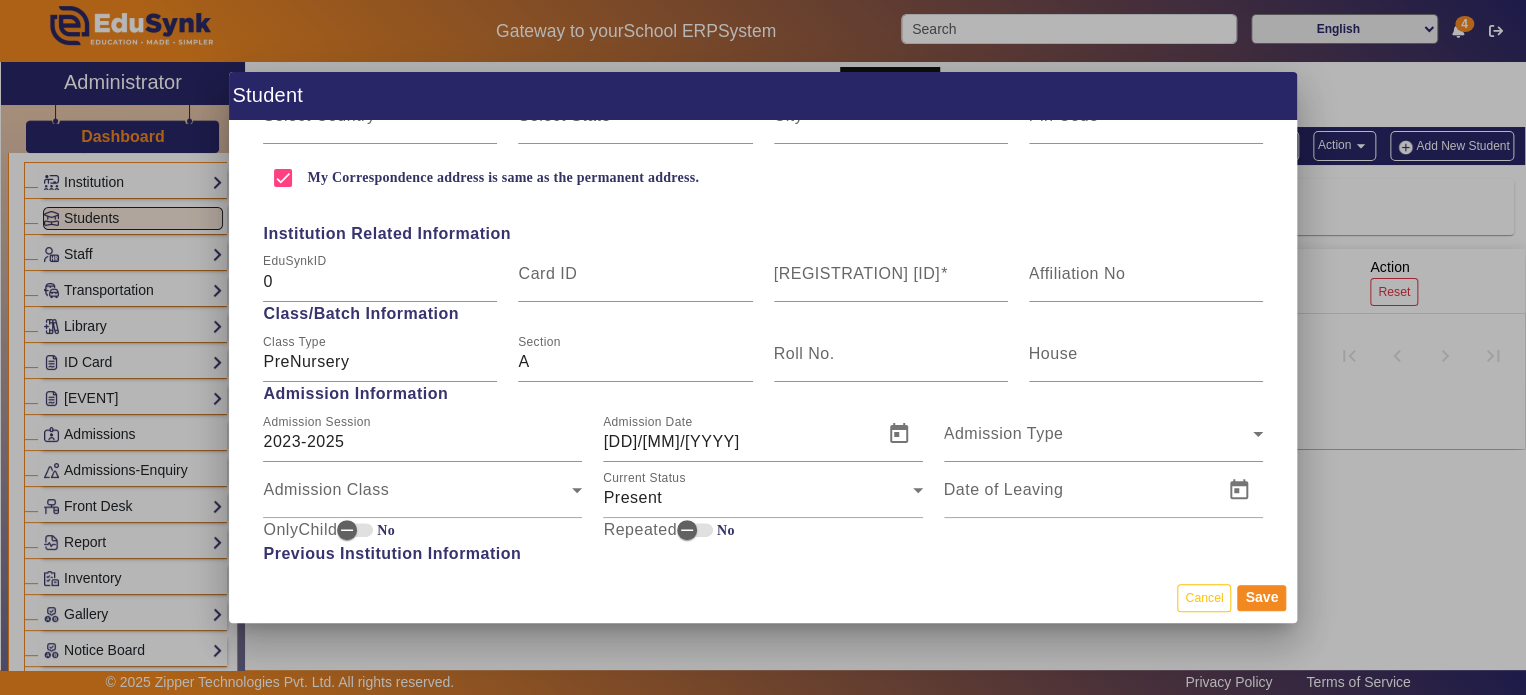 scroll, scrollTop: 696, scrollLeft: 0, axis: vertical 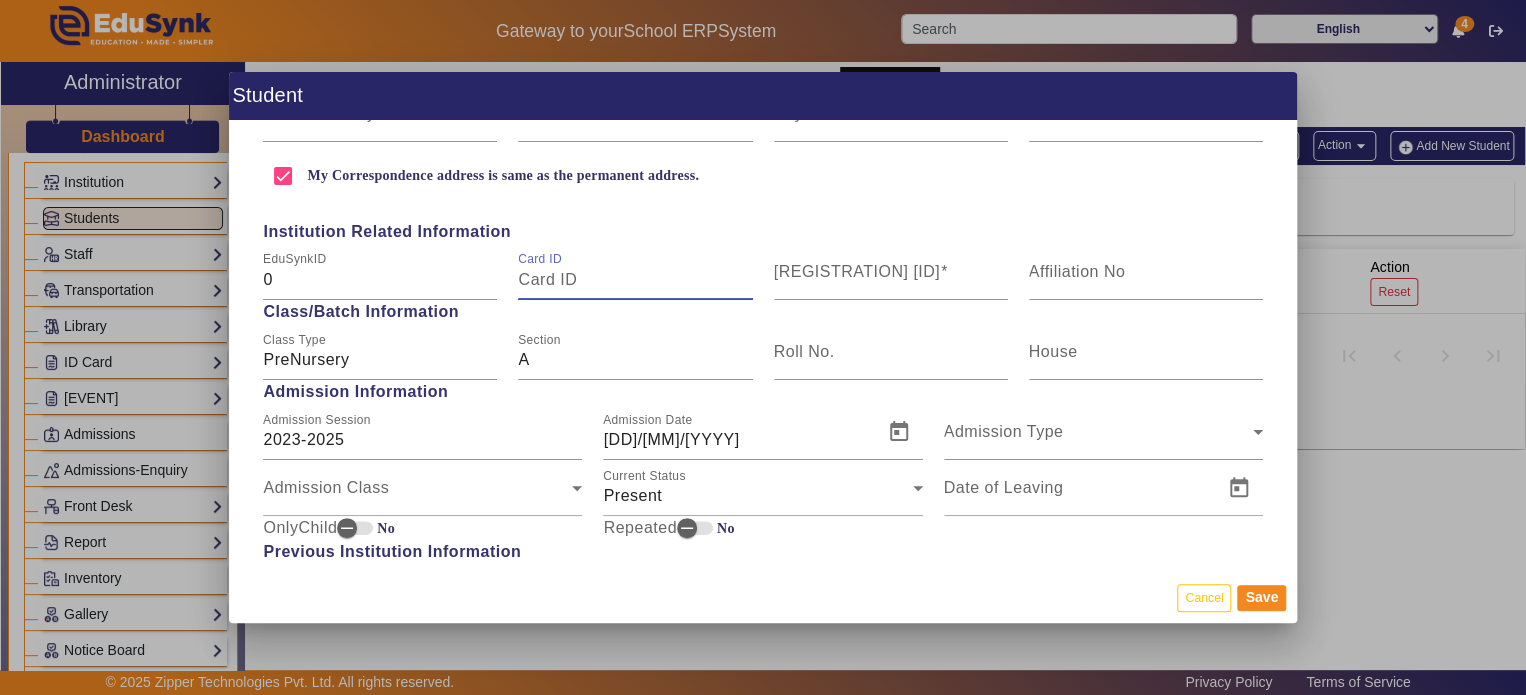 click on "Card ID" at bounding box center (635, 280) 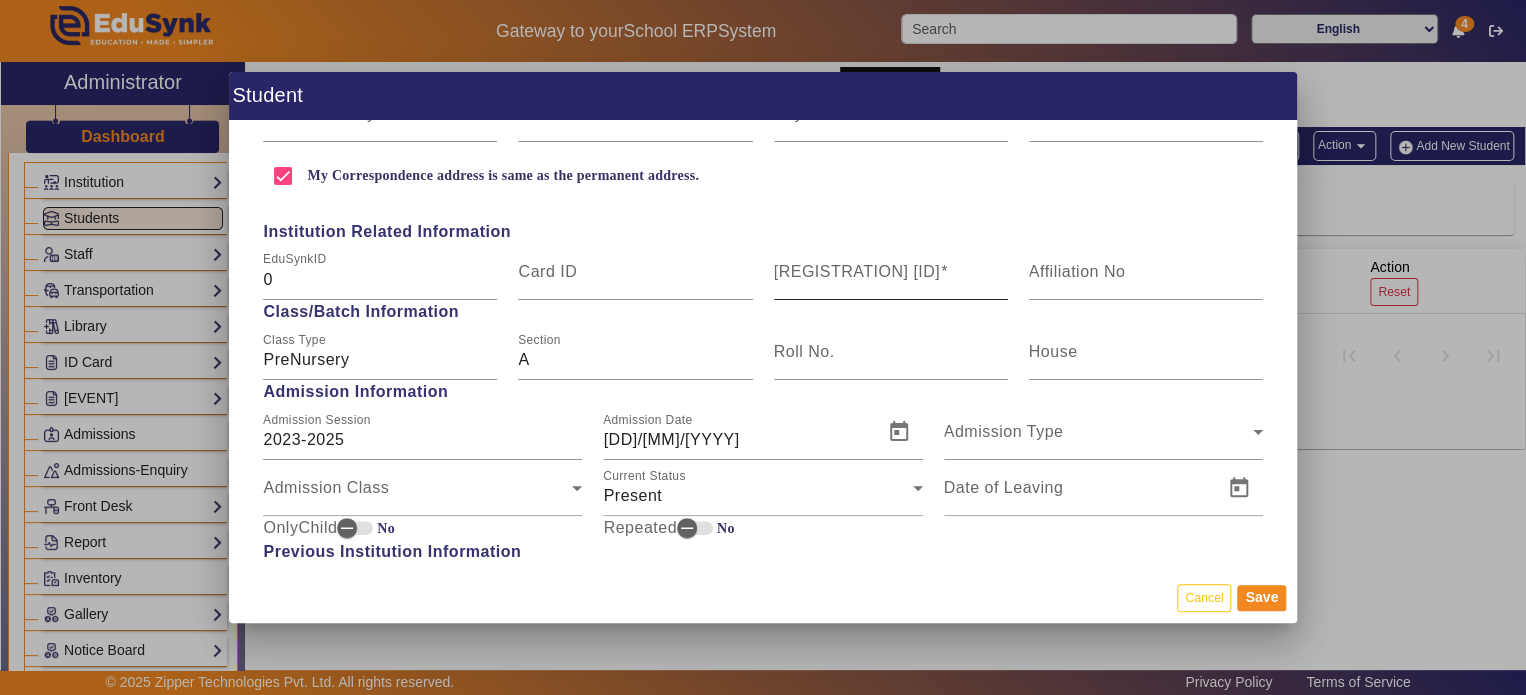 click on "Registration Id" at bounding box center [857, 271] 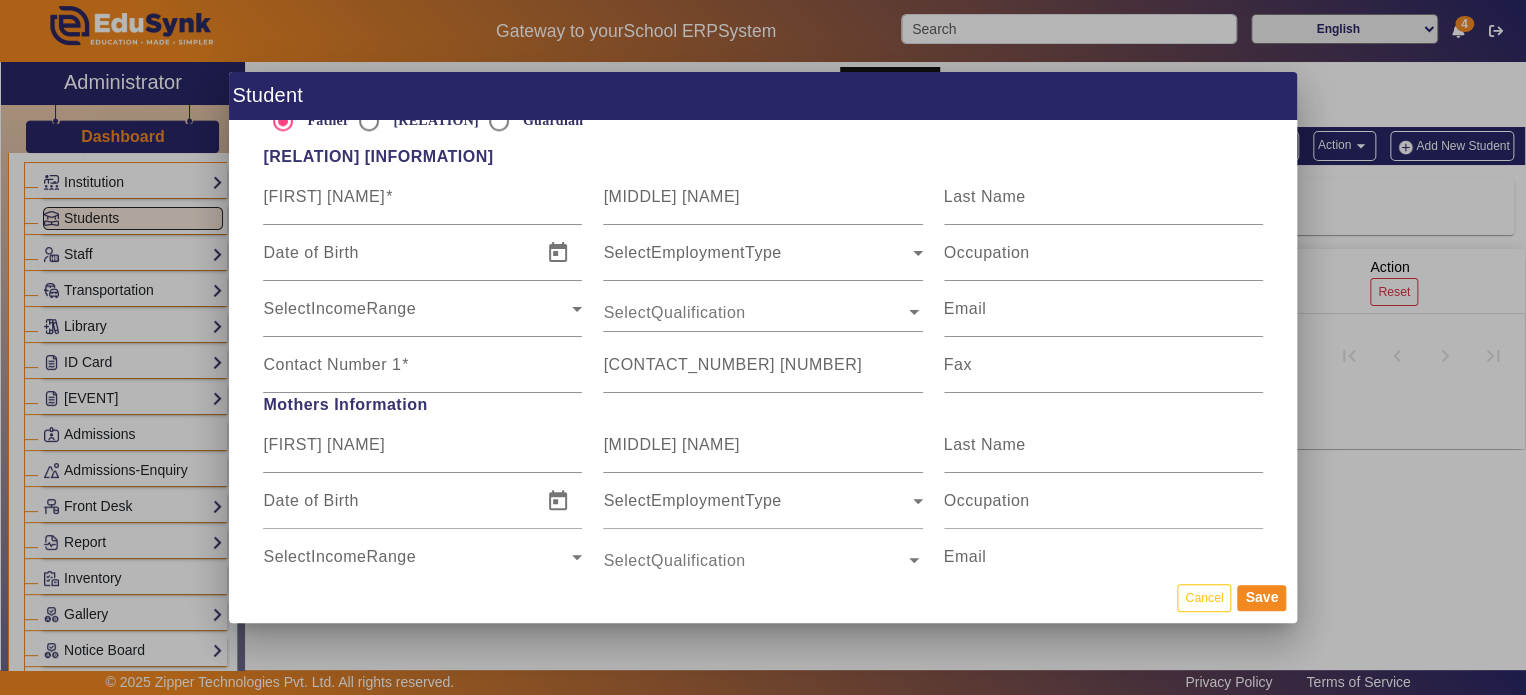 scroll, scrollTop: 1295, scrollLeft: 0, axis: vertical 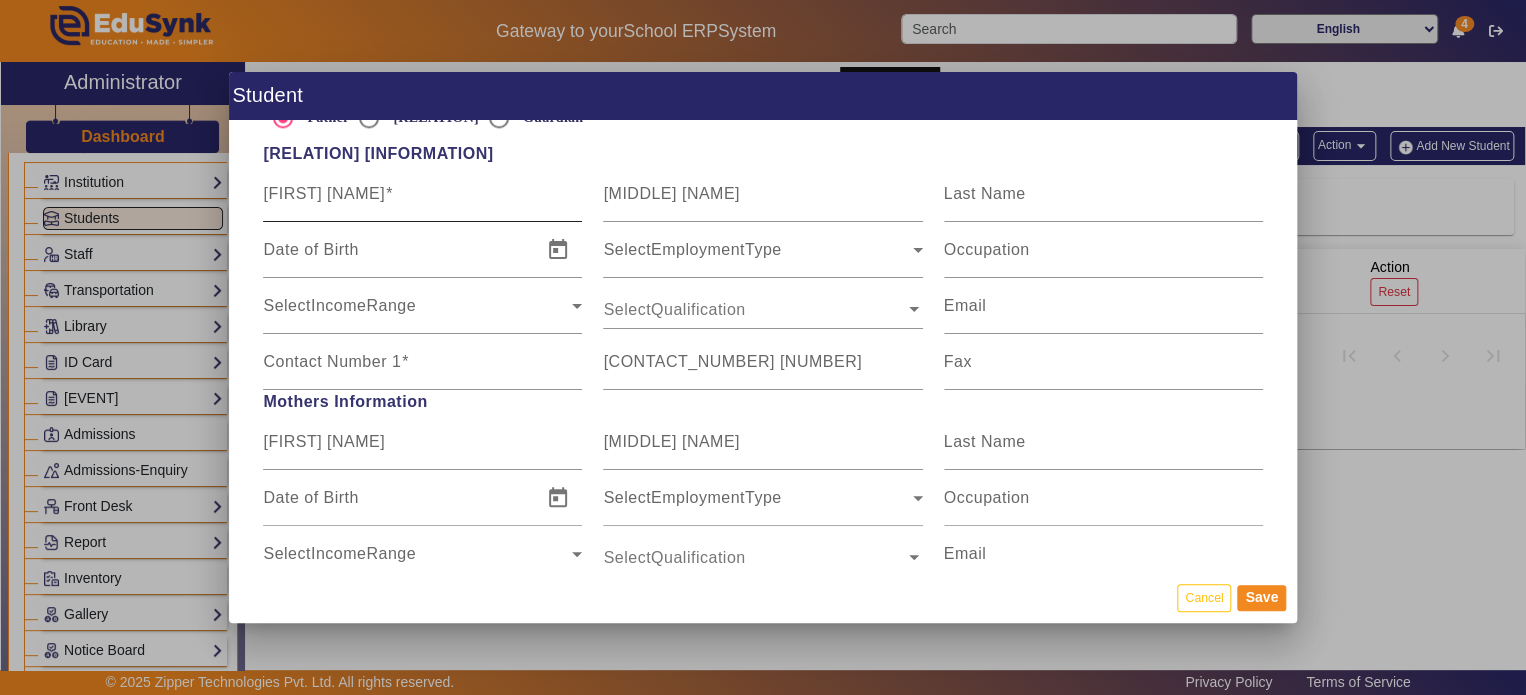 type on "4545464646" 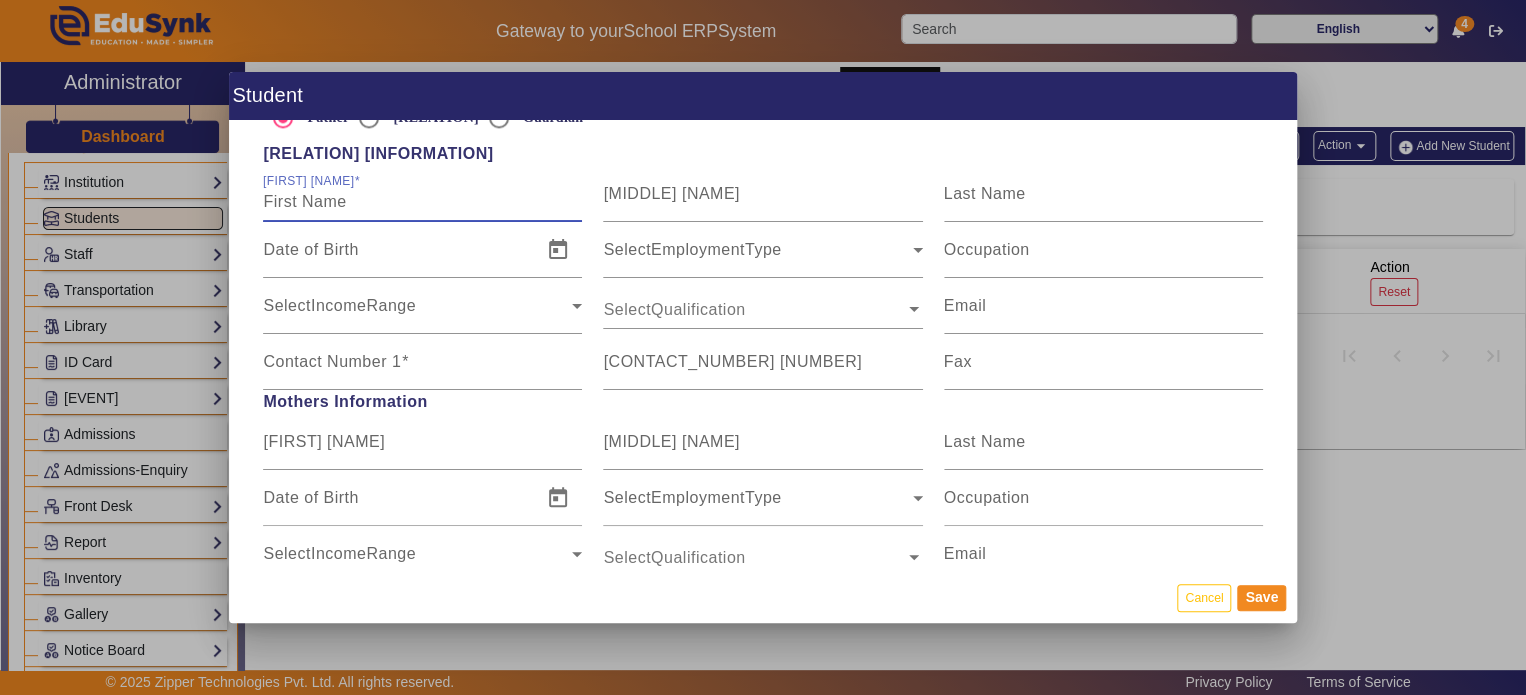 click on "First Name" at bounding box center (422, 202) 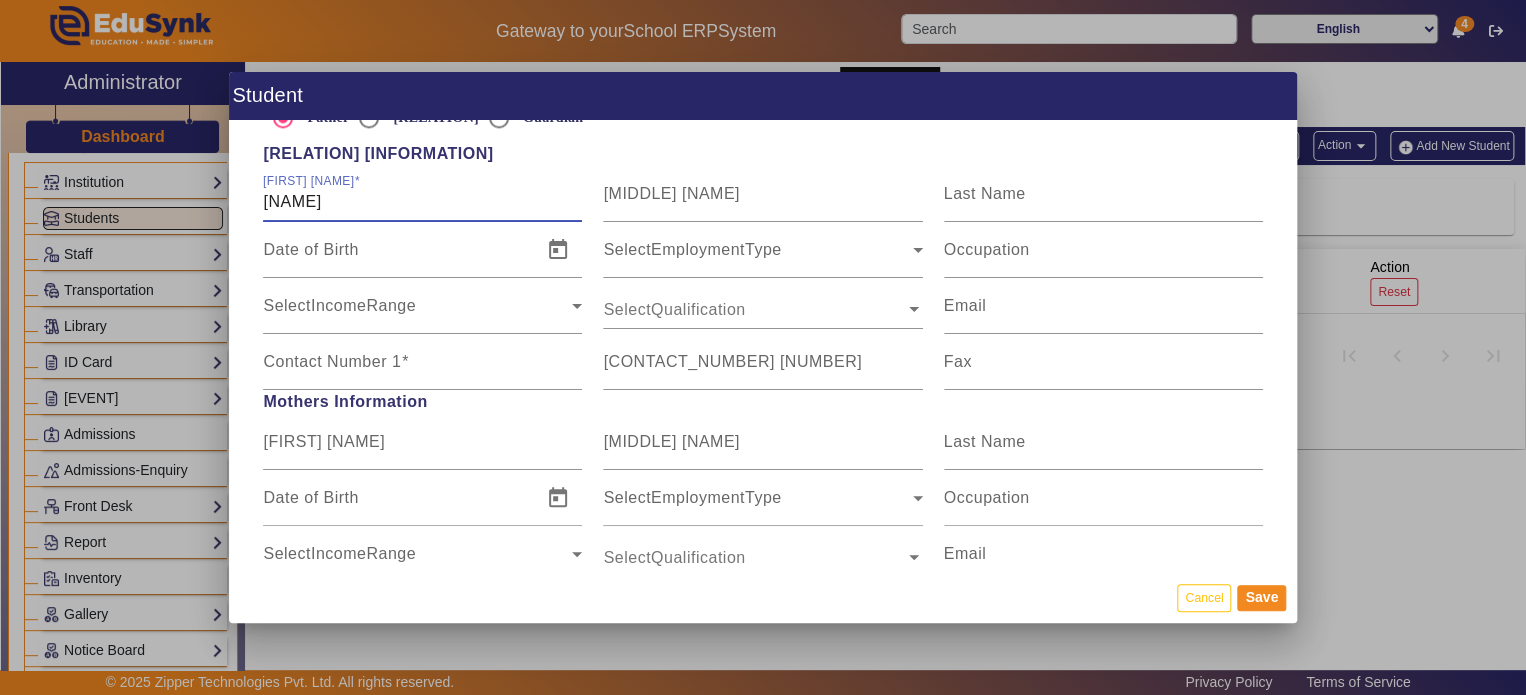 type on "Rajat" 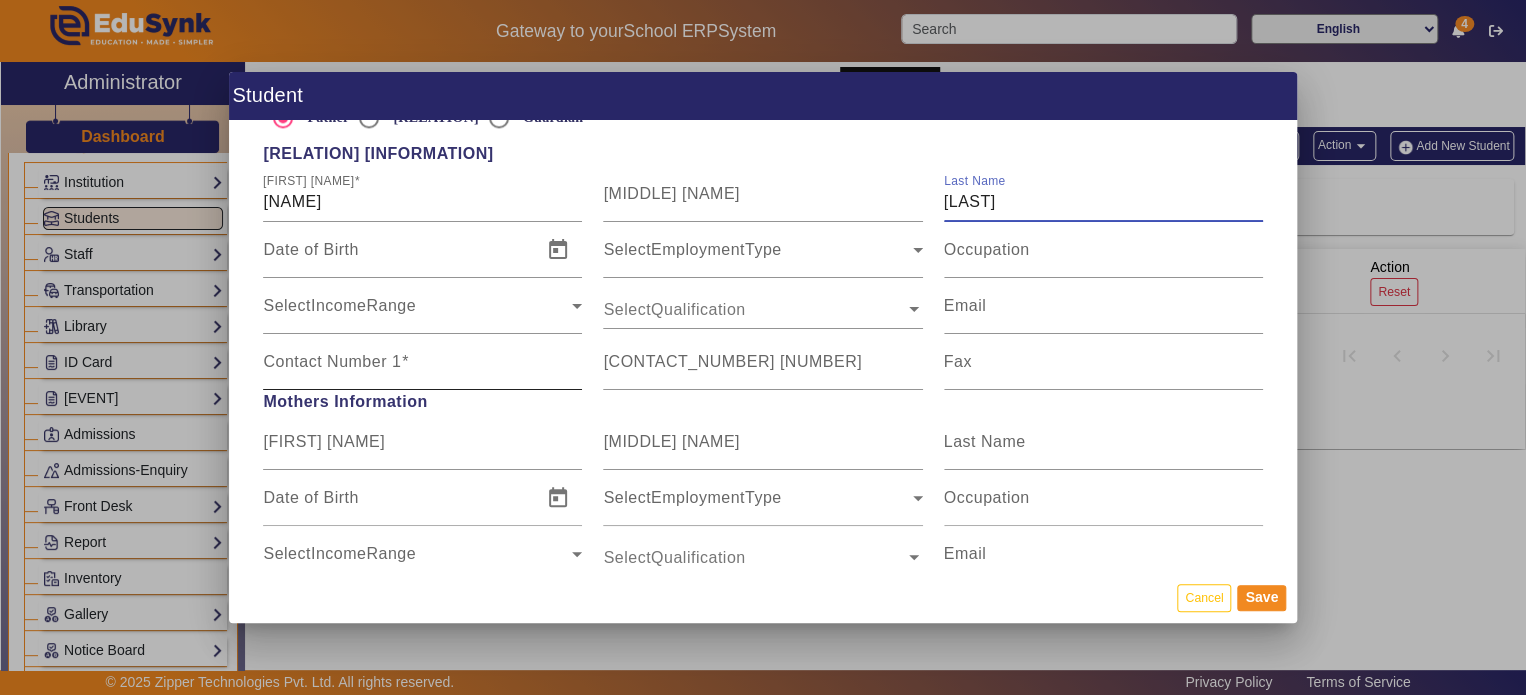 type on "Sharma" 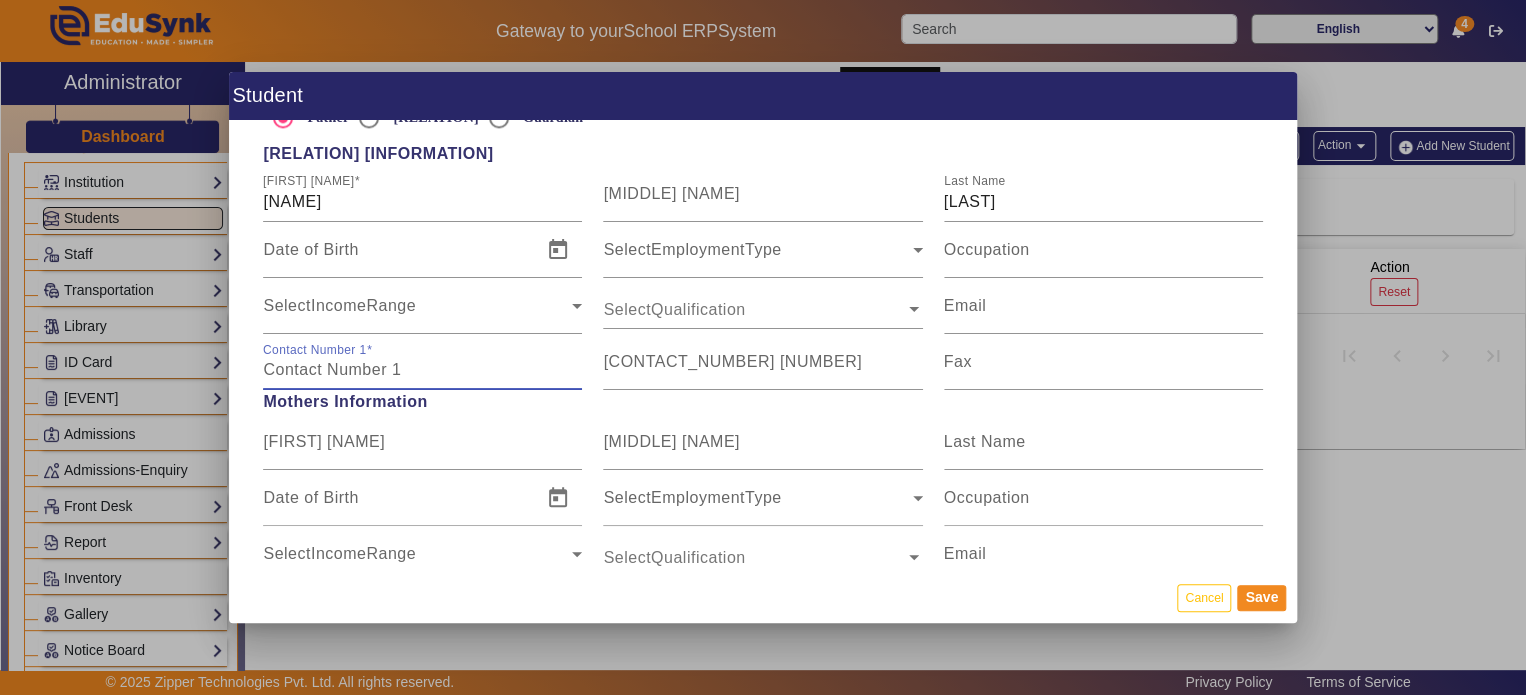 click on "Contact Number 1" at bounding box center [422, 370] 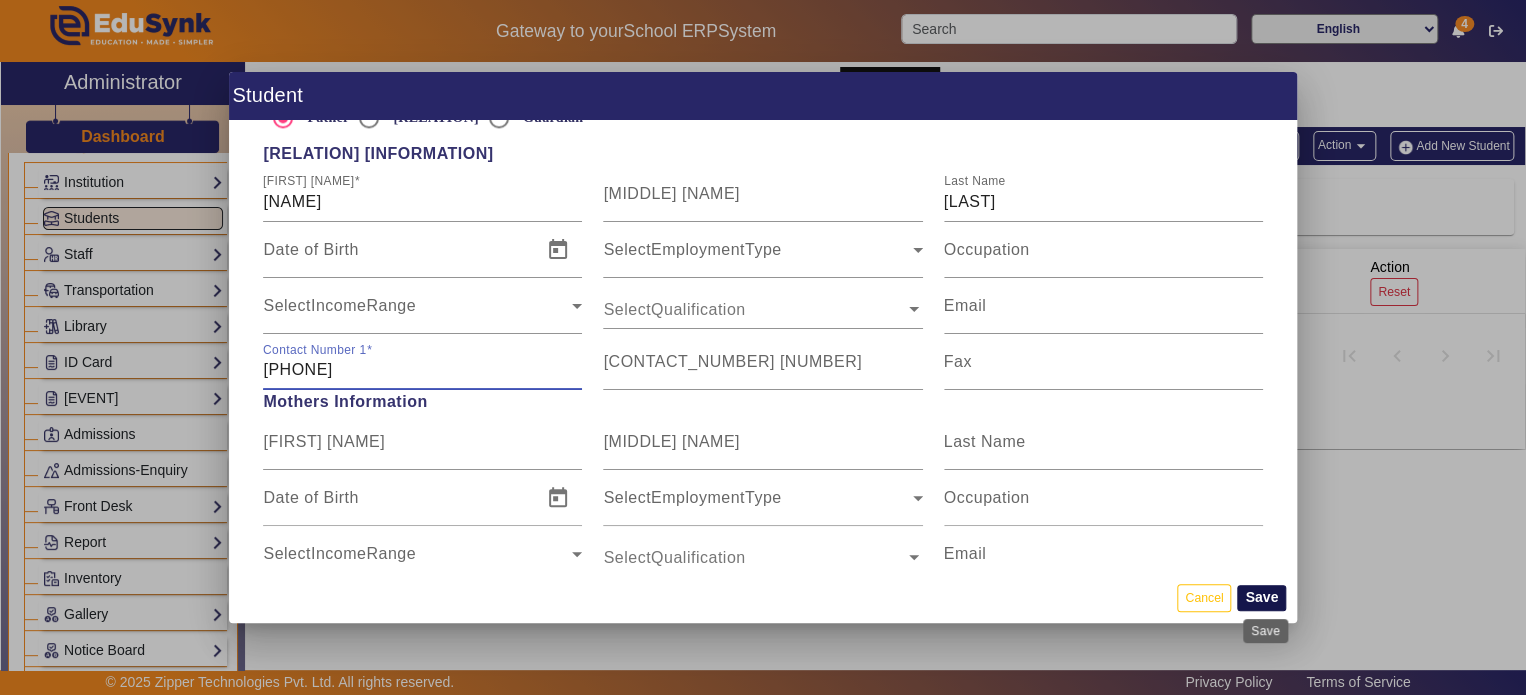 type on "4545464646" 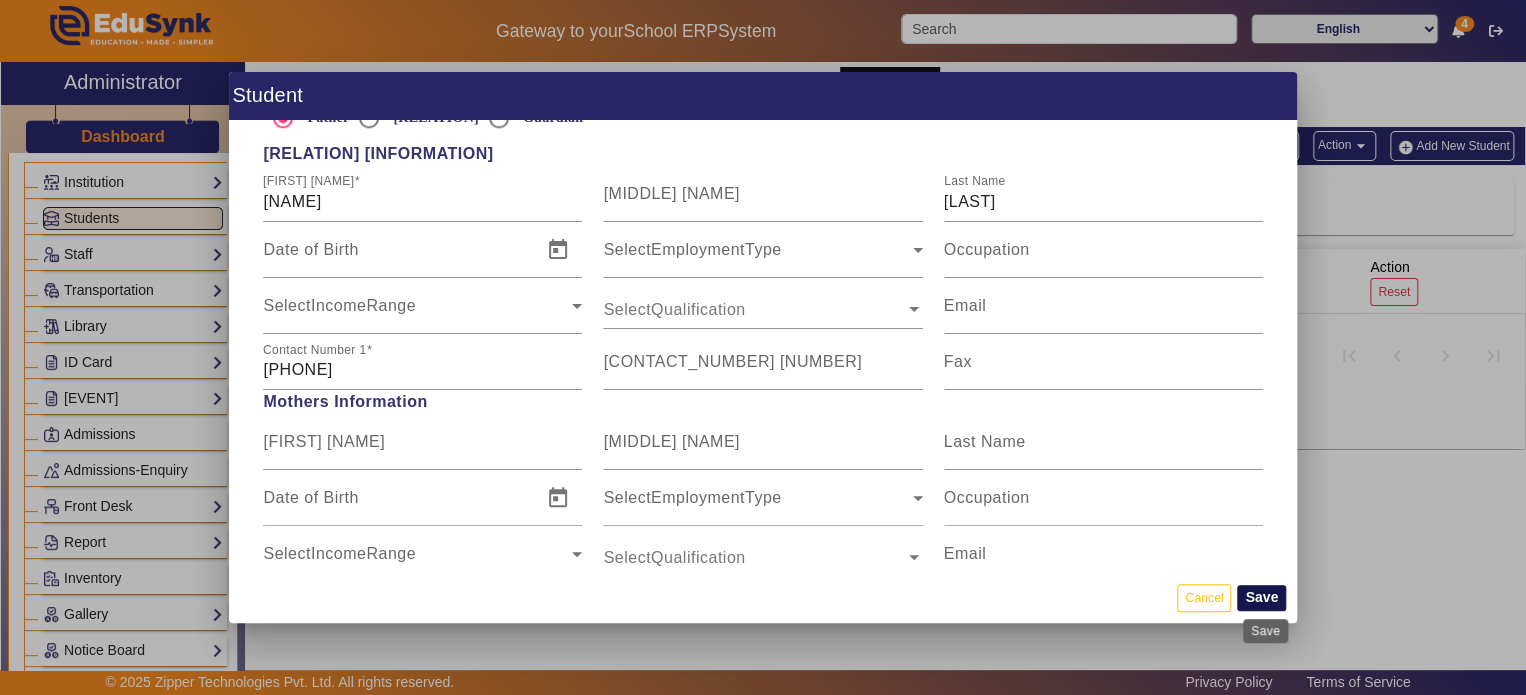click on "Save" at bounding box center [1261, 598] 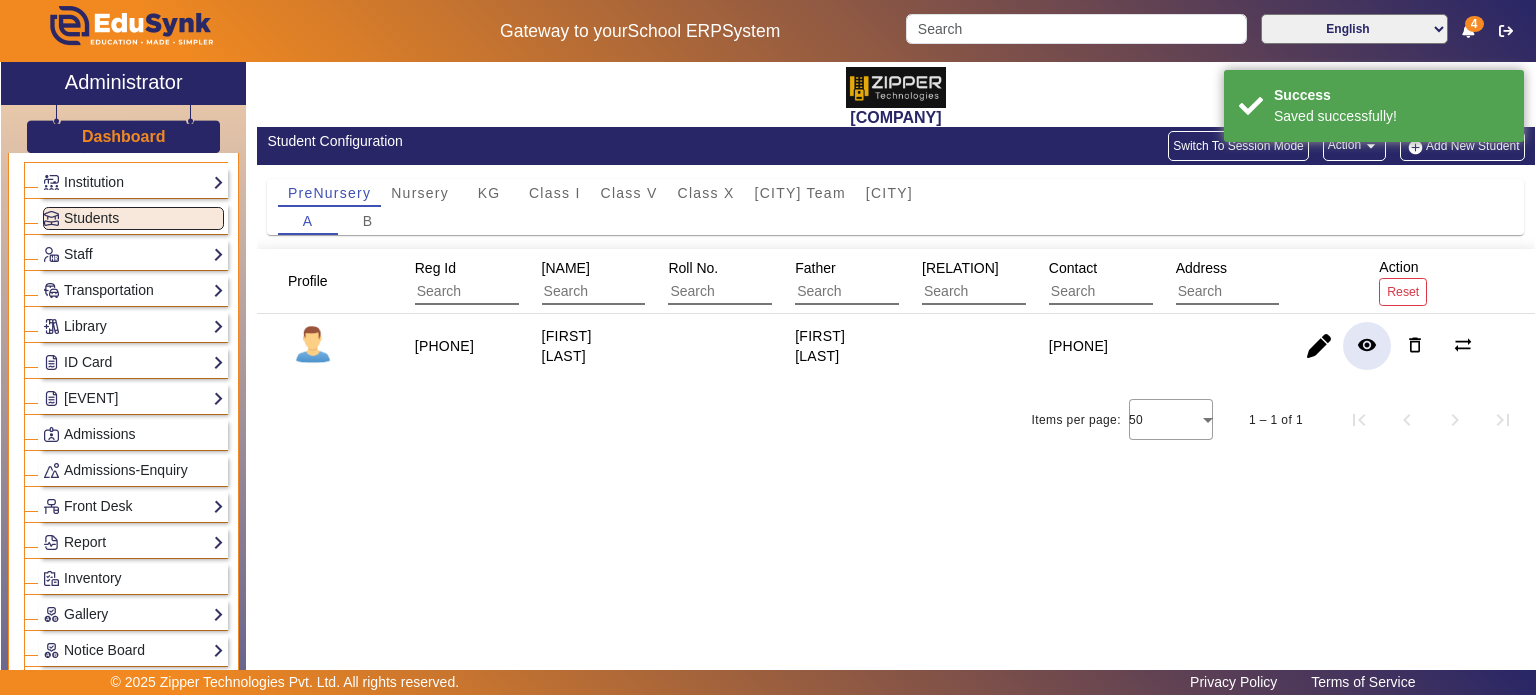 click 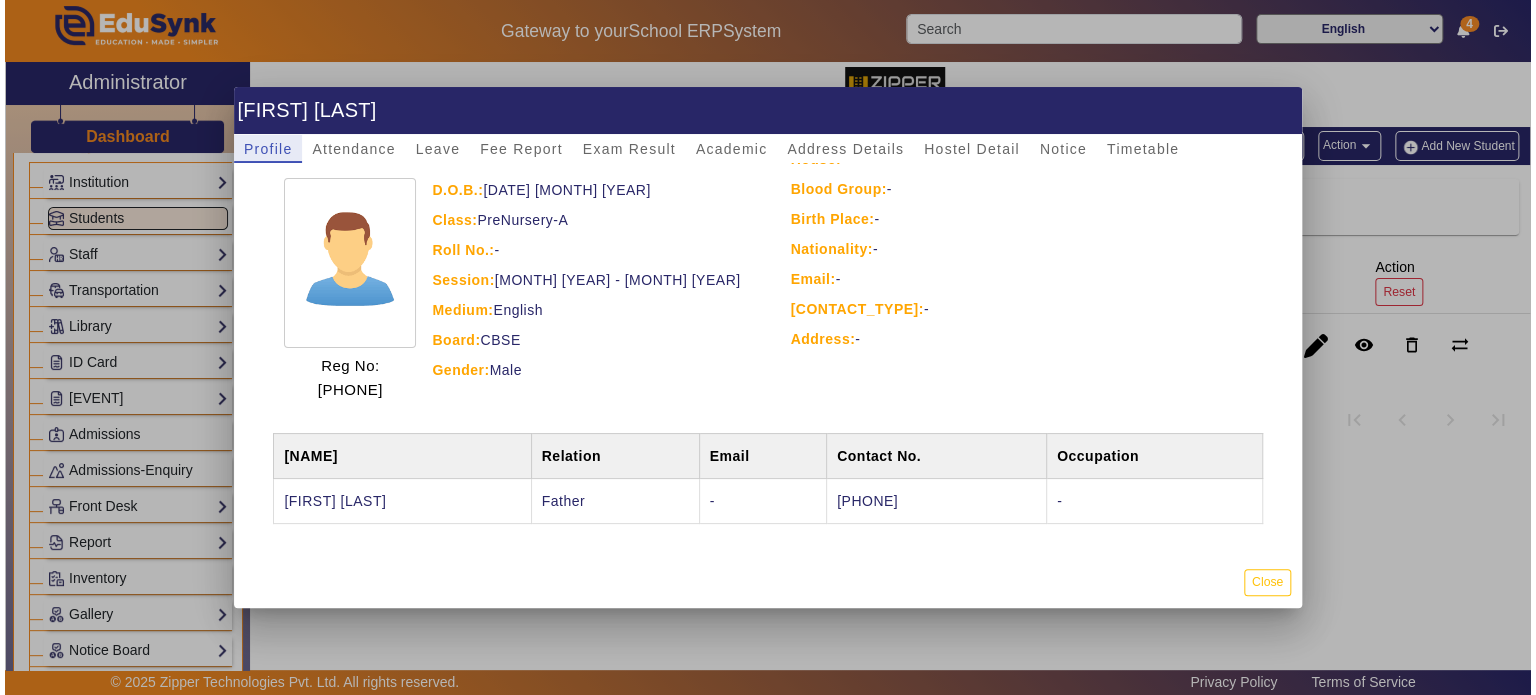 scroll, scrollTop: 88, scrollLeft: 0, axis: vertical 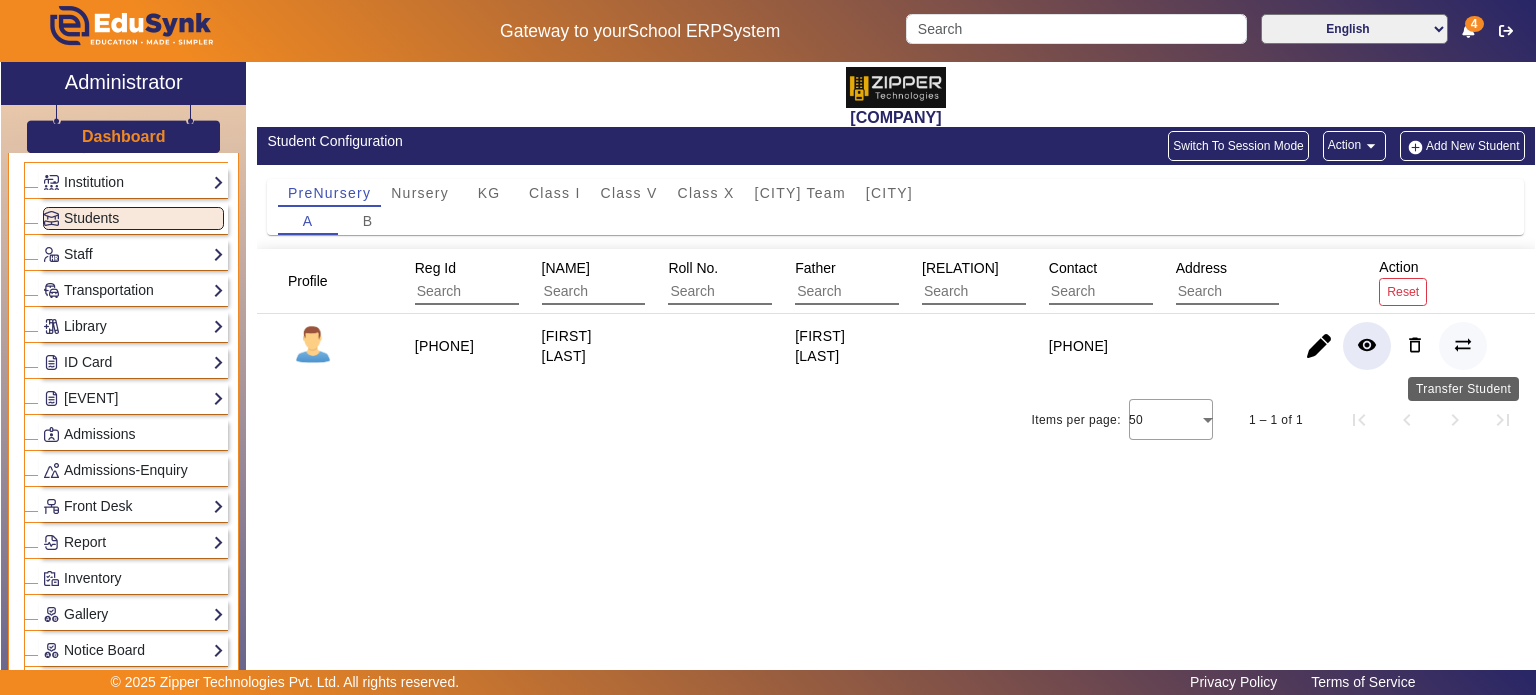 click on "sync_alt" 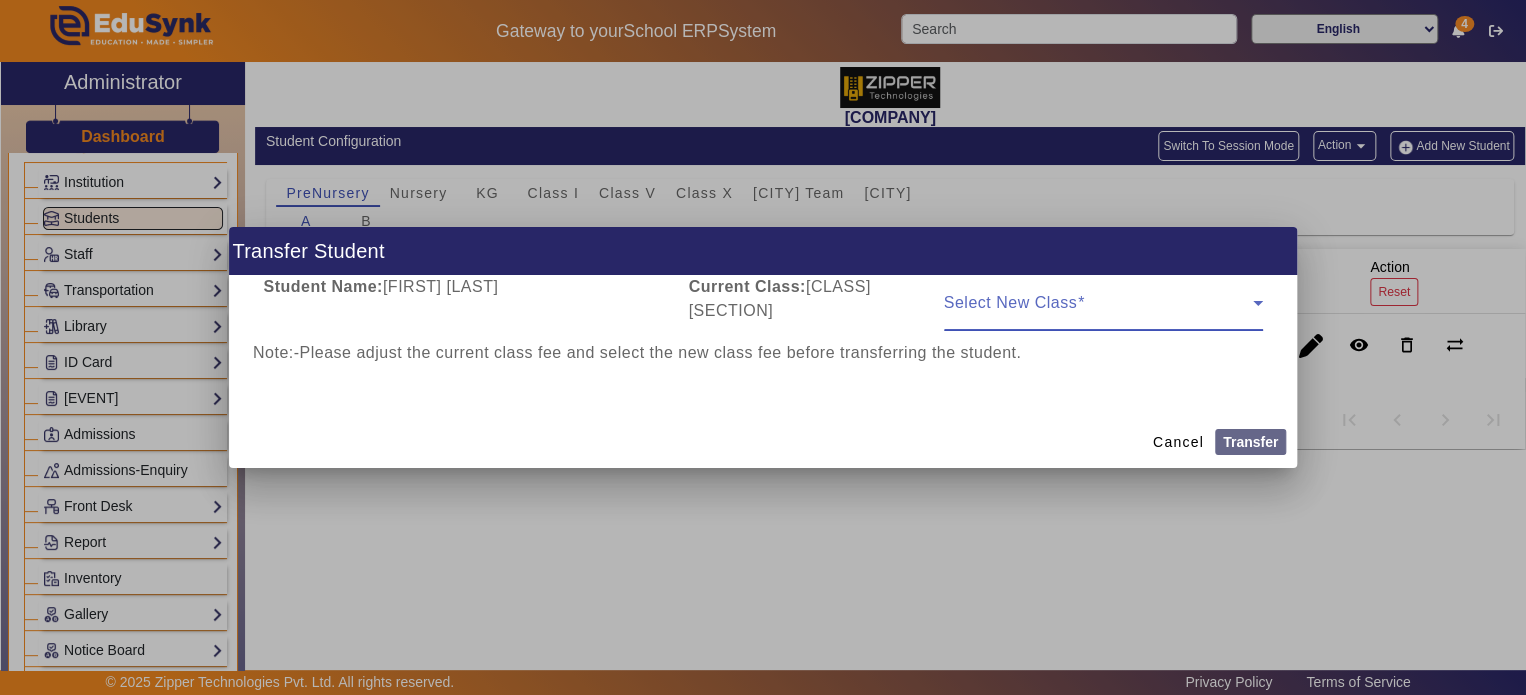 click at bounding box center (1098, 311) 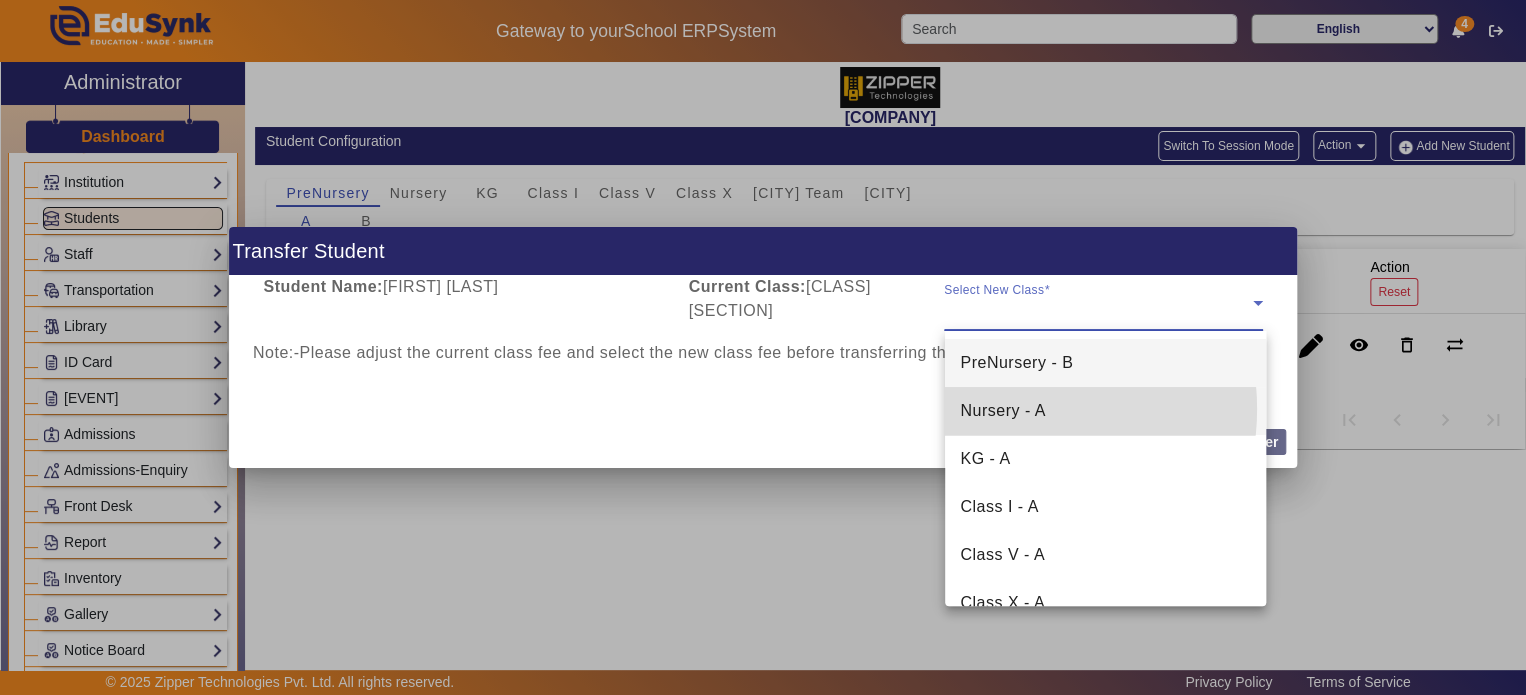 click on "Nursery - A" at bounding box center [1004, 411] 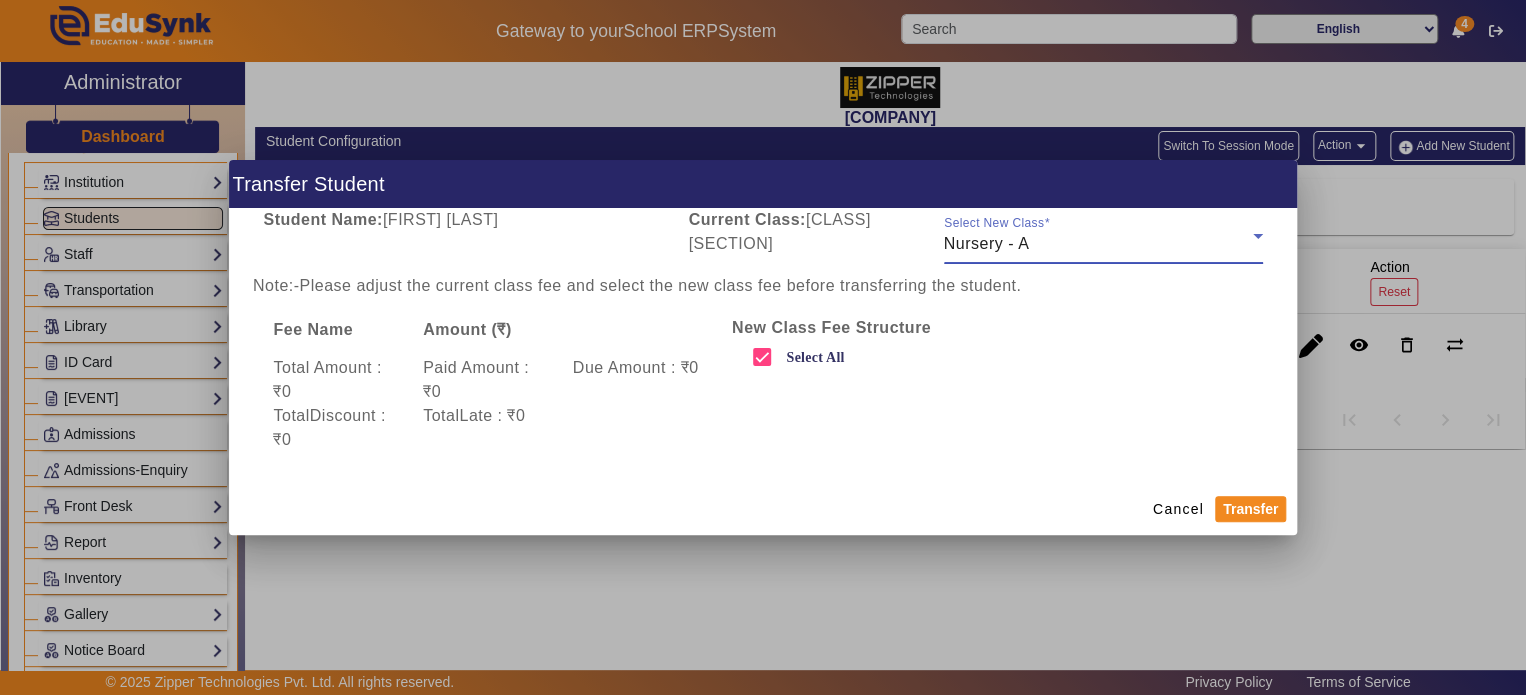 click on "Nursery - A" at bounding box center [987, 243] 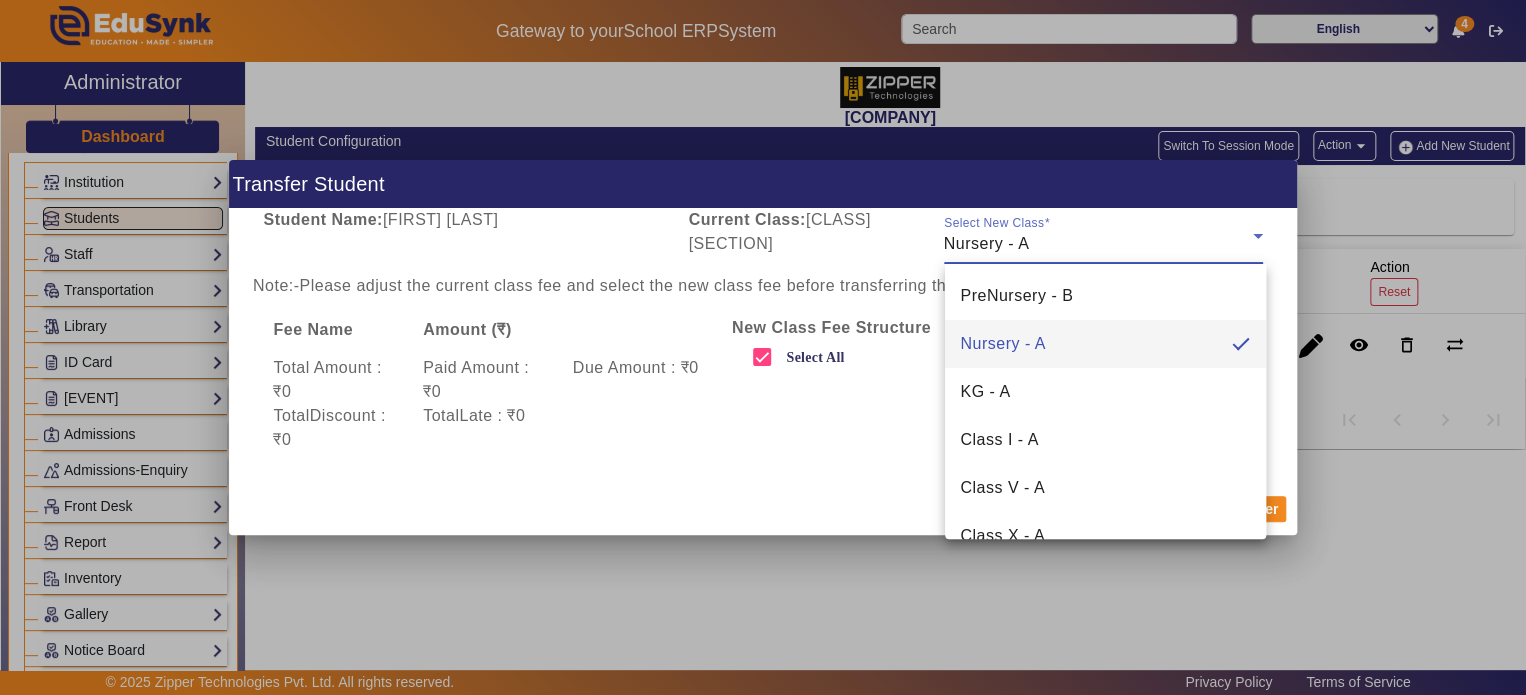 click at bounding box center (763, 347) 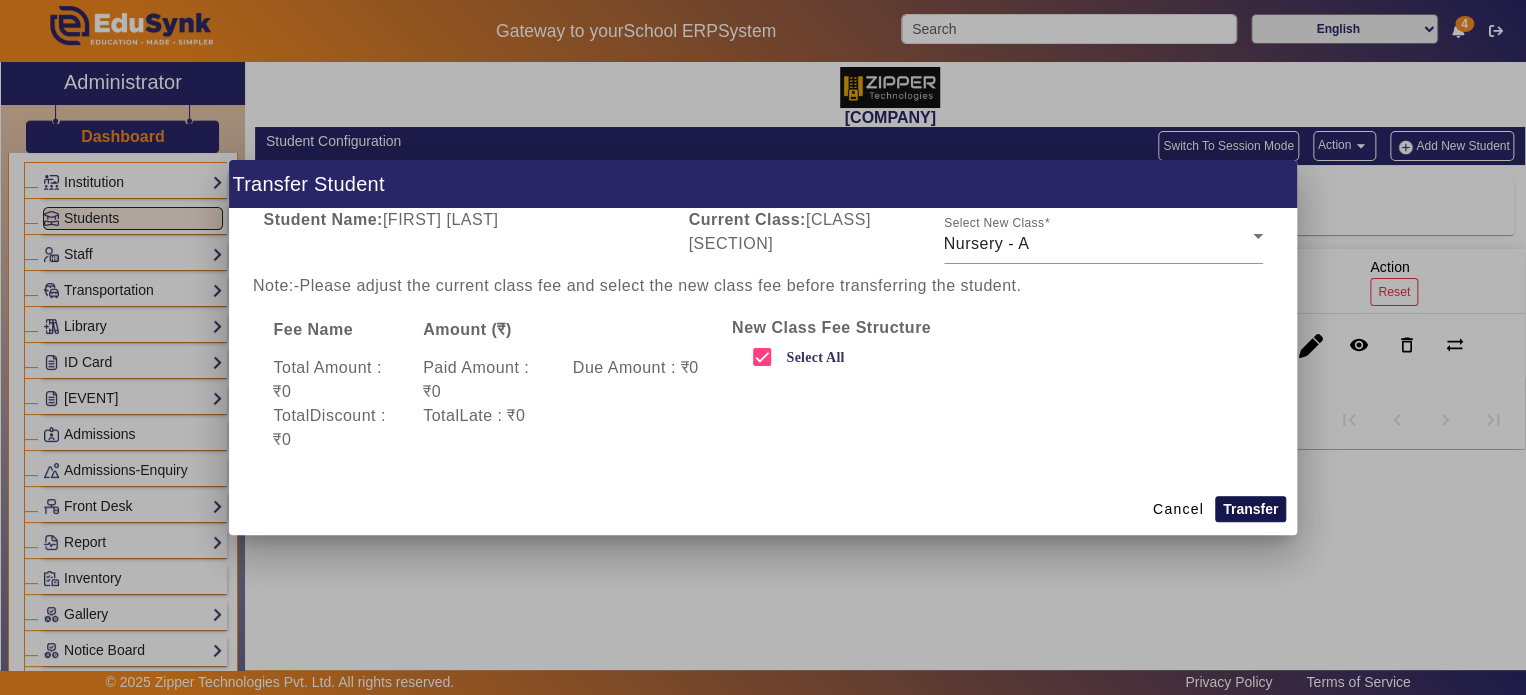 click on "Transfer" 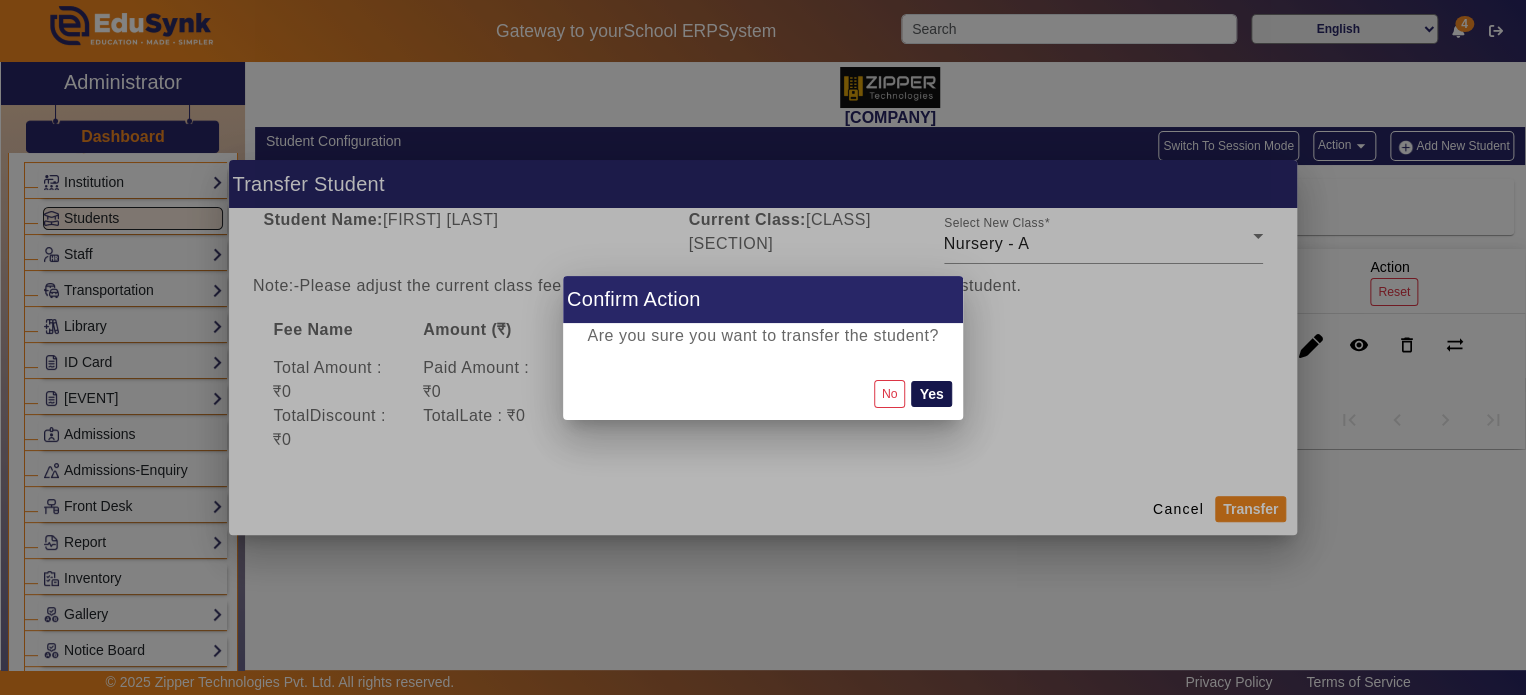 click on "Yes" at bounding box center [931, 394] 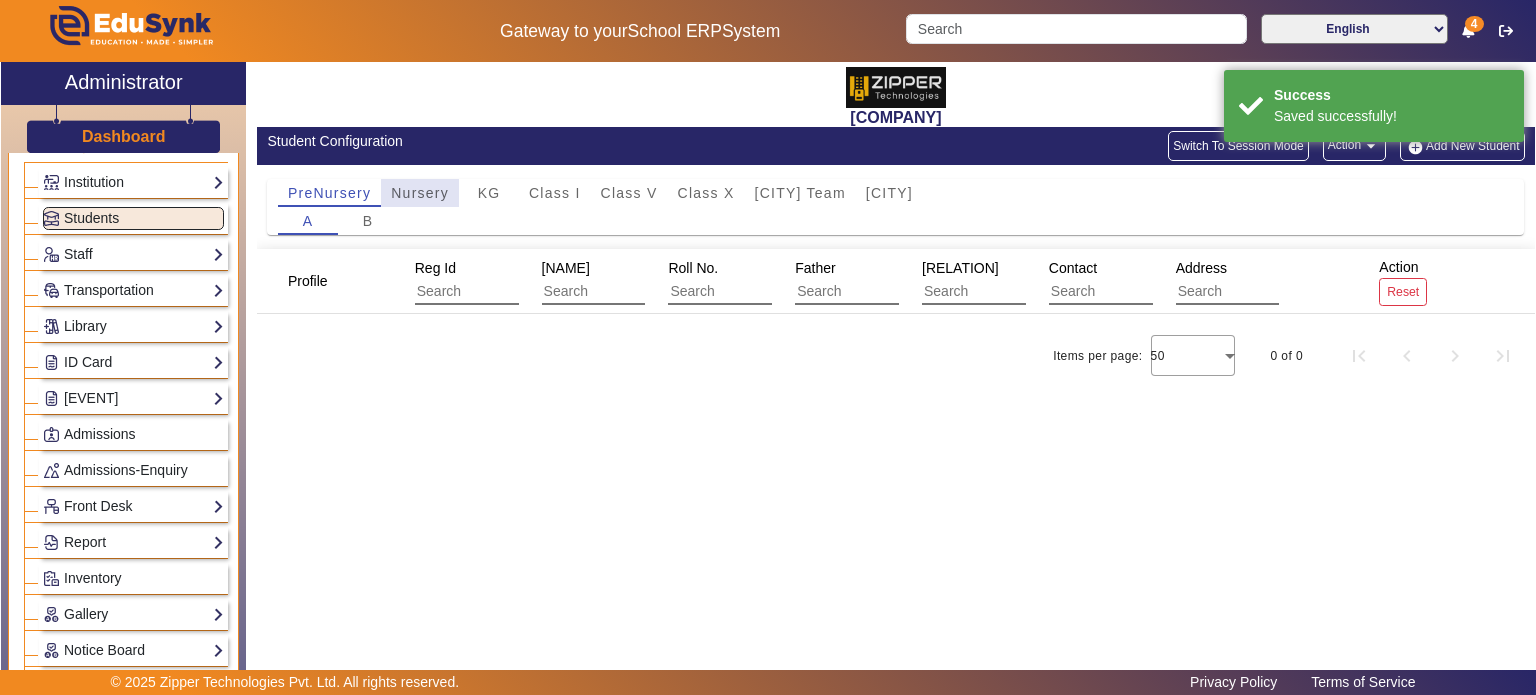 click on "Nursery" at bounding box center [420, 193] 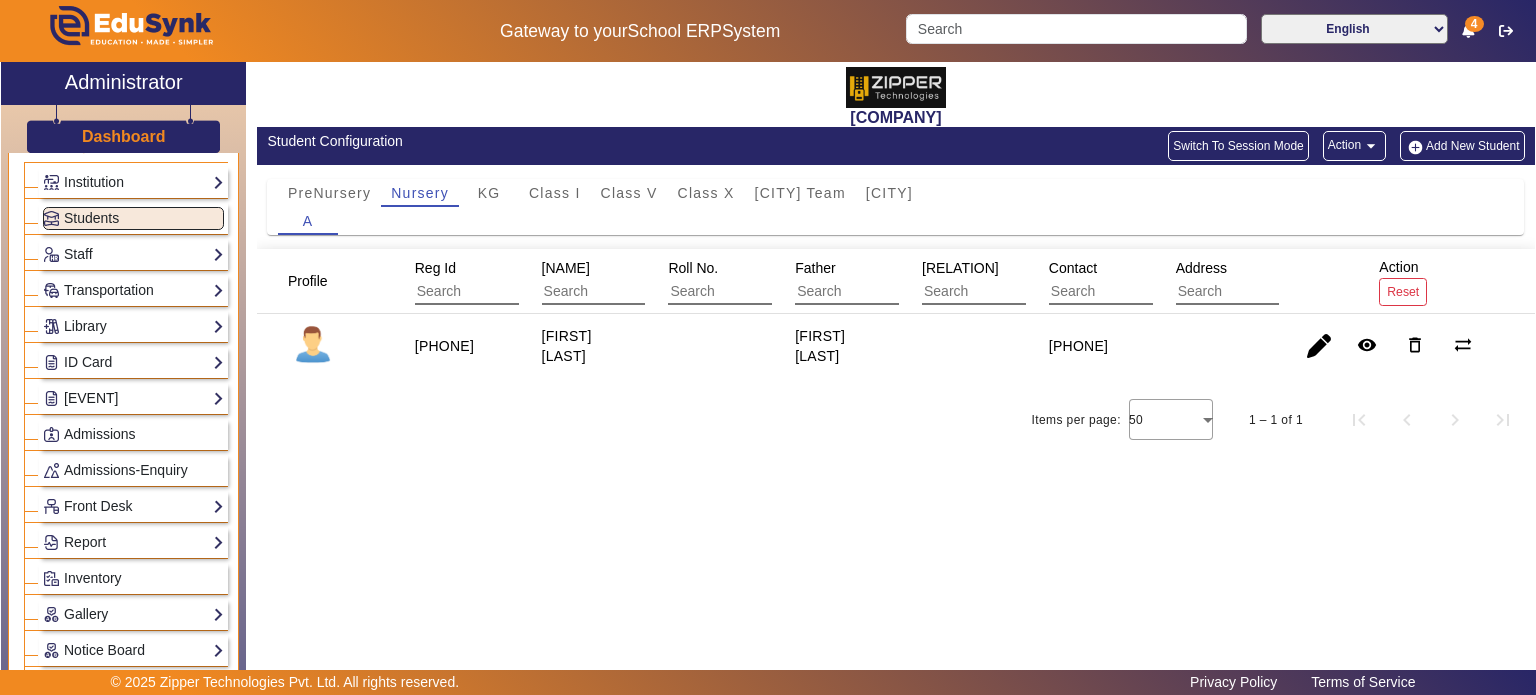 scroll, scrollTop: 87, scrollLeft: 0, axis: vertical 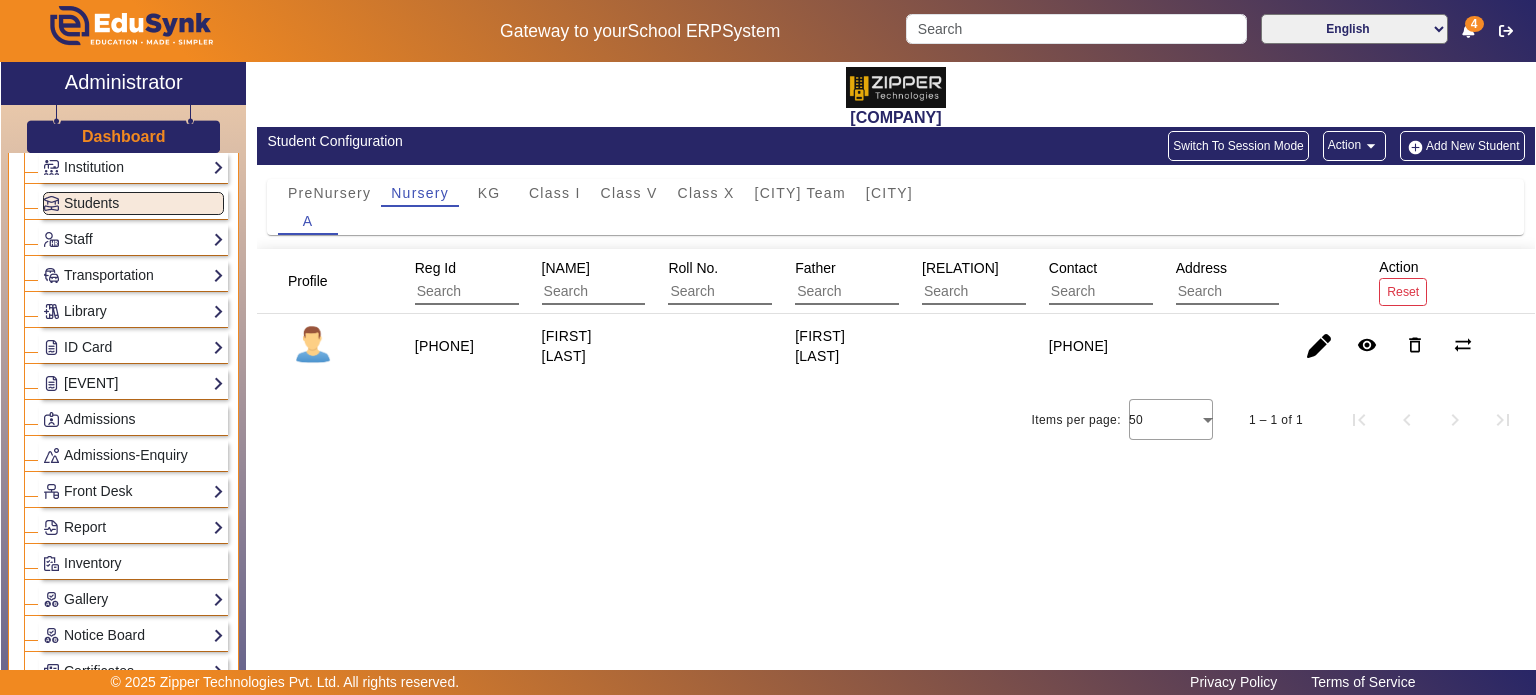 click on "Birthday" 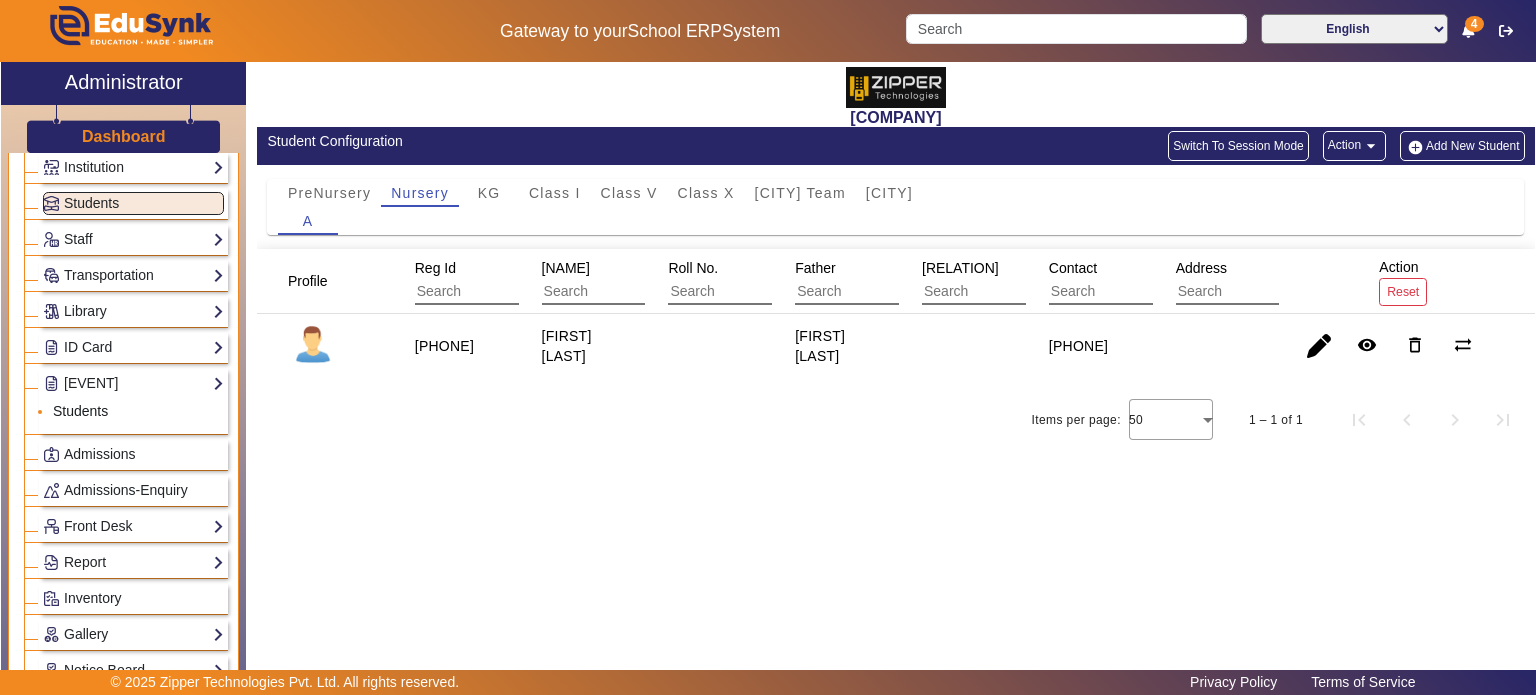 click on "Students" 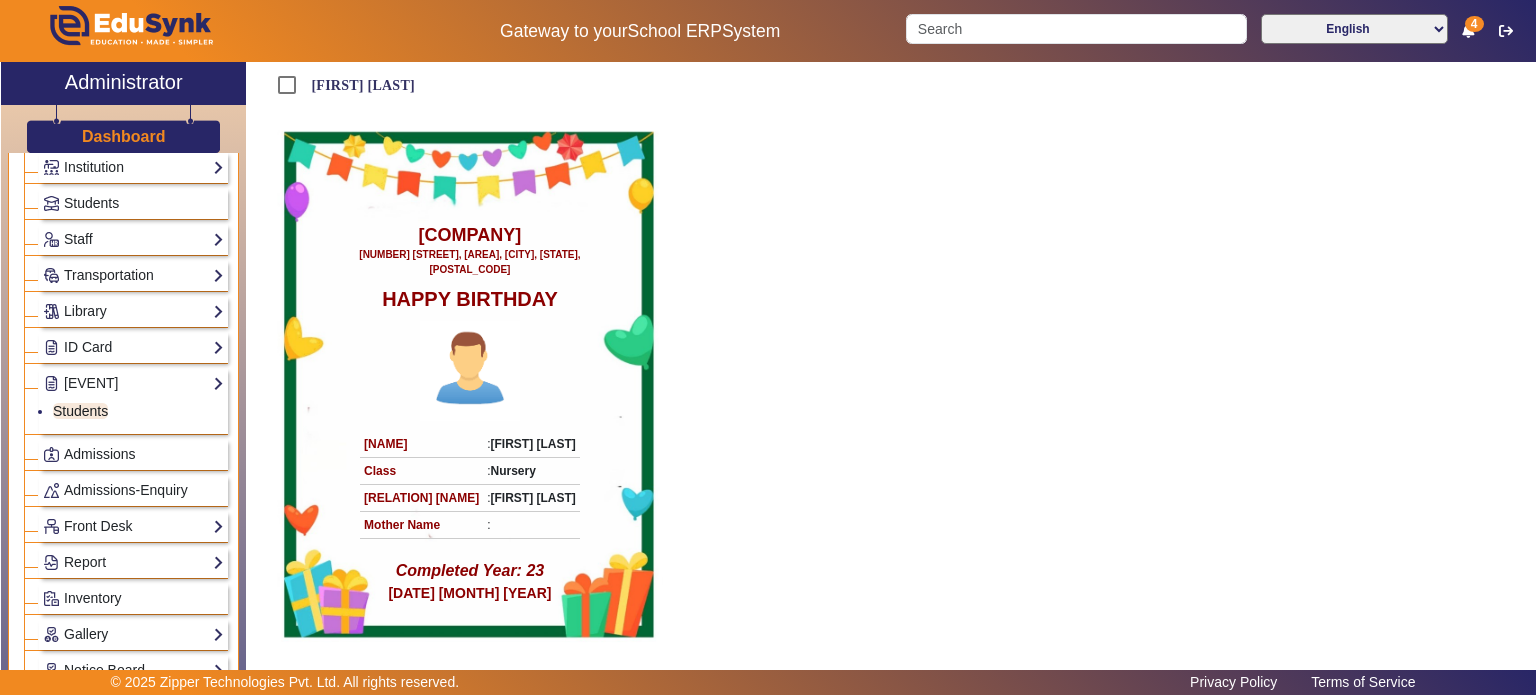scroll, scrollTop: 202, scrollLeft: 0, axis: vertical 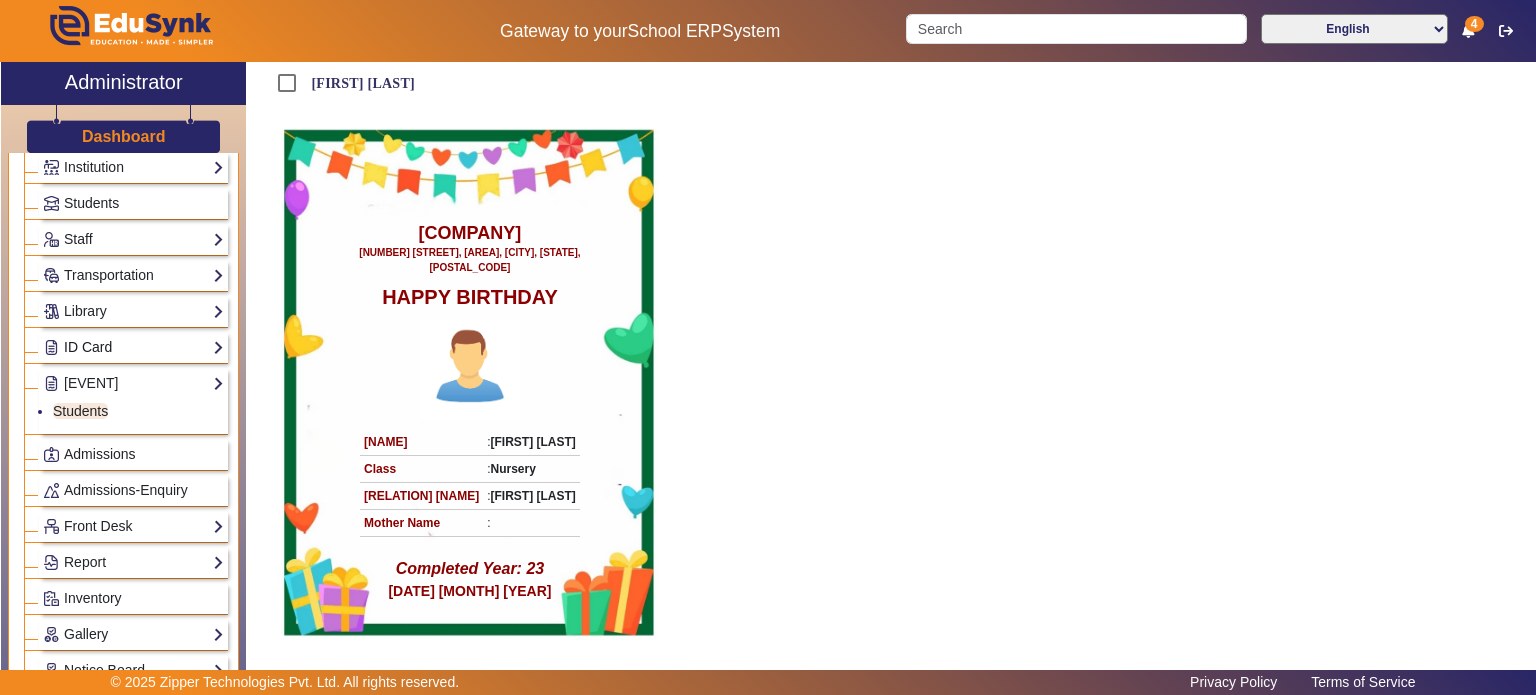click on "ID Card" 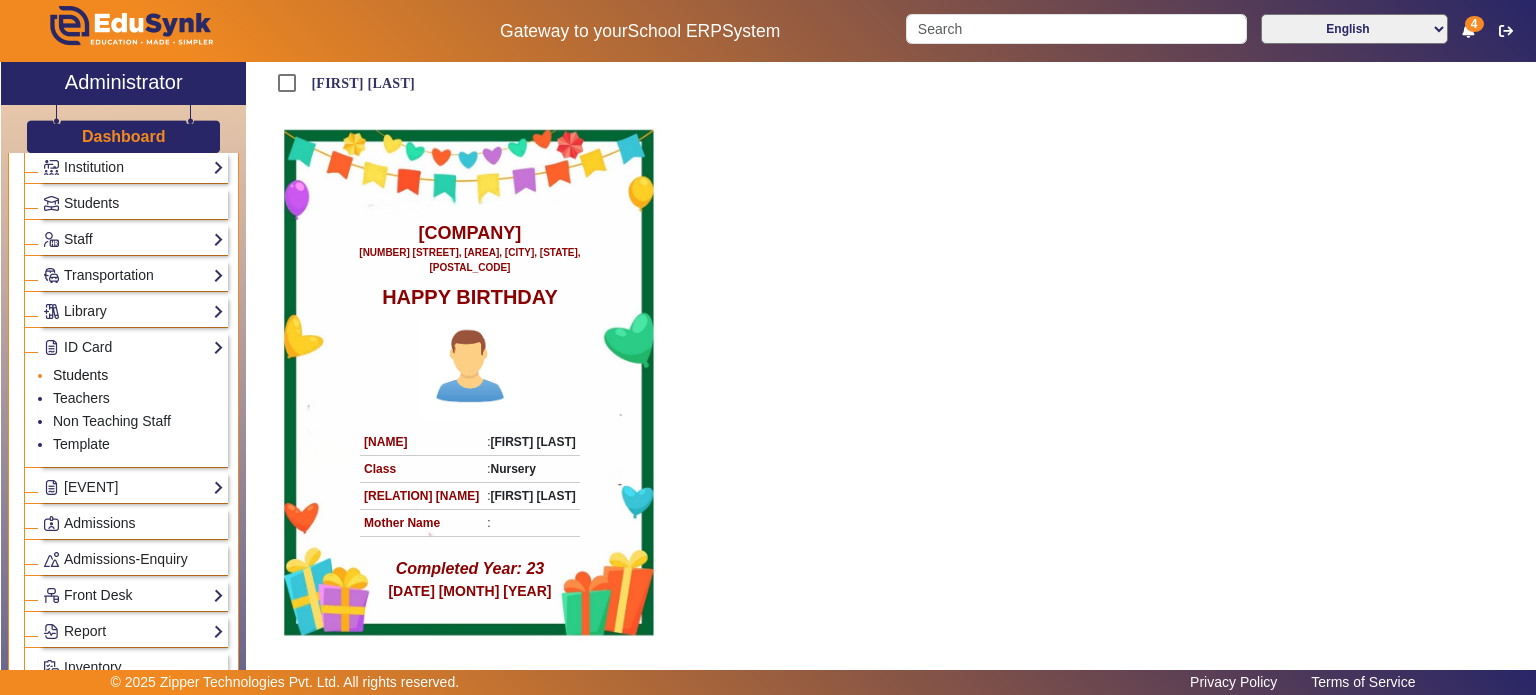 click on "Students" 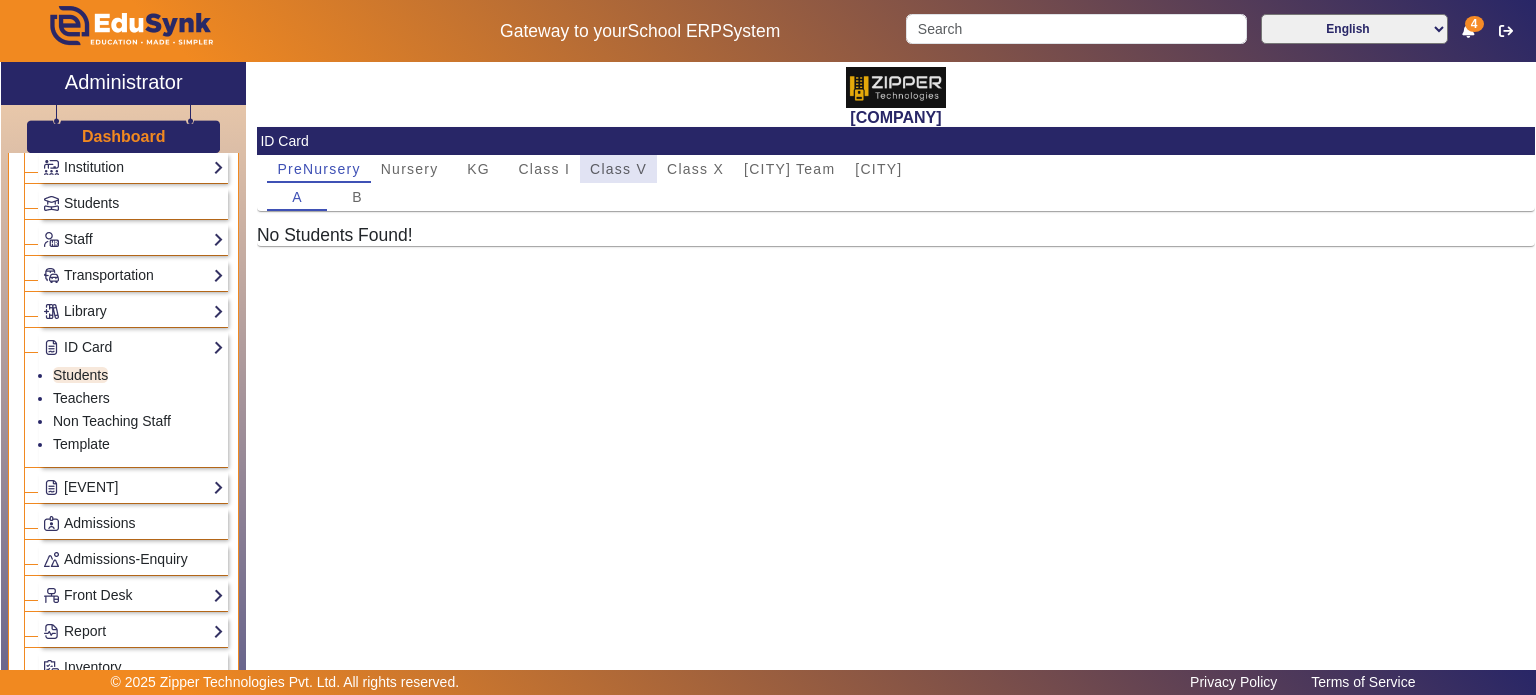 click on "Class V" at bounding box center [618, 169] 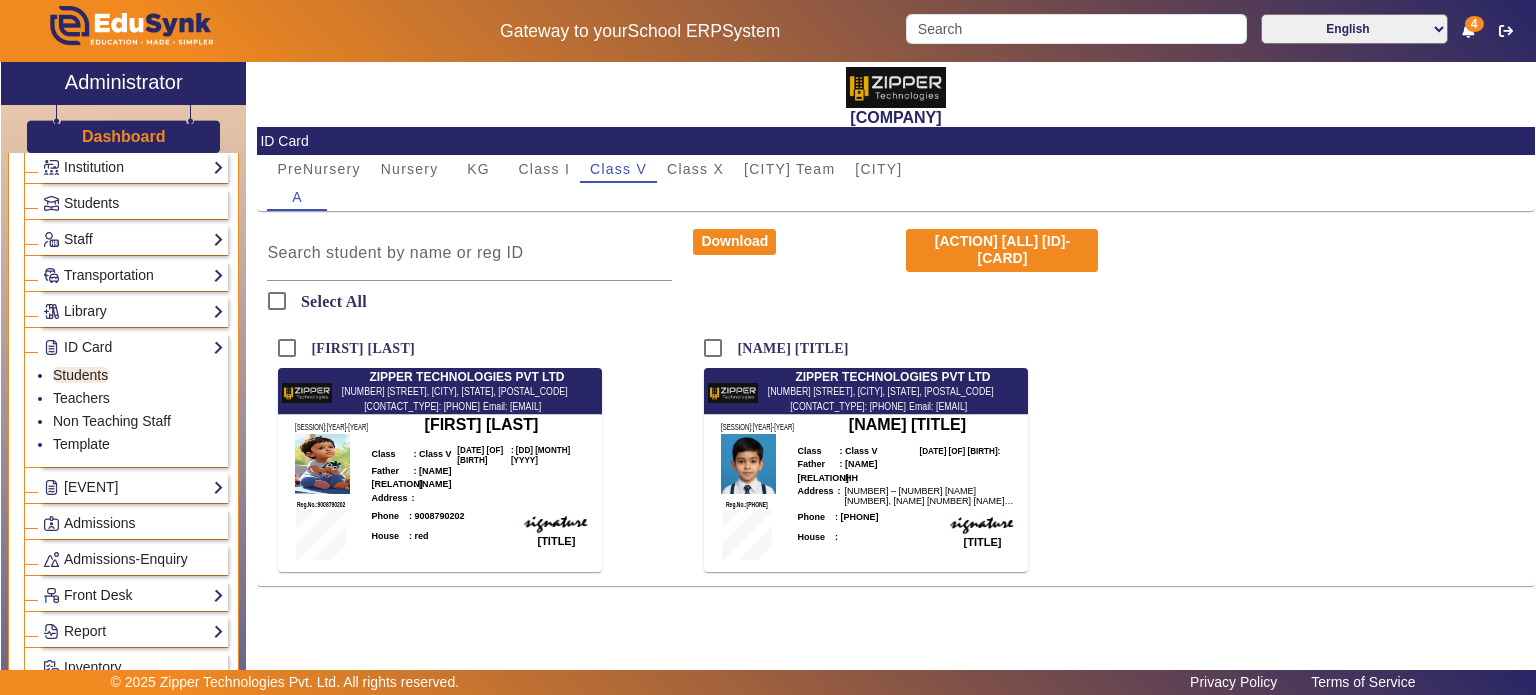 click on "Dashboard" 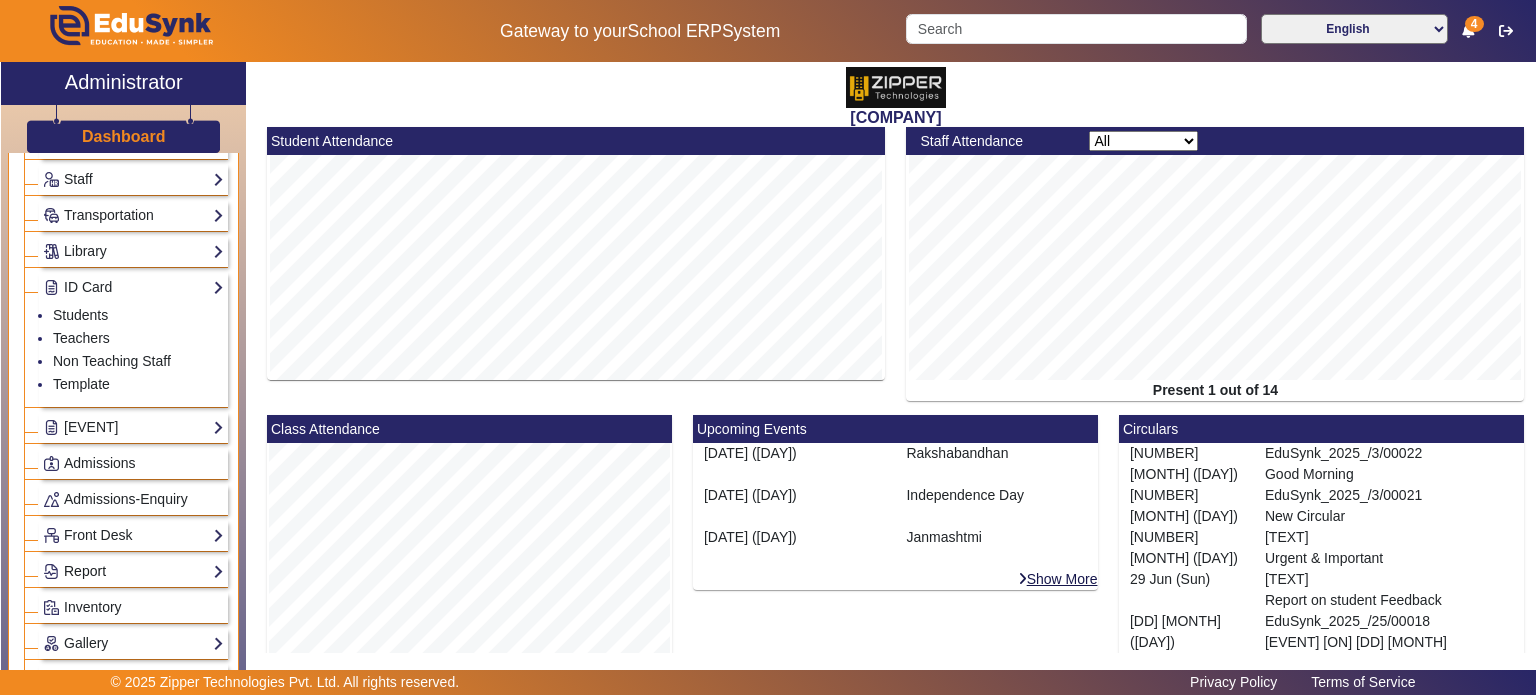 scroll, scrollTop: 142, scrollLeft: 0, axis: vertical 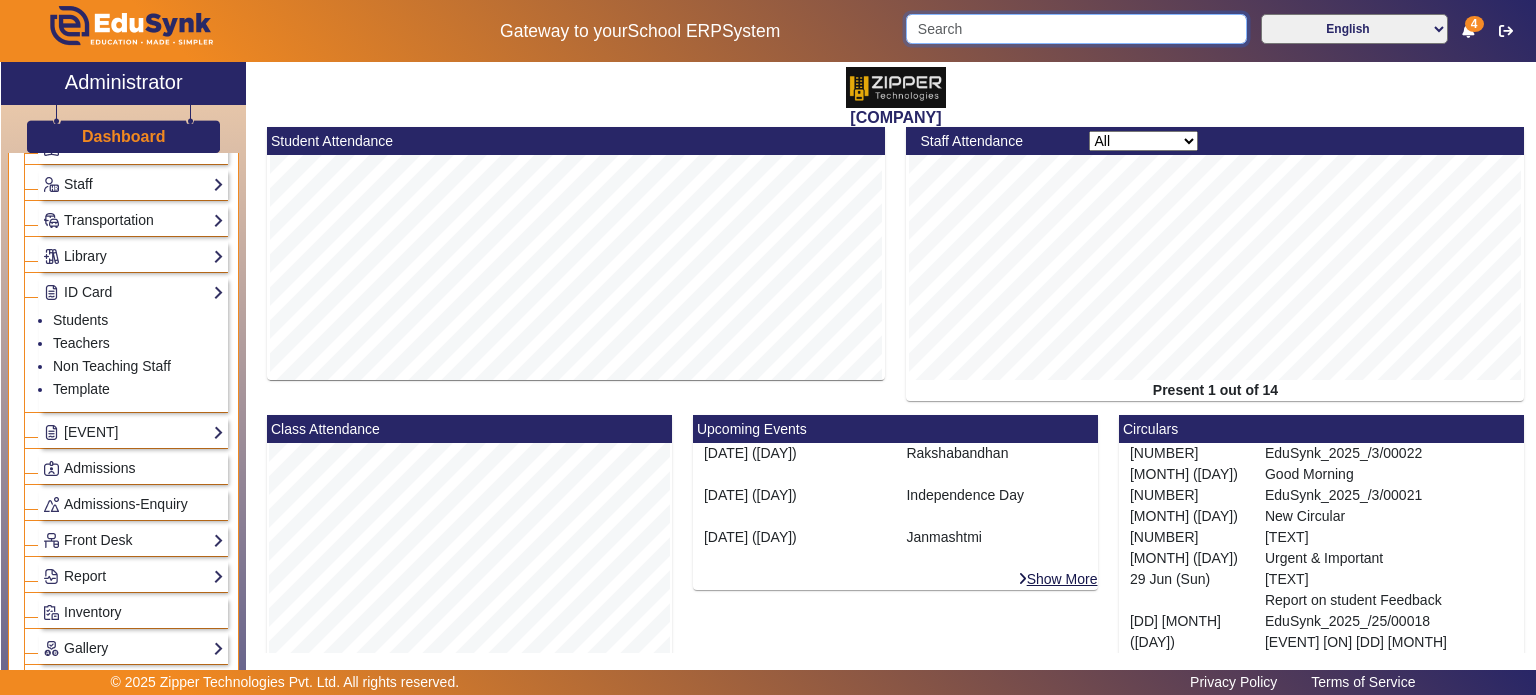 click at bounding box center [1076, 29] 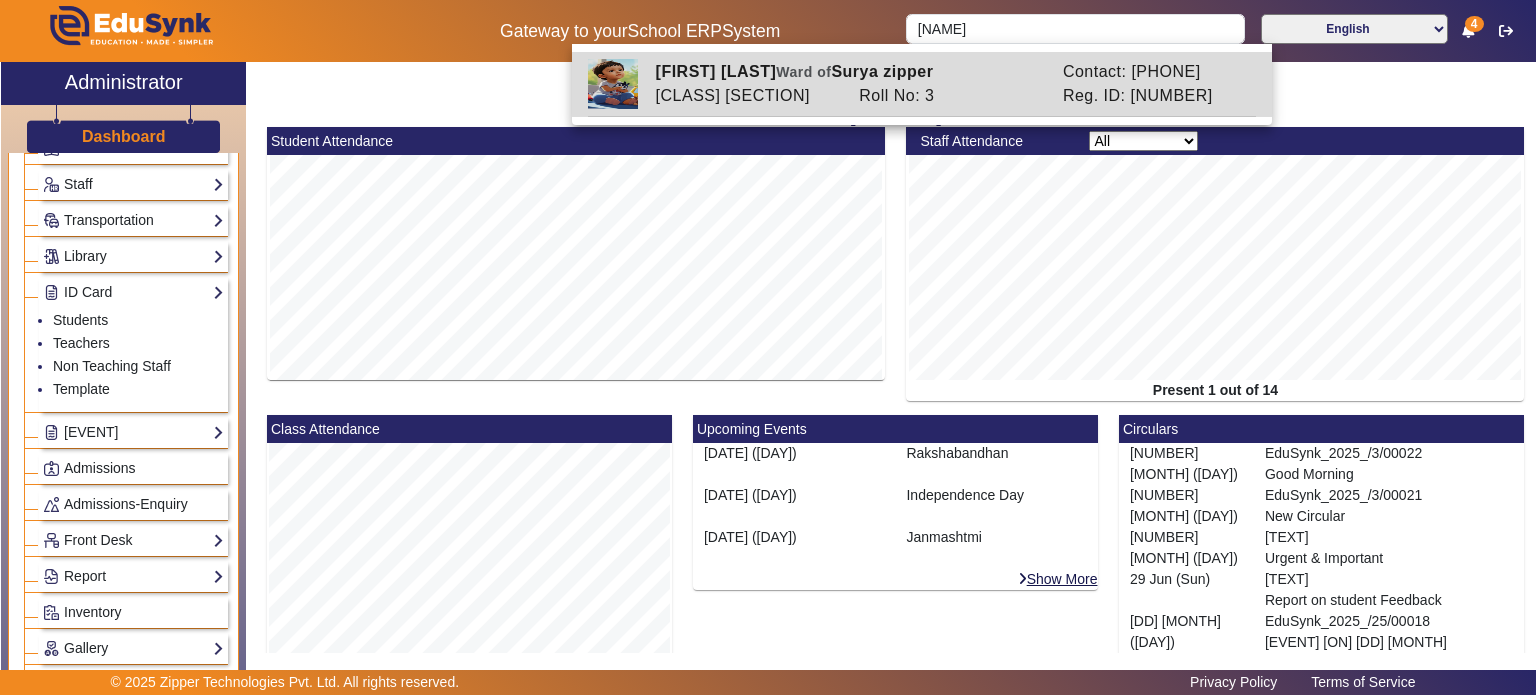 click on "[FIRST] [LAST] Ward of [PERSON]" at bounding box center [848, 72] 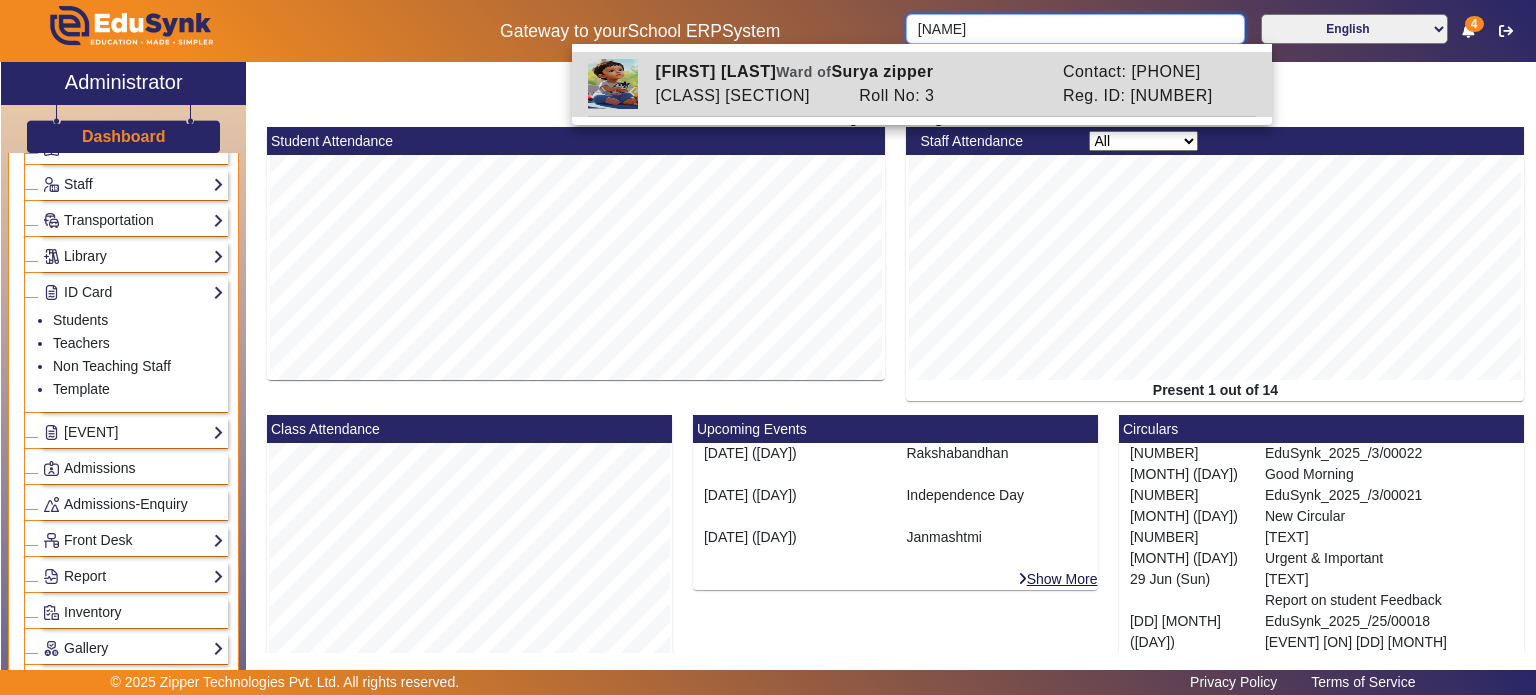 type on "[FIRST] [LAST]" 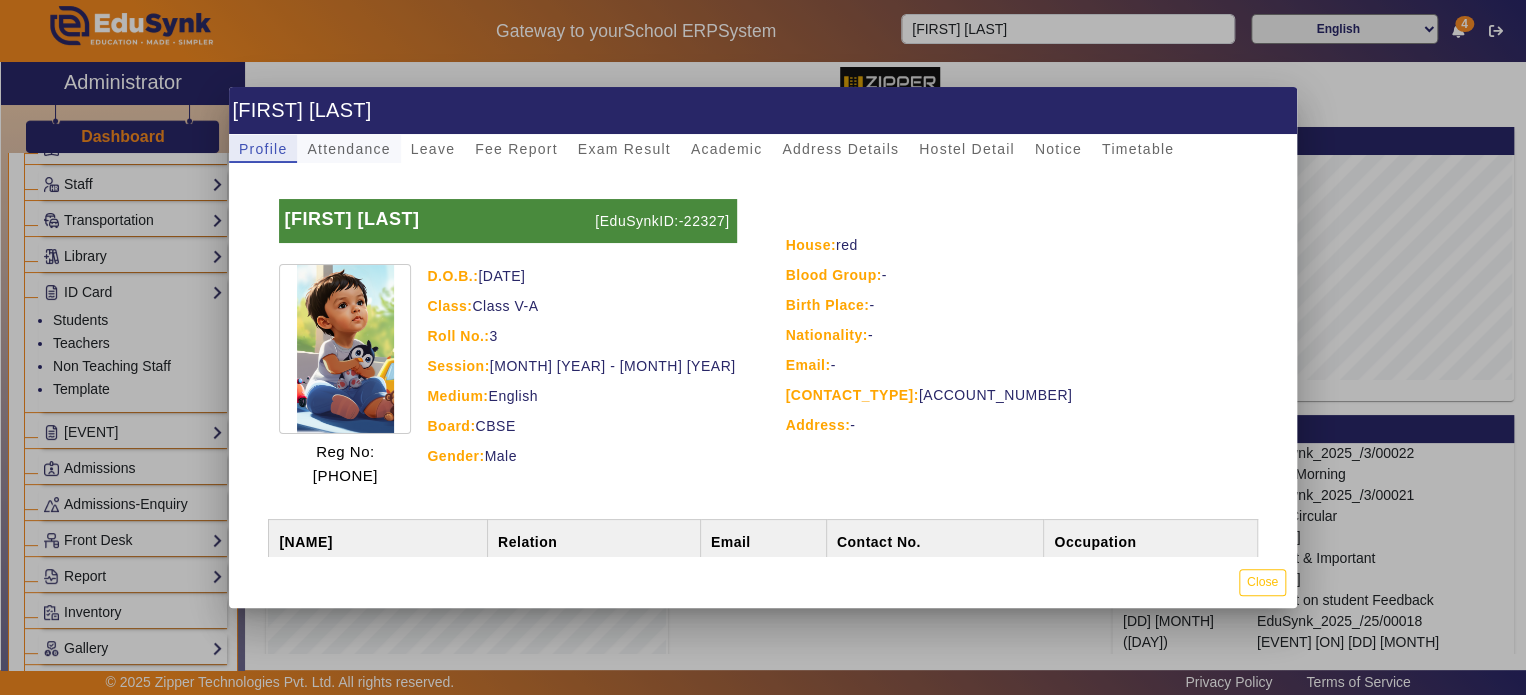 click on "Attendance" at bounding box center [348, 149] 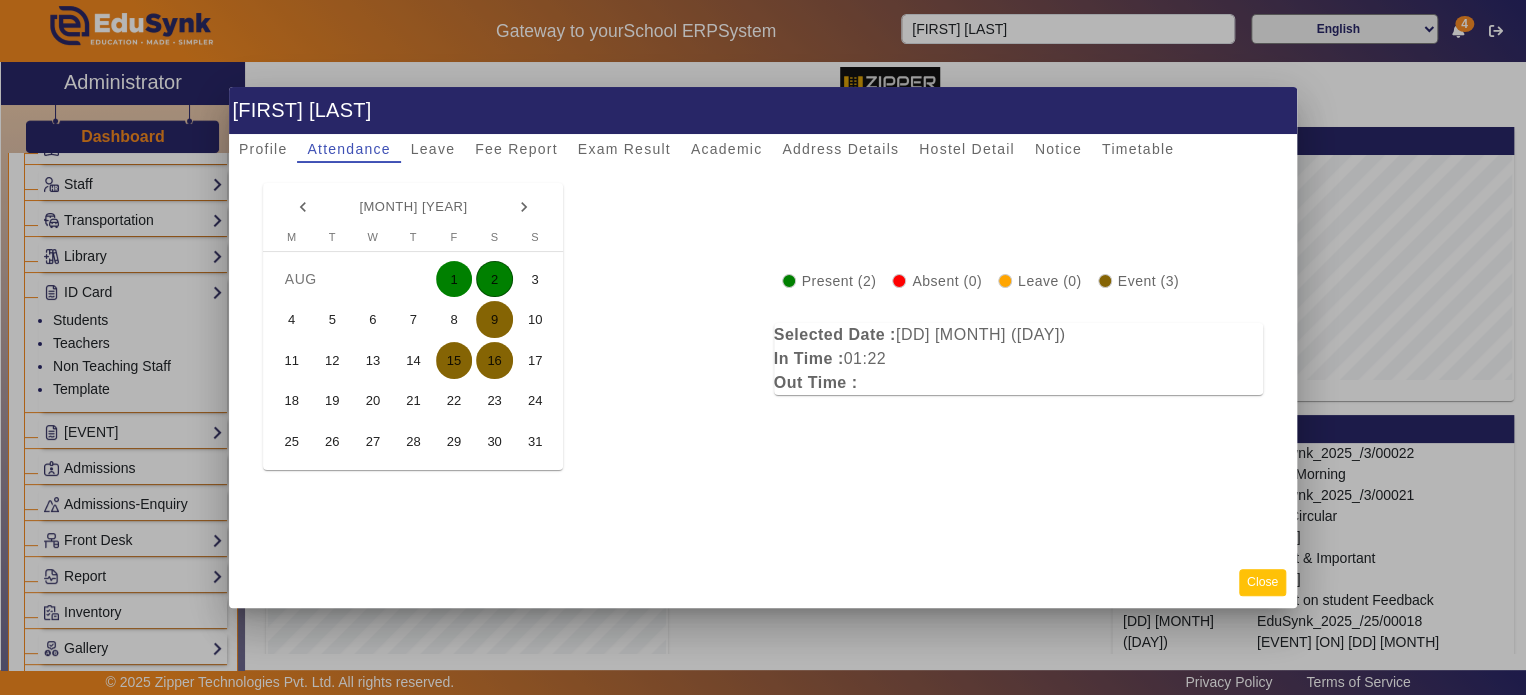 click on "Close" 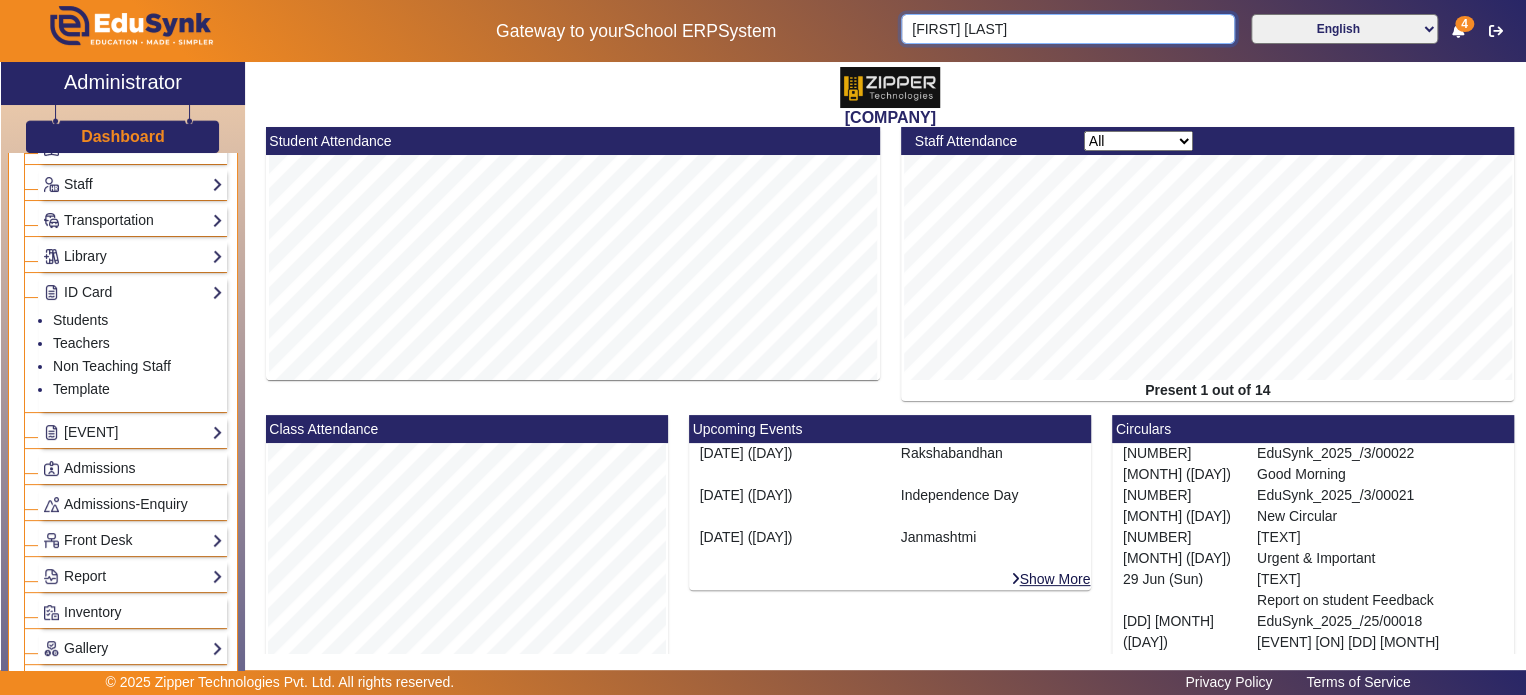 type 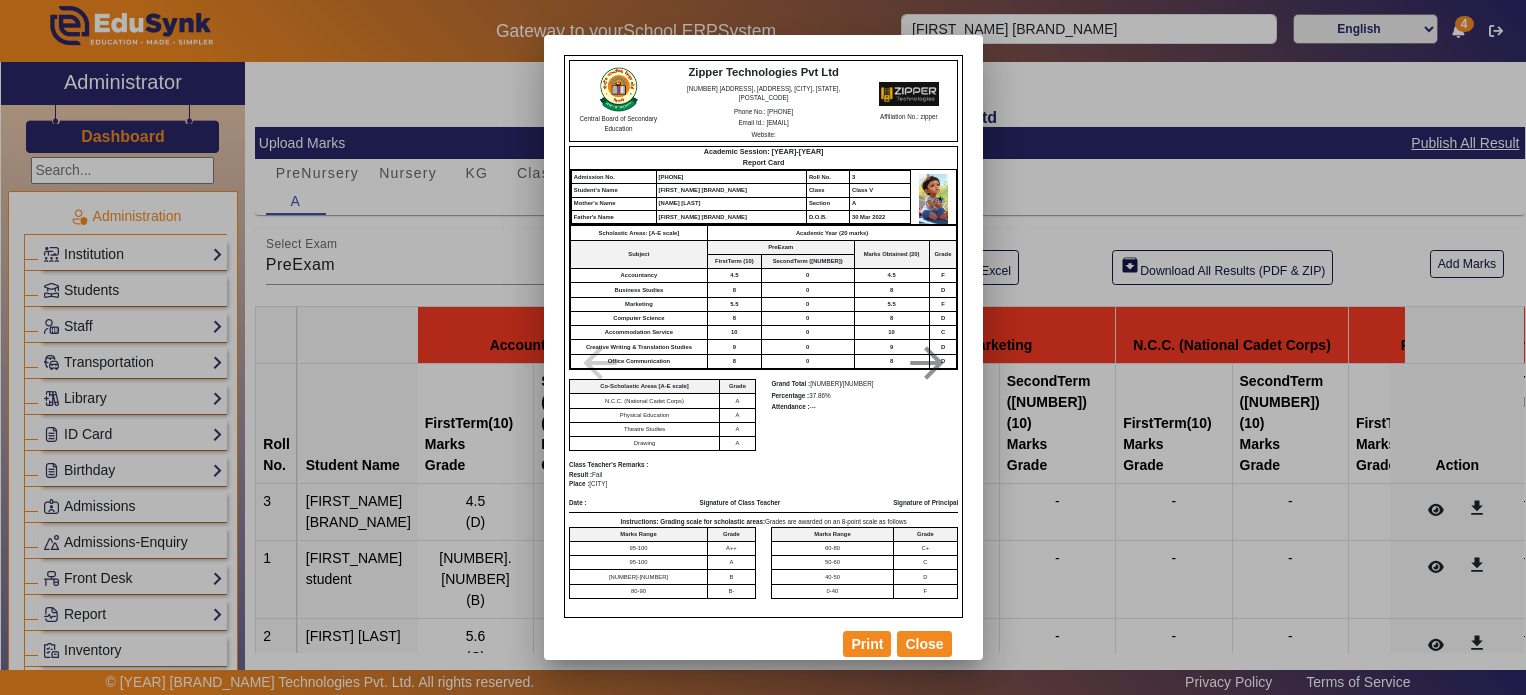 scroll, scrollTop: 0, scrollLeft: 0, axis: both 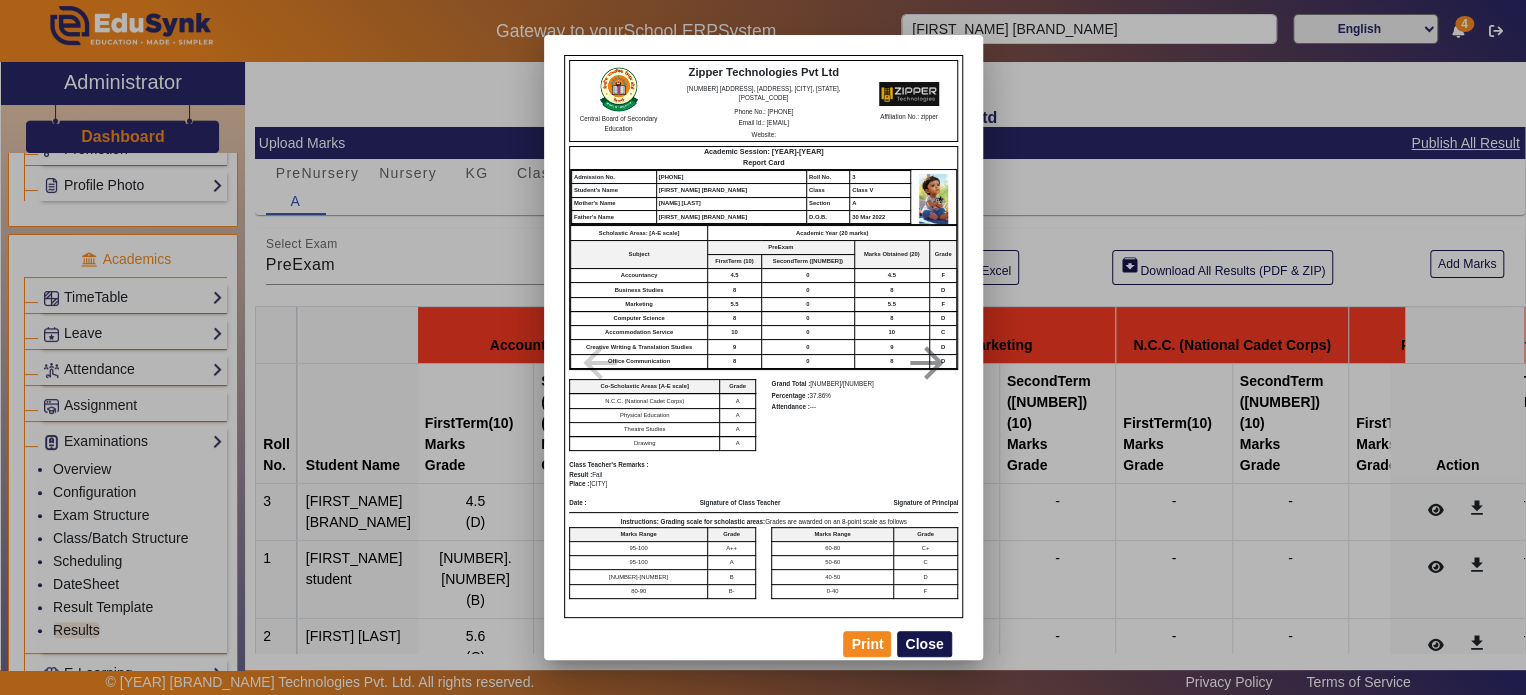 click on "Close" at bounding box center (924, 644) 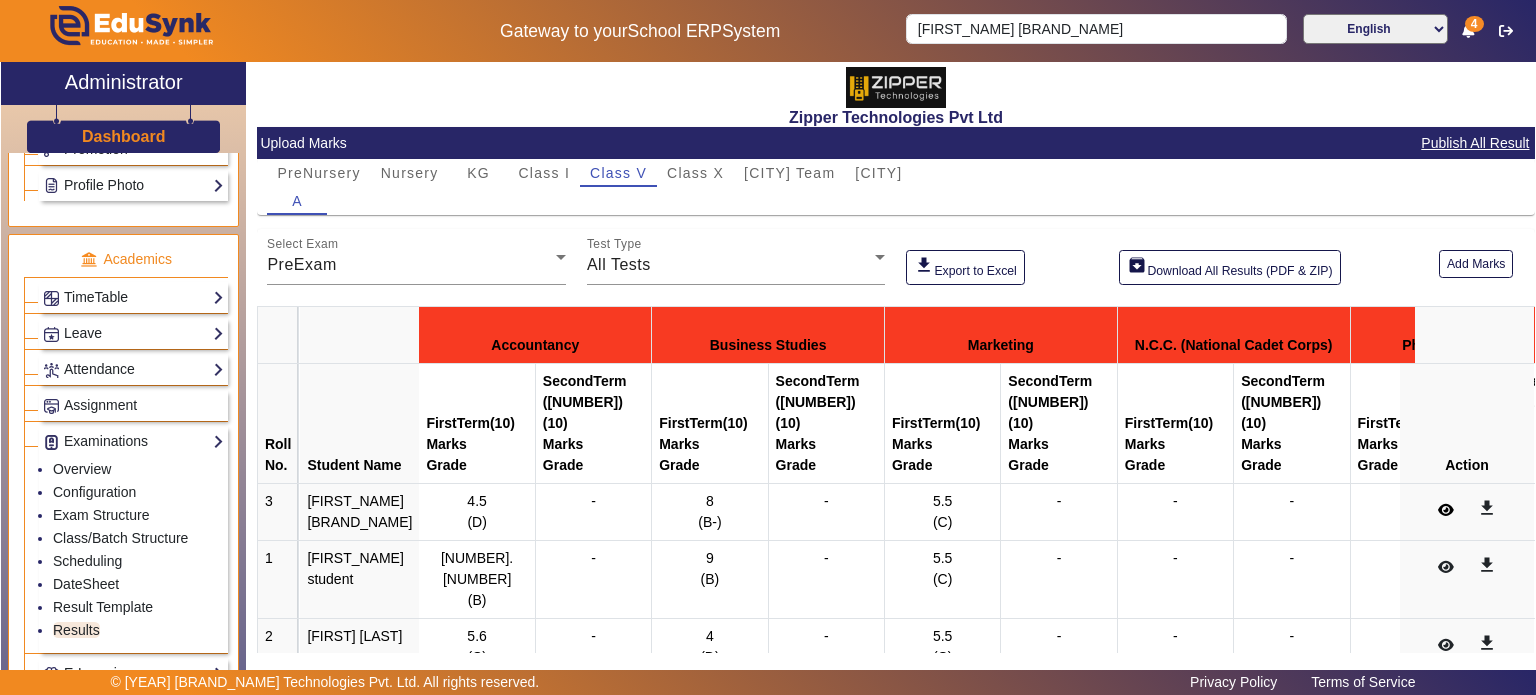 click 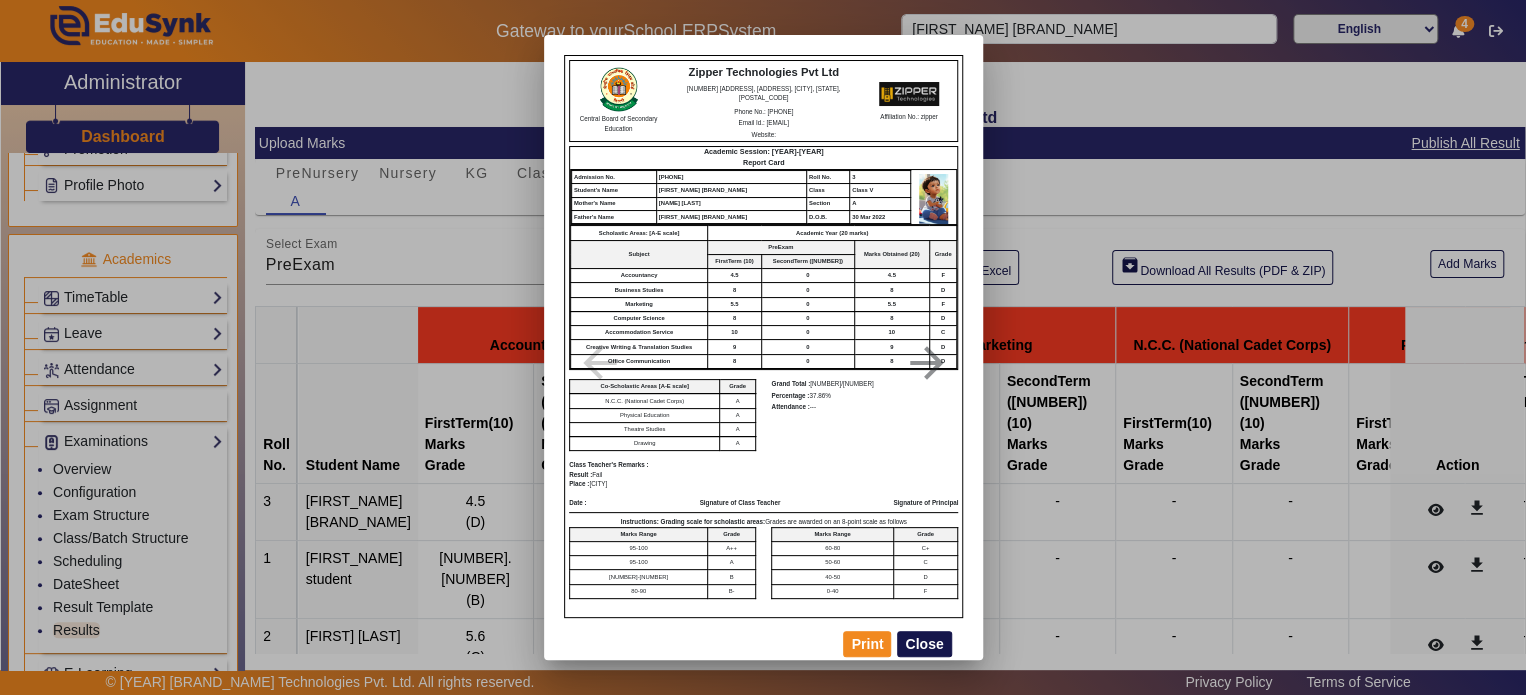 click on "Close" at bounding box center [924, 644] 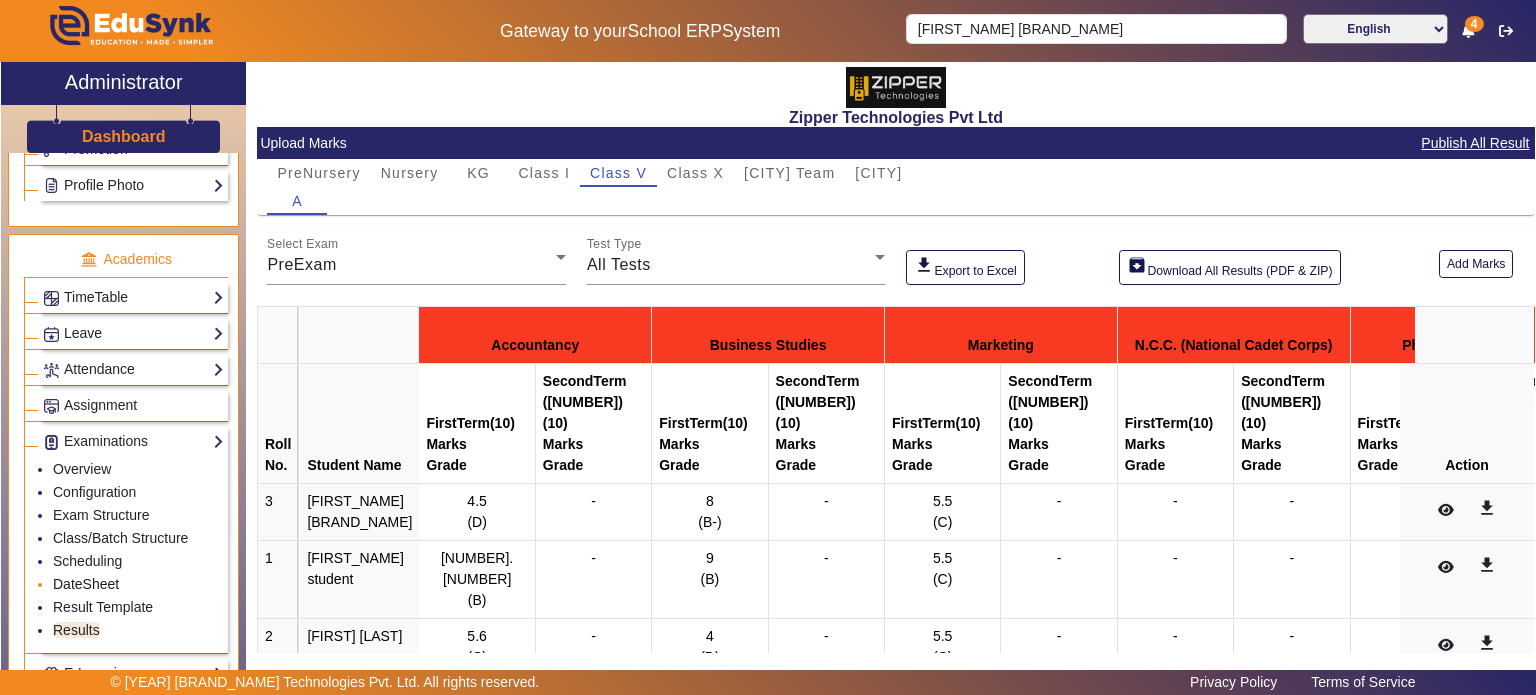 click on "DateSheet" 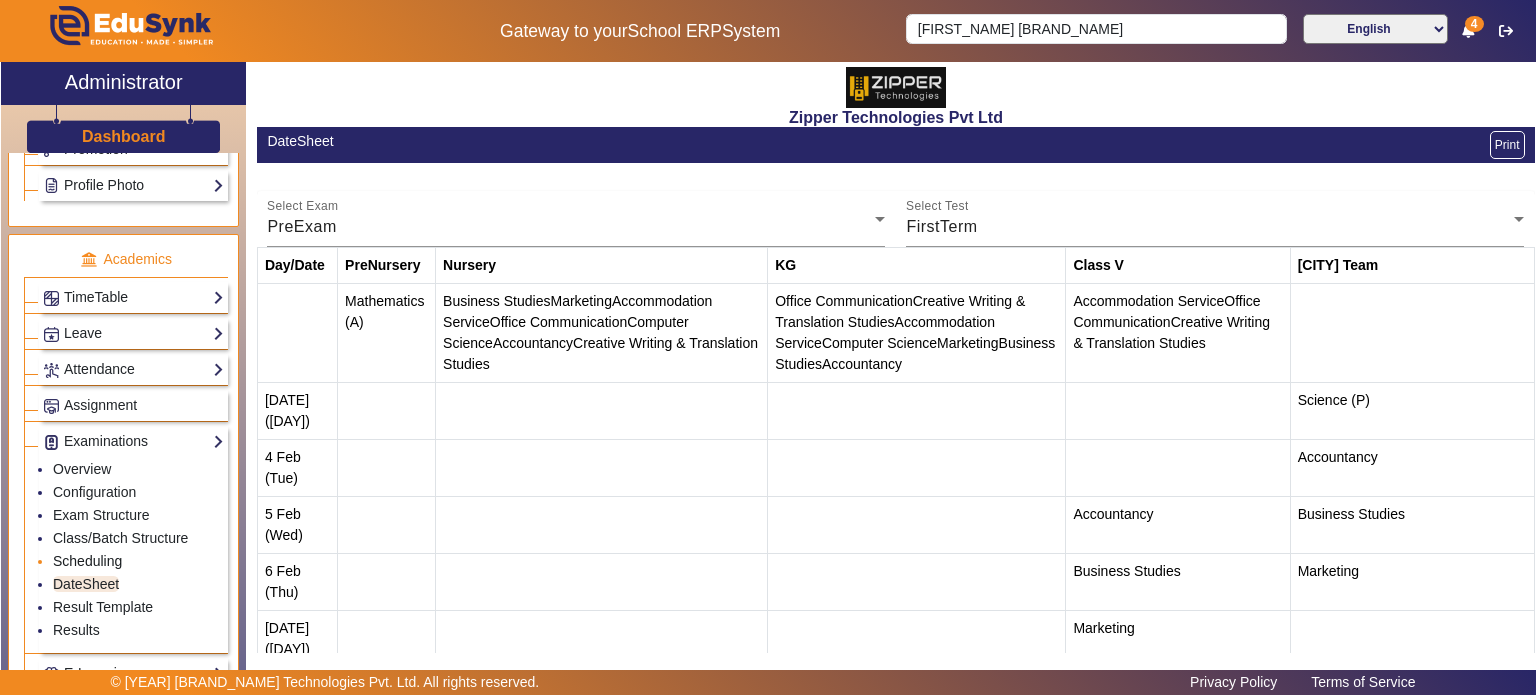 click on "Scheduling" 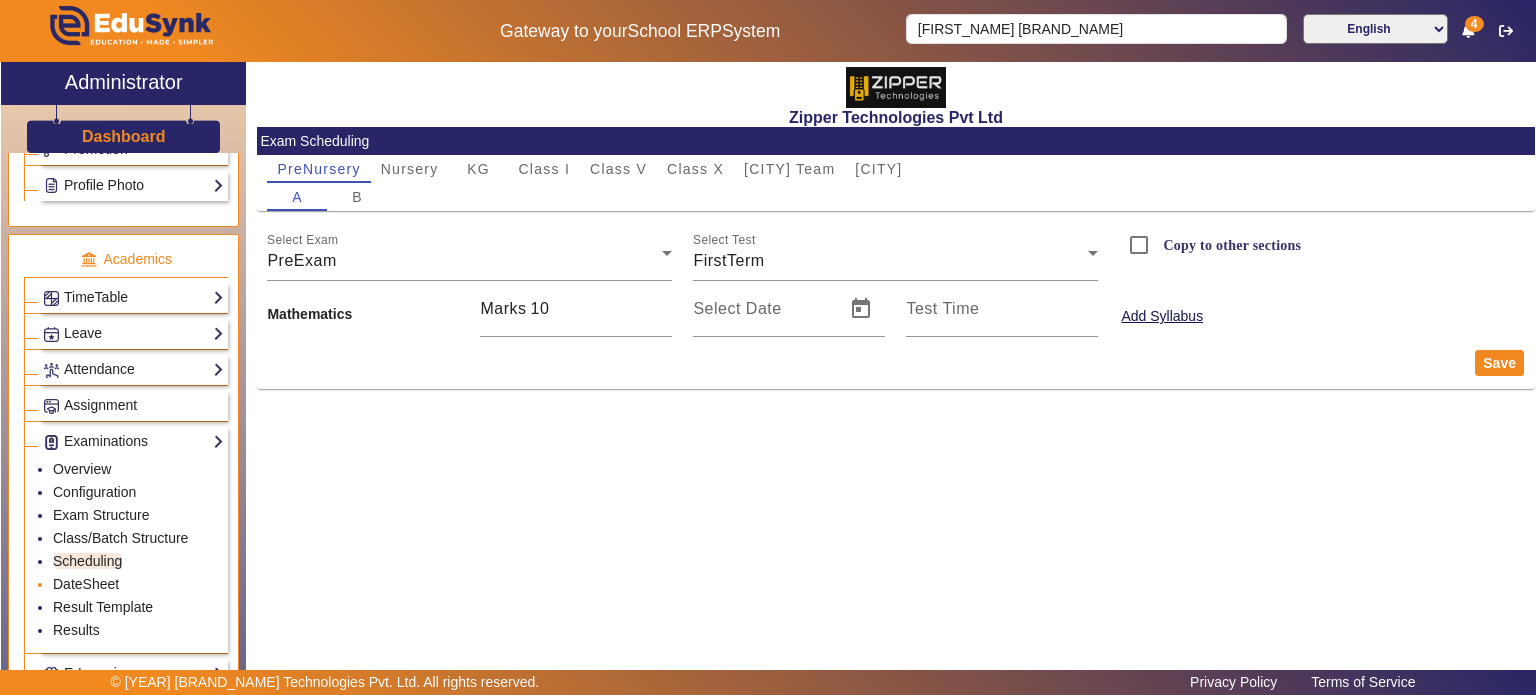 click on "DateSheet" 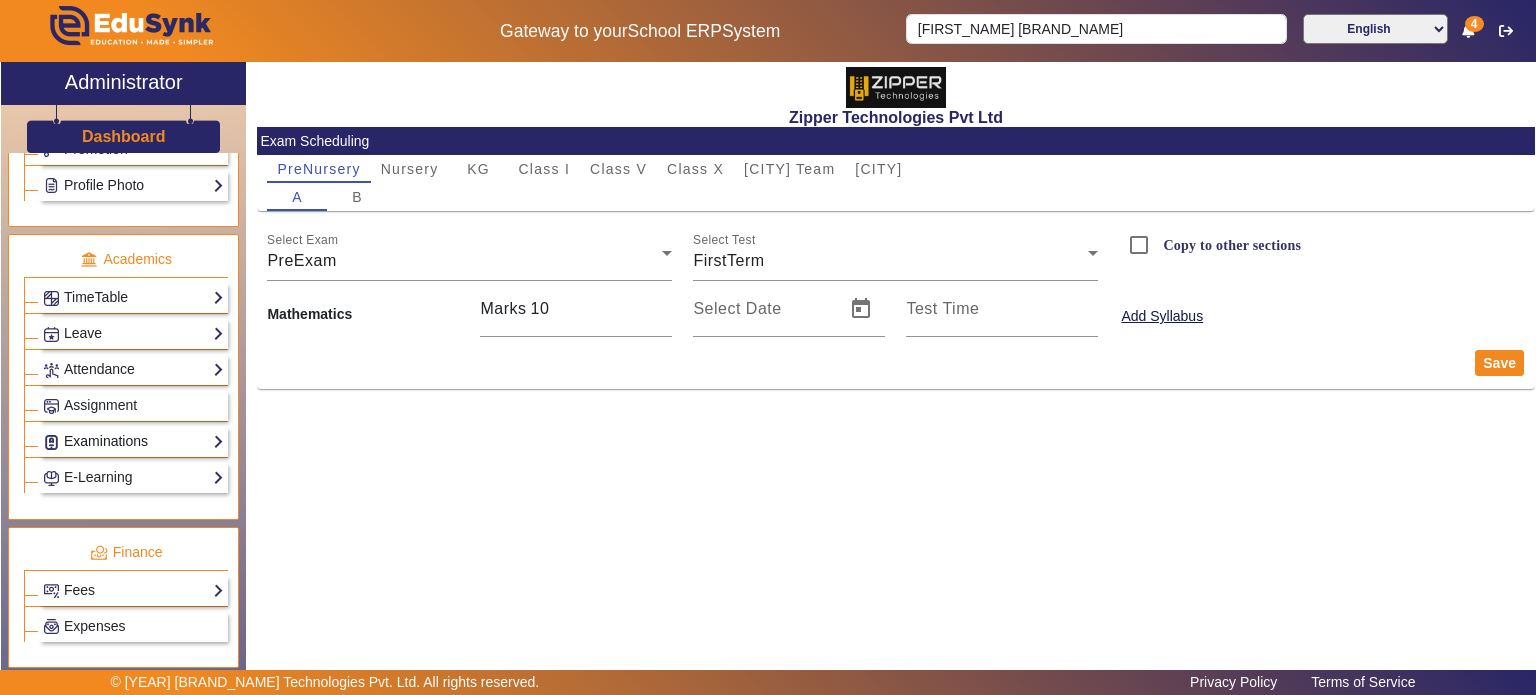 click on "Examinations" 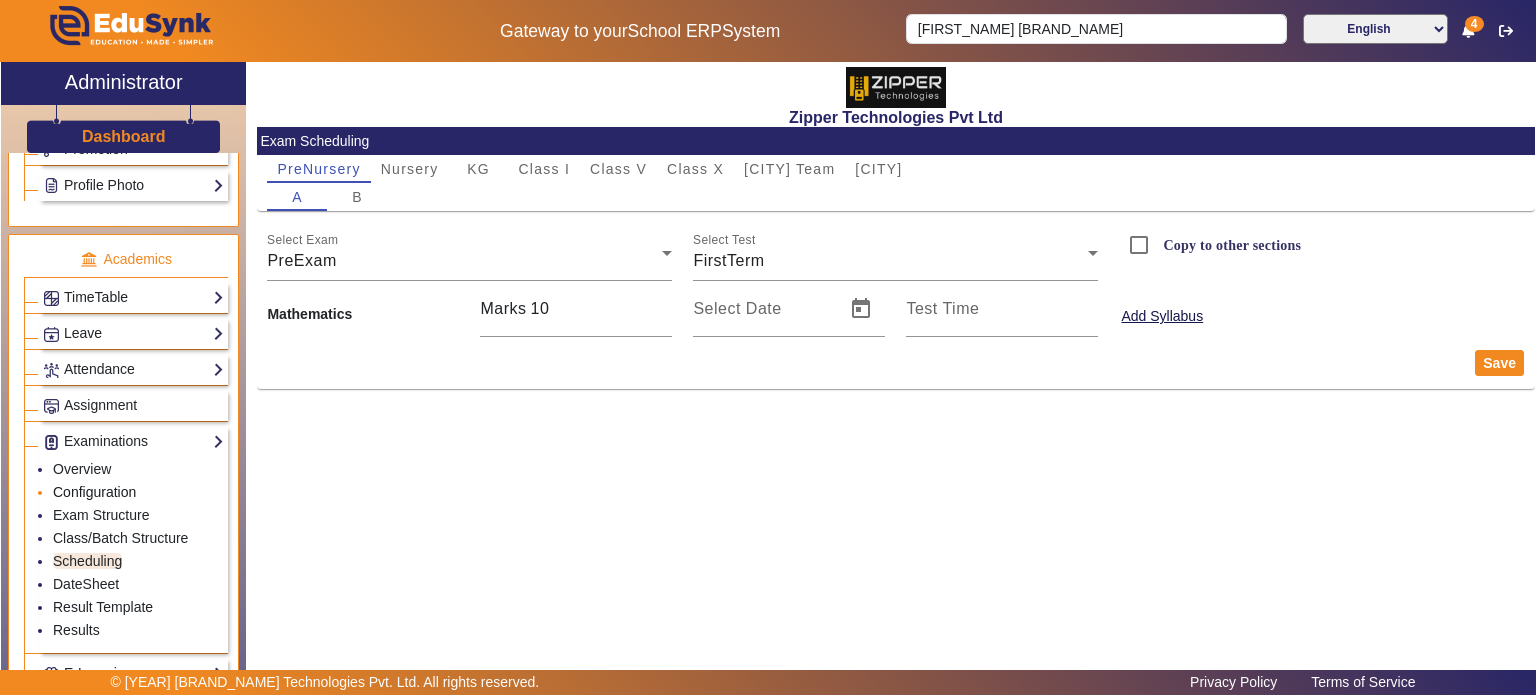 click on "Configuration" 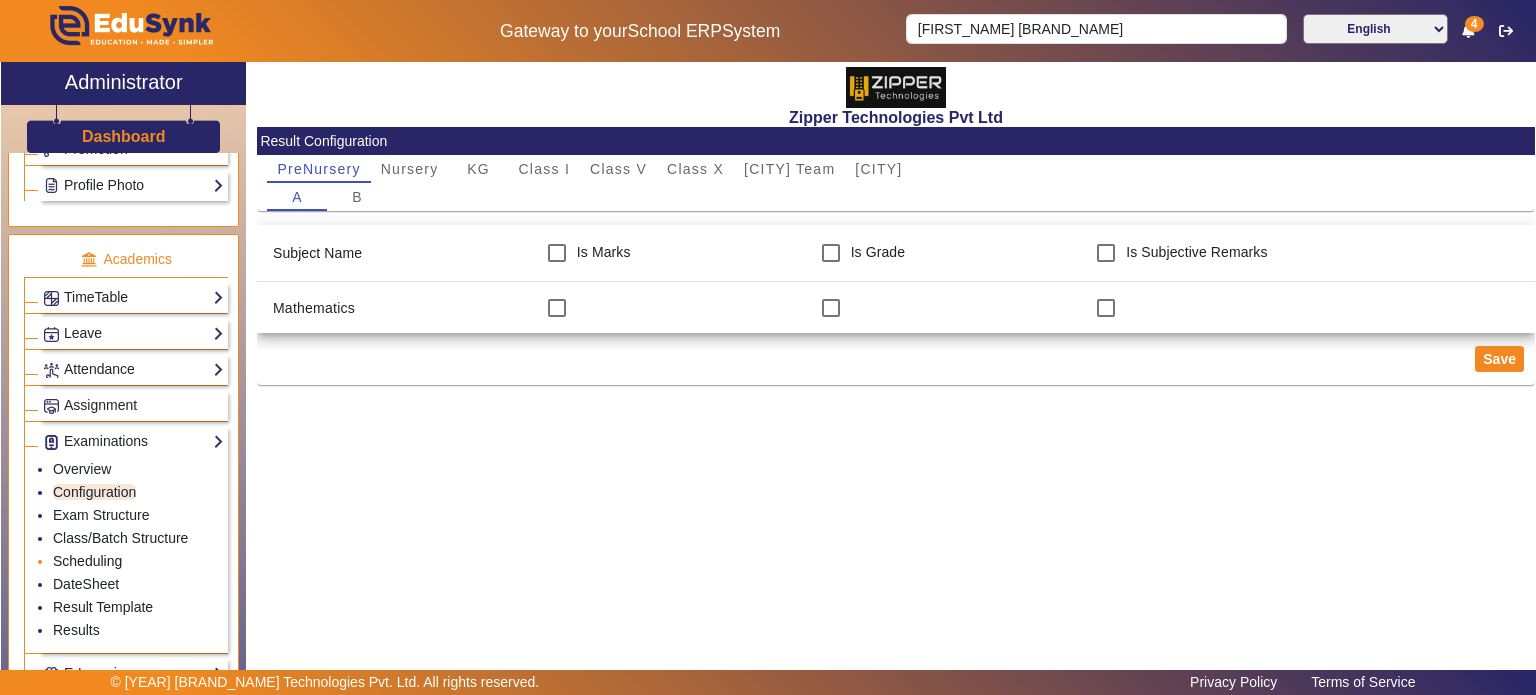 click on "Scheduling" 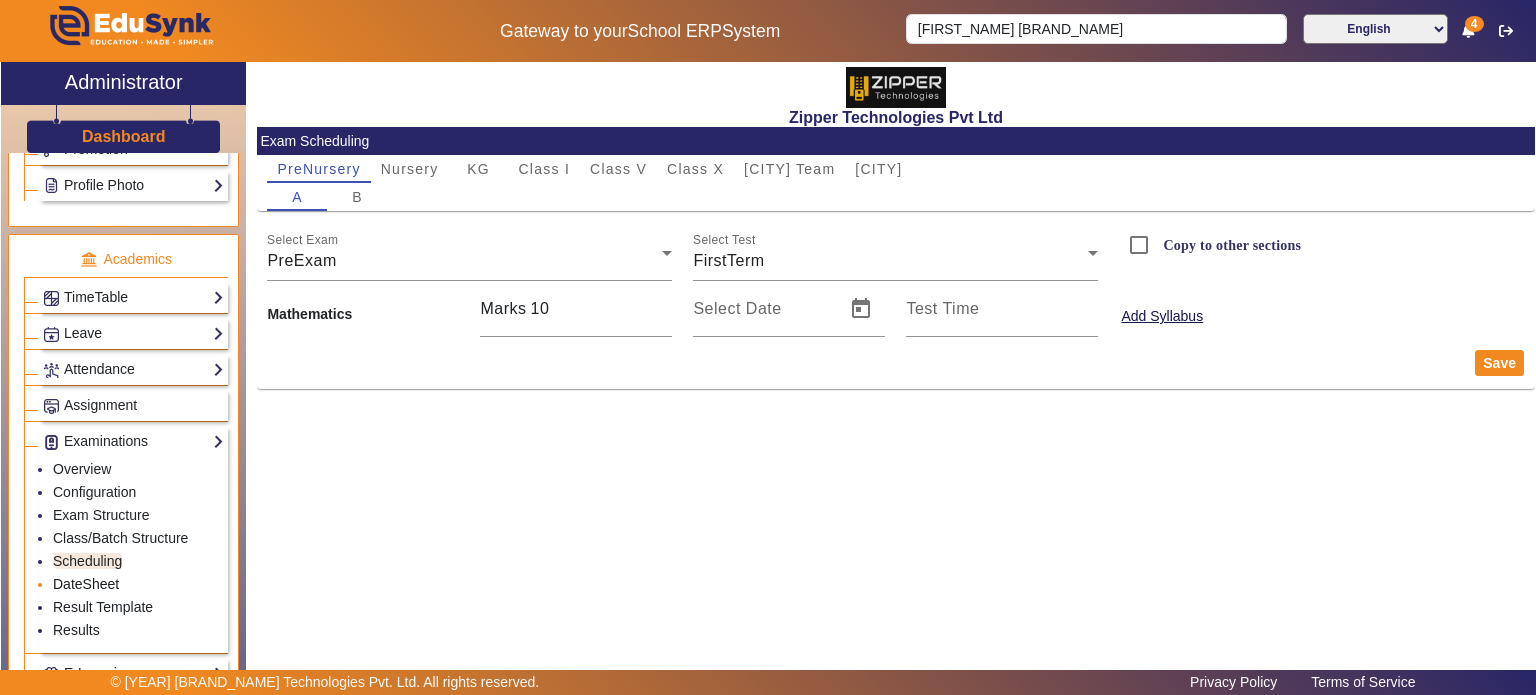 click on "DateSheet" 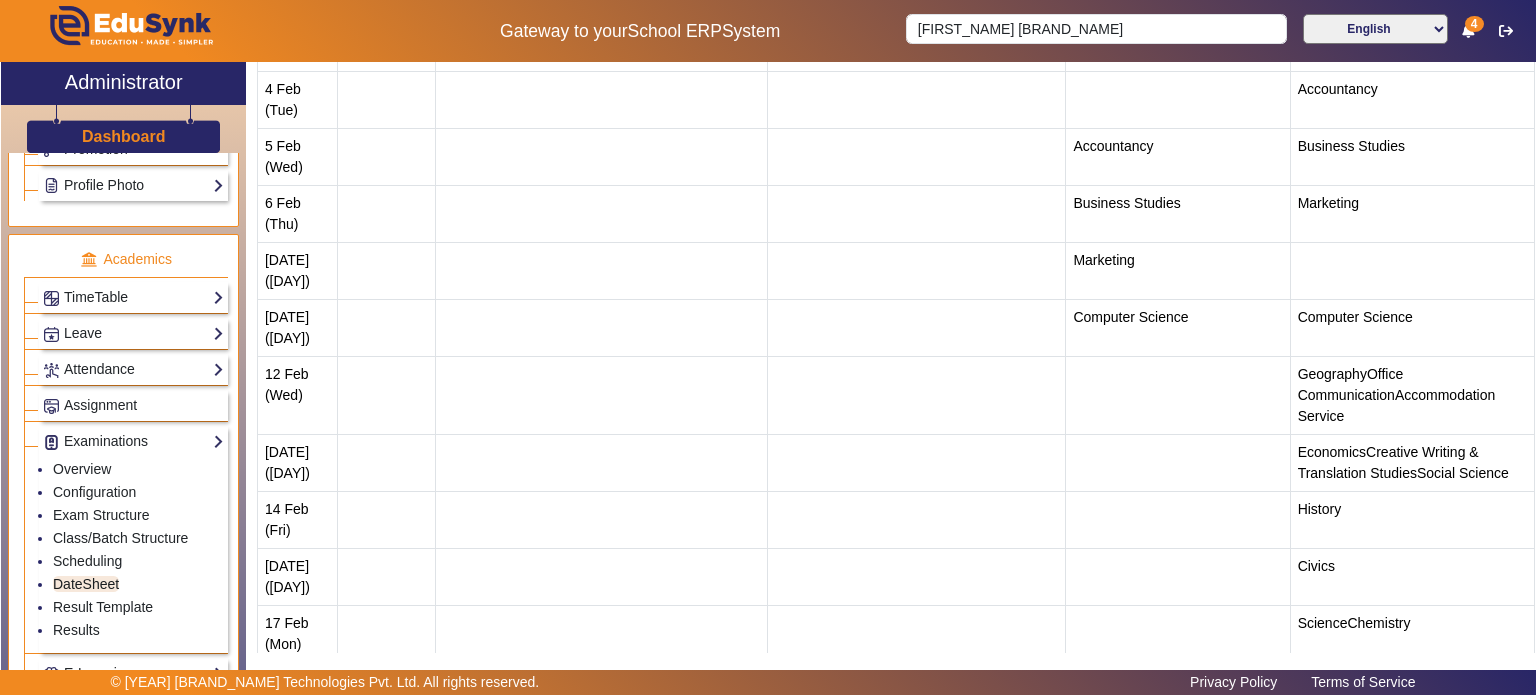 scroll, scrollTop: 467, scrollLeft: 0, axis: vertical 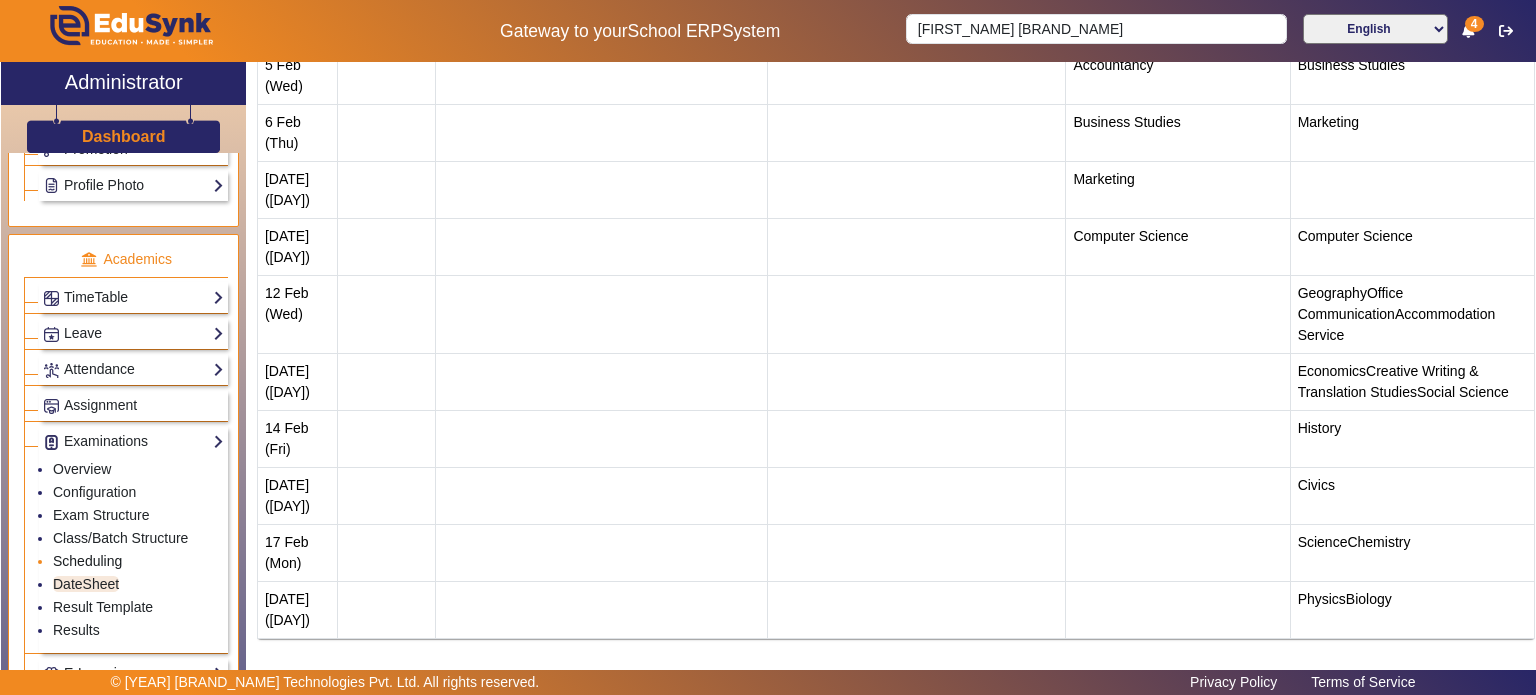 click on "Scheduling" 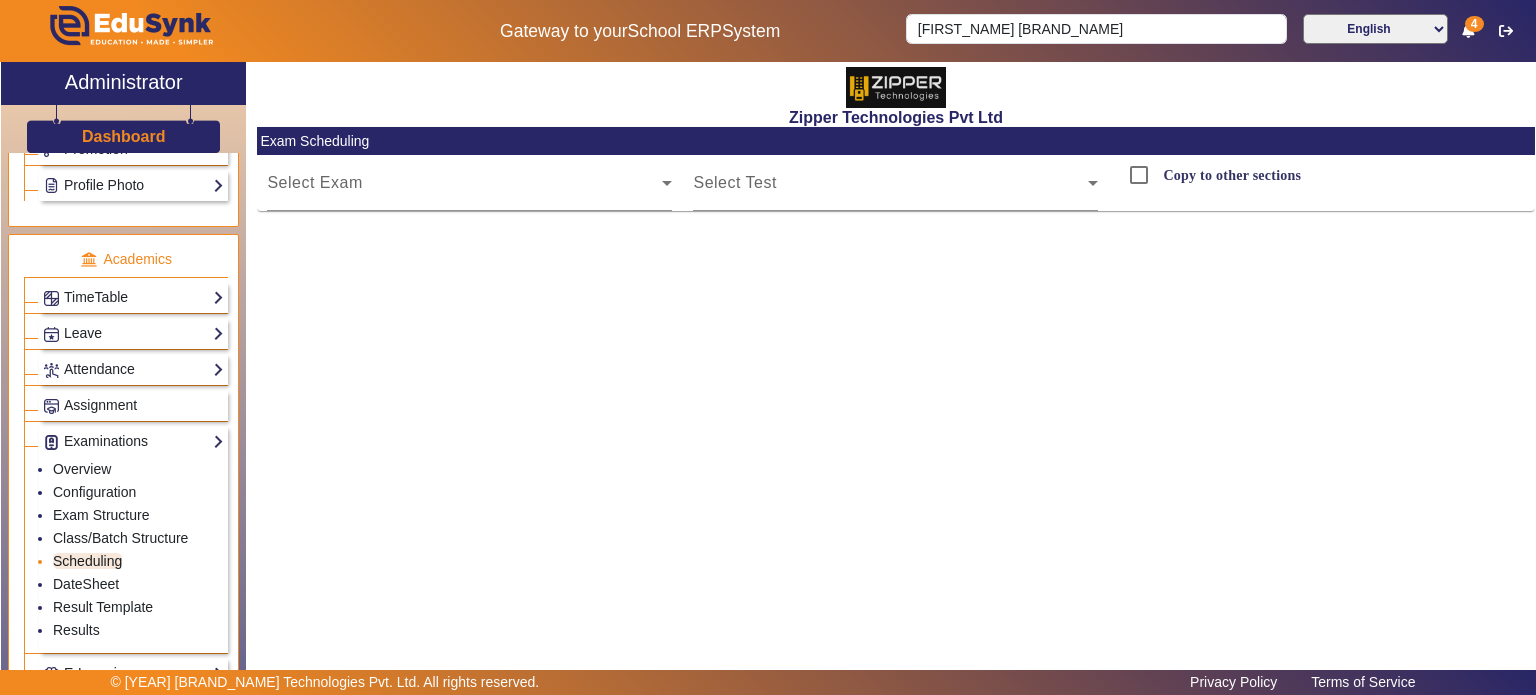 scroll, scrollTop: 0, scrollLeft: 0, axis: both 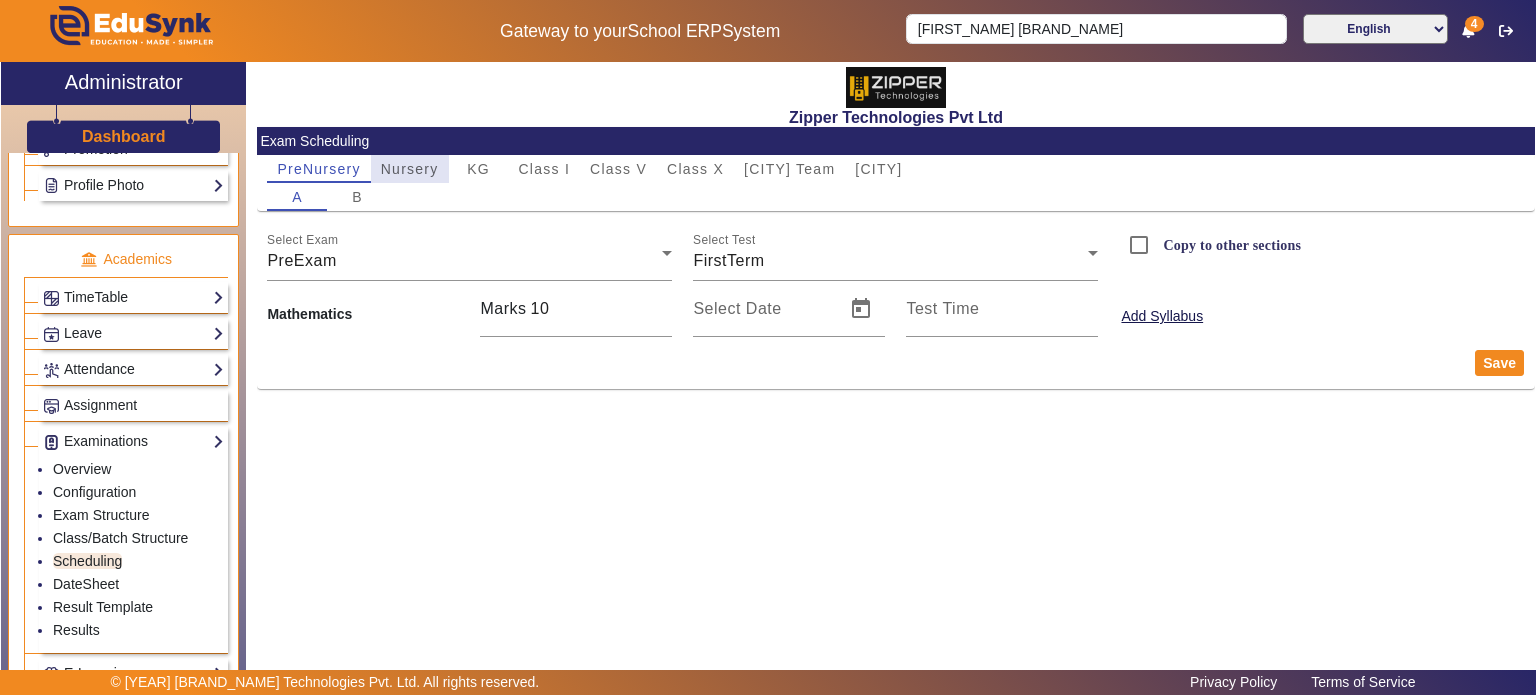 click on "Nursery" at bounding box center [410, 169] 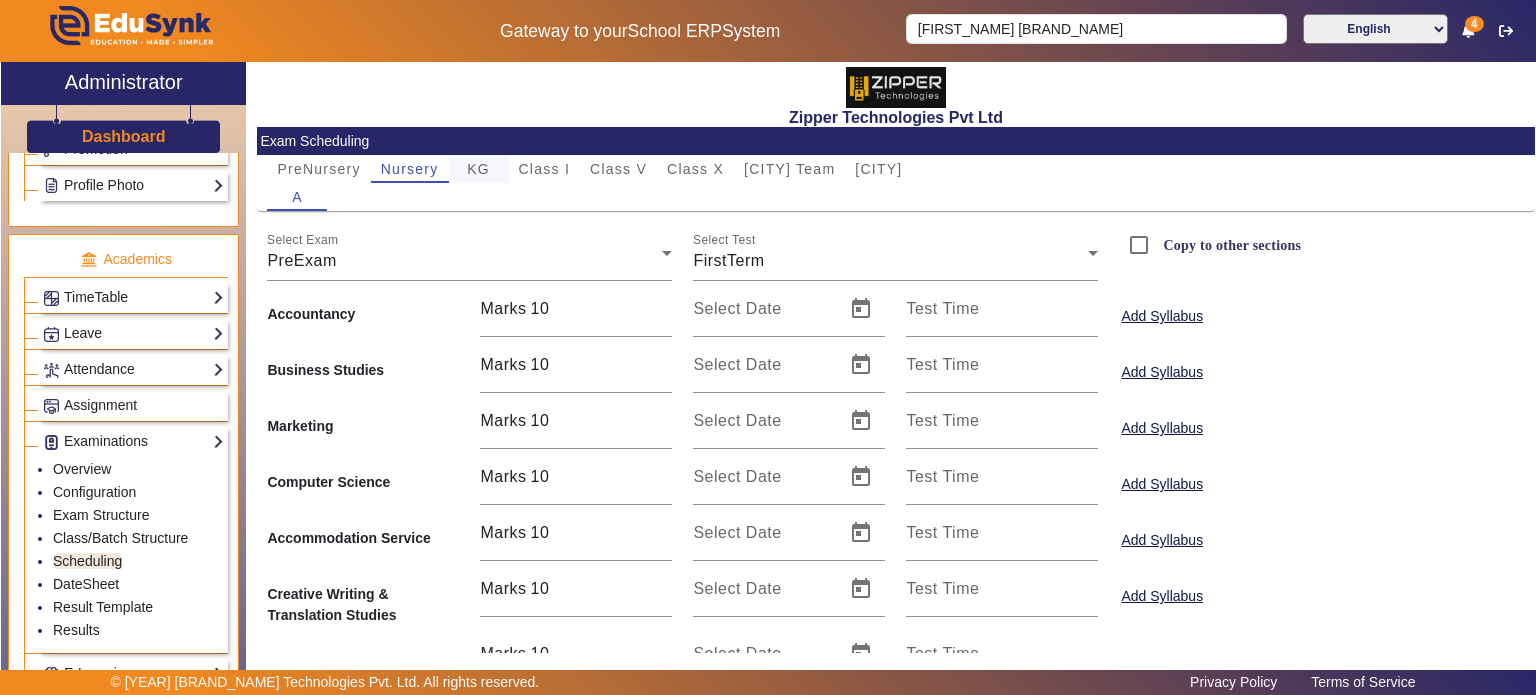 click on "KG" at bounding box center (479, 169) 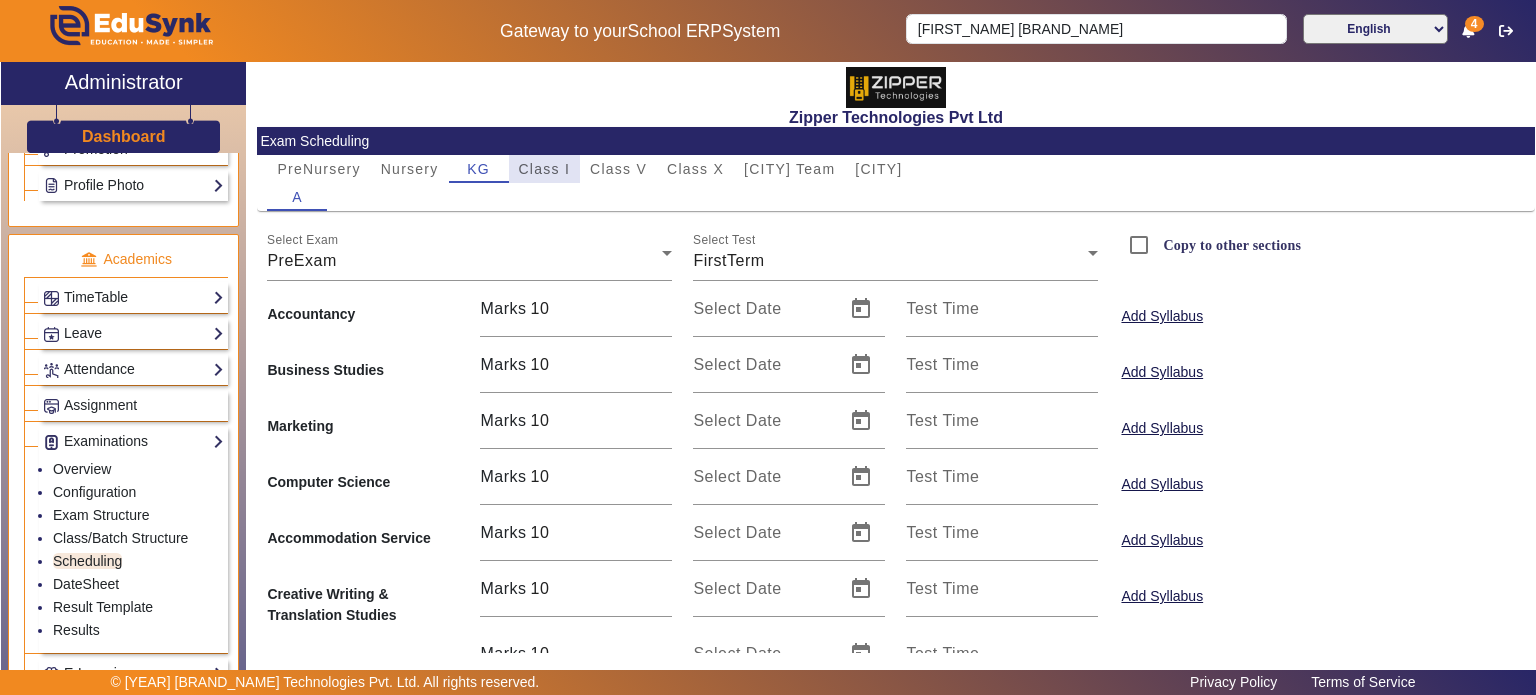 click on "Class I" at bounding box center (545, 169) 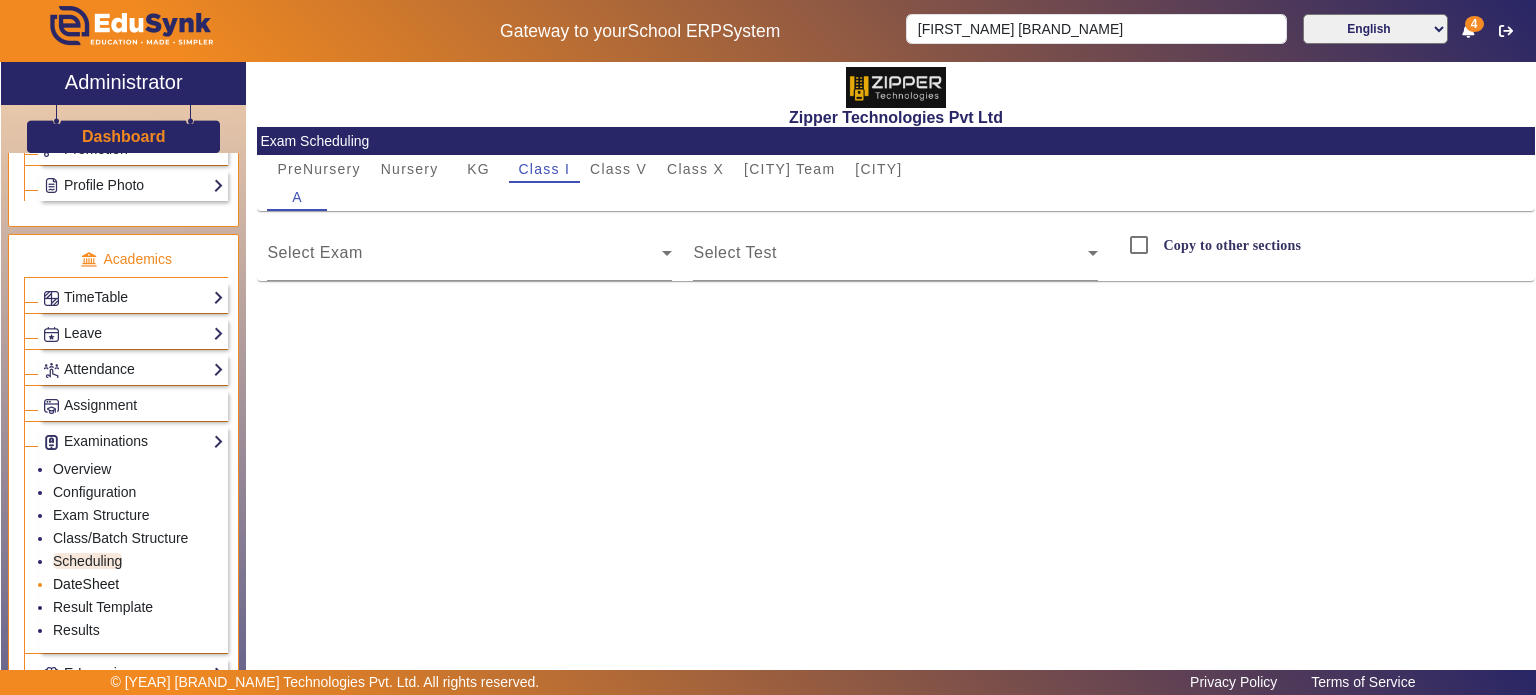 click on "DateSheet" 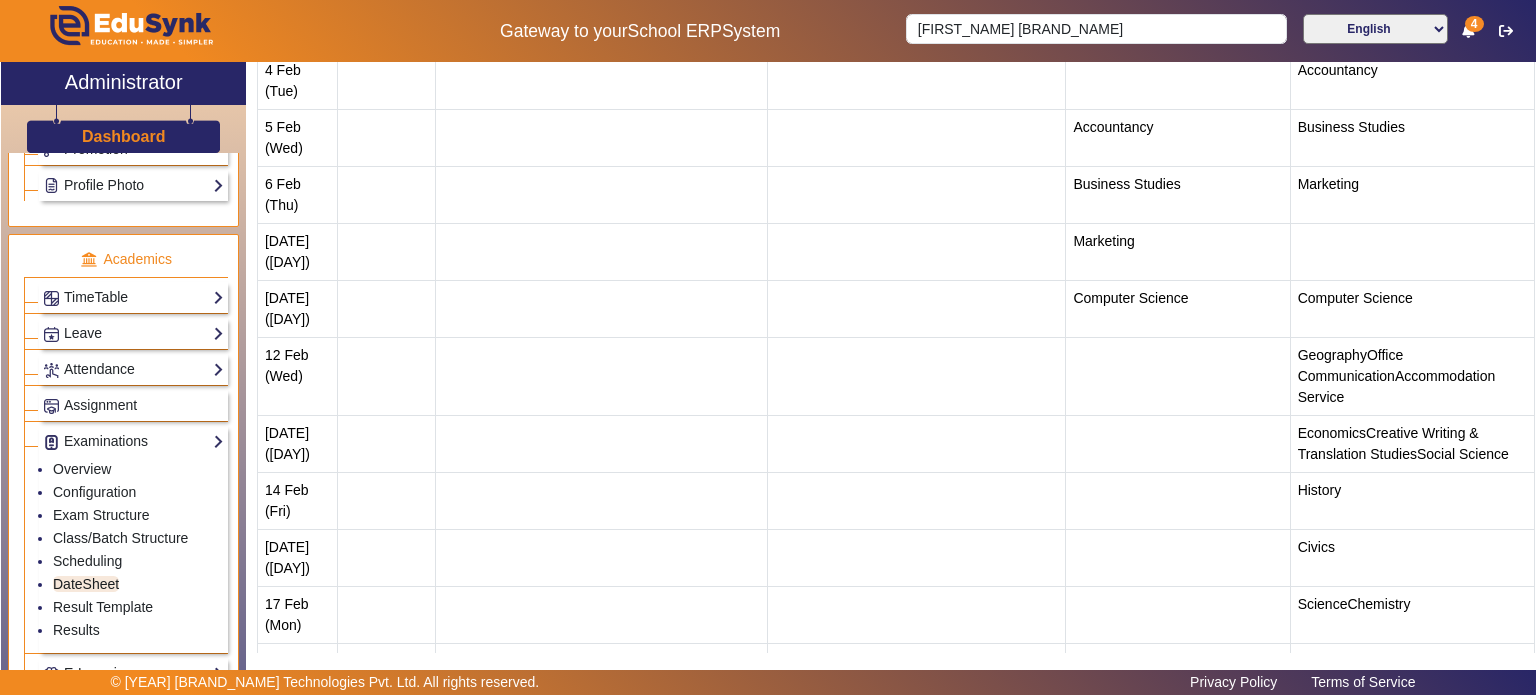 scroll, scrollTop: 467, scrollLeft: 0, axis: vertical 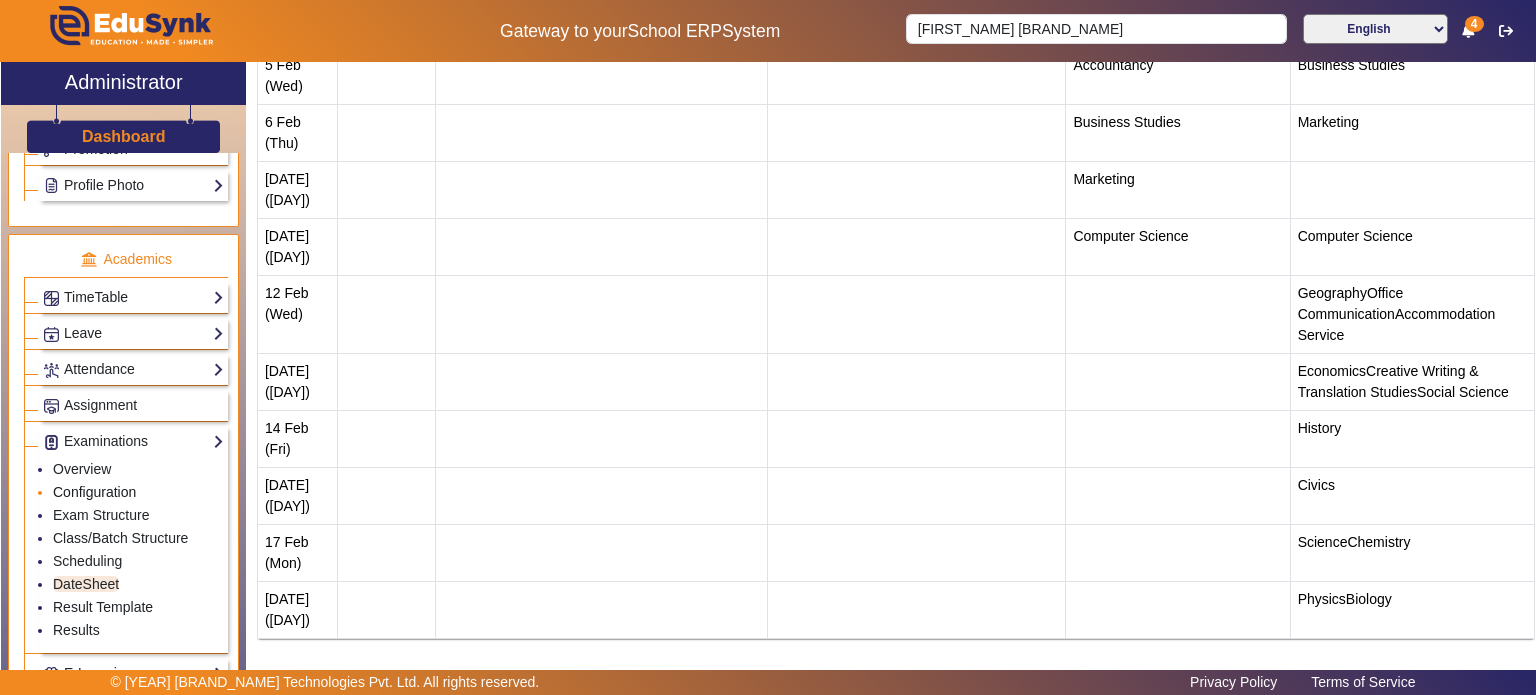 click on "Configuration" 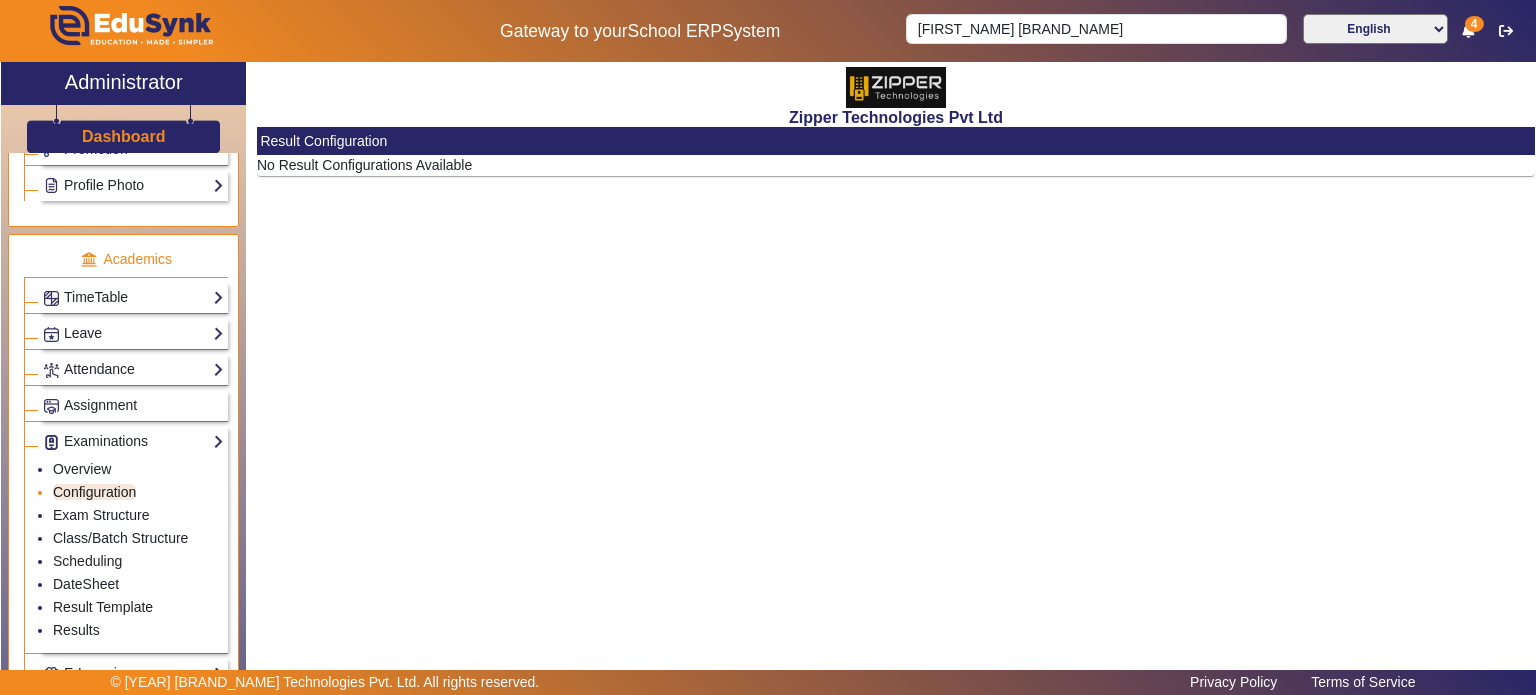 scroll, scrollTop: 0, scrollLeft: 0, axis: both 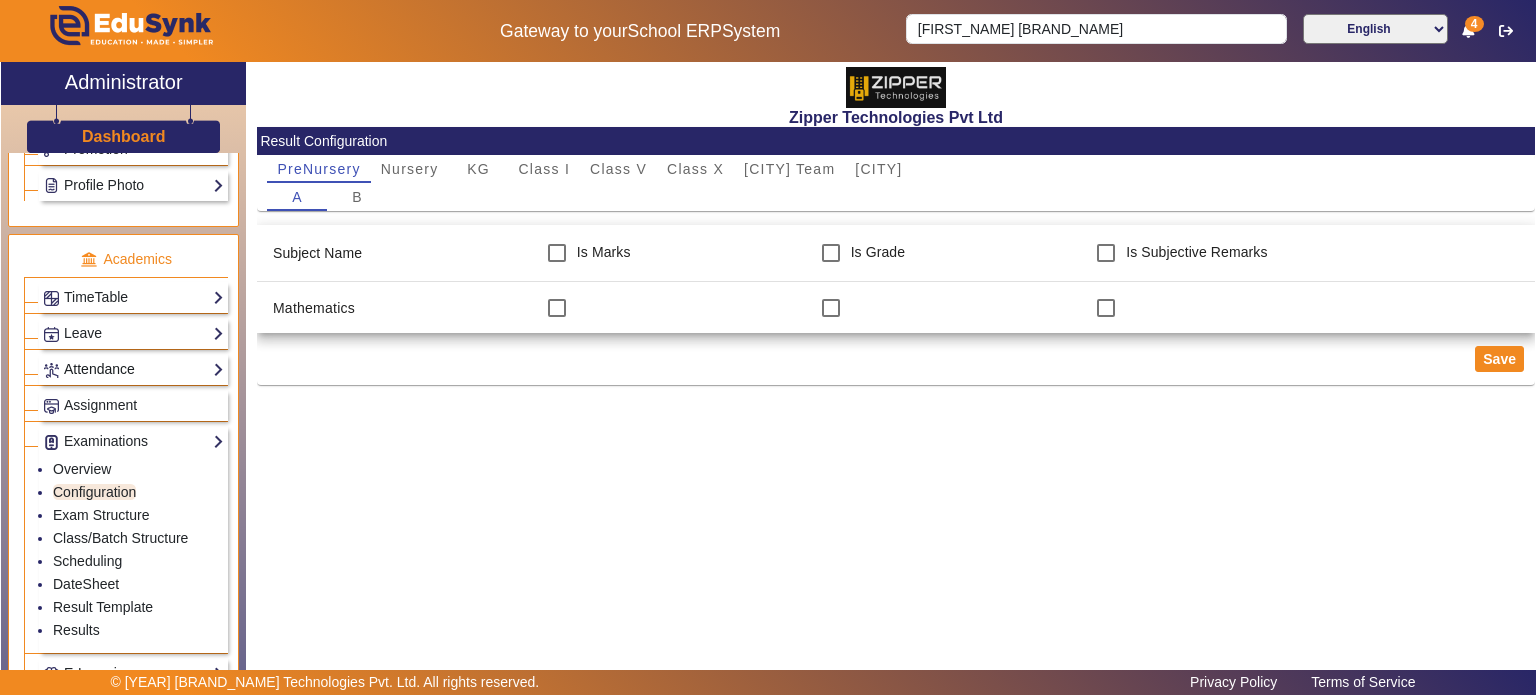 click on "Attendance" 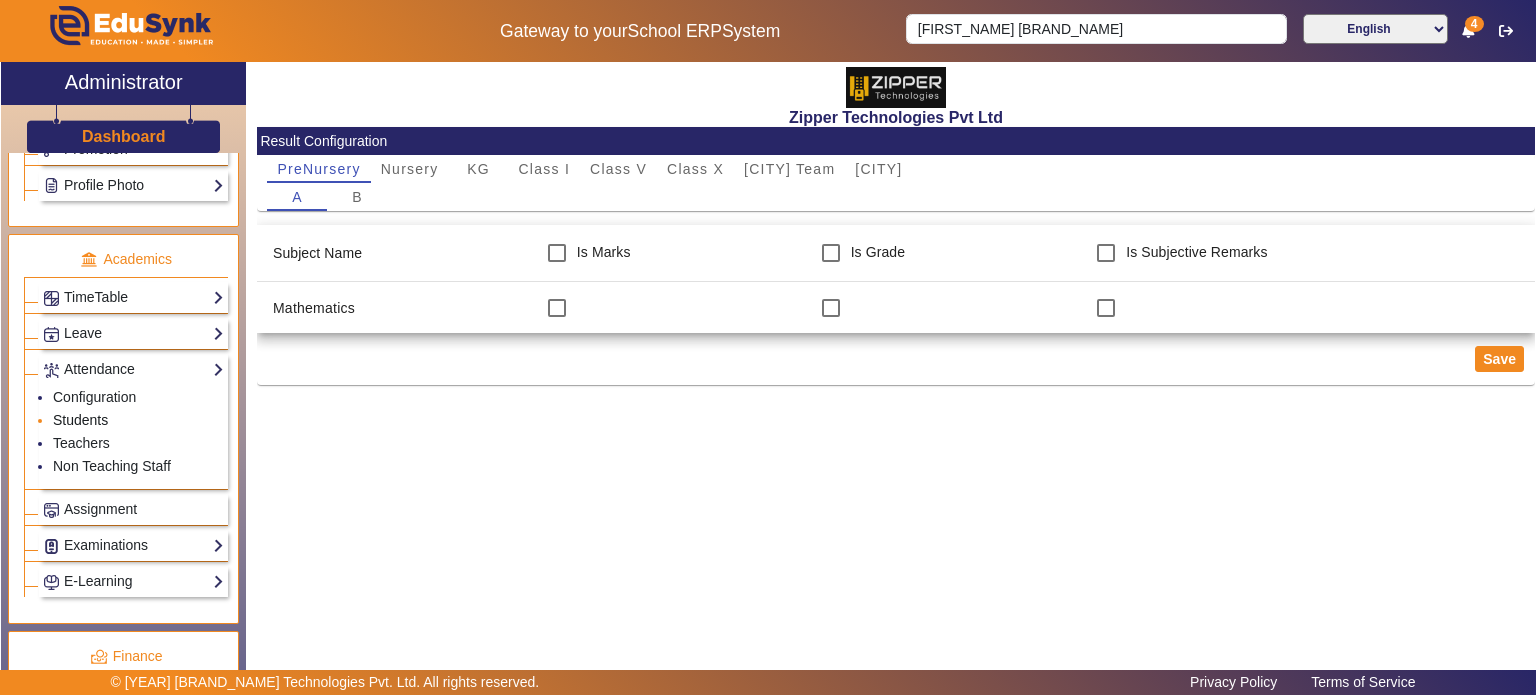 click on "Students" 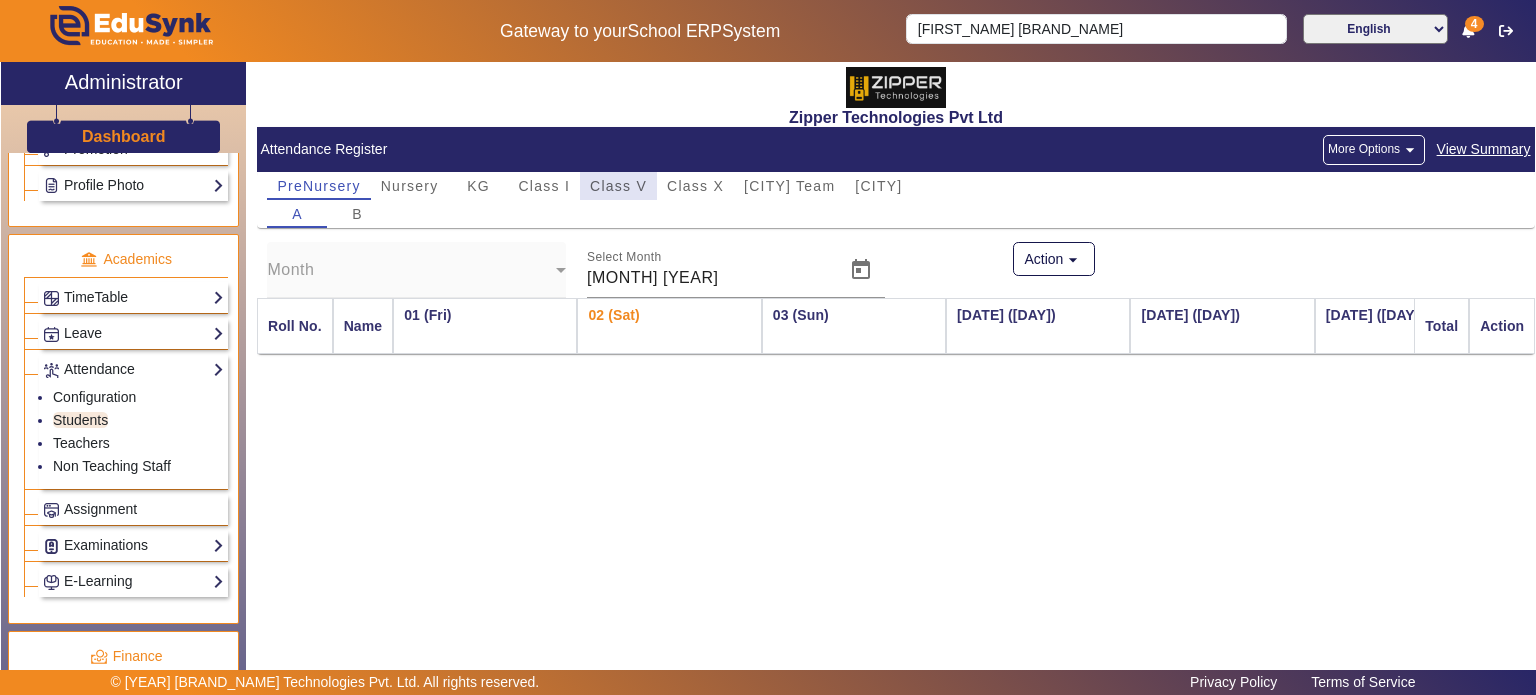 click on "Class V" at bounding box center (618, 186) 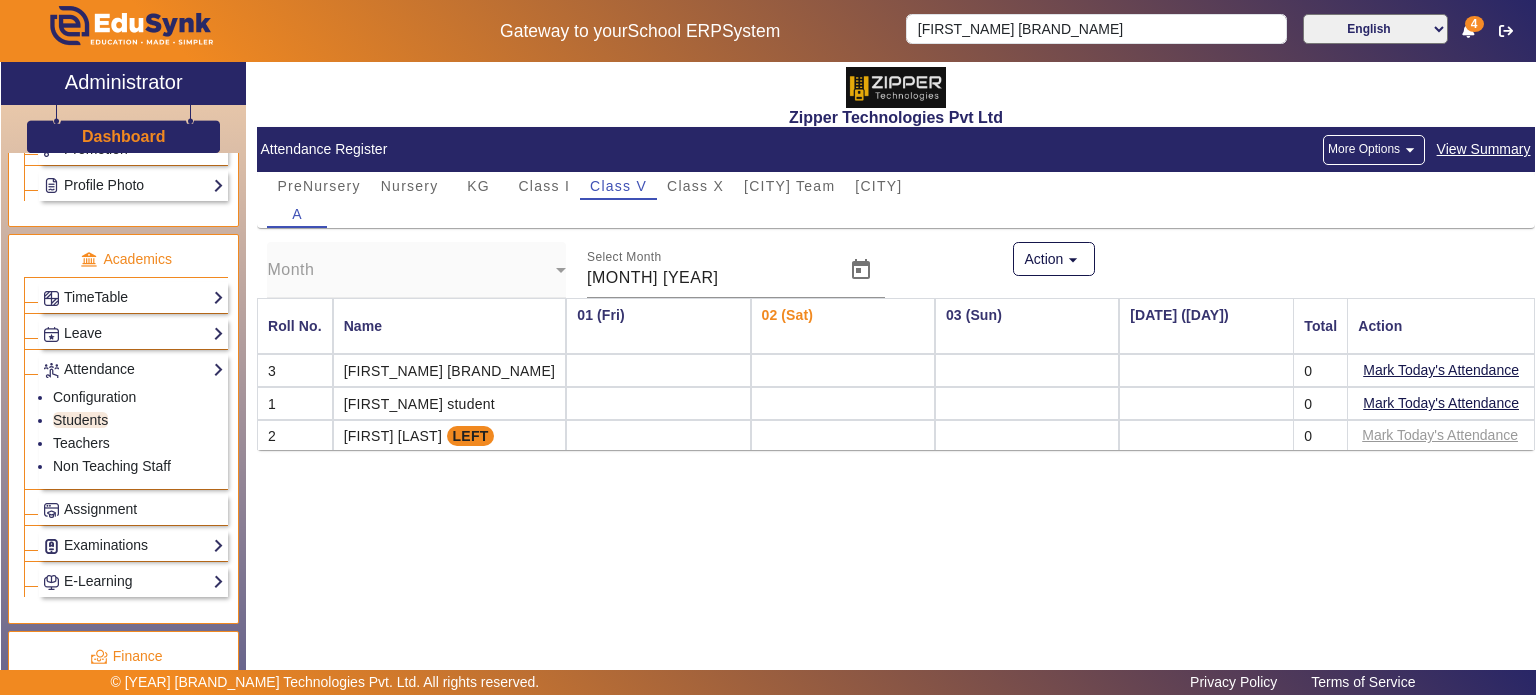 click on "More Options  arrow_drop_down" 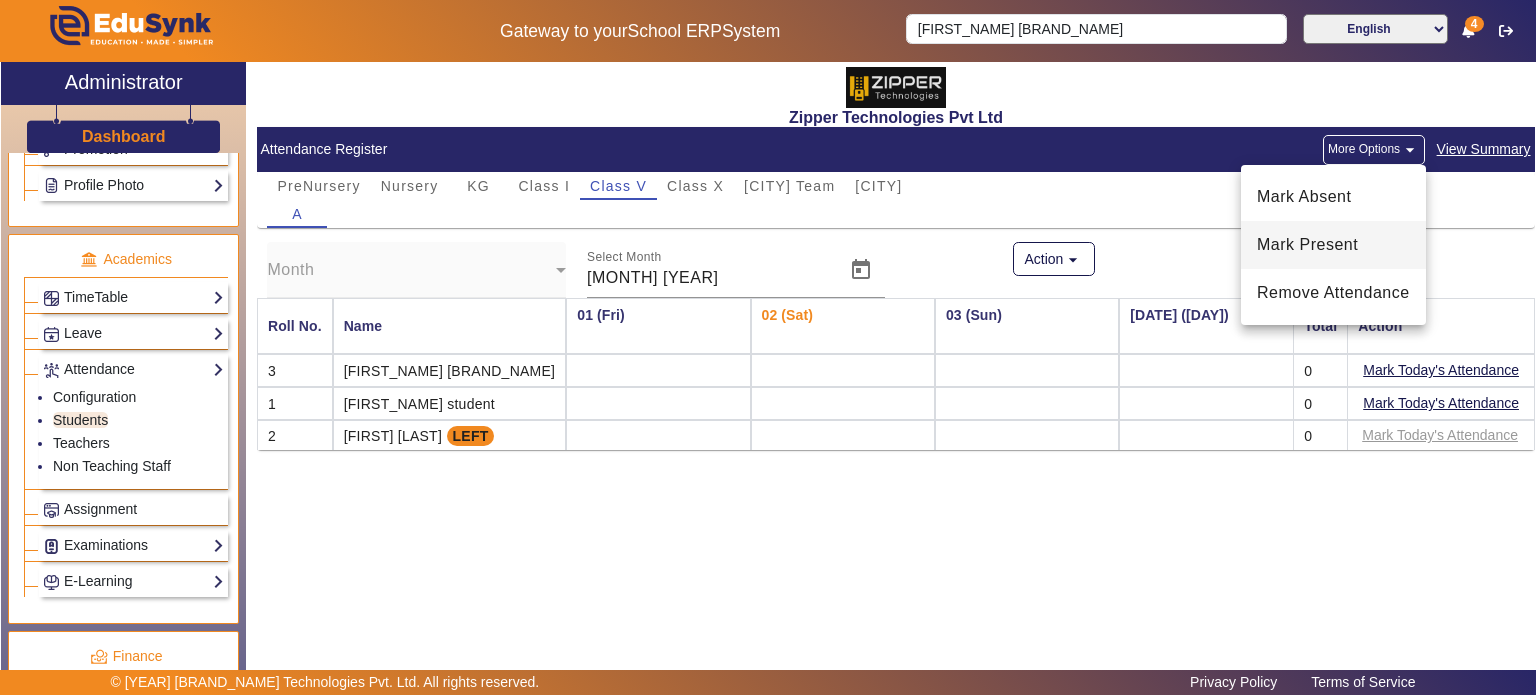 click on "Mark Present" at bounding box center [1333, 245] 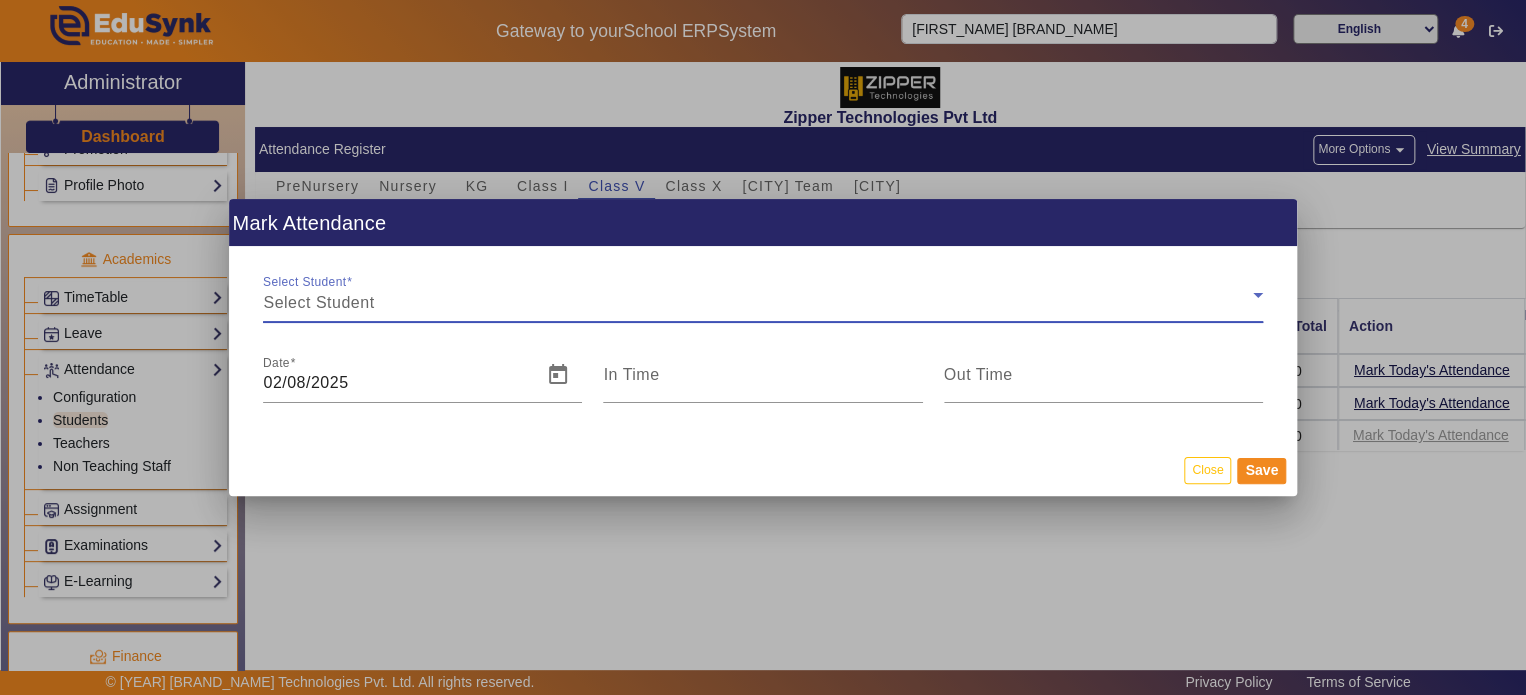 click on "Select Student" at bounding box center [757, 303] 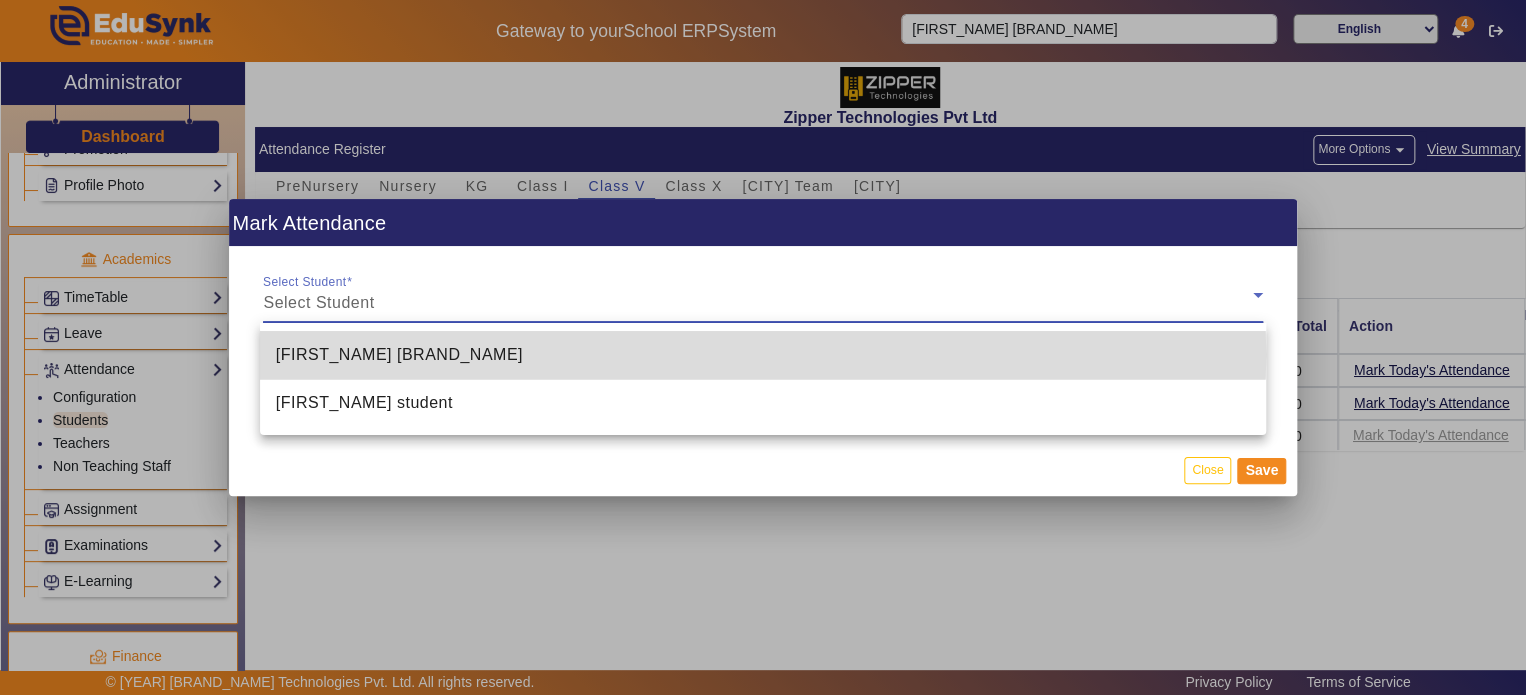 click on "[FIRST] [LAST]" at bounding box center (763, 355) 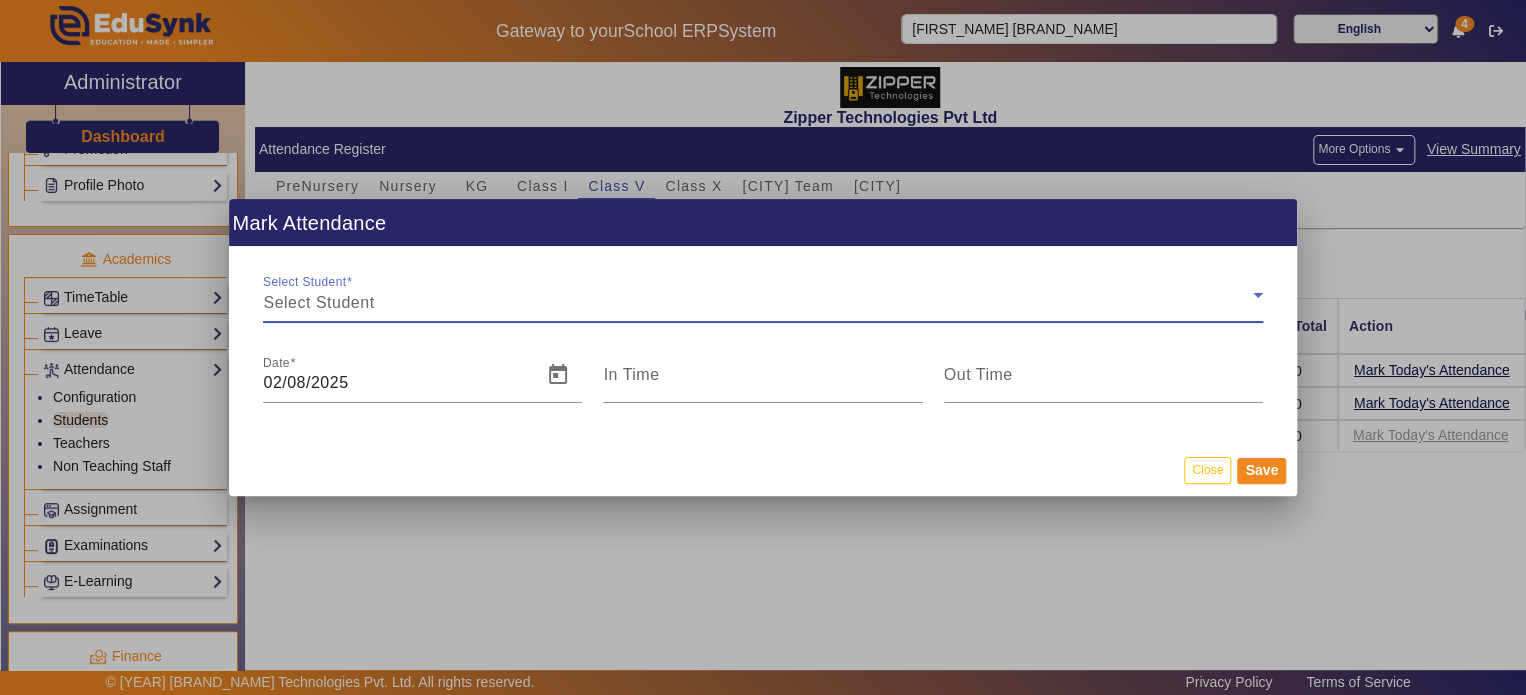 type on "12:53 am" 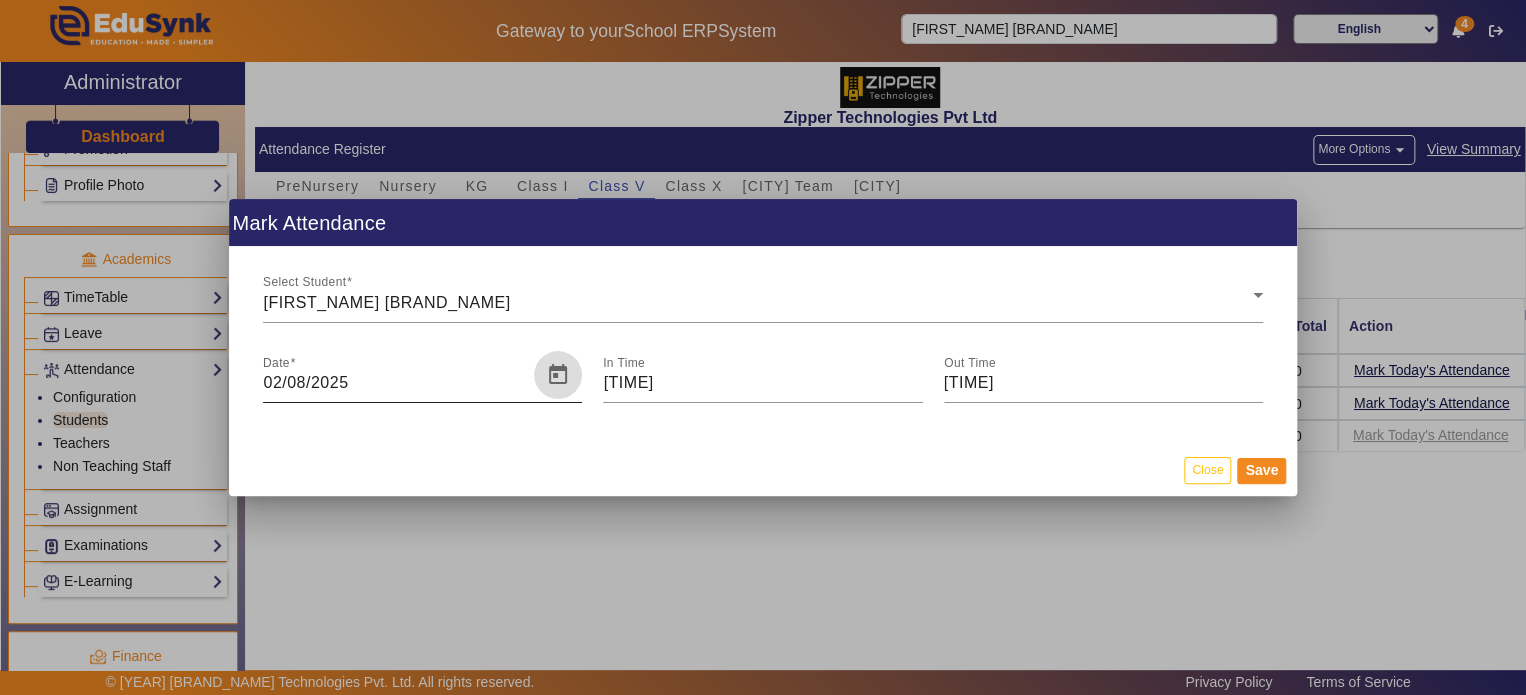 click at bounding box center (558, 375) 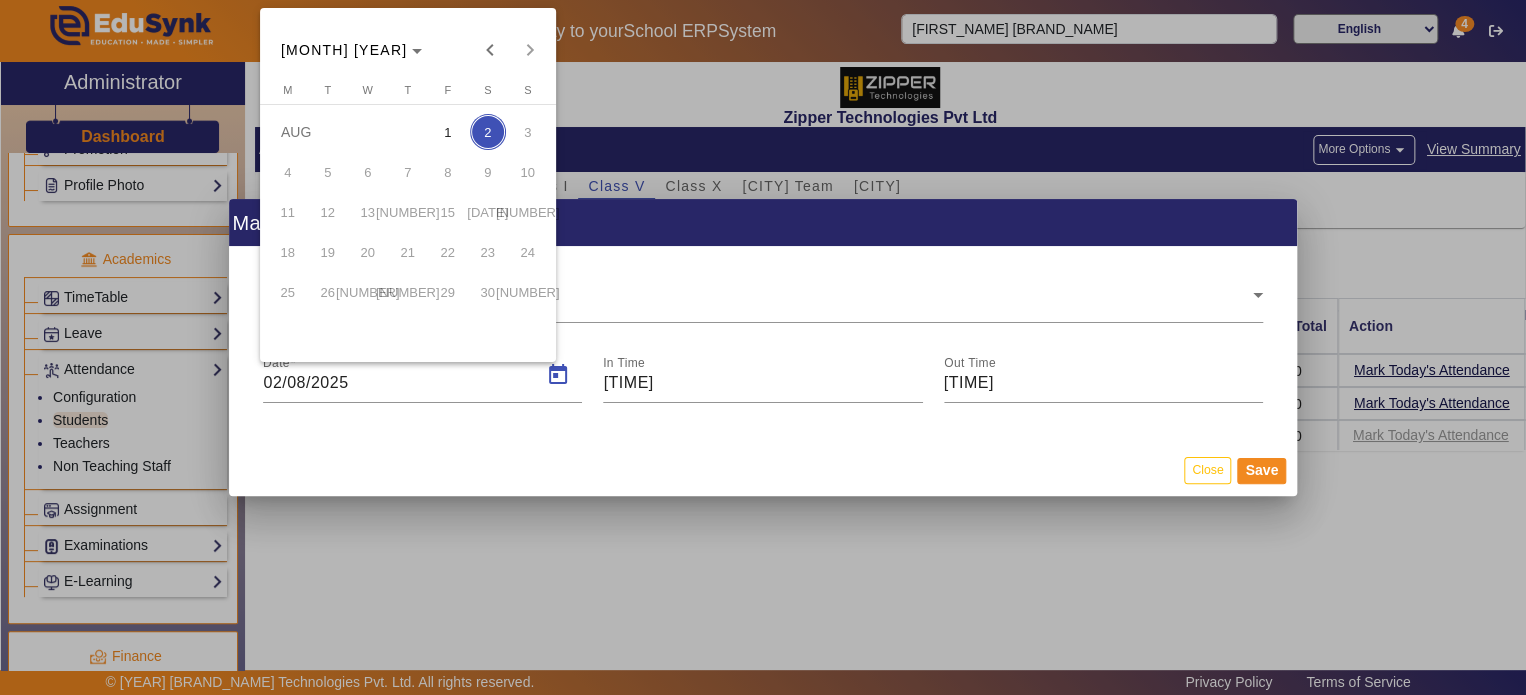 click on "1" at bounding box center [448, 132] 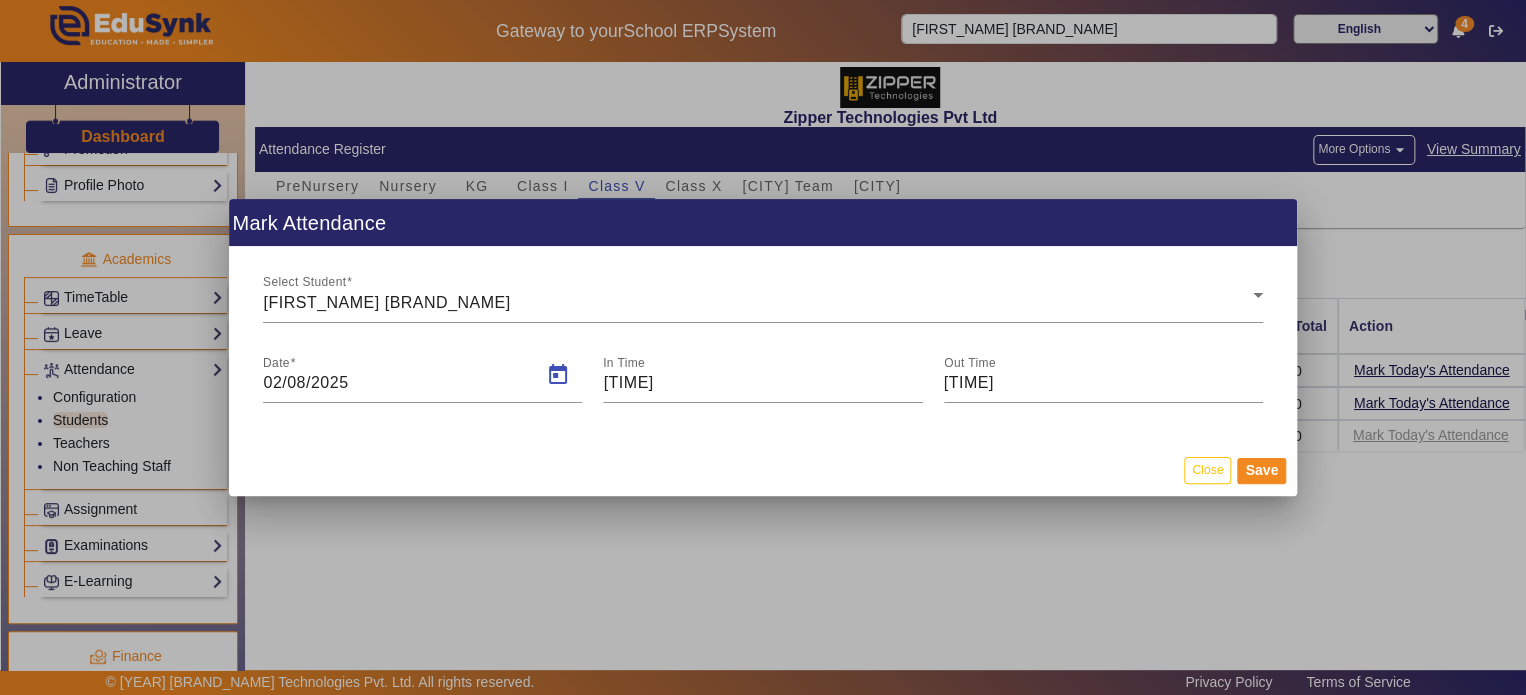 type on "01/08/2025" 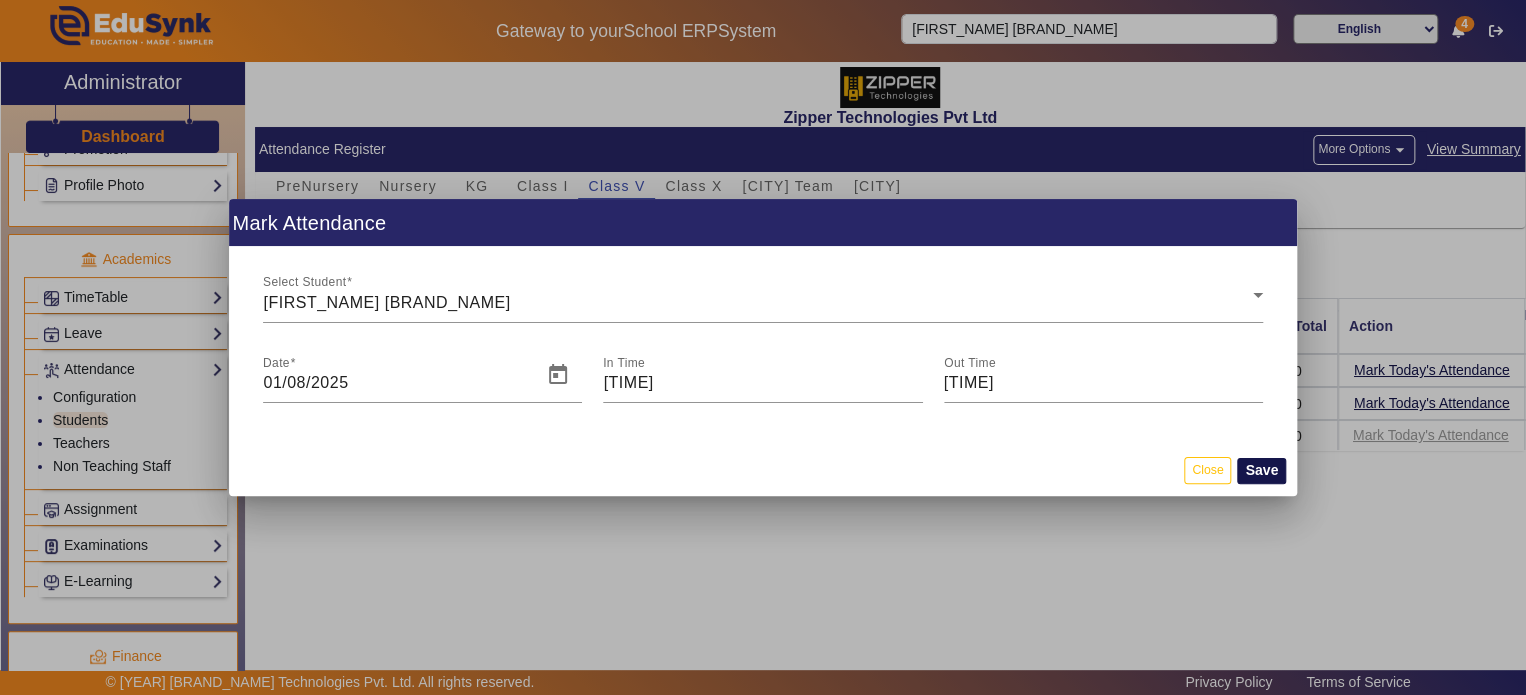 click on "Save" at bounding box center (1261, 471) 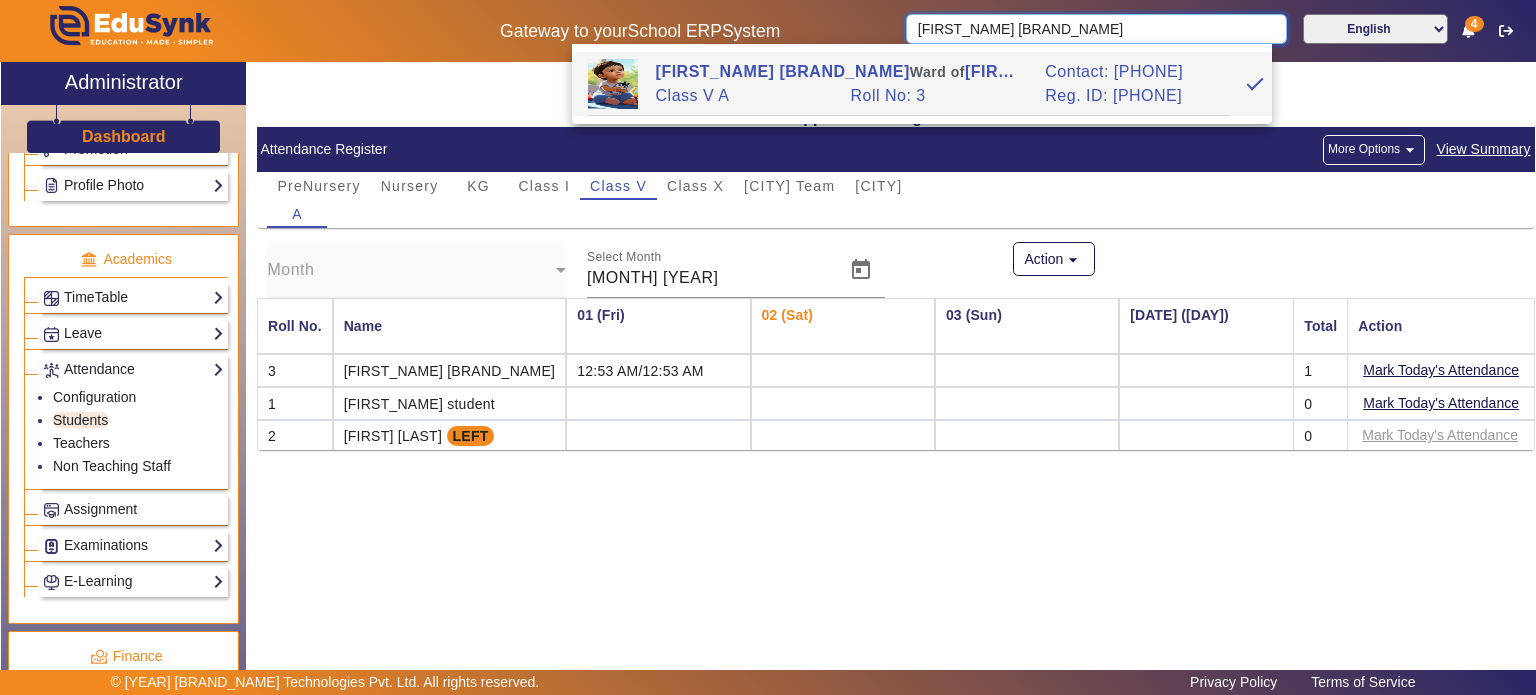 click on "[FIRST] [LAST]" at bounding box center [1096, 29] 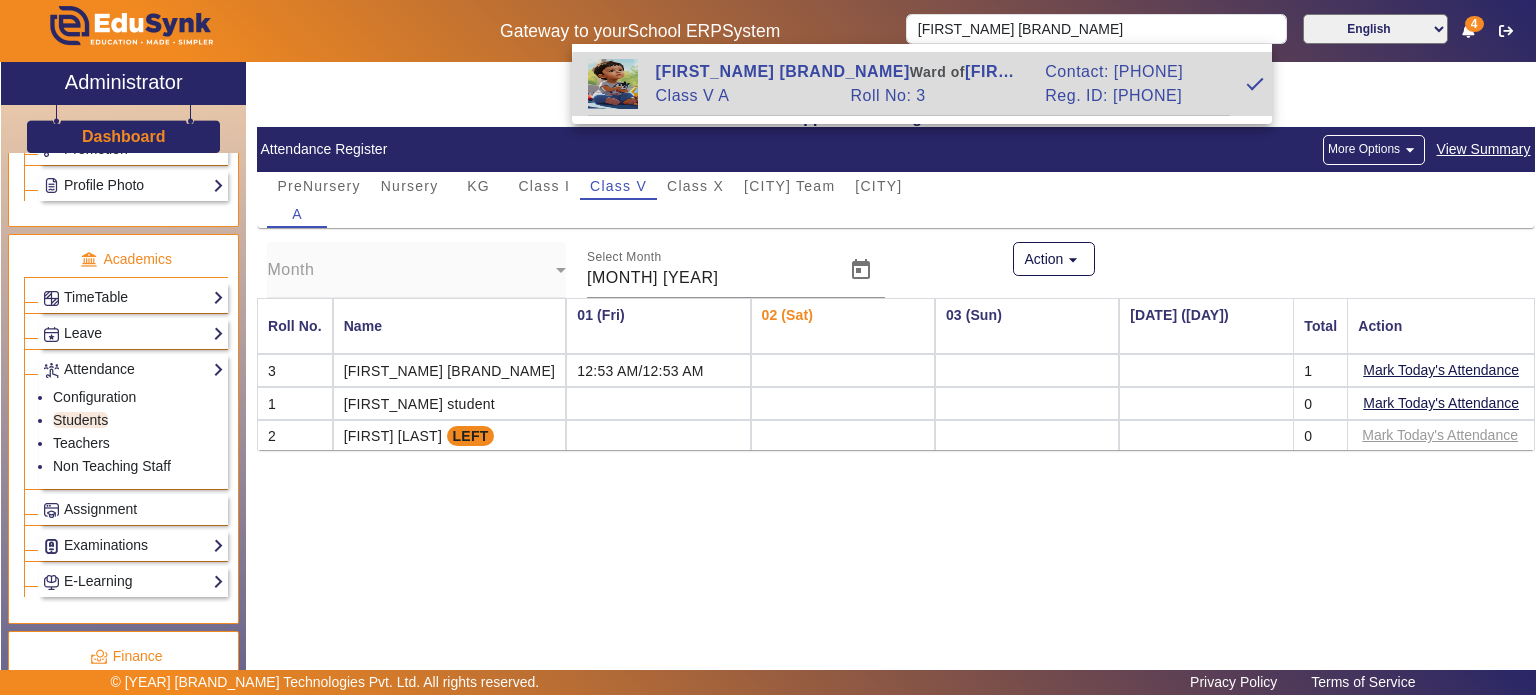 click on "Roll No: 3" at bounding box center (937, 96) 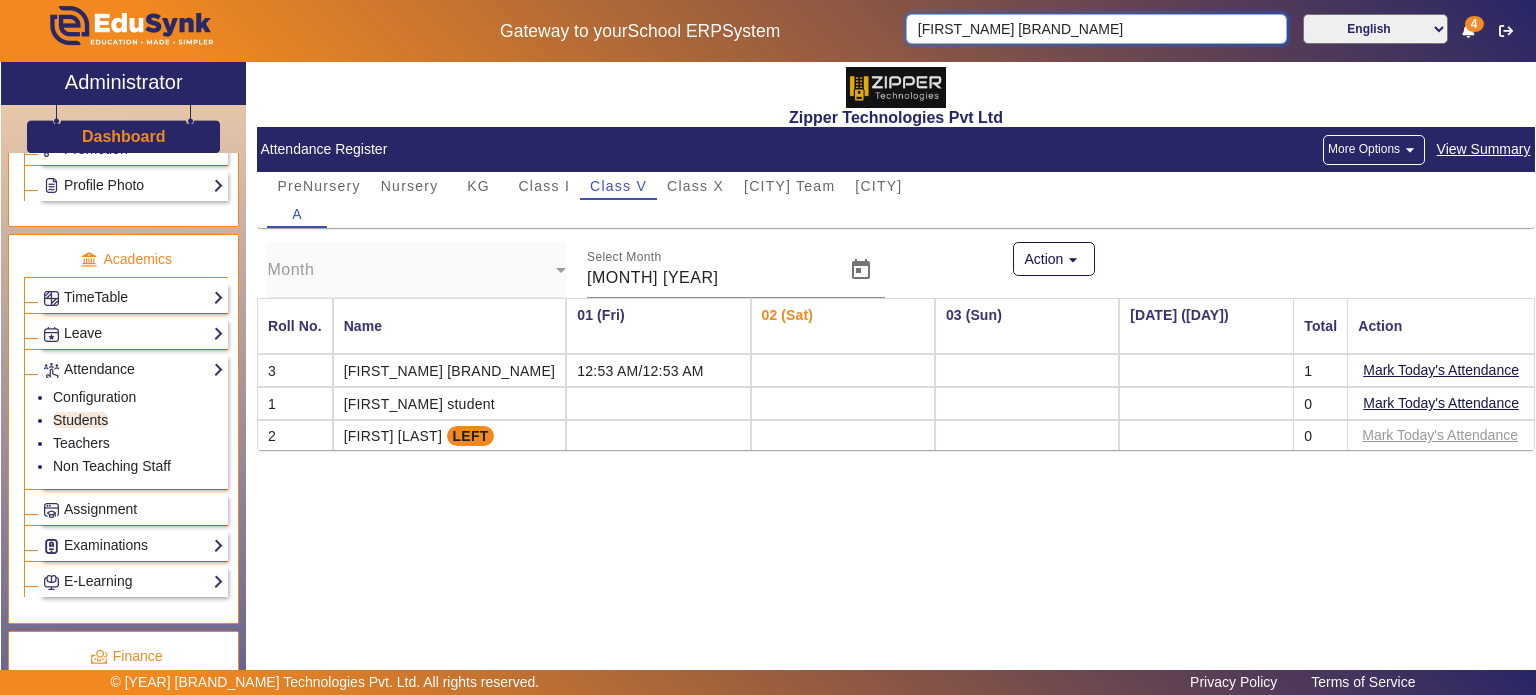 type on "[FIRST] [LAST]" 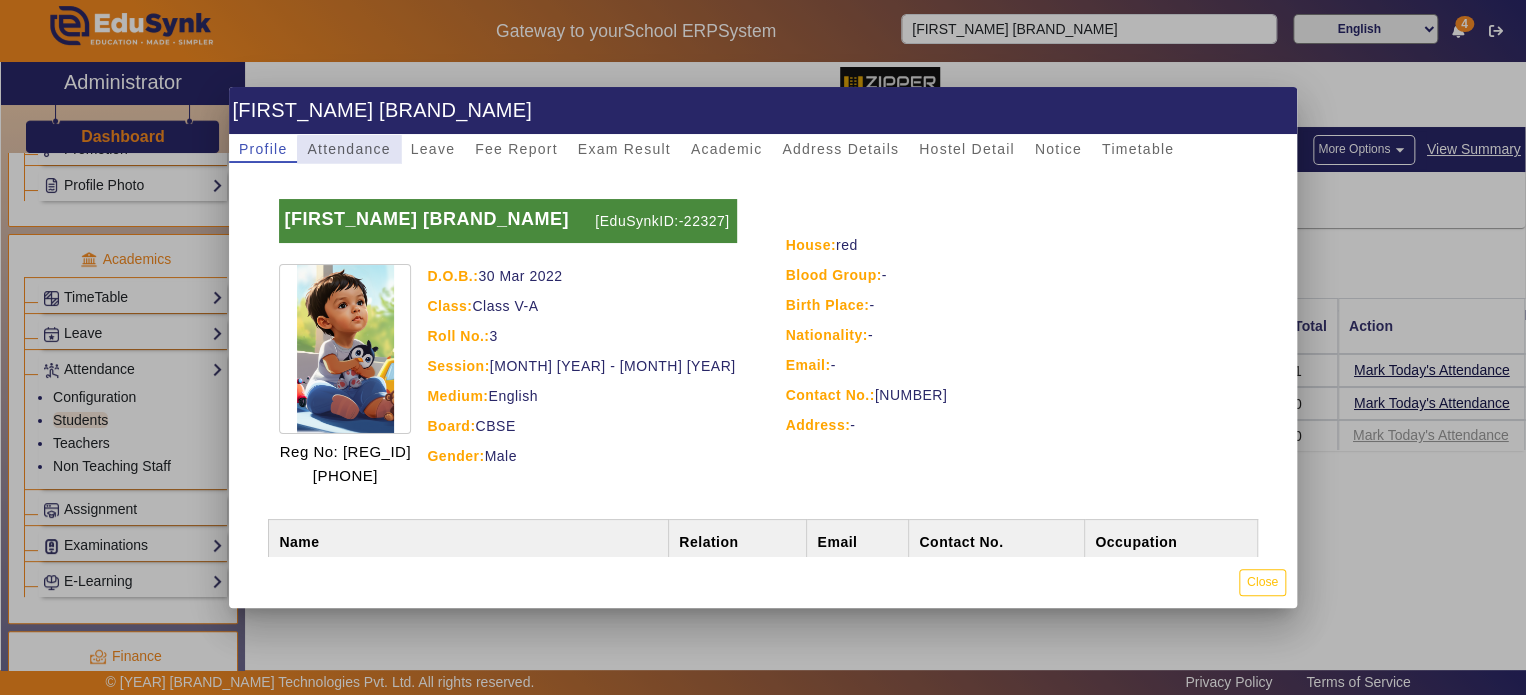 click on "Attendance" at bounding box center (348, 149) 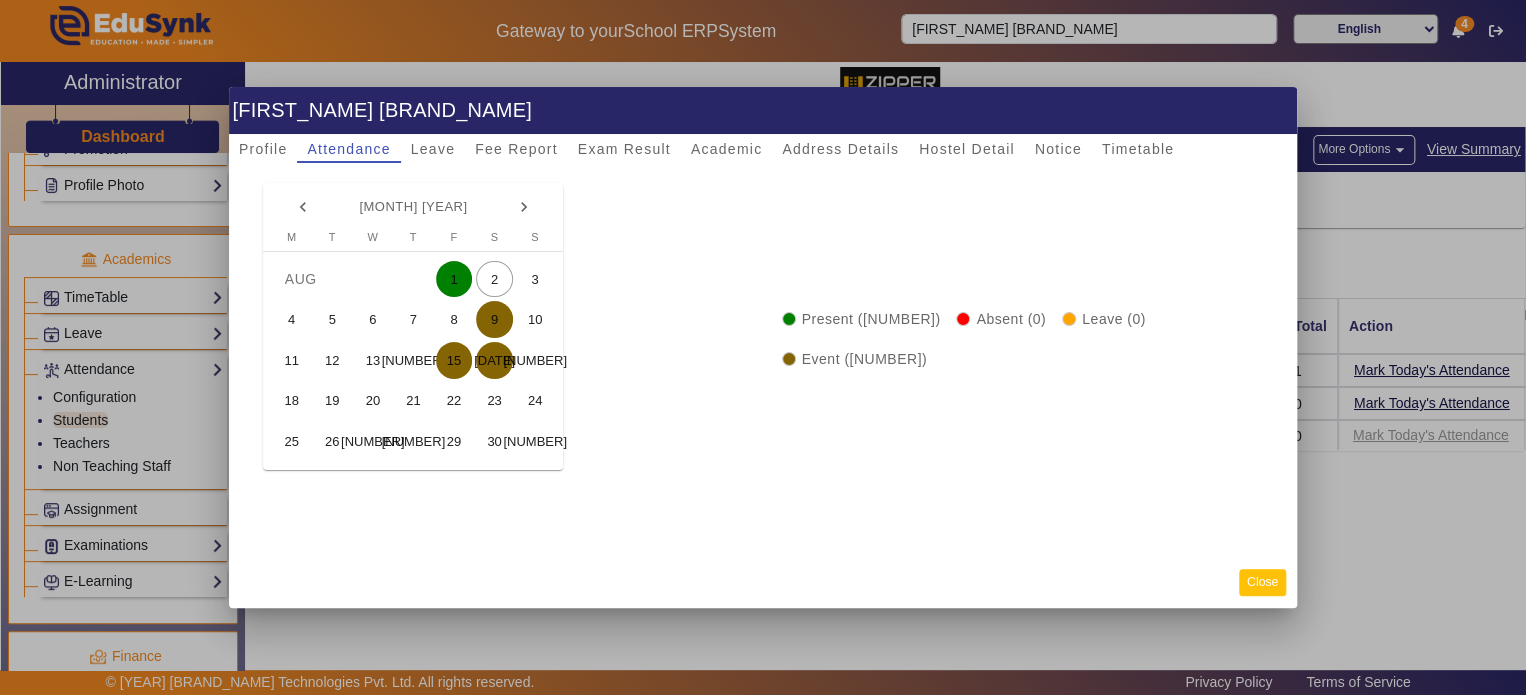 click on "Close" 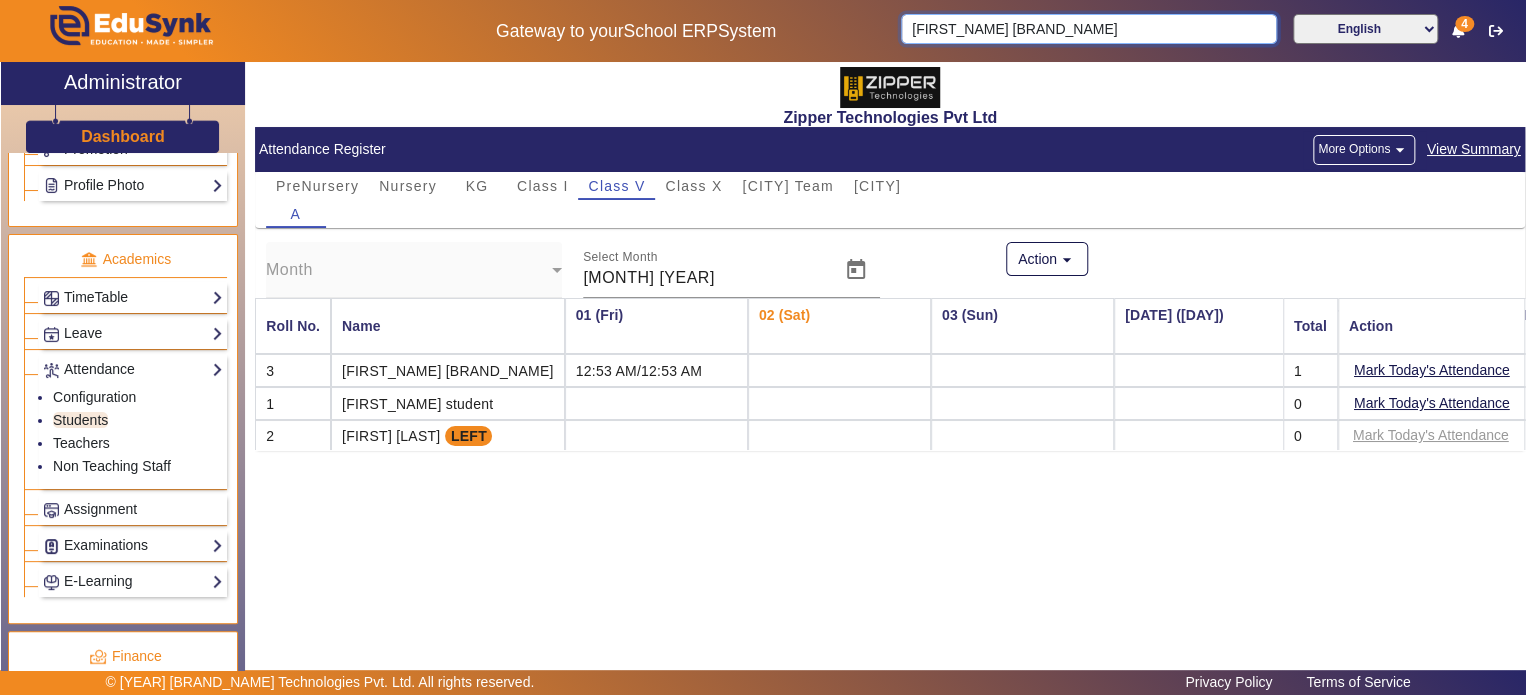 type 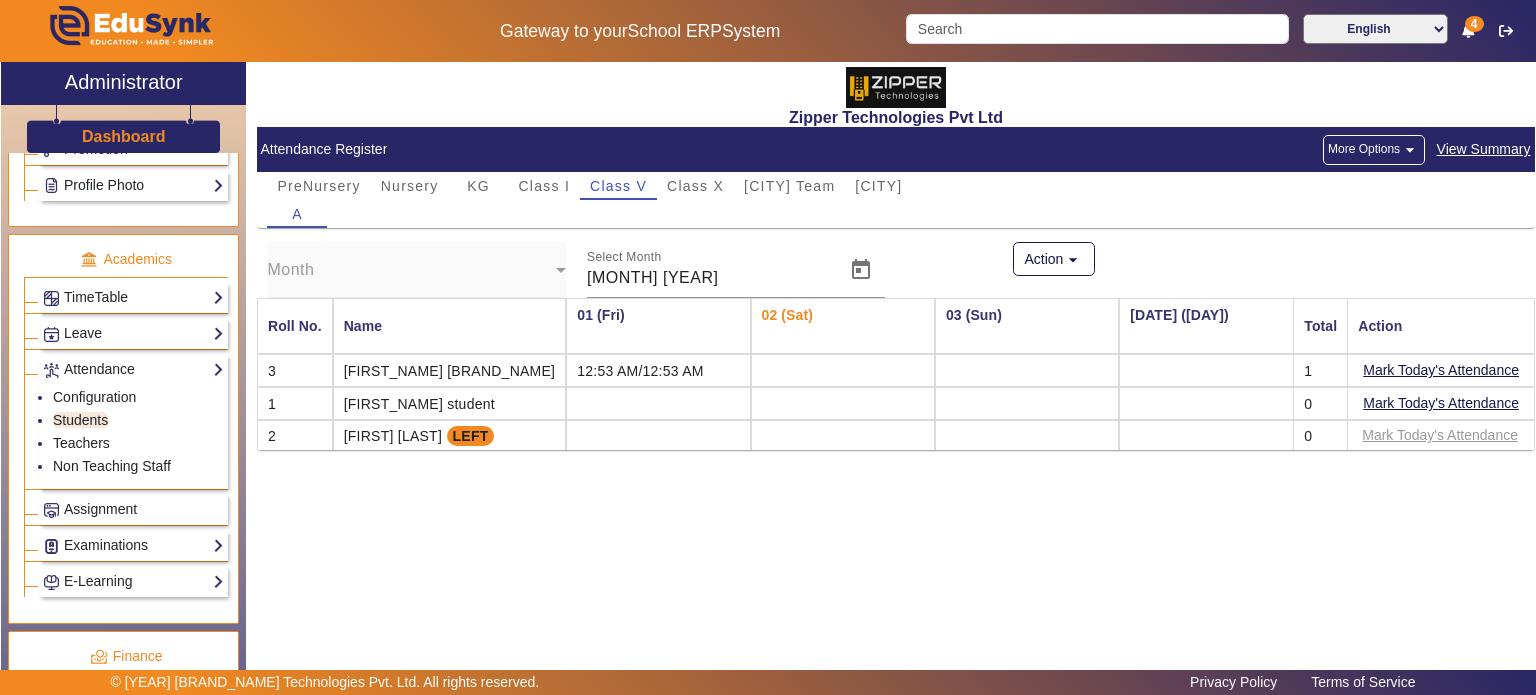 click on "More Options  arrow_drop_down" 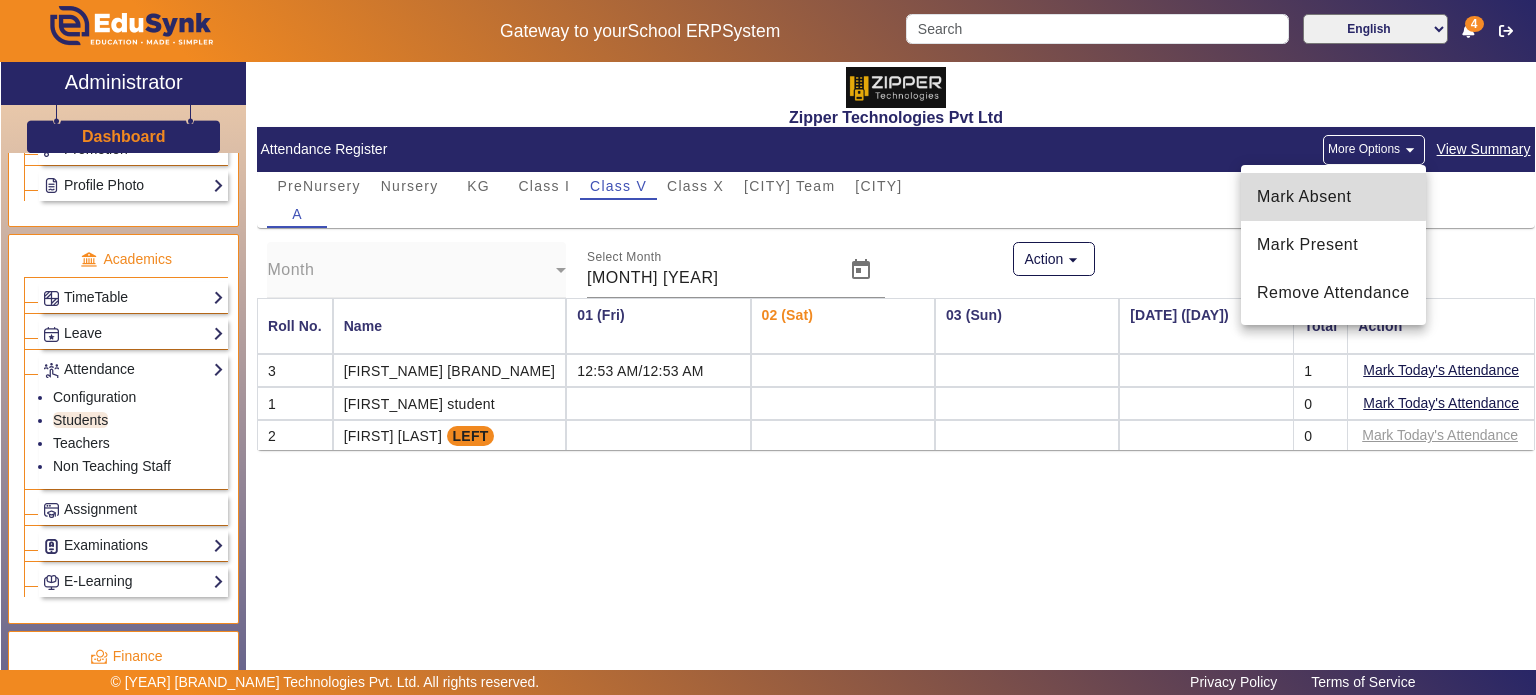 click on "Mark Absent" at bounding box center [1333, 197] 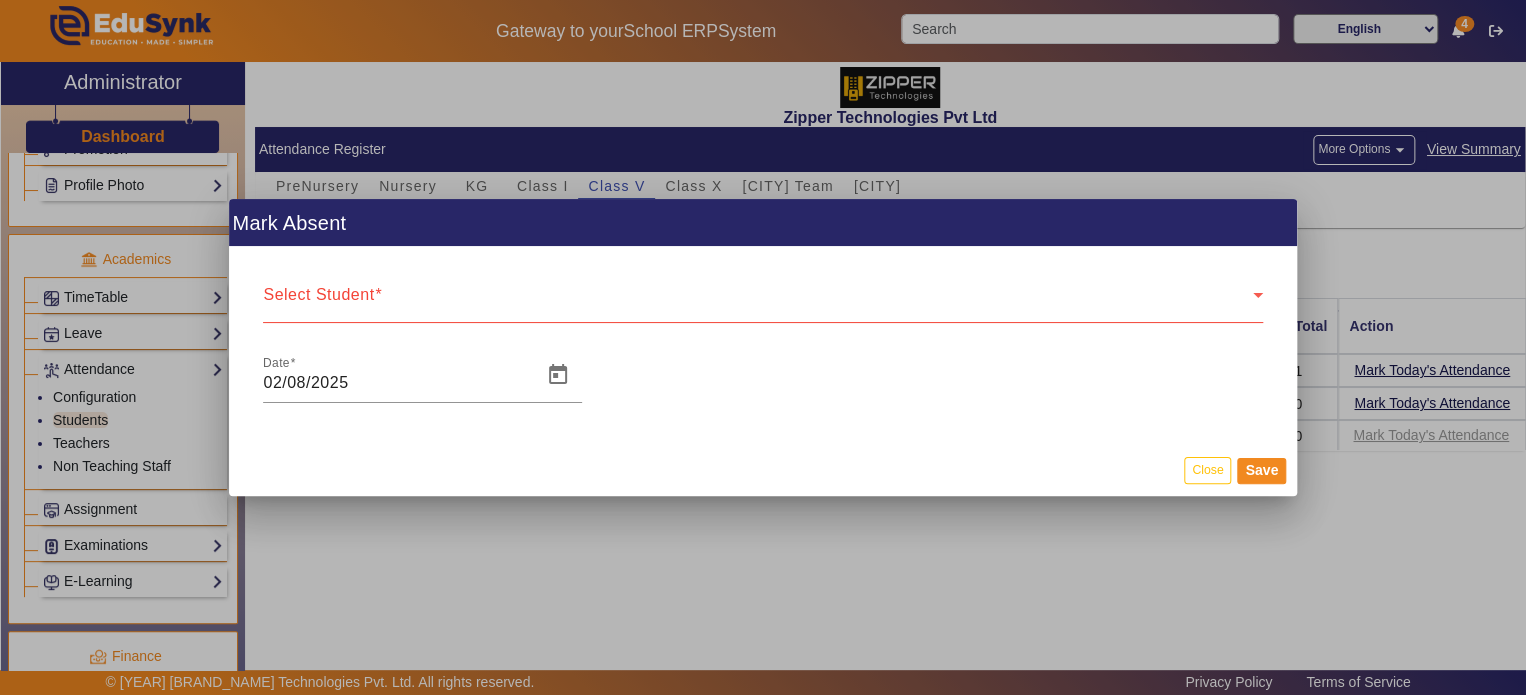 click on "Select Student Select Student" at bounding box center [762, 295] 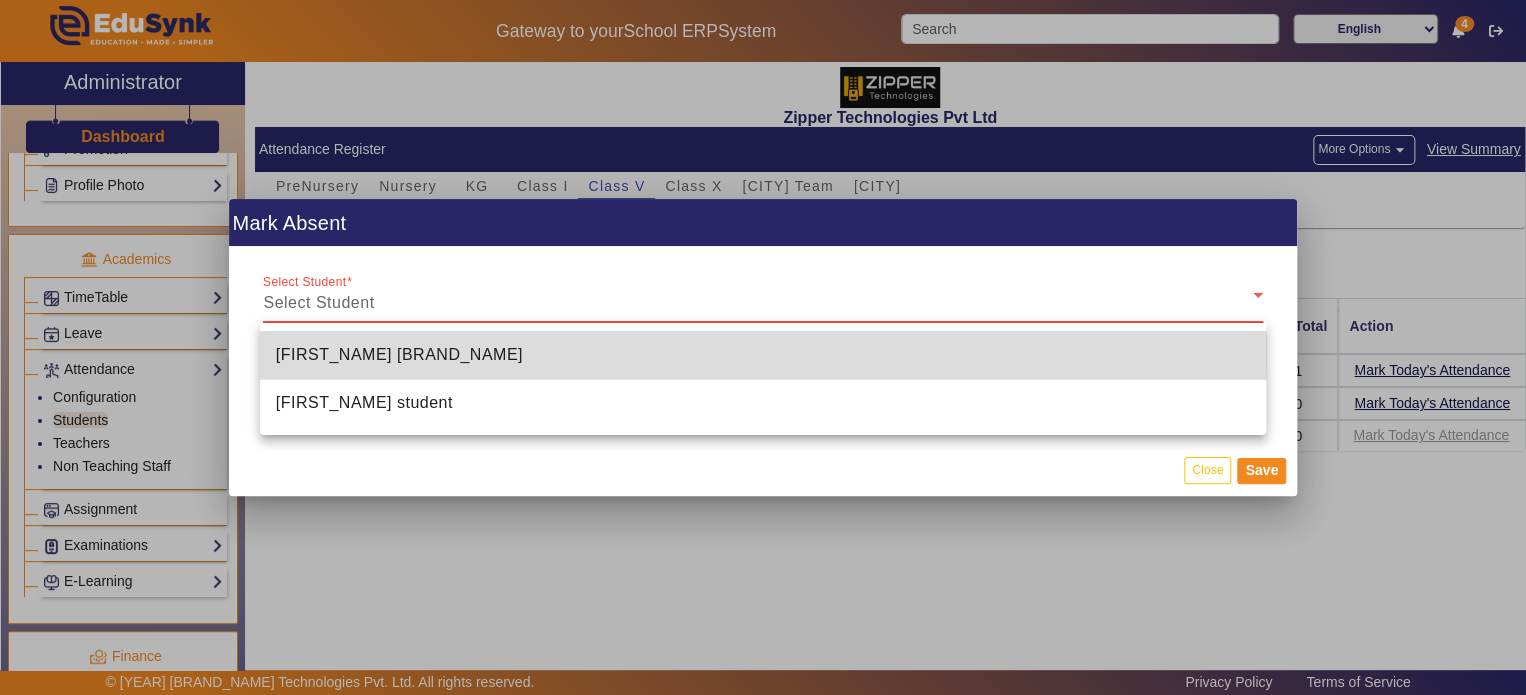 click on "[FIRST] [LAST]" at bounding box center [763, 355] 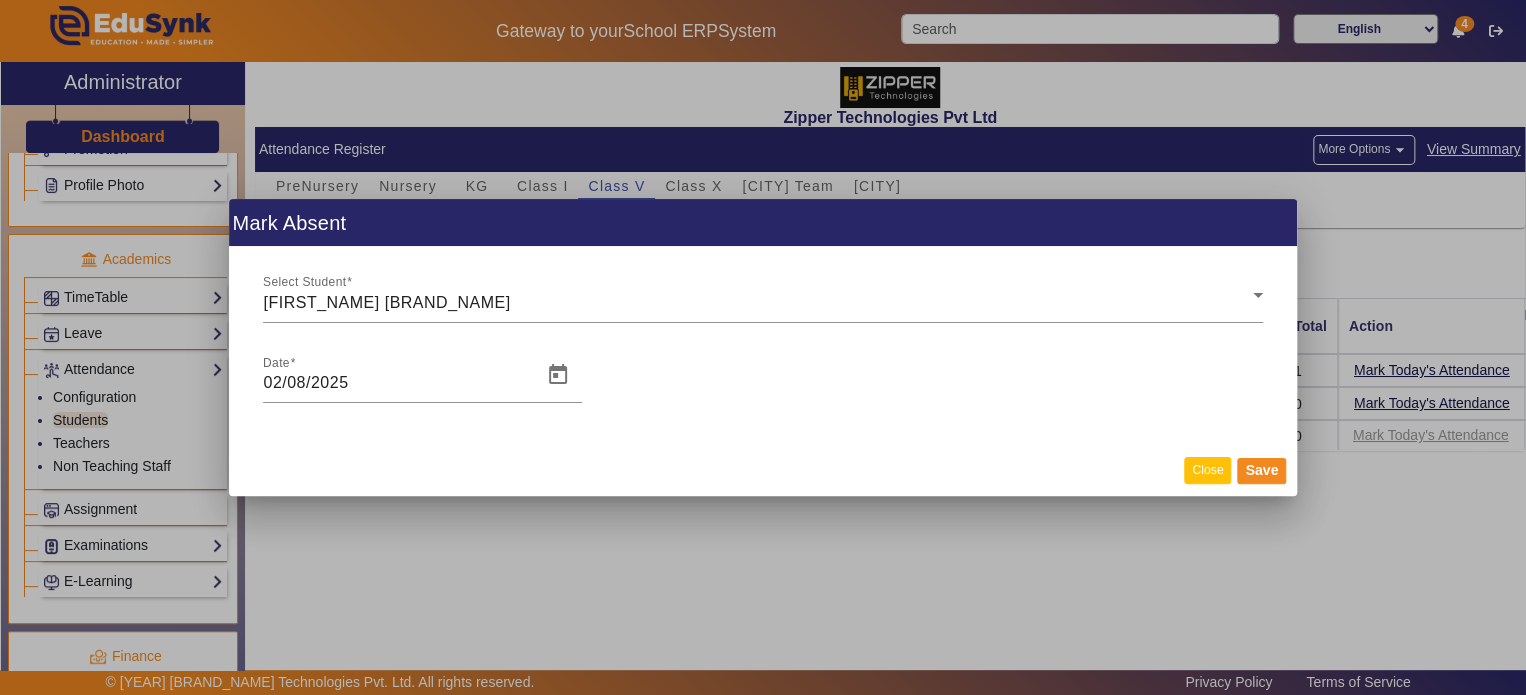 click on "Close" at bounding box center (1207, 470) 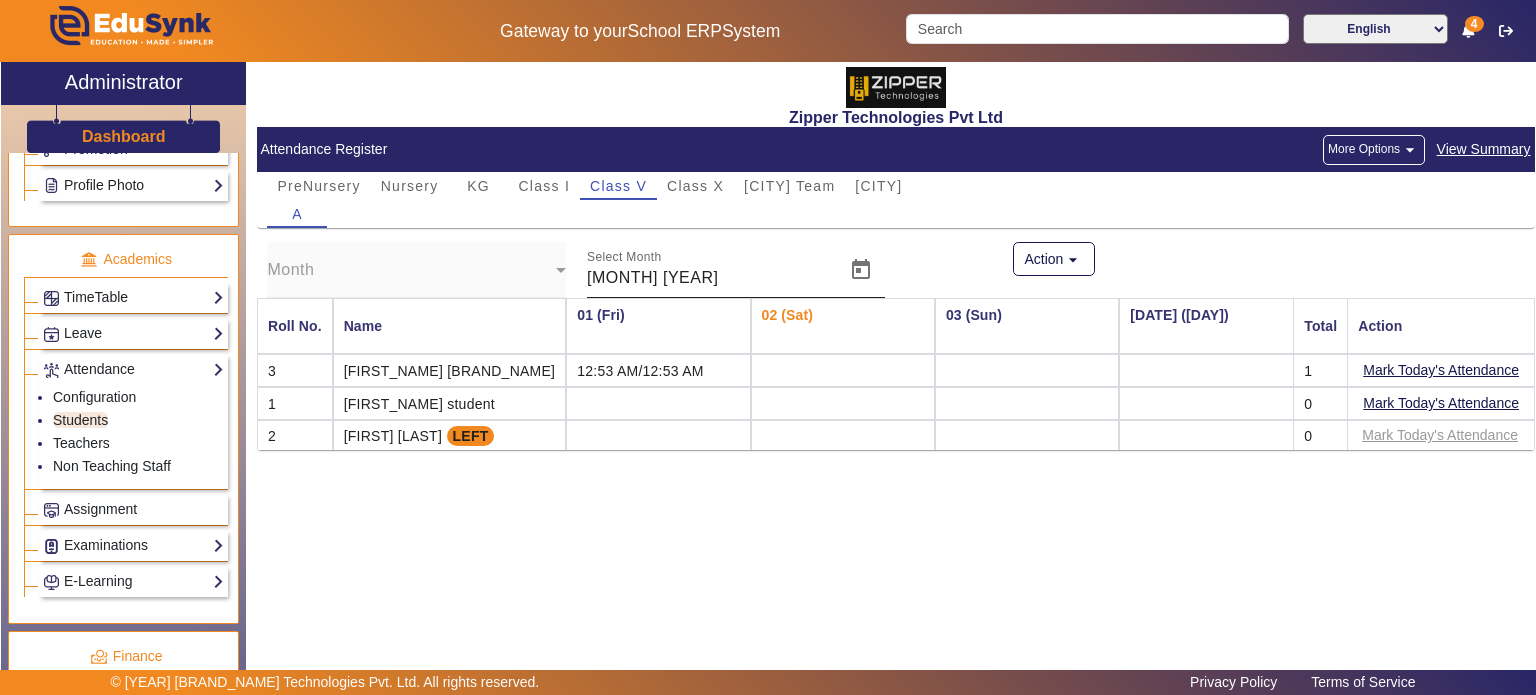 click 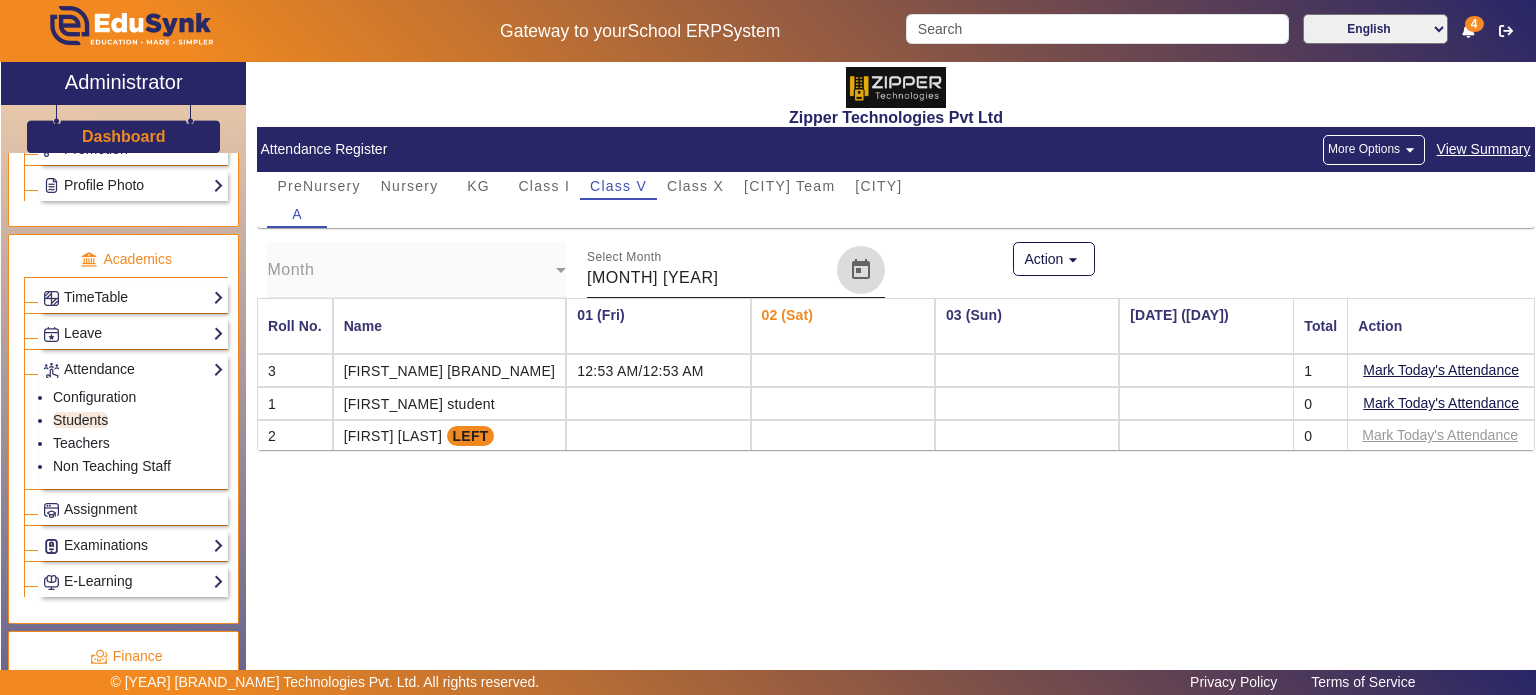 click 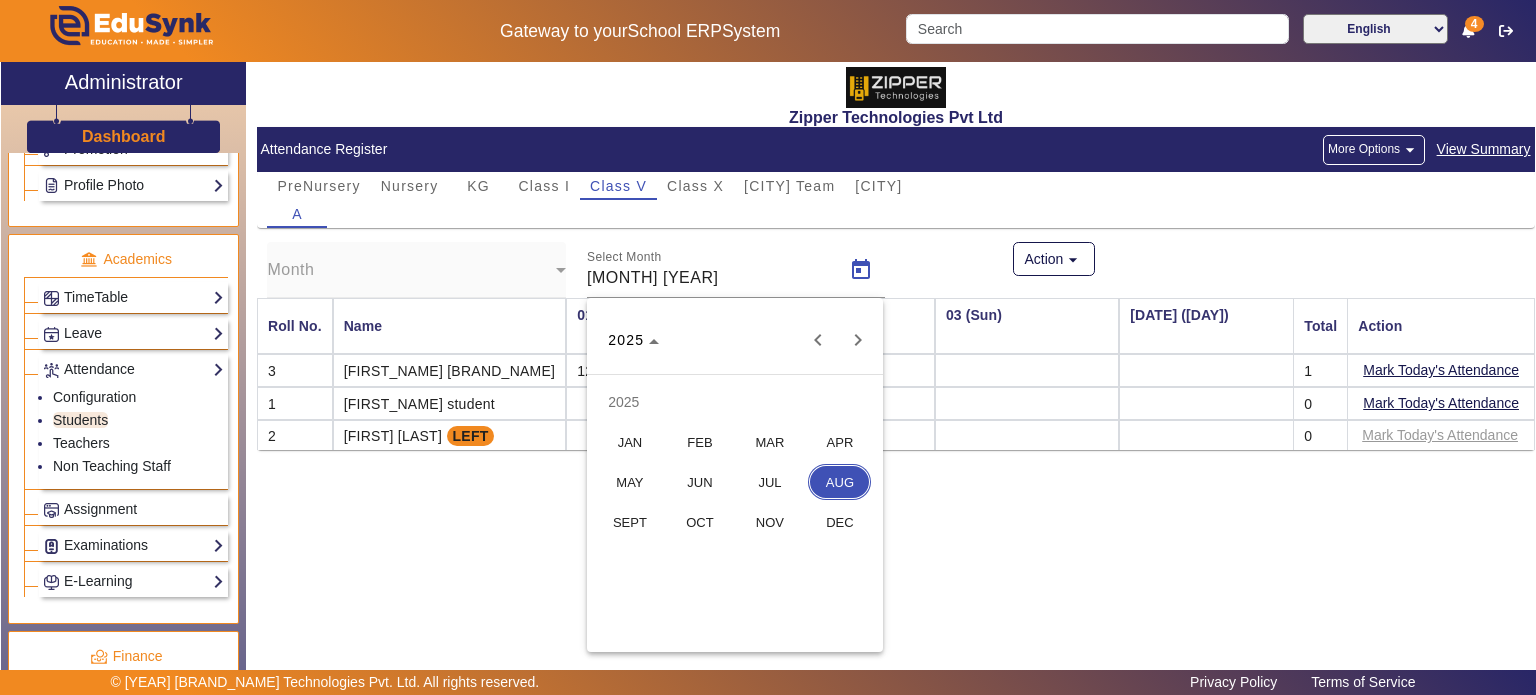 click on "JUL" at bounding box center (769, 482) 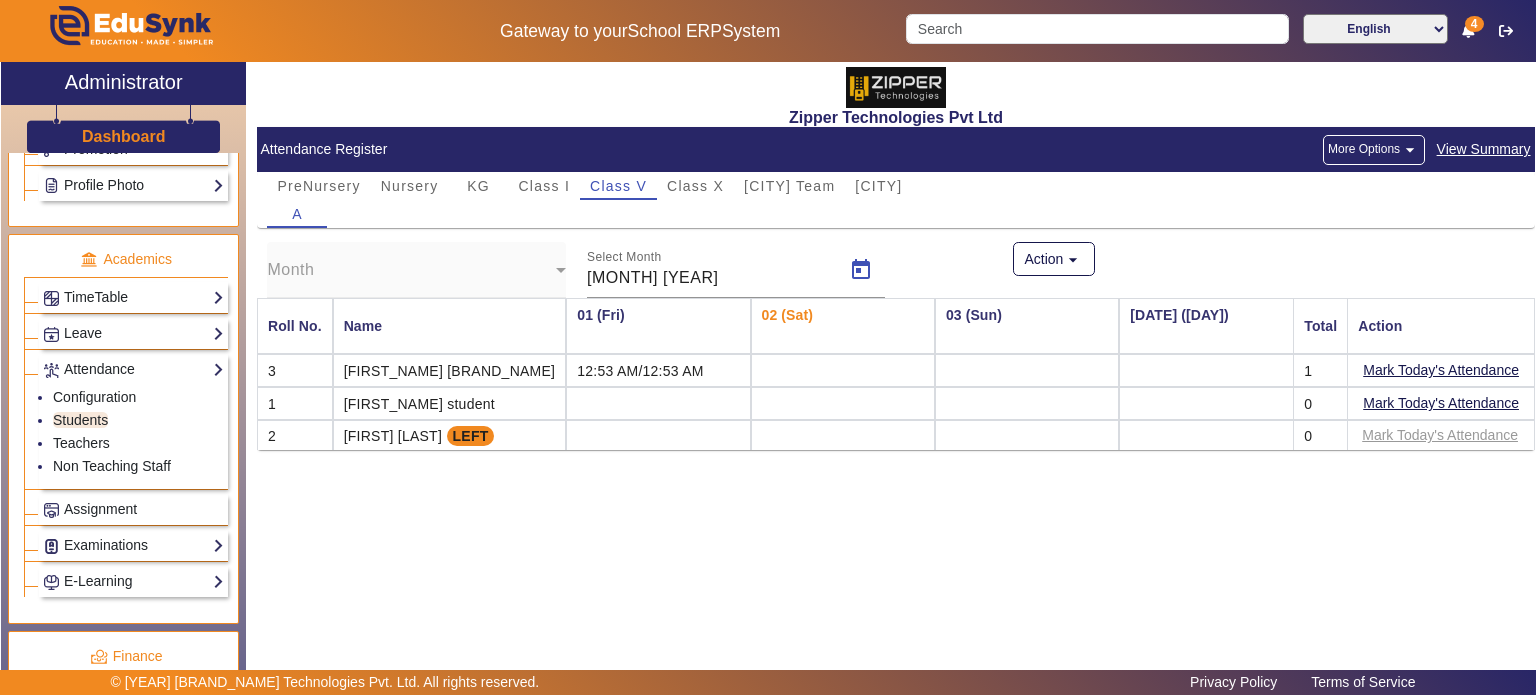 type on "07/2025" 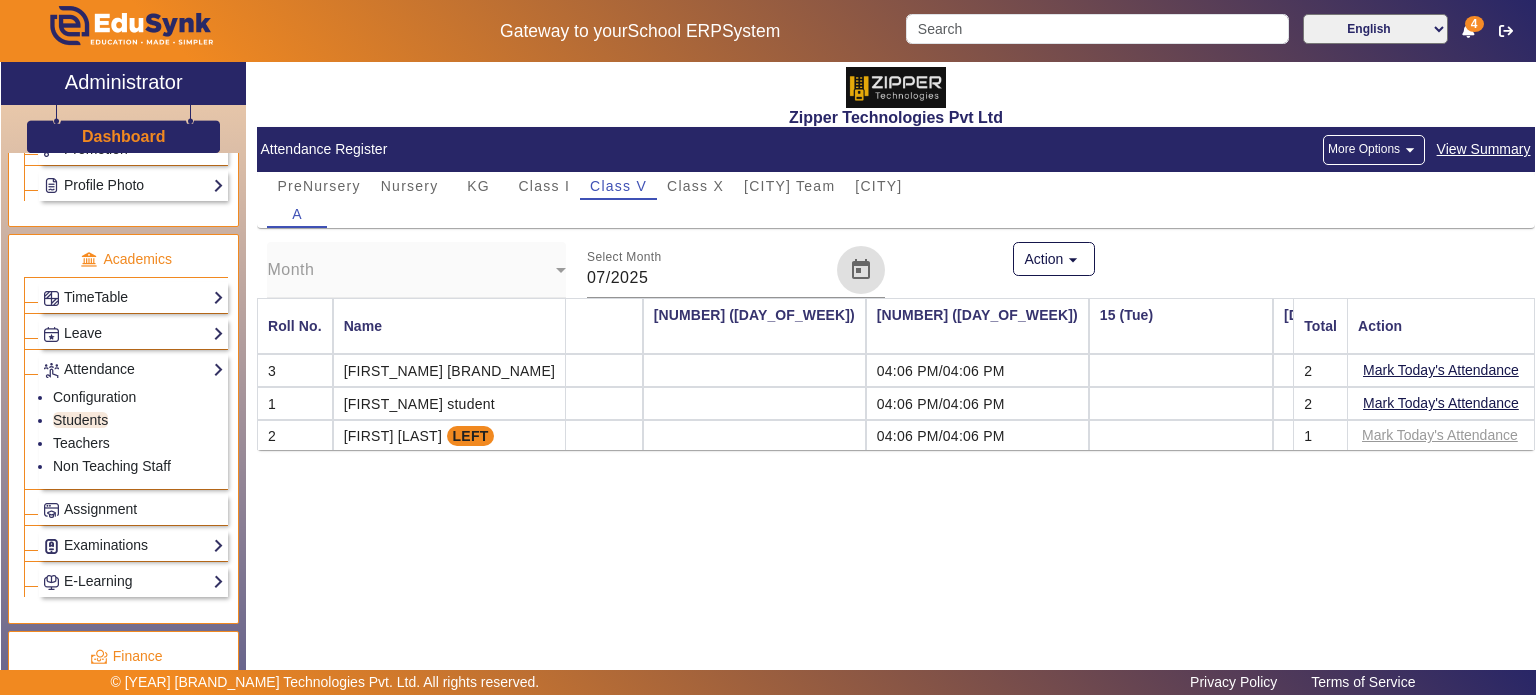 scroll, scrollTop: 0, scrollLeft: 2282, axis: horizontal 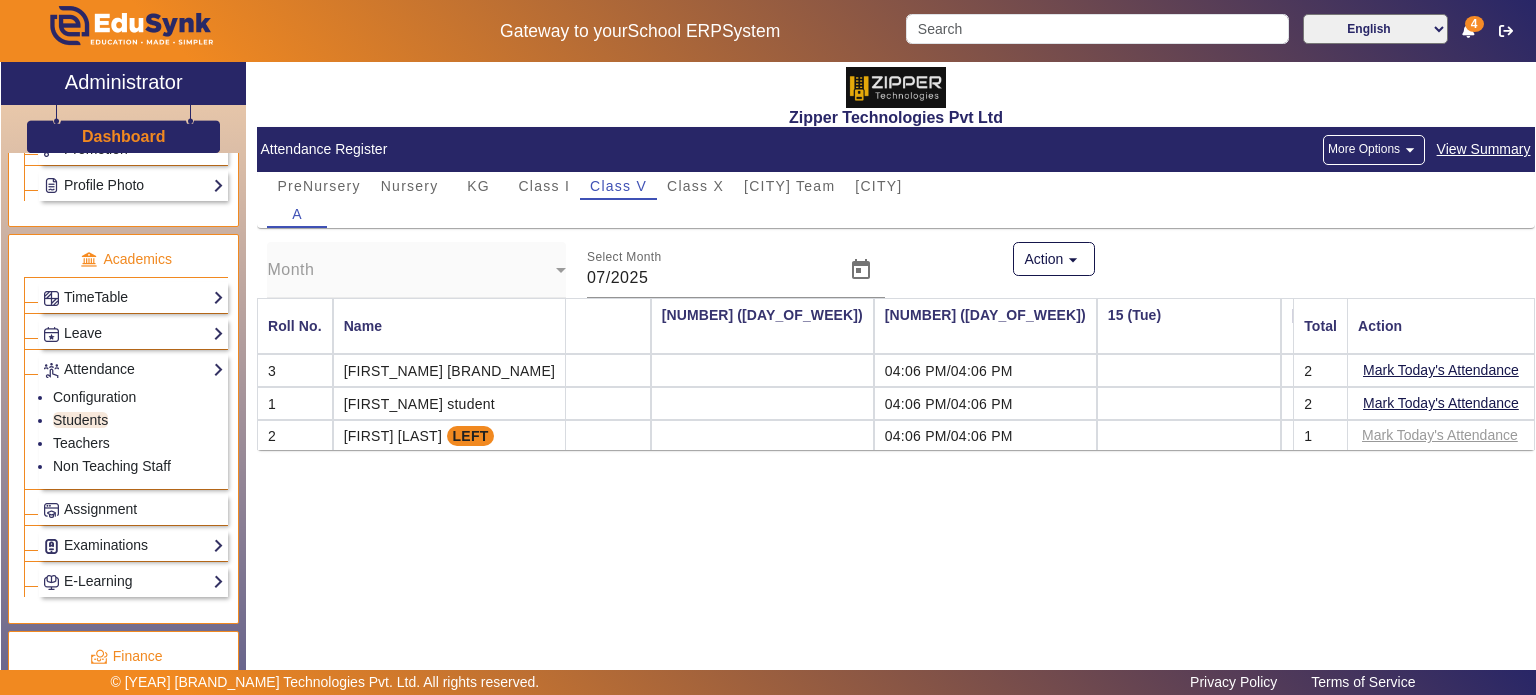 click on "More Options  arrow_drop_down" 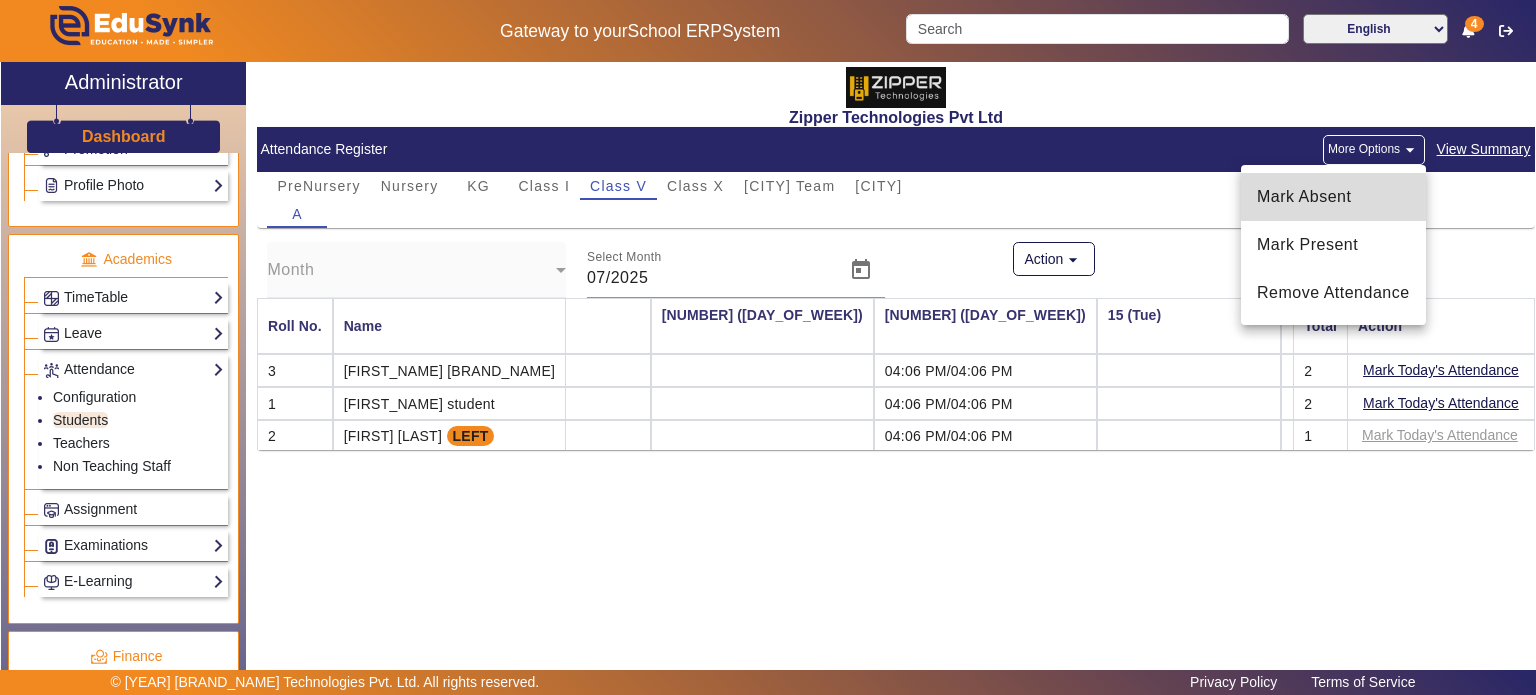 click on "Mark Absent" at bounding box center [1333, 197] 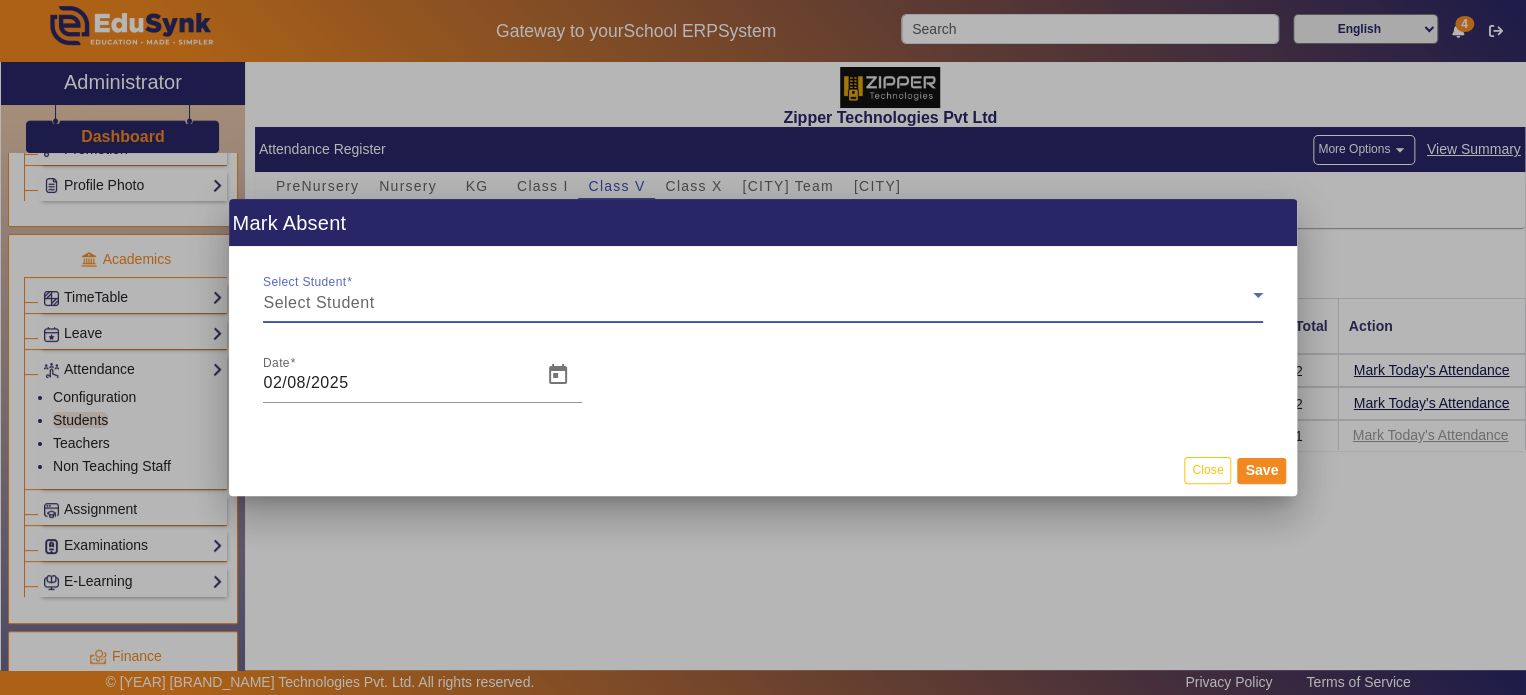 click on "Select Student" at bounding box center [757, 303] 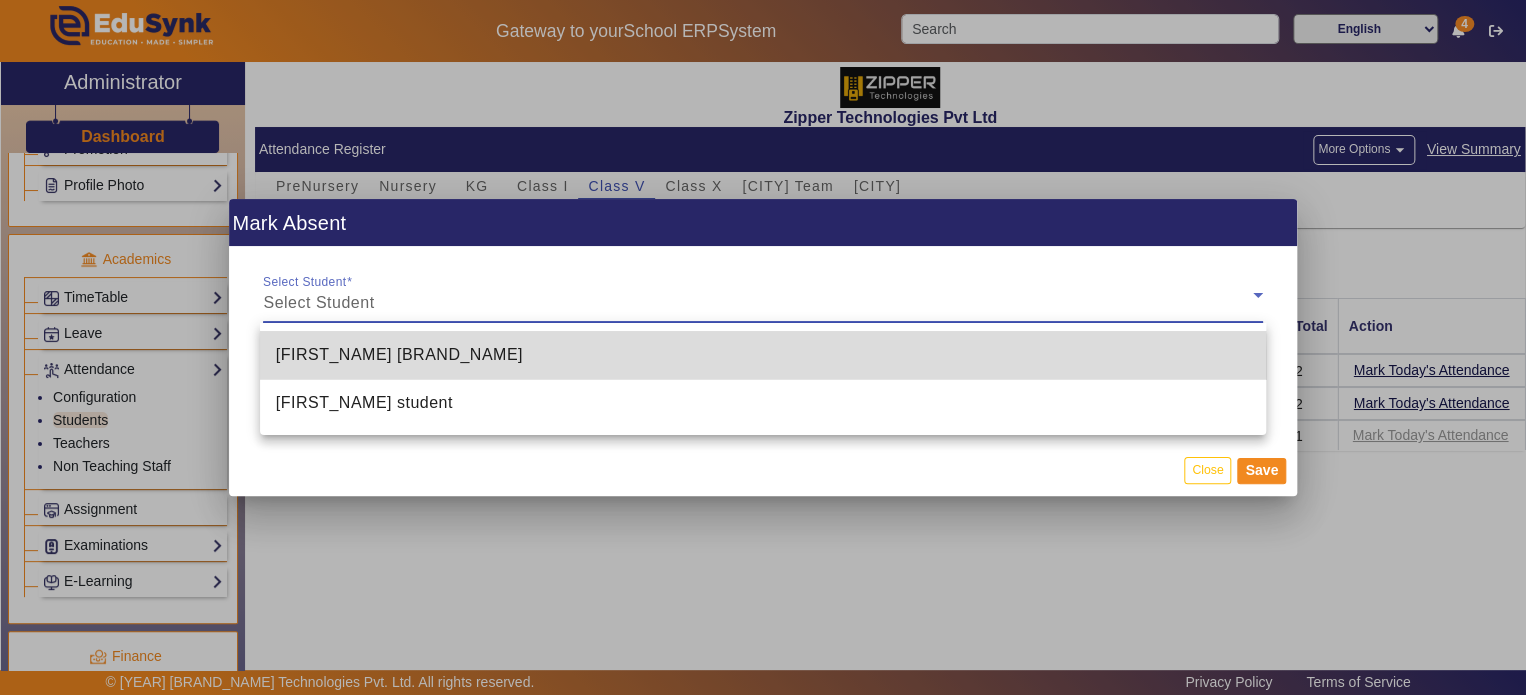 click on "[FIRST] [LAST]" at bounding box center (763, 355) 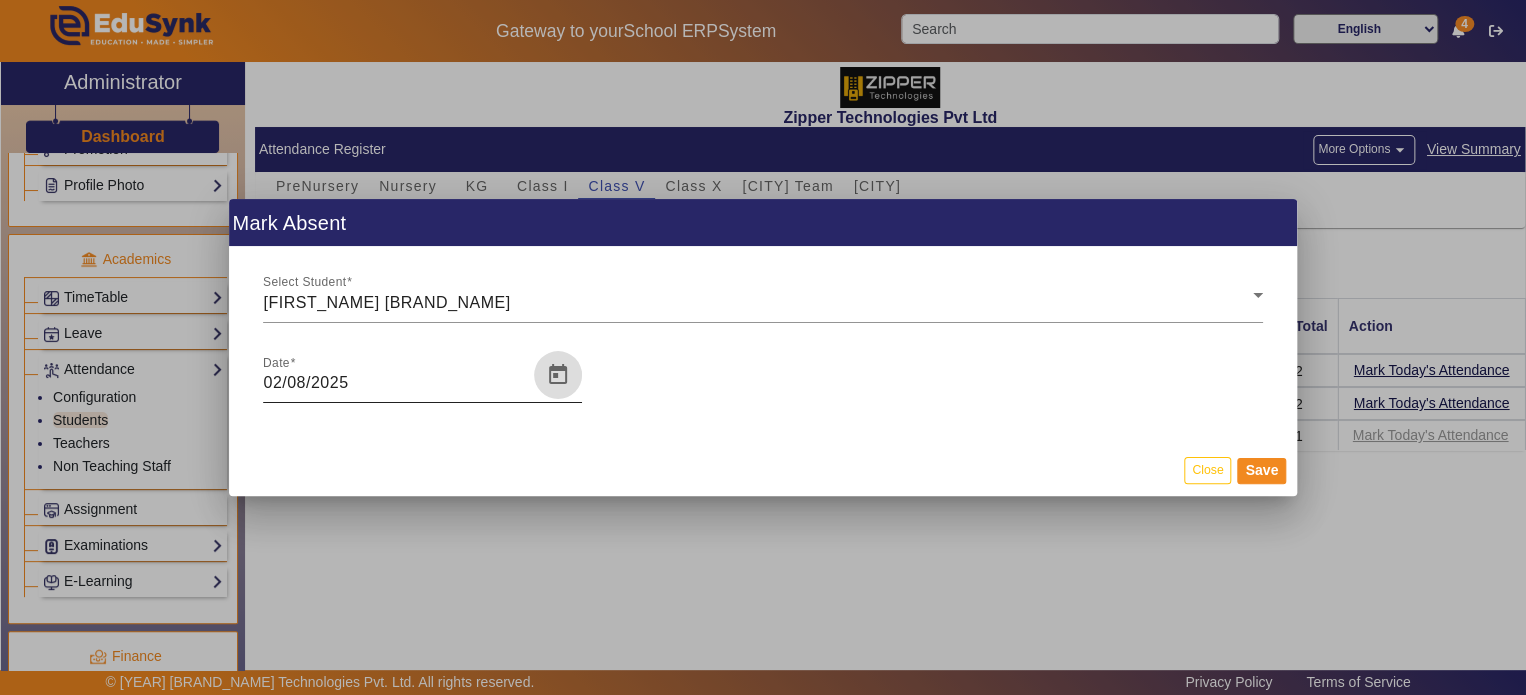 click at bounding box center [558, 375] 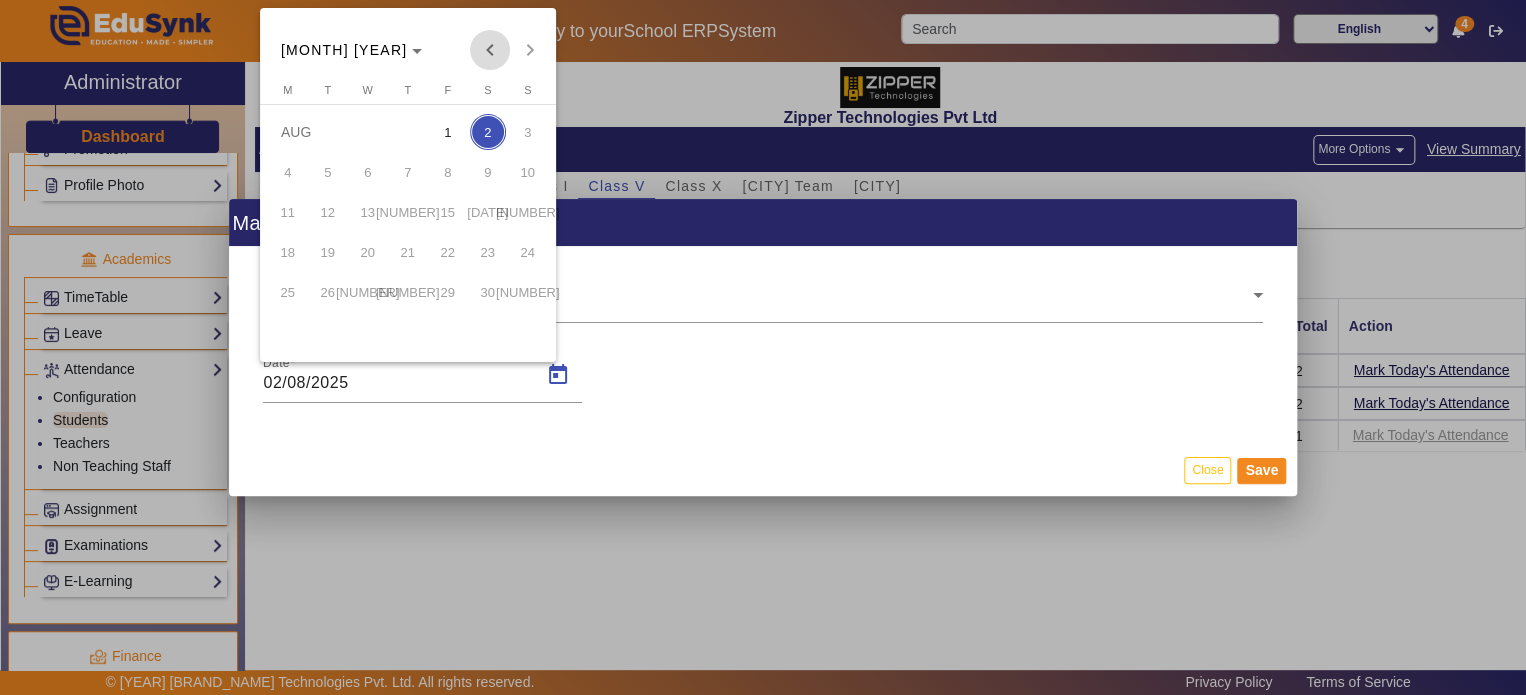 click at bounding box center [490, 50] 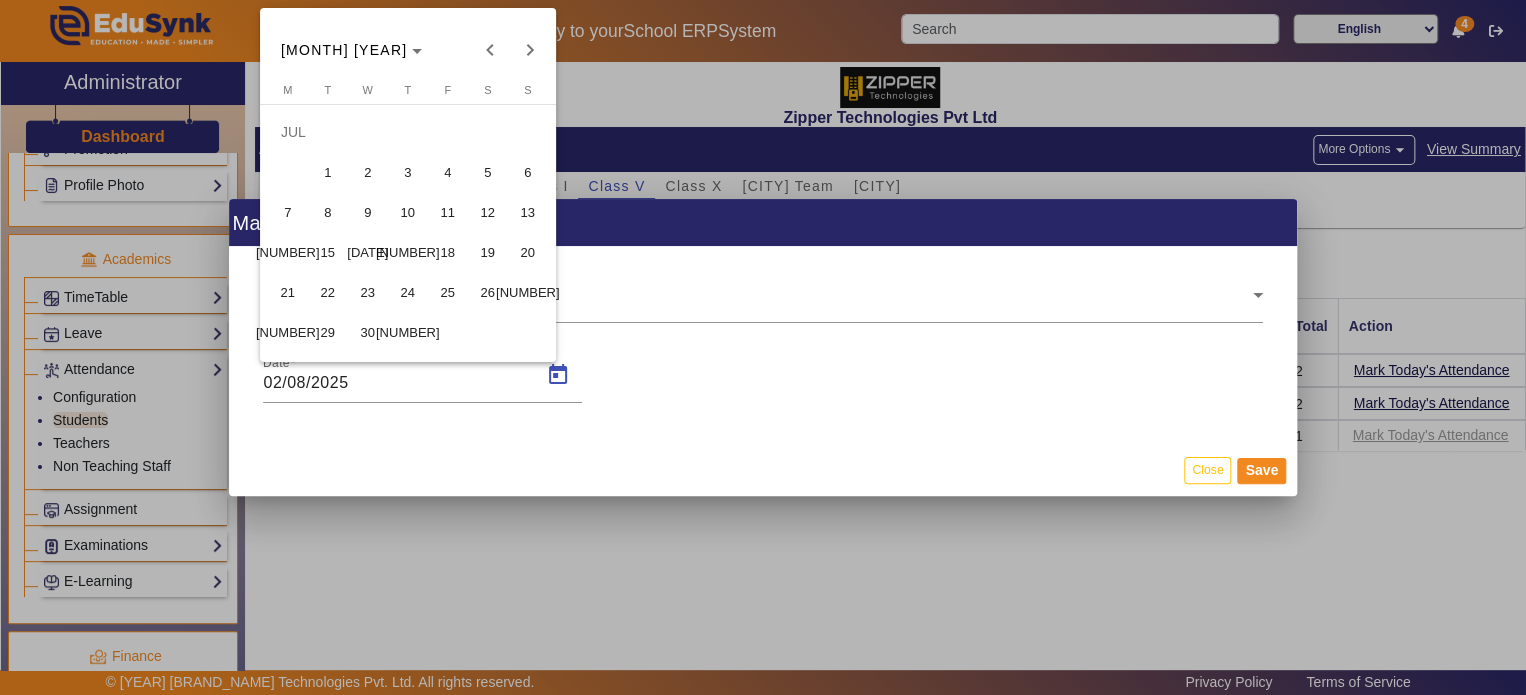 click on "14" at bounding box center [288, 252] 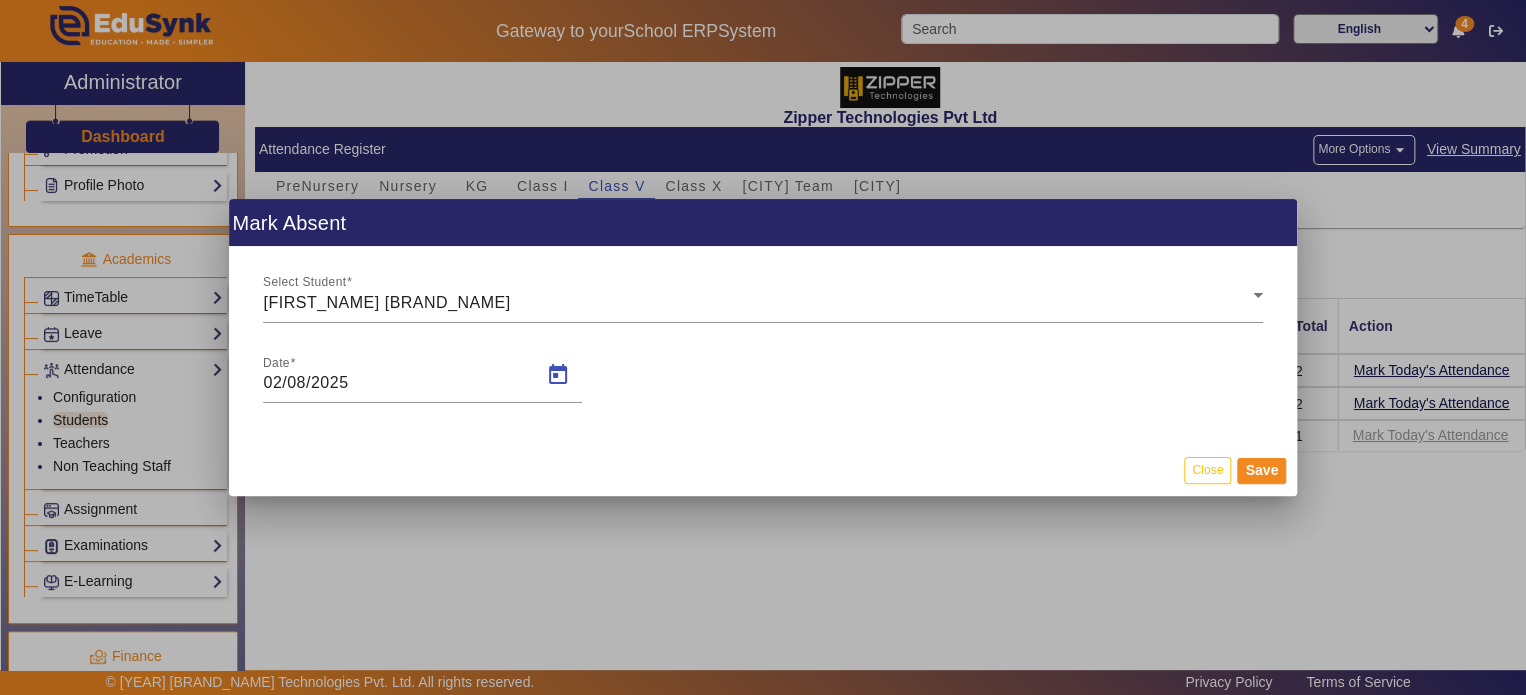 type on "14/07/2025" 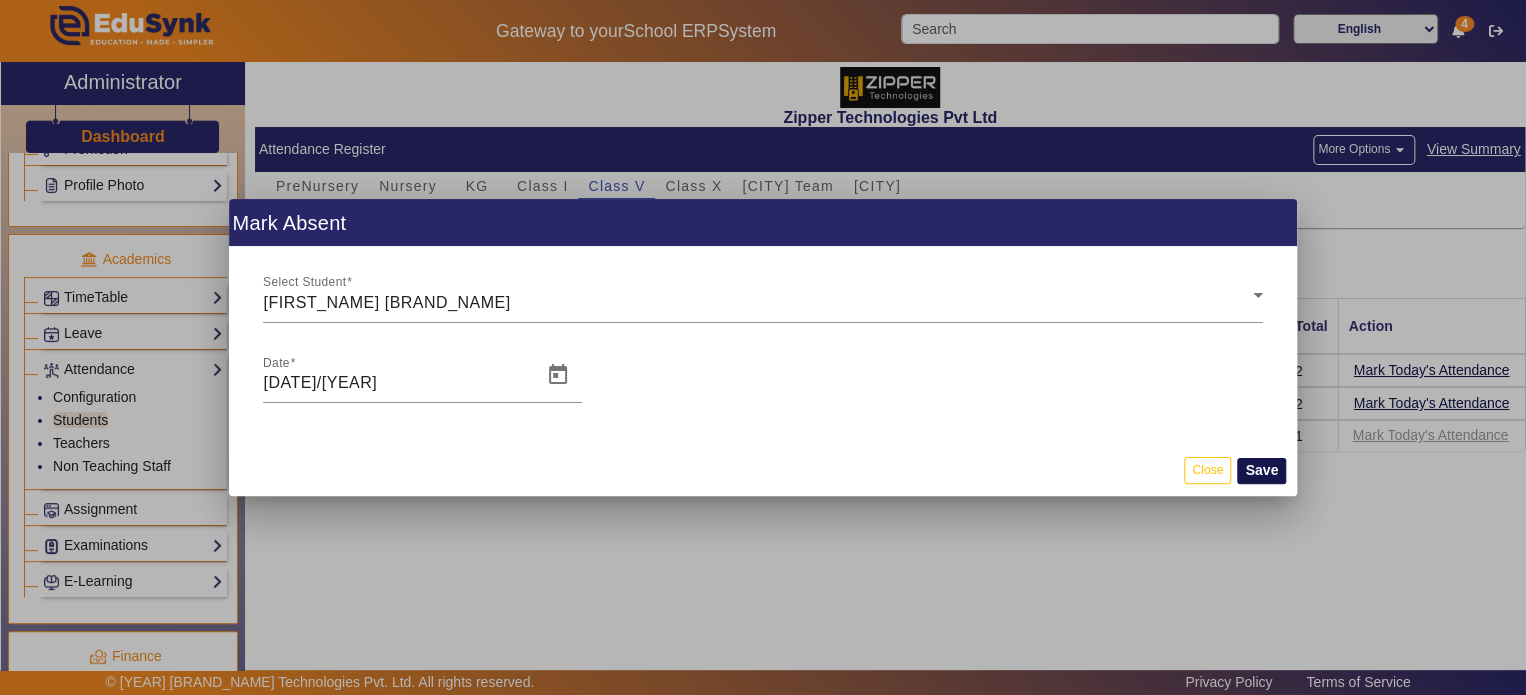 click on "Save" at bounding box center (1261, 471) 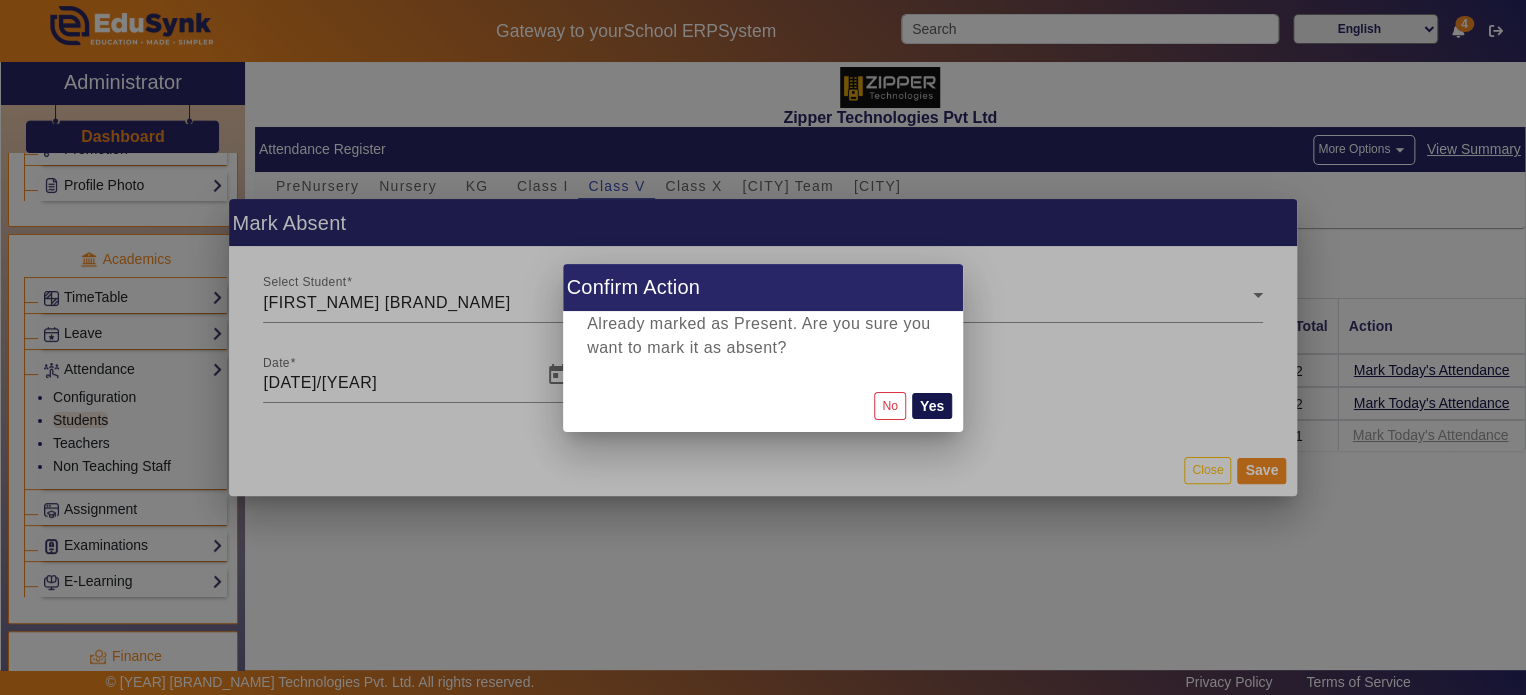 click on "Yes" at bounding box center [932, 406] 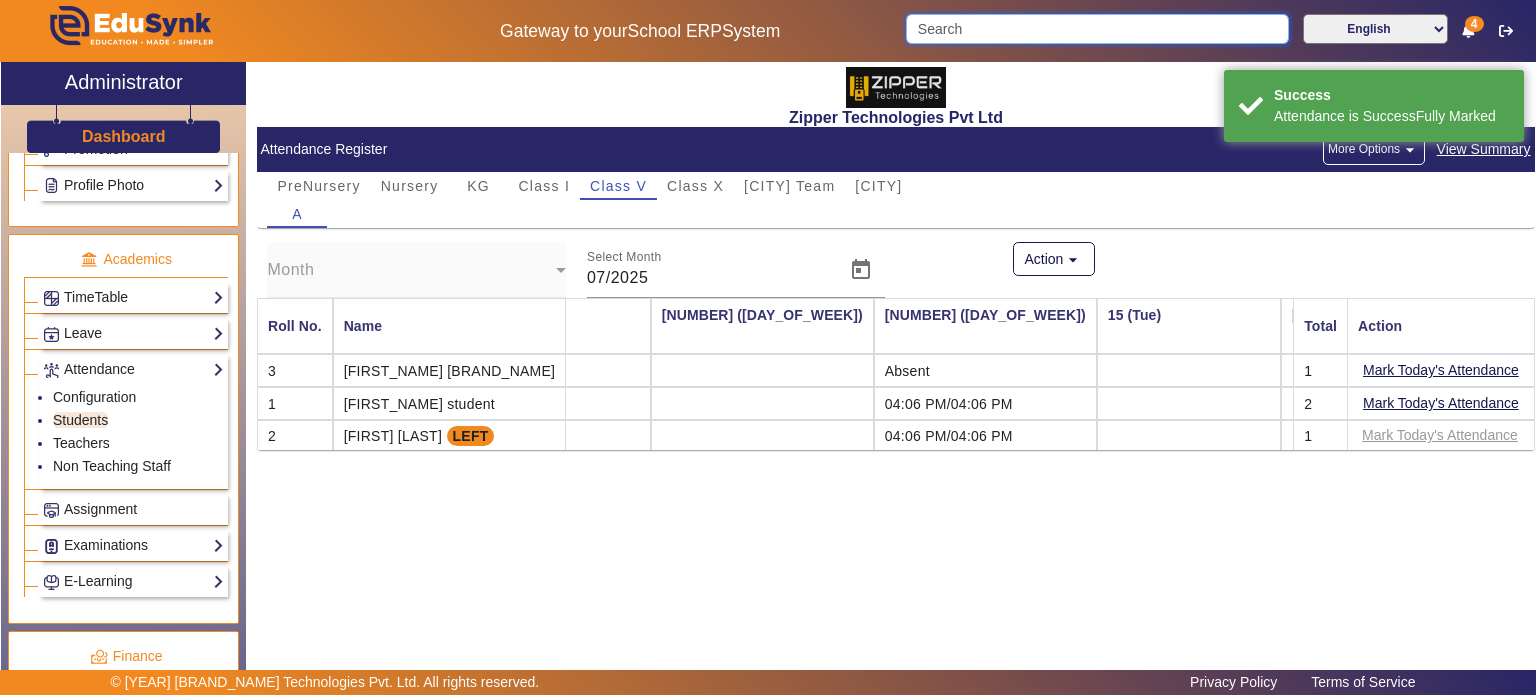 click at bounding box center [1097, 29] 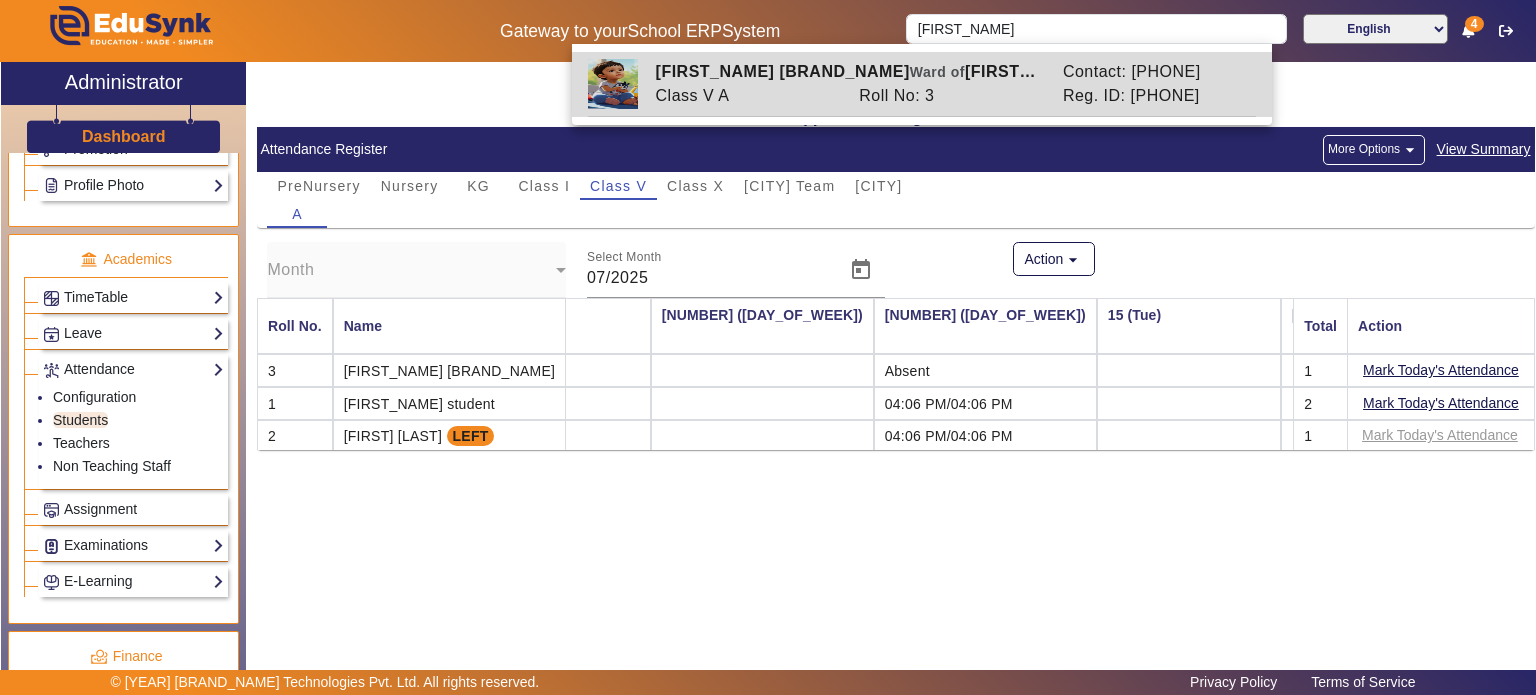 click on "Roll No: 3" at bounding box center [951, 96] 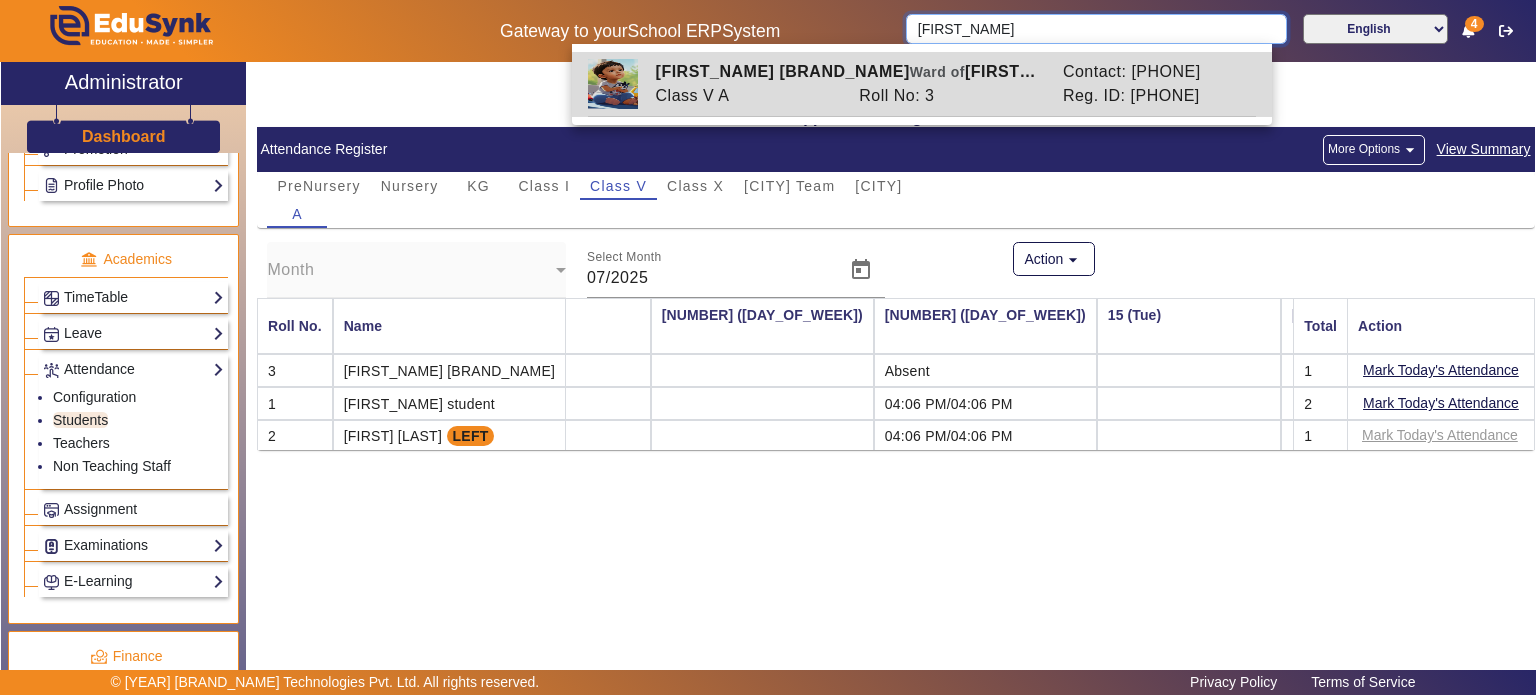 type on "[FIRST] [LAST]" 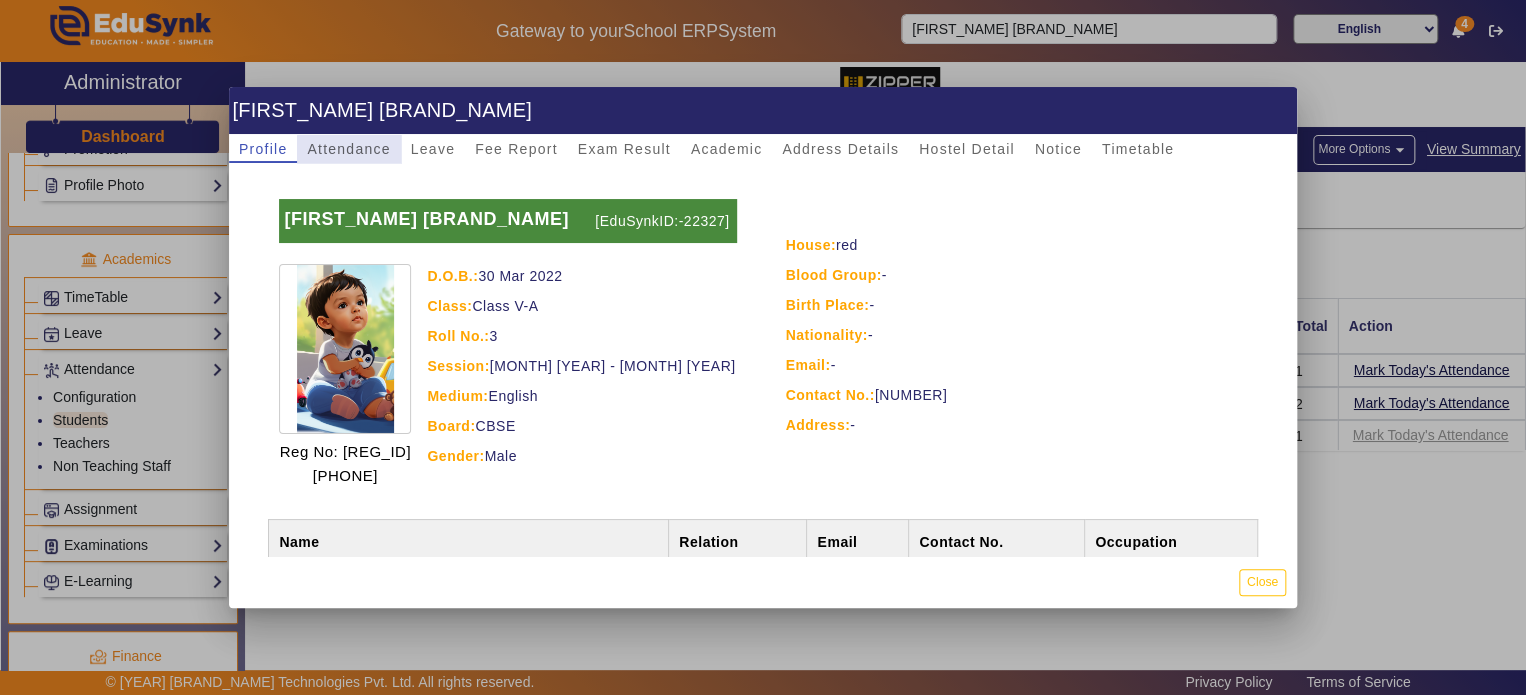 click on "Attendance" at bounding box center [348, 149] 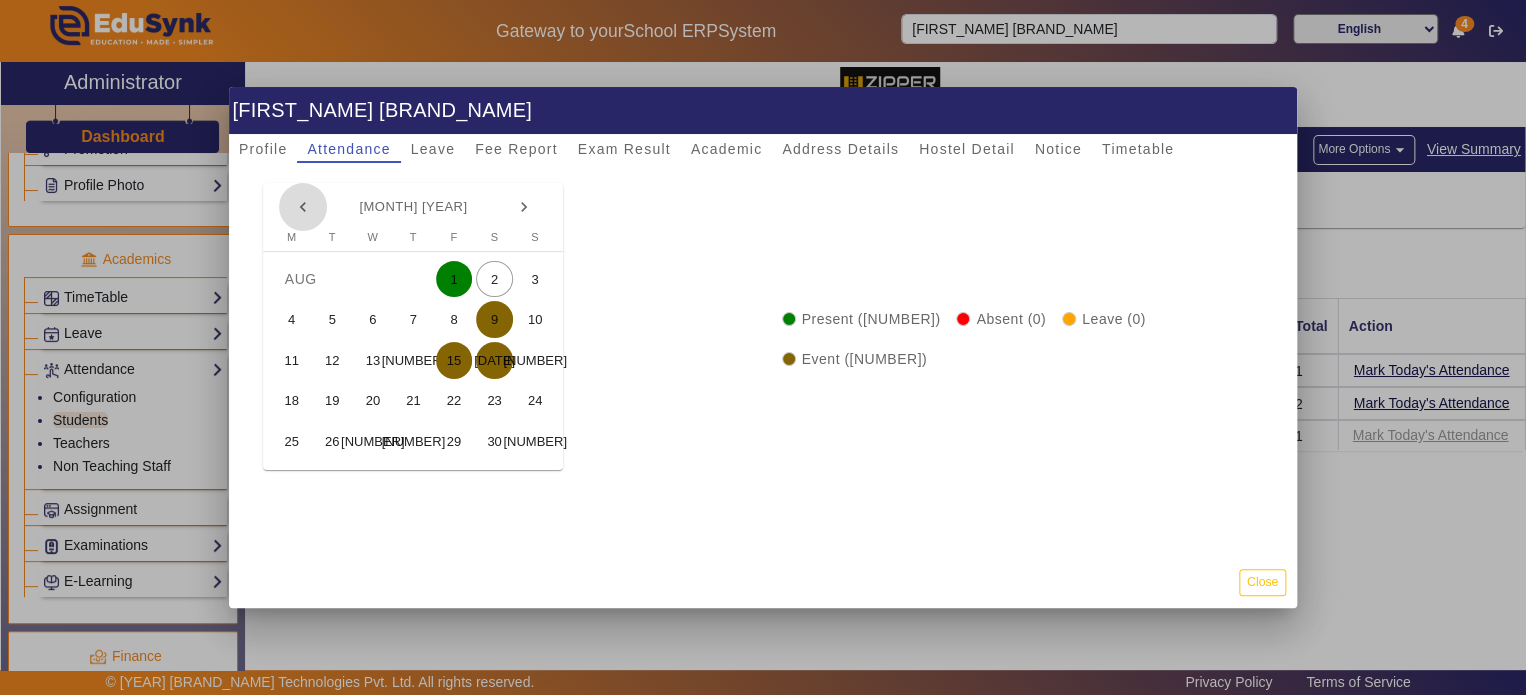 click at bounding box center [303, 207] 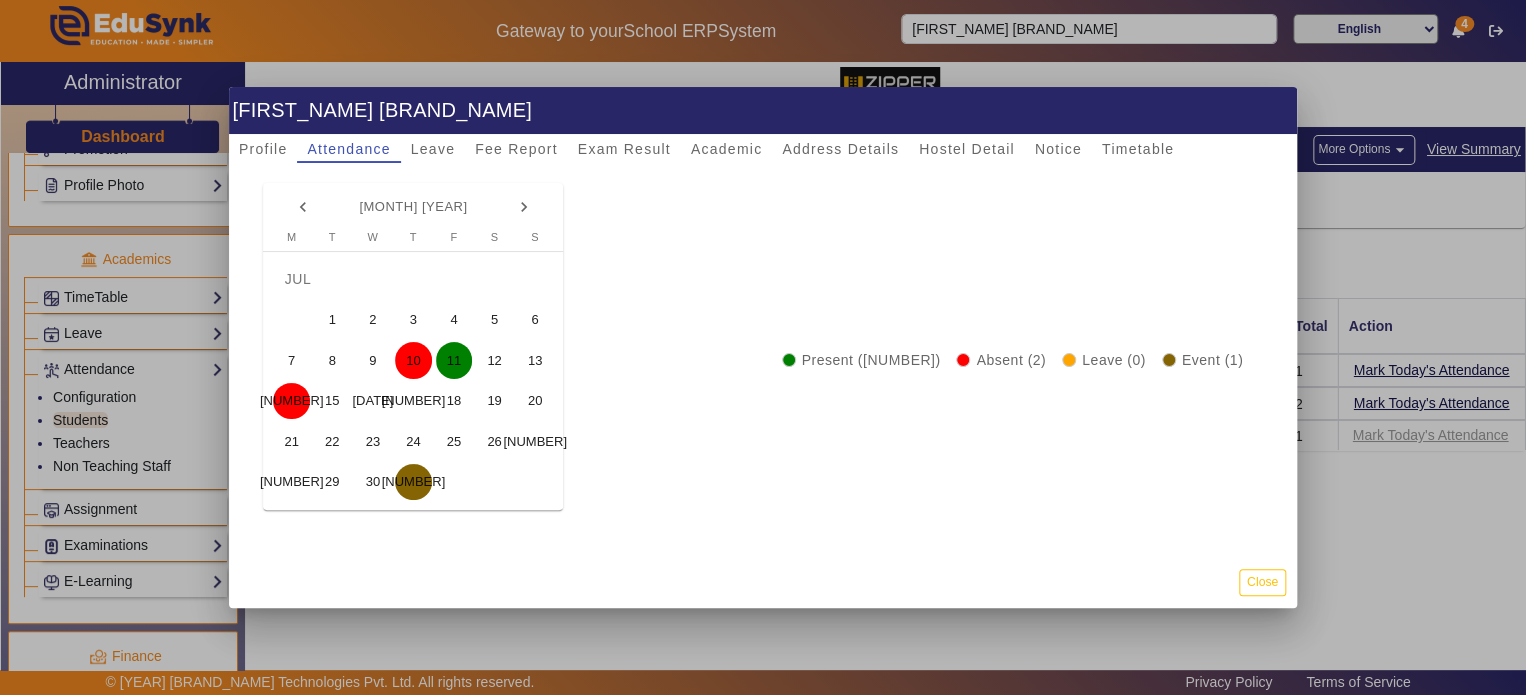 type 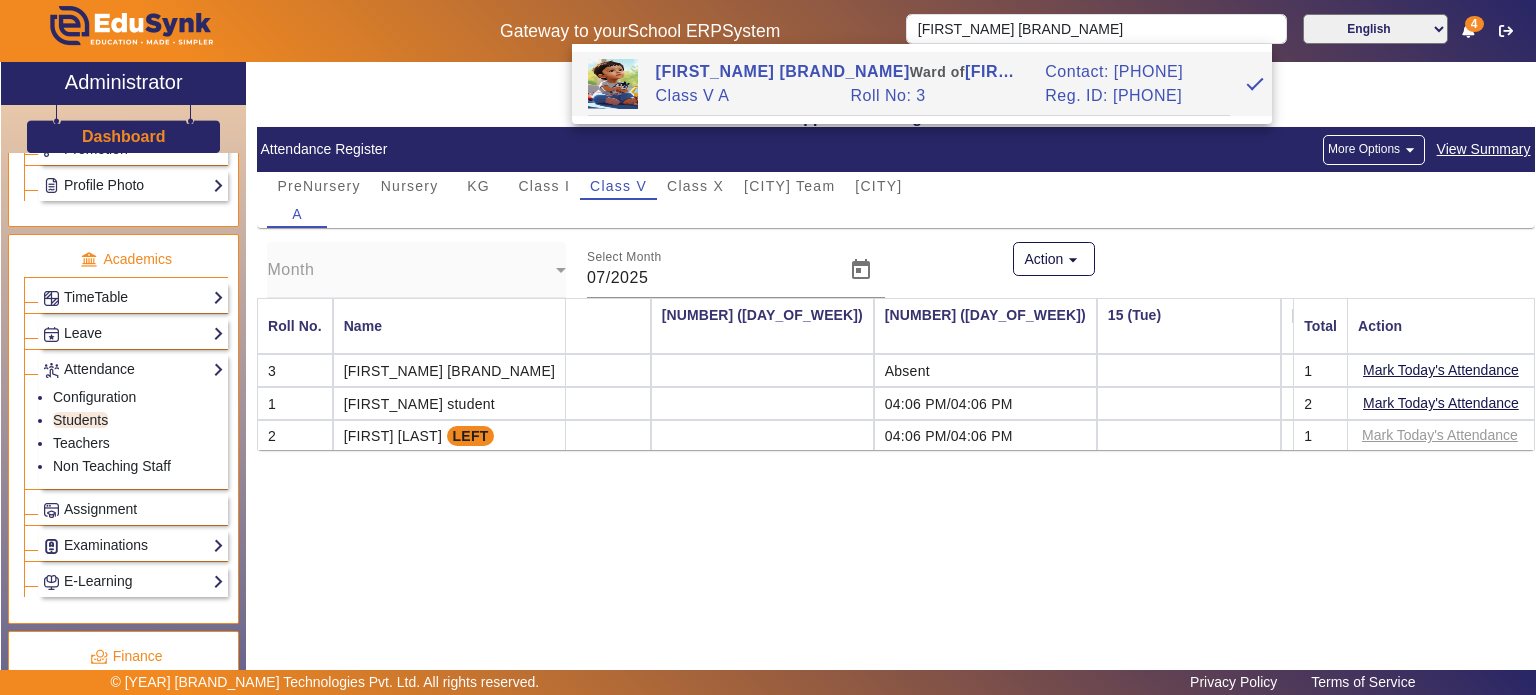 click on "Zipper Technologies Pvt Ltd Attendance Register   More Options  arrow_drop_down View Summary PreNursery Nursery KG Class I Class V Class X Bengaluru Team Jaipur A Month Select Month 07/2025 Action  arrow_drop_down  Roll No.  Name  01 (Tue)   02 (Wed)   03 (Thu)   04 (Fri)   05 (Sat)   06 (Sun)   07 (Mon)   08 (Tue)   09 (Wed)   10 (Thu)   11 (Fri)   12 (Sat)   13 (Sun)   14 (Mon)   15 (Tue)   16 (Wed)   17 (Thu)   18 (Fri)   19 (Sat)   20 (Sun)   21 (Mon)   22 (Tue)   23 (Wed)   24 (Thu)   25 (Fri)   26 (Sat)   27 (Sun)   28 (Mon)   29 (Tue)   30 (Wed)   31 (Thu)   Total Action  3  Ayaan  Zipper                              Absent   02:05 AM/--         Absent                                                      1 Mark Today's Attendance  1  Shashank student                              04:51 PM/--            04:06 PM/04:06 PM                                                      2 Mark Today's Attendance  2  Rahul kumar  LEFT                                         04:06 PM/04:06 PM" 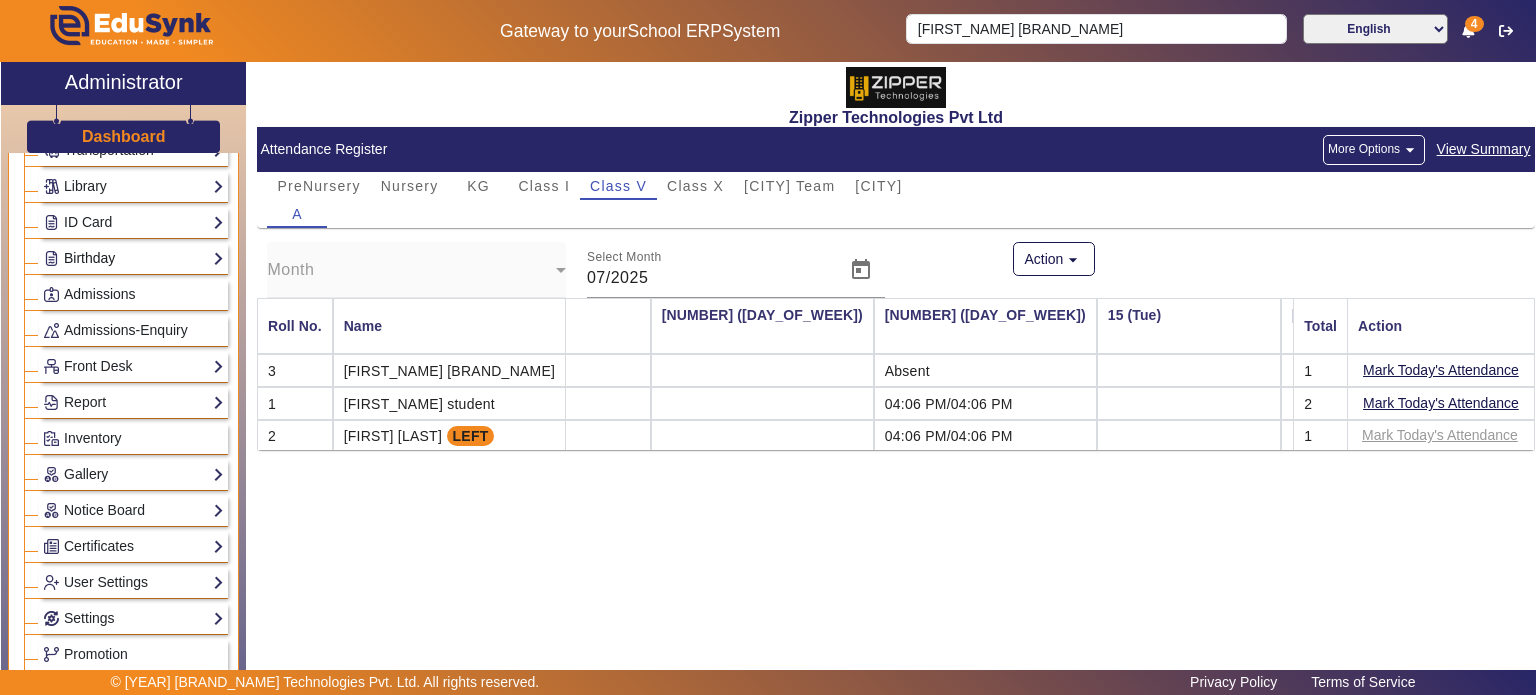 scroll, scrollTop: 0, scrollLeft: 0, axis: both 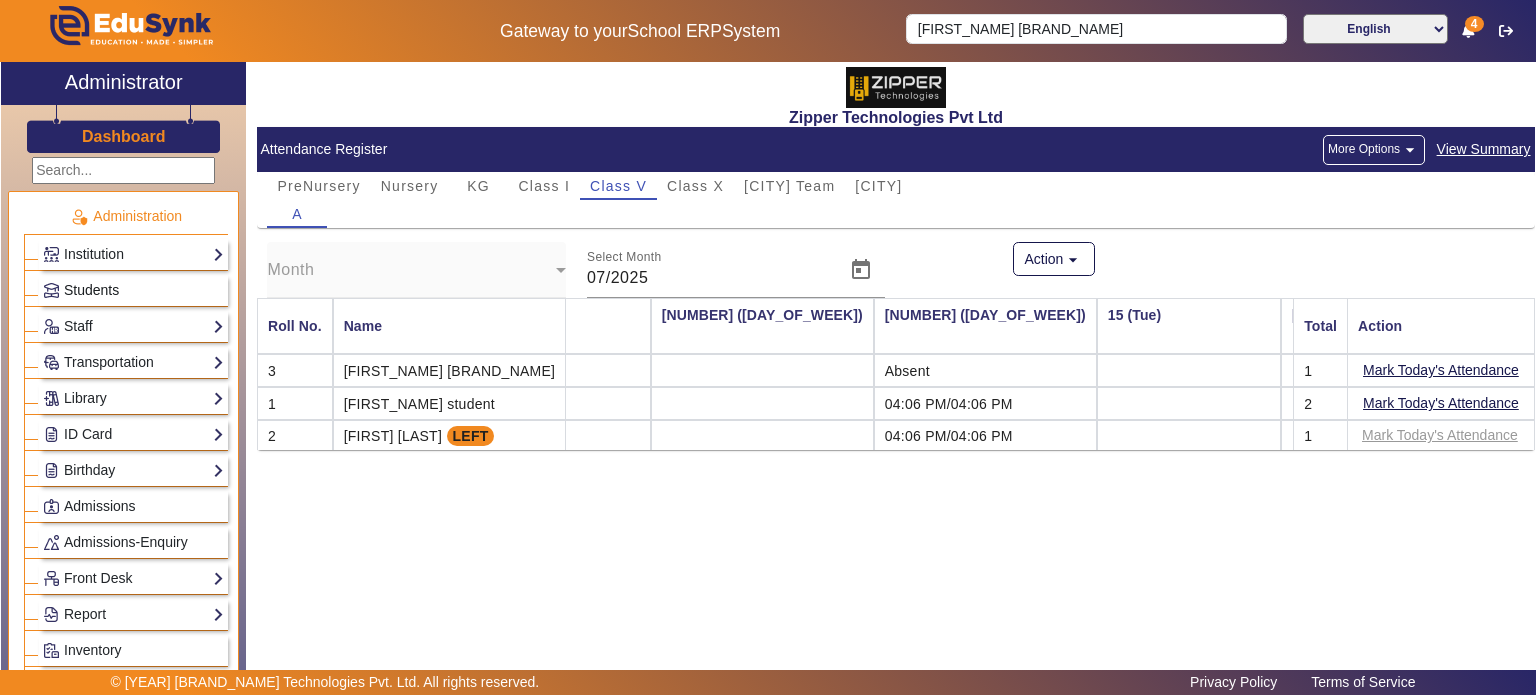 click on "Students" 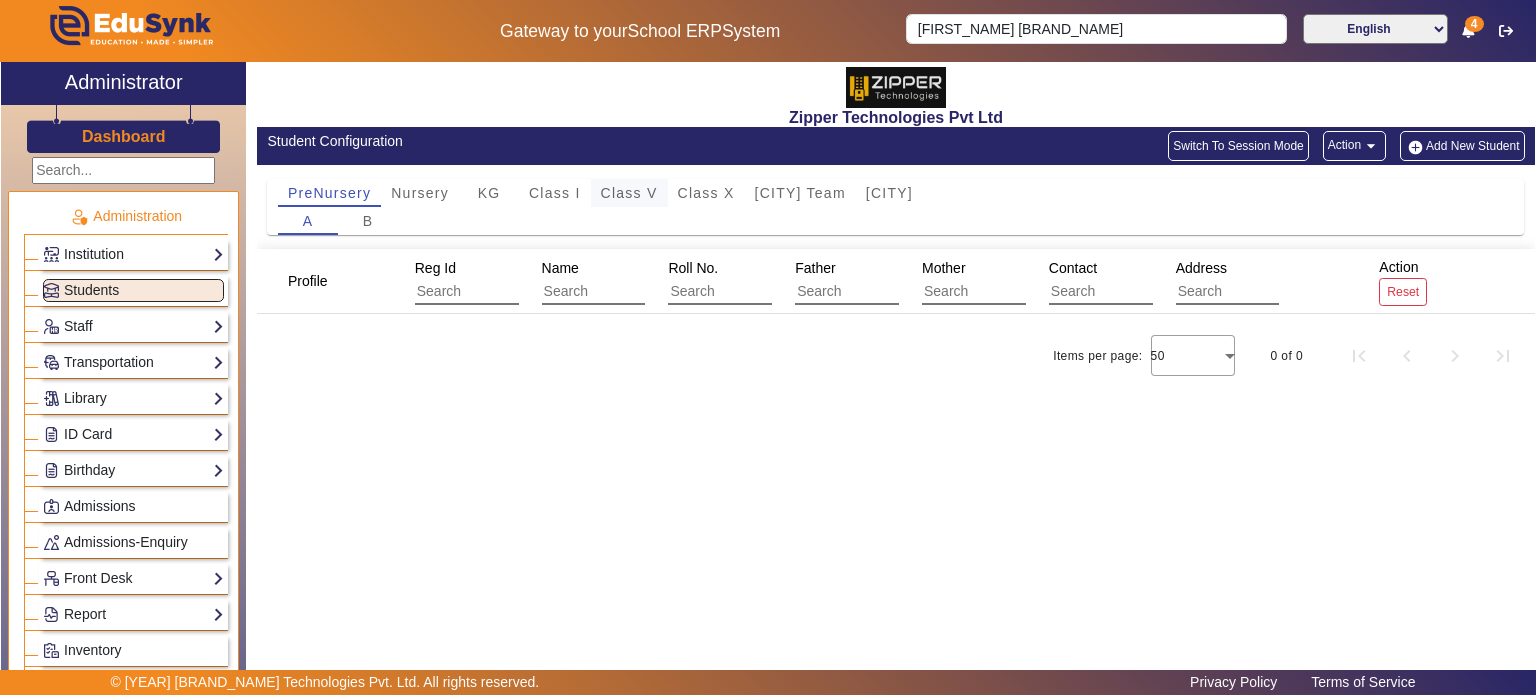 click on "Class V" at bounding box center (629, 193) 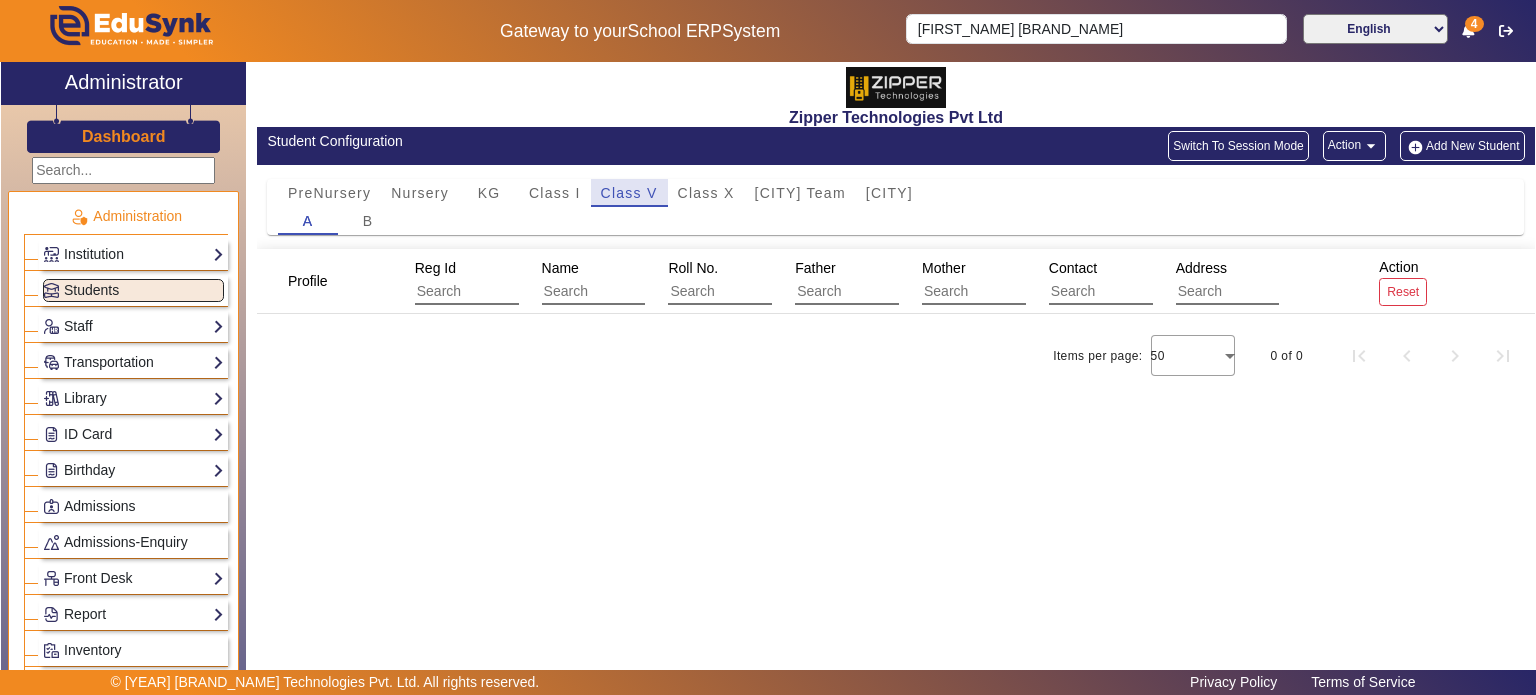 click on "Class V" at bounding box center [629, 193] 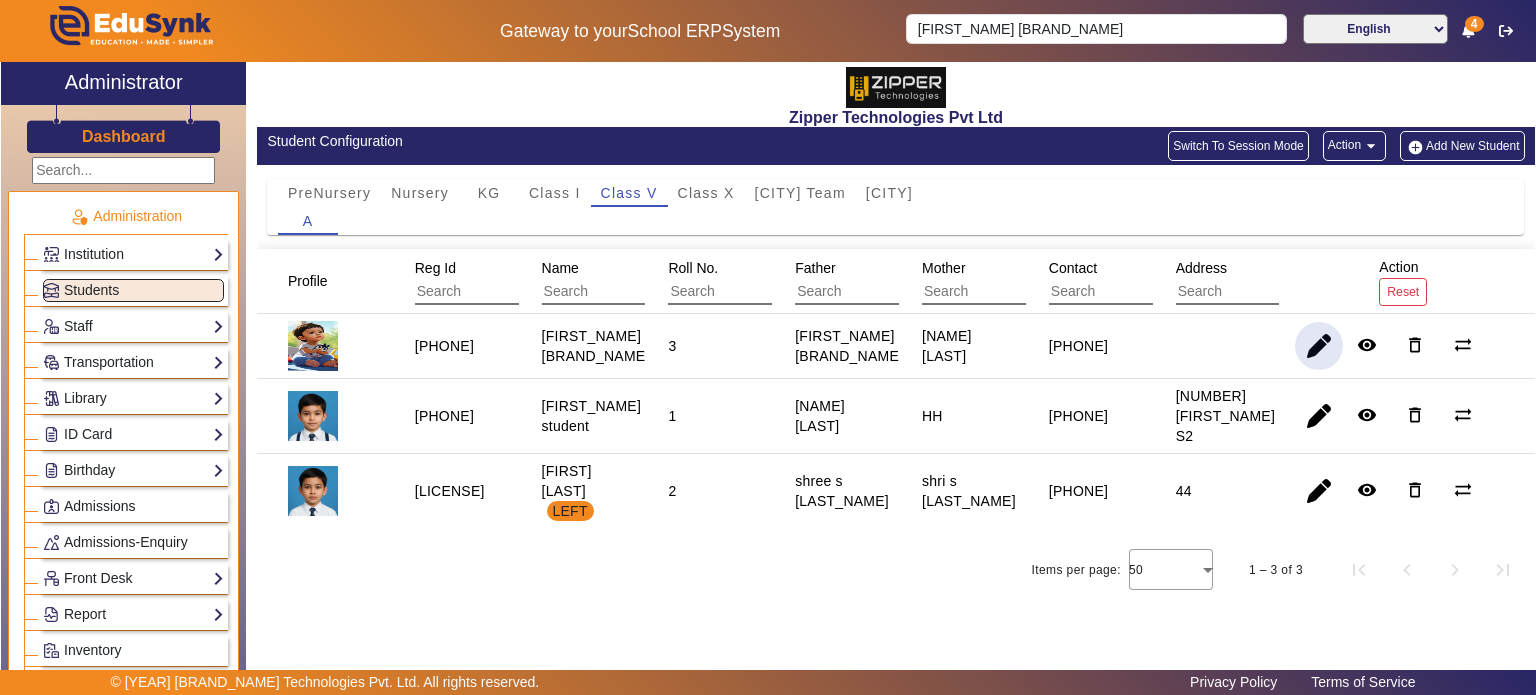 click 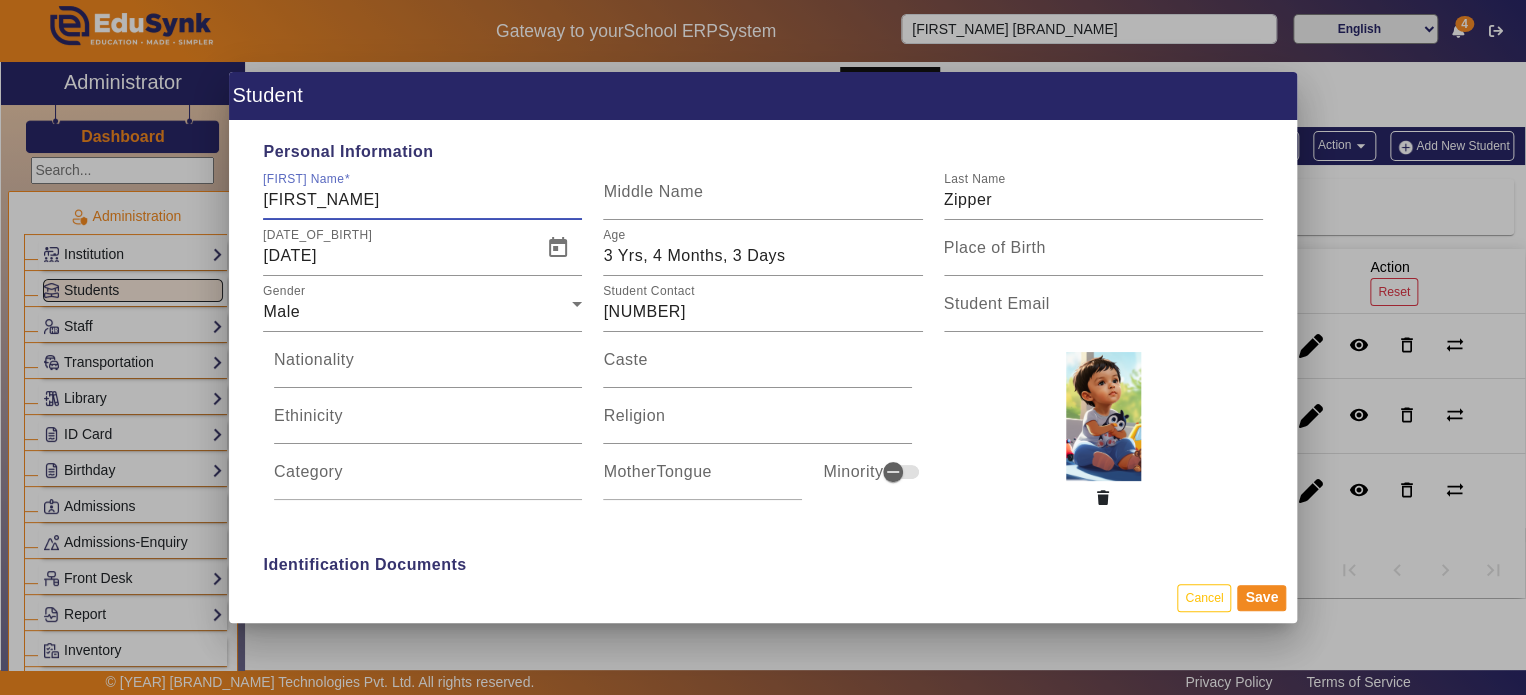 type on "10:00 am" 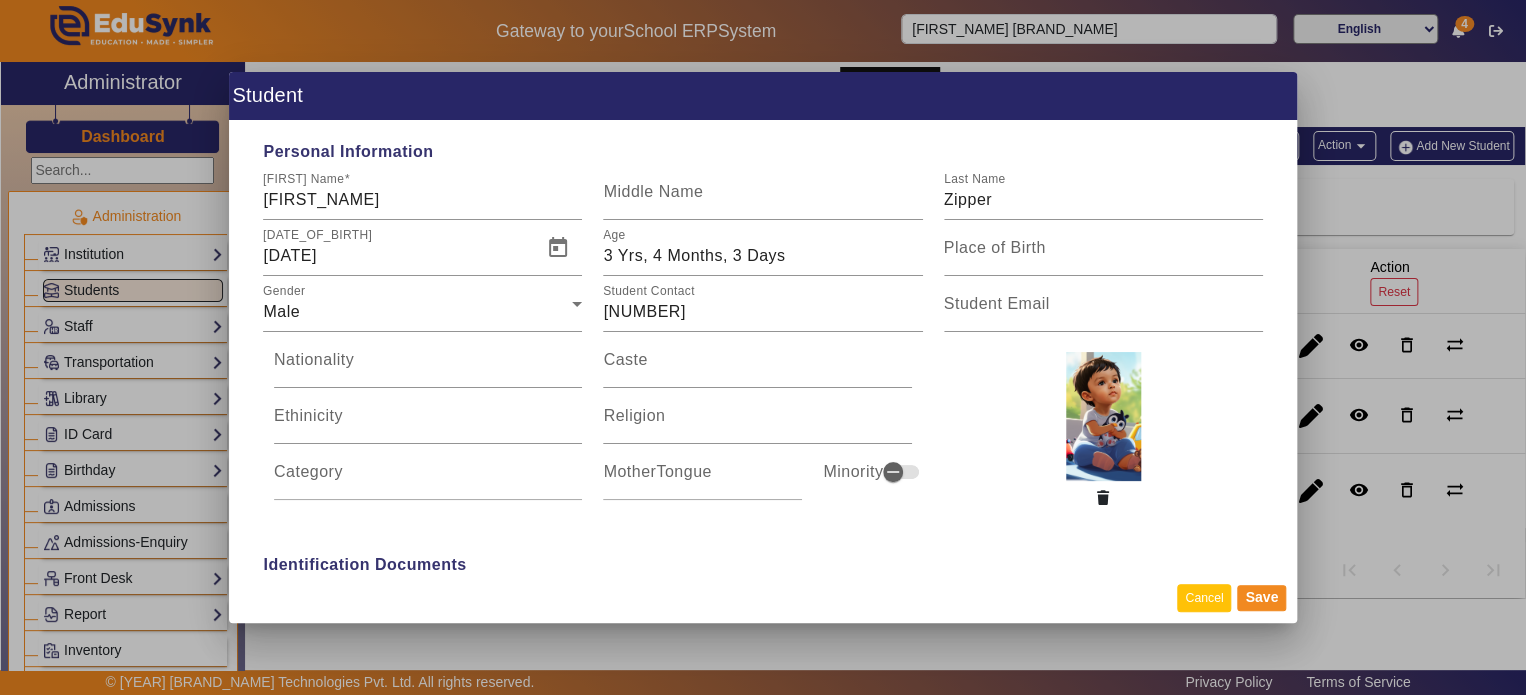 click on "Cancel" at bounding box center [1204, 597] 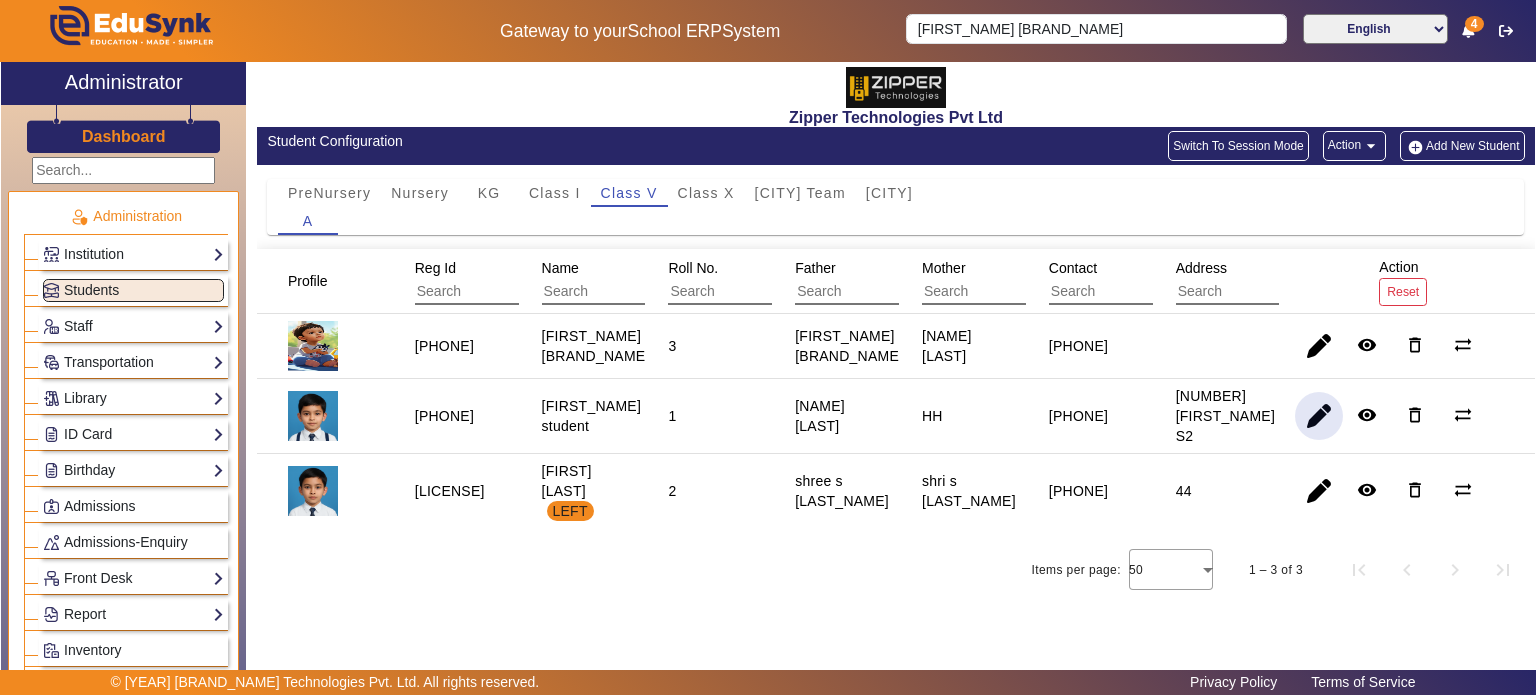 click 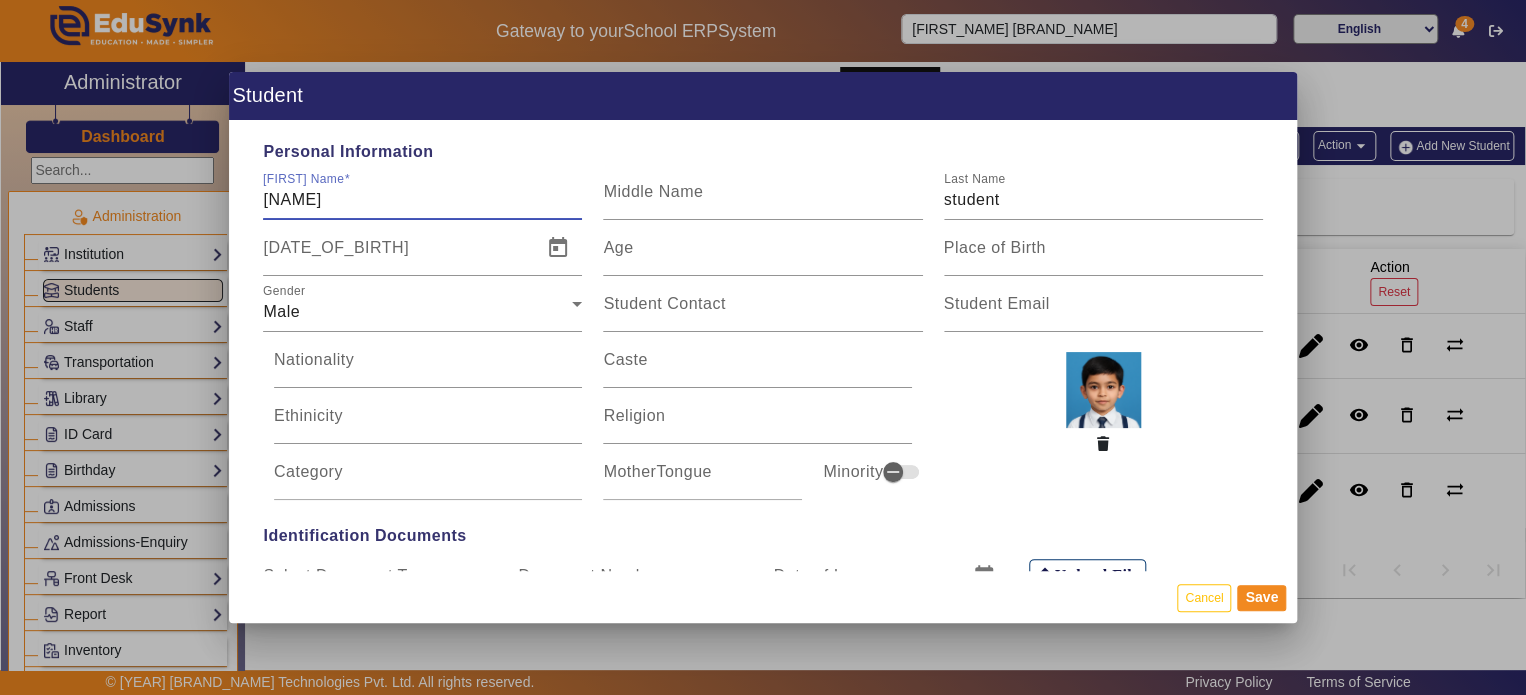 type on "10:00 am" 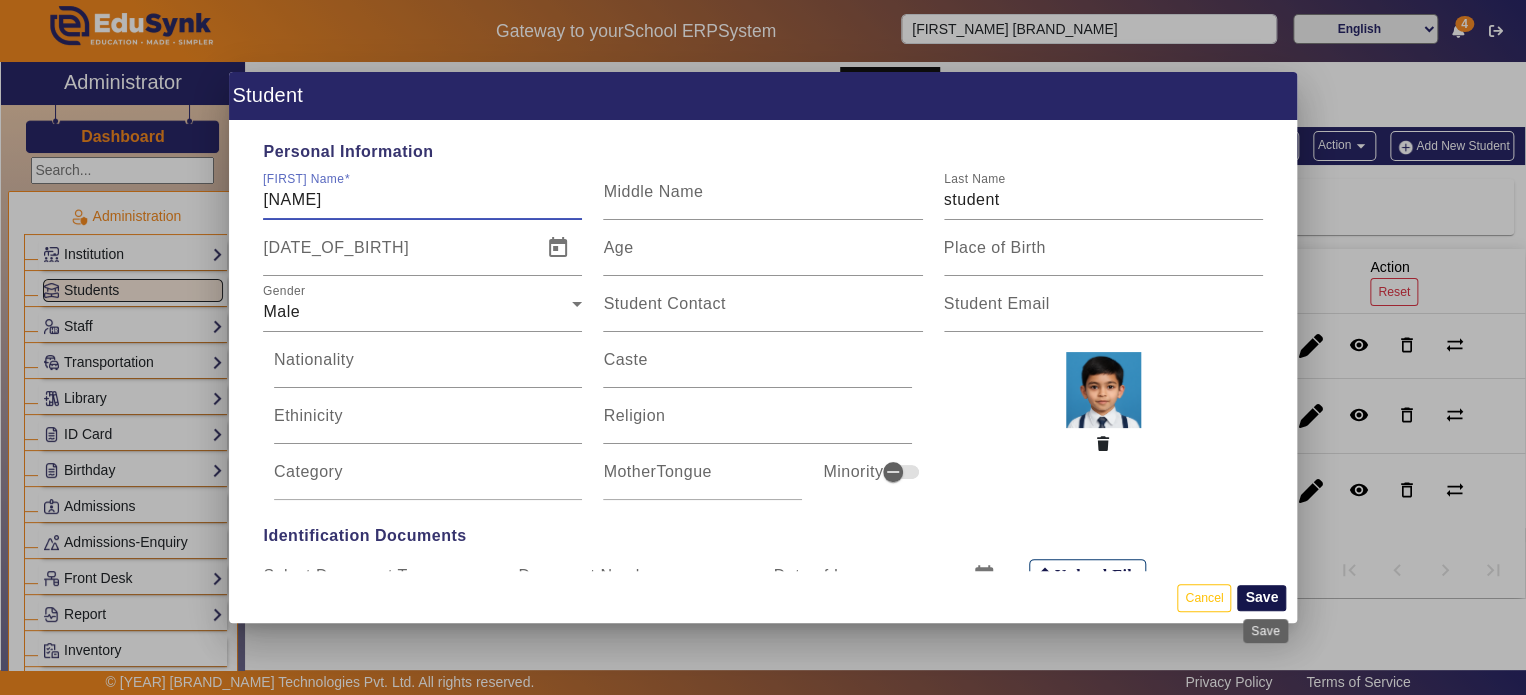 click on "Save" at bounding box center [1261, 598] 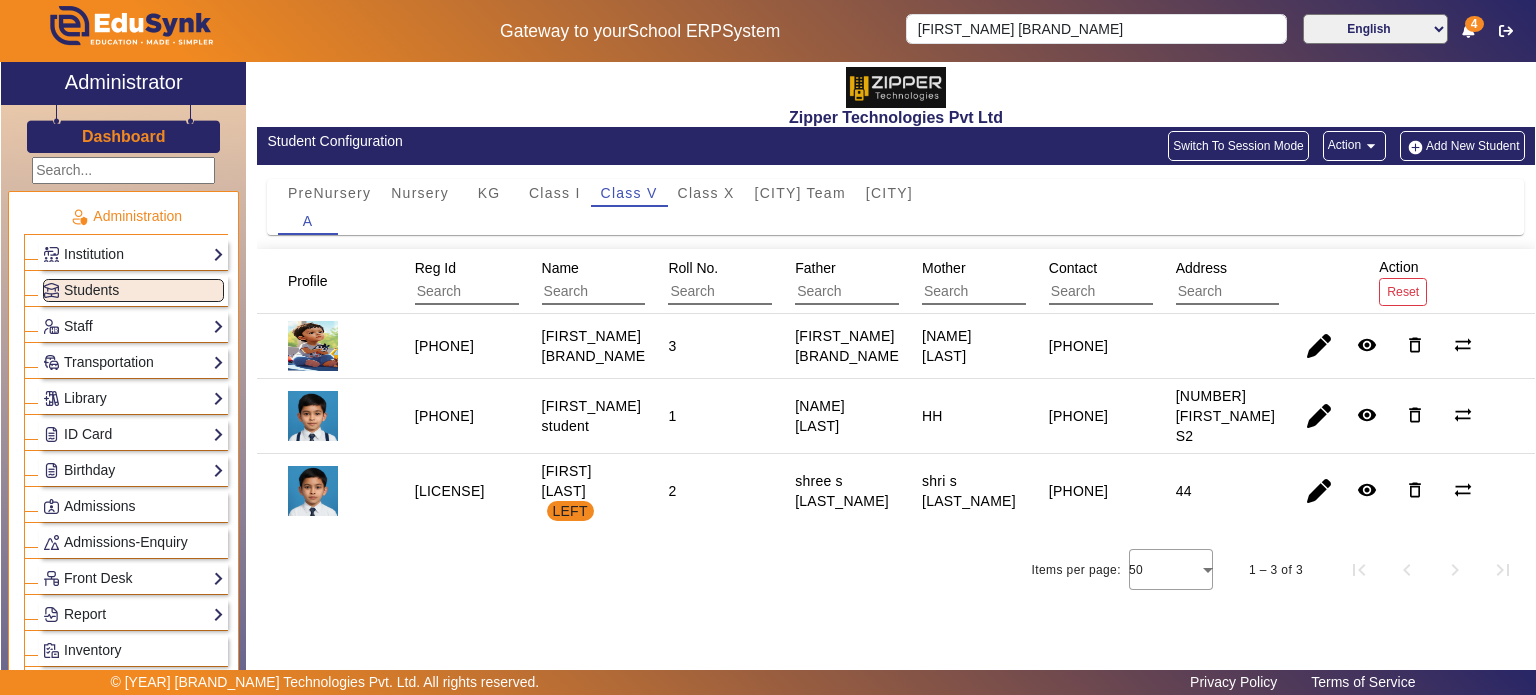 click on "Switch To Session Mode" 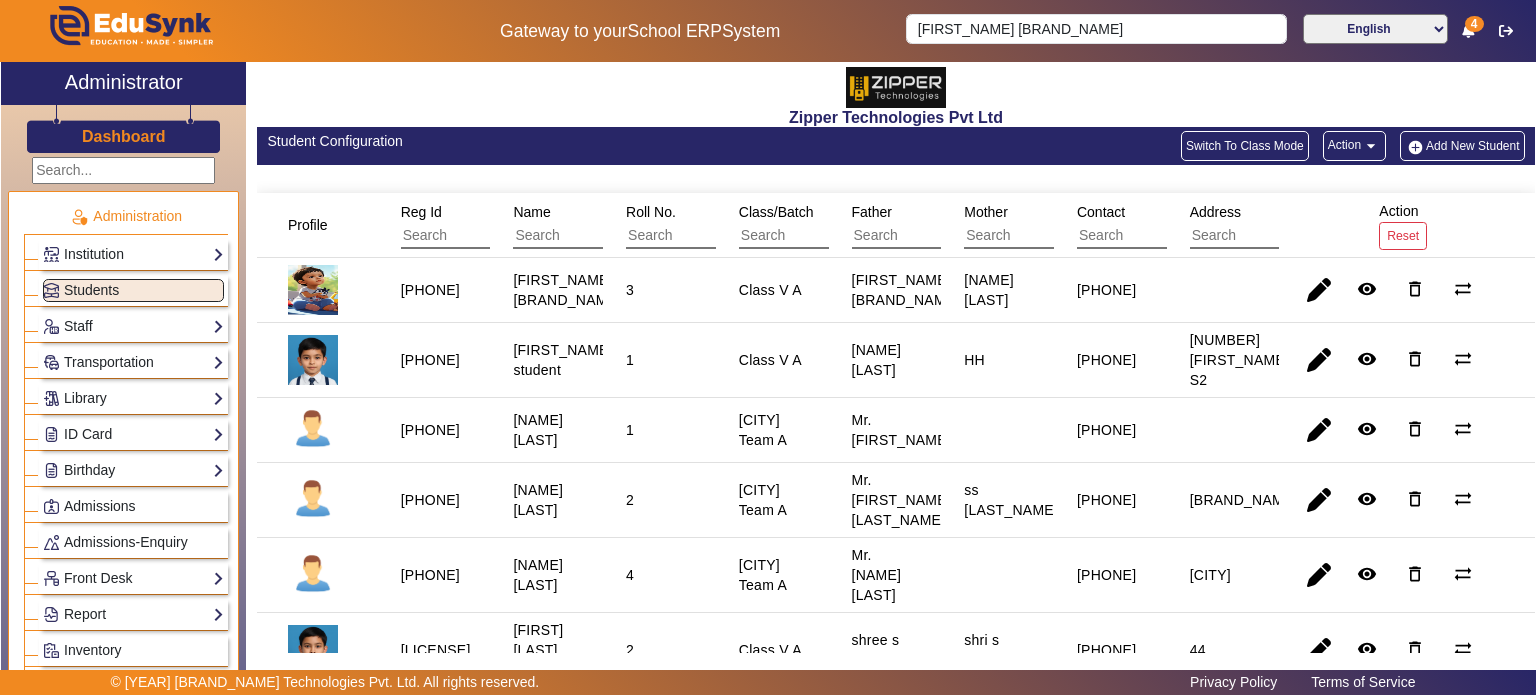 click on "arrow_drop_down" 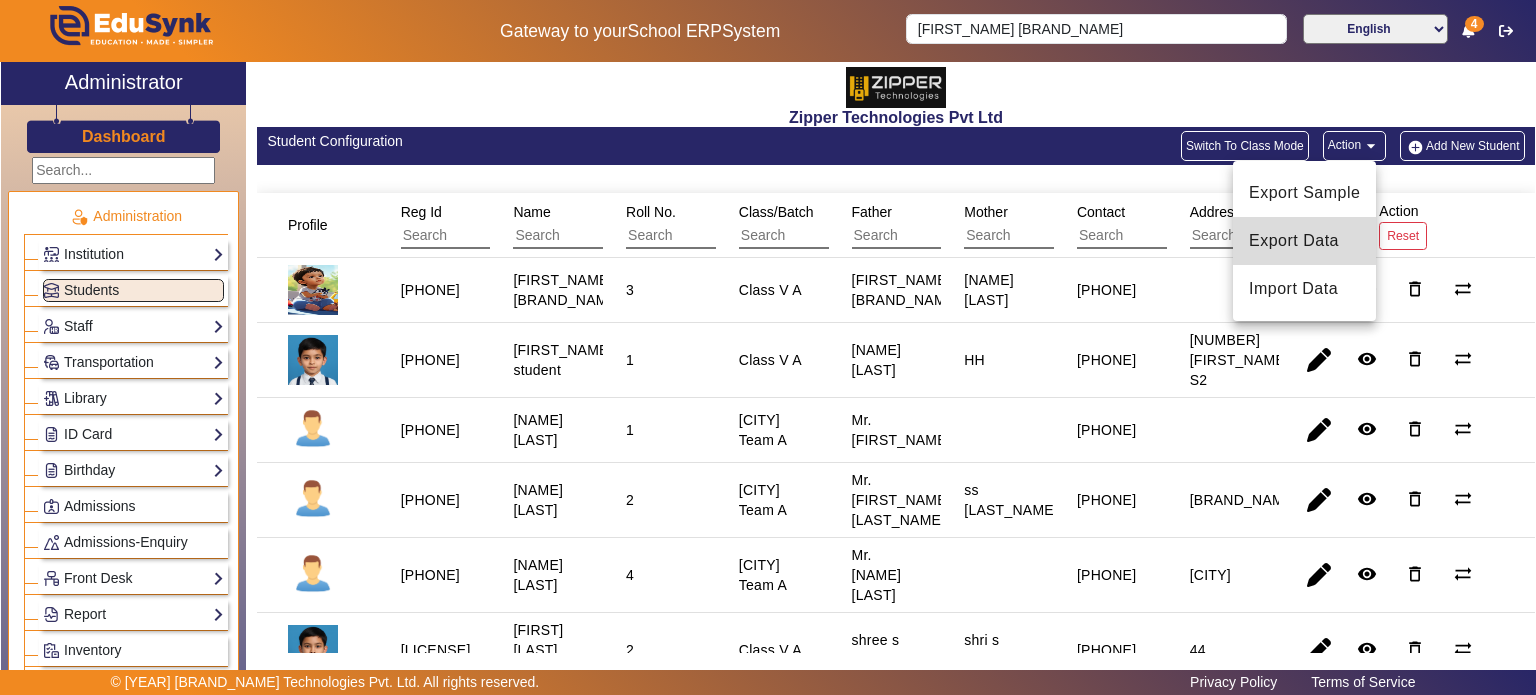 click on "Export Data" at bounding box center (1304, 241) 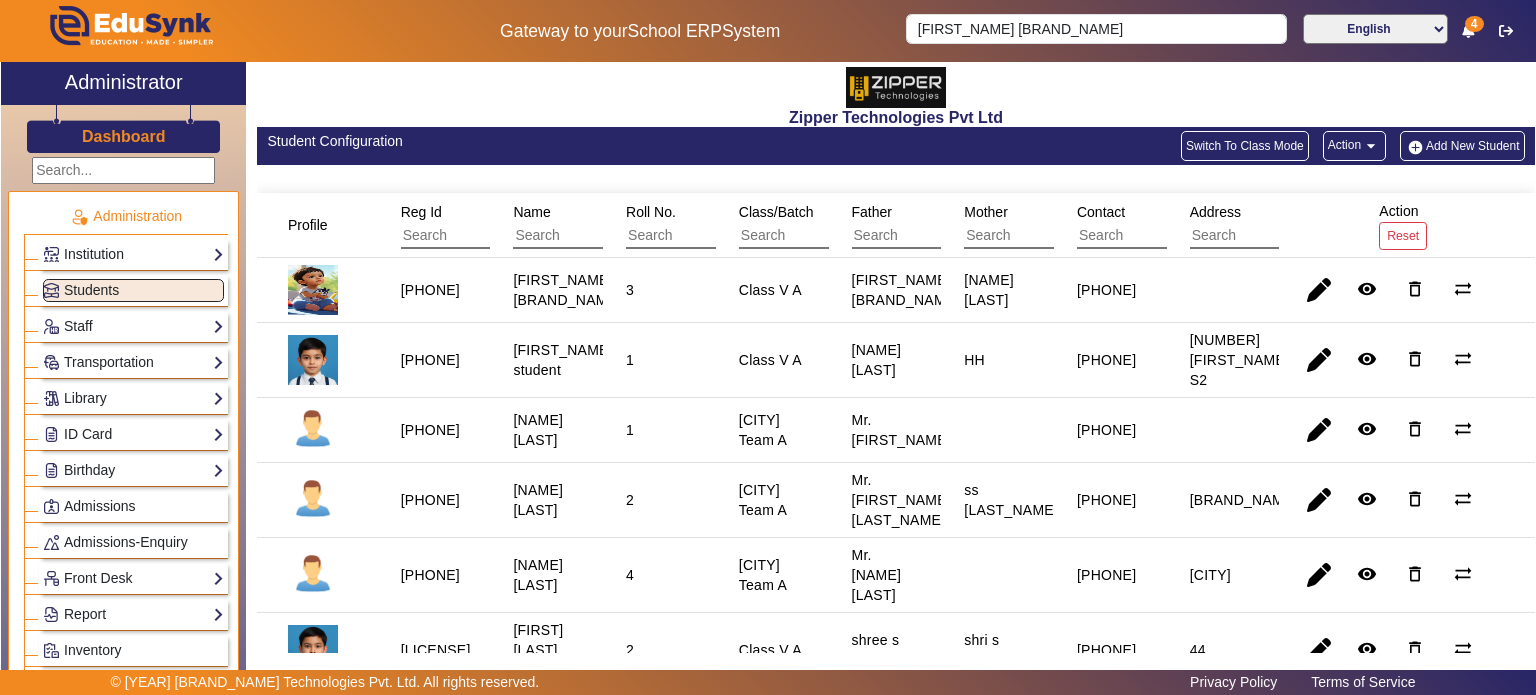 scroll, scrollTop: 176, scrollLeft: 0, axis: vertical 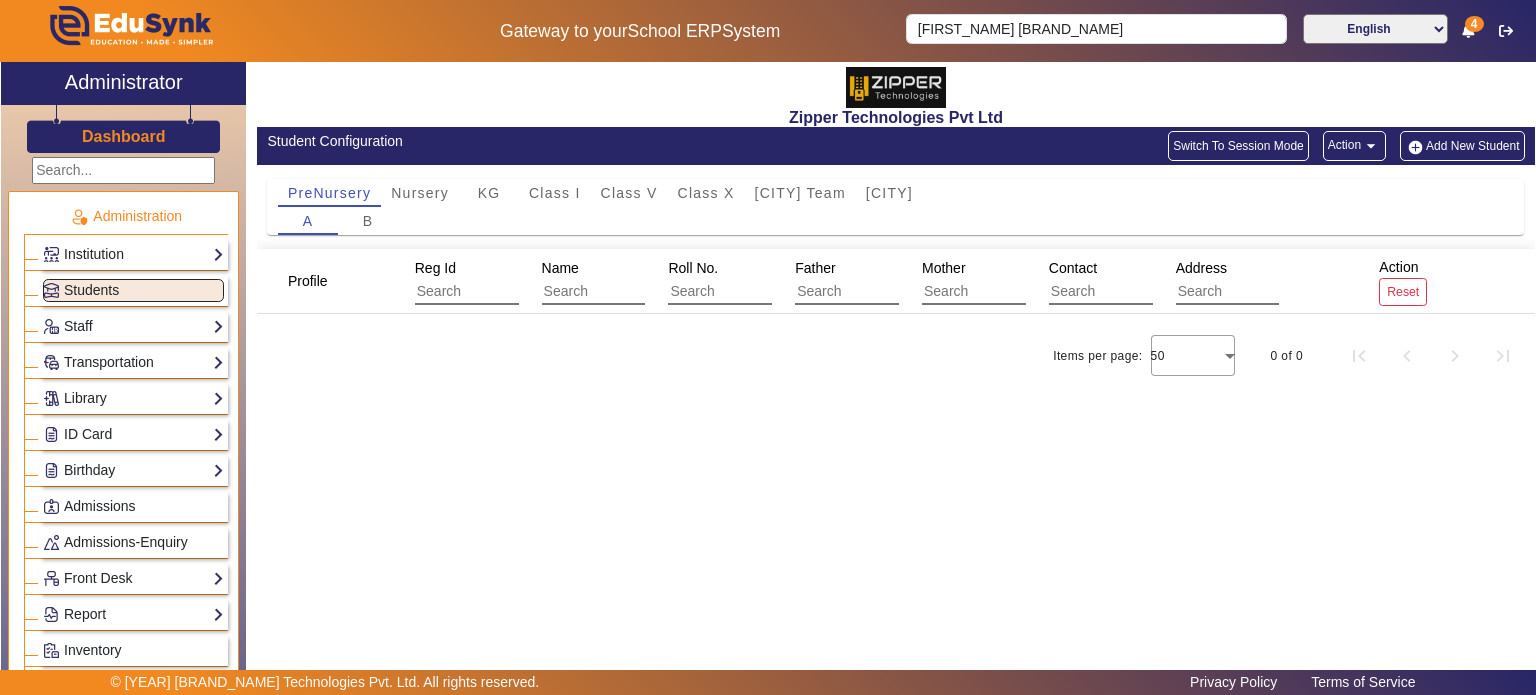 click 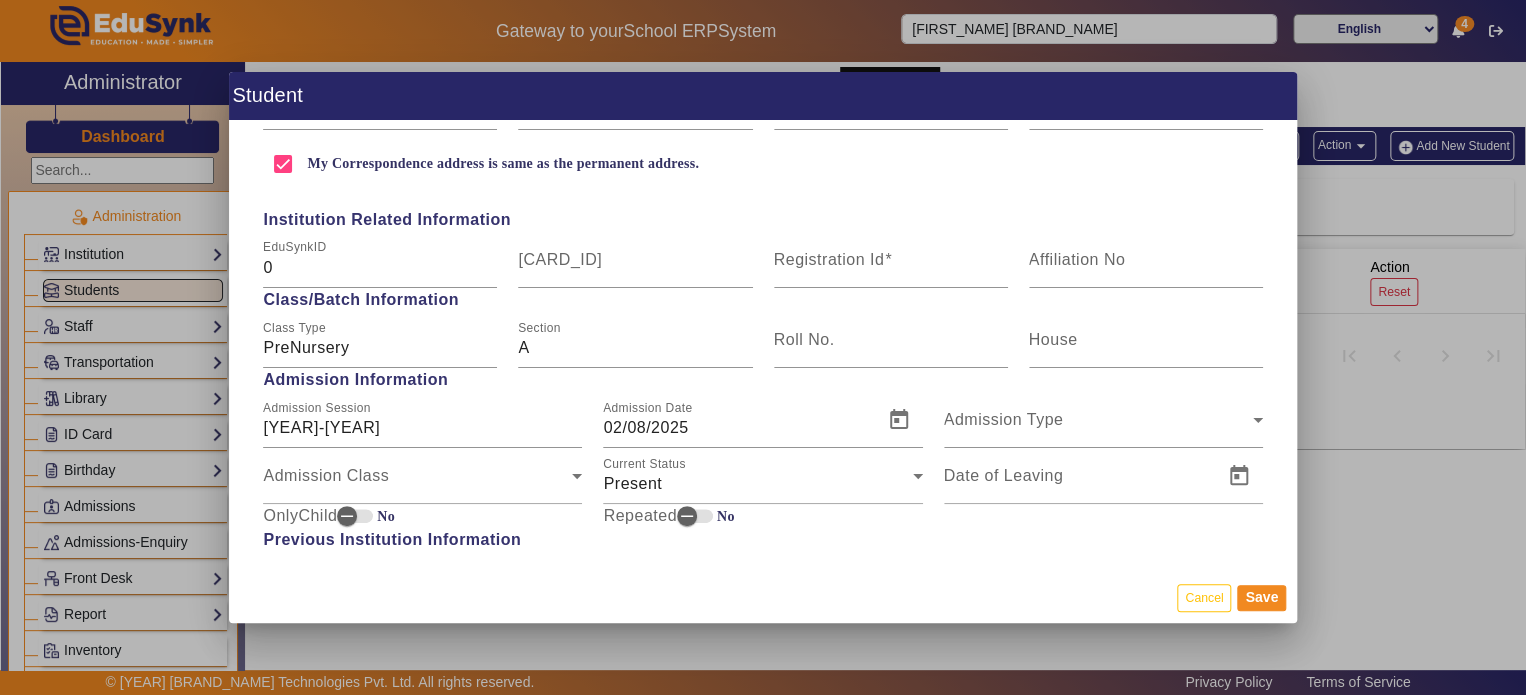 scroll, scrollTop: 711, scrollLeft: 0, axis: vertical 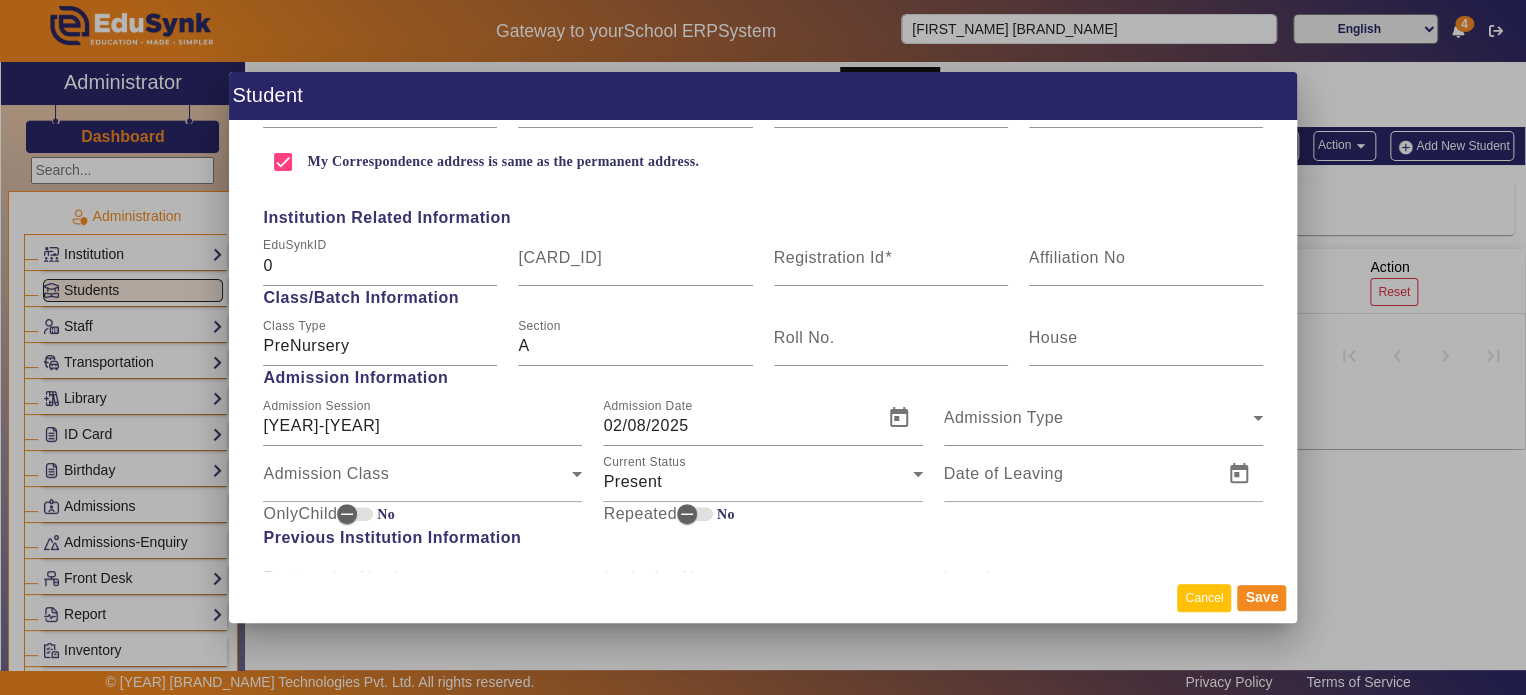 click on "Cancel" at bounding box center (1204, 597) 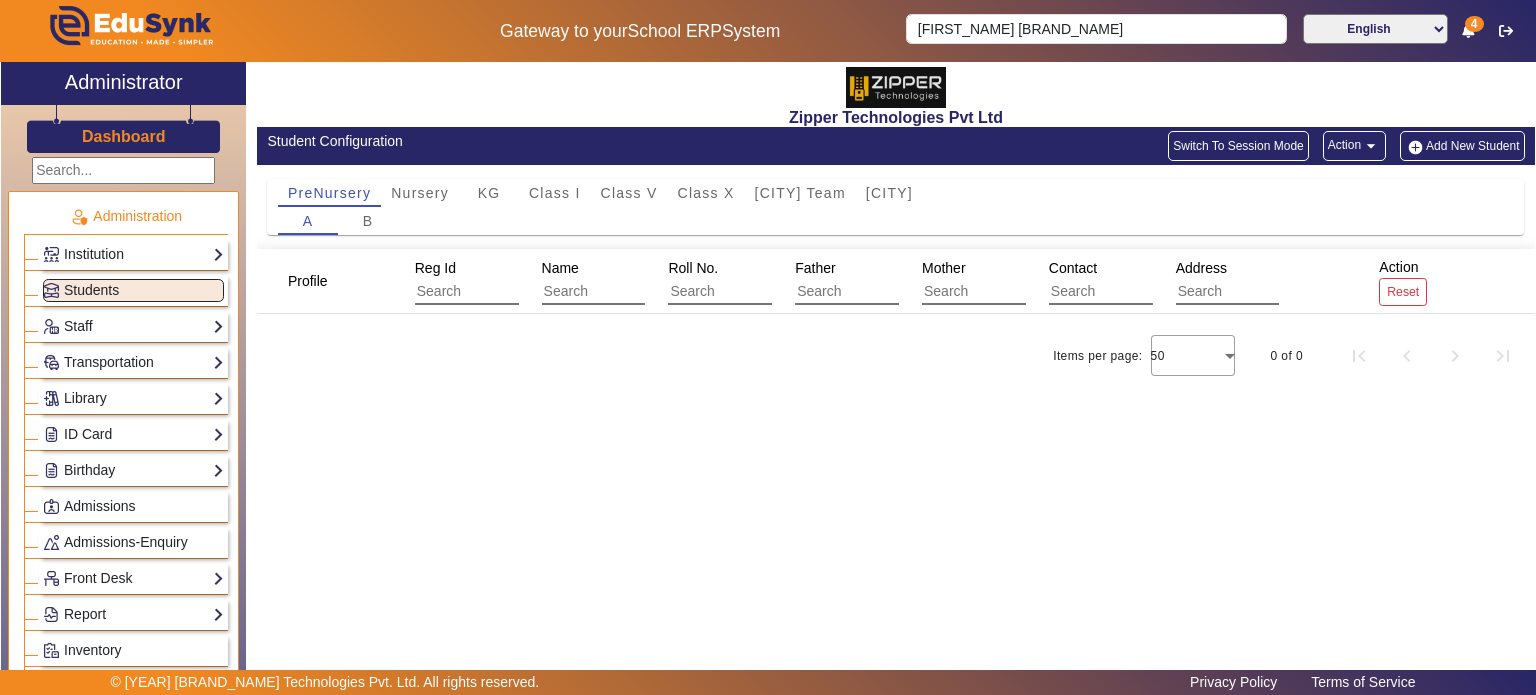 click on "Switch To Session Mode" 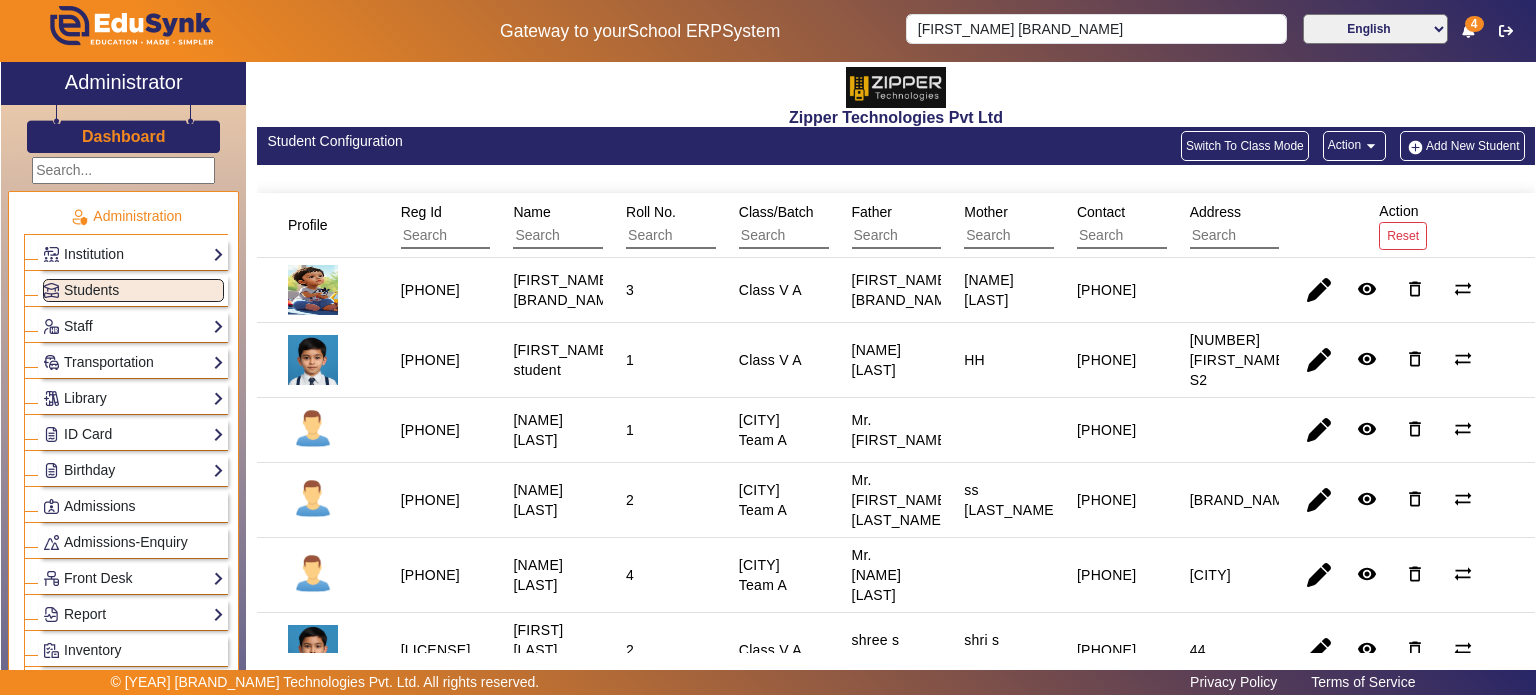 click on "Switch To Class Mode" 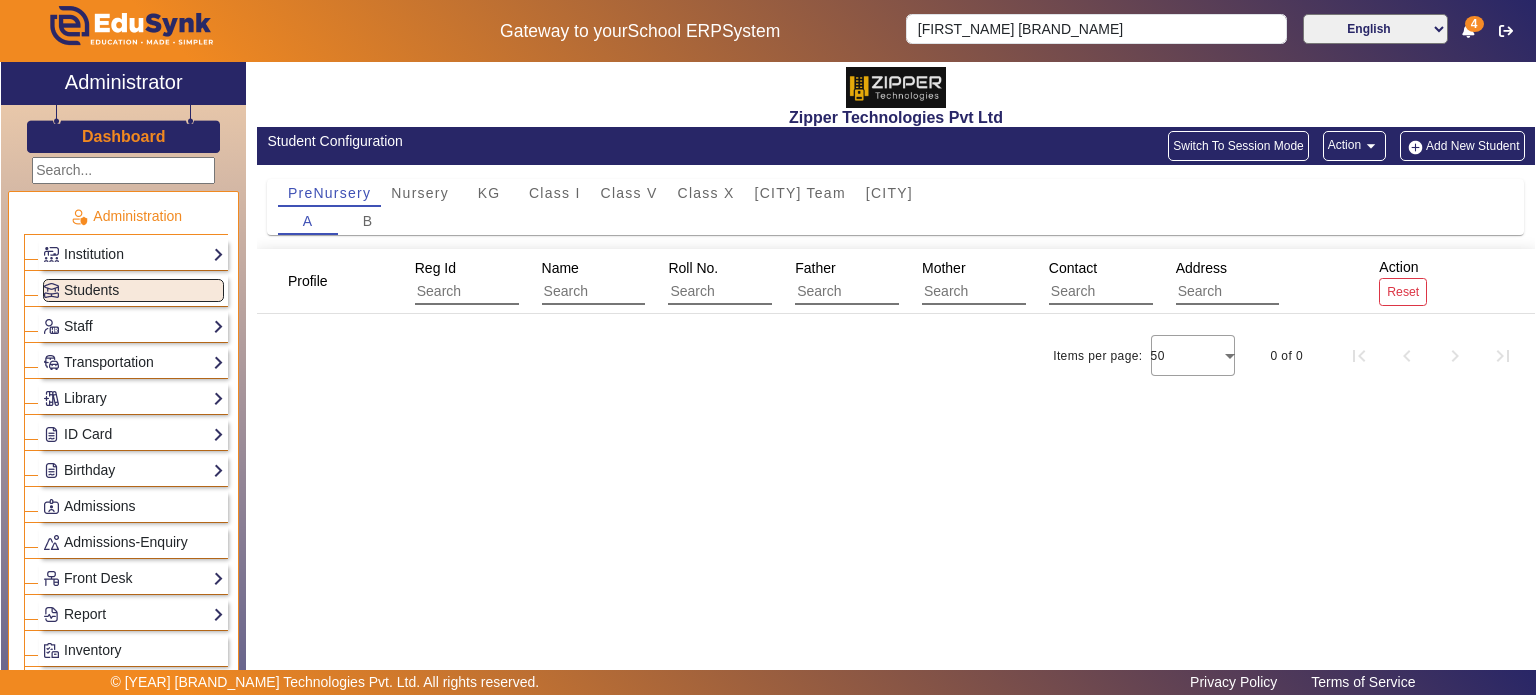click on "Add New Student" 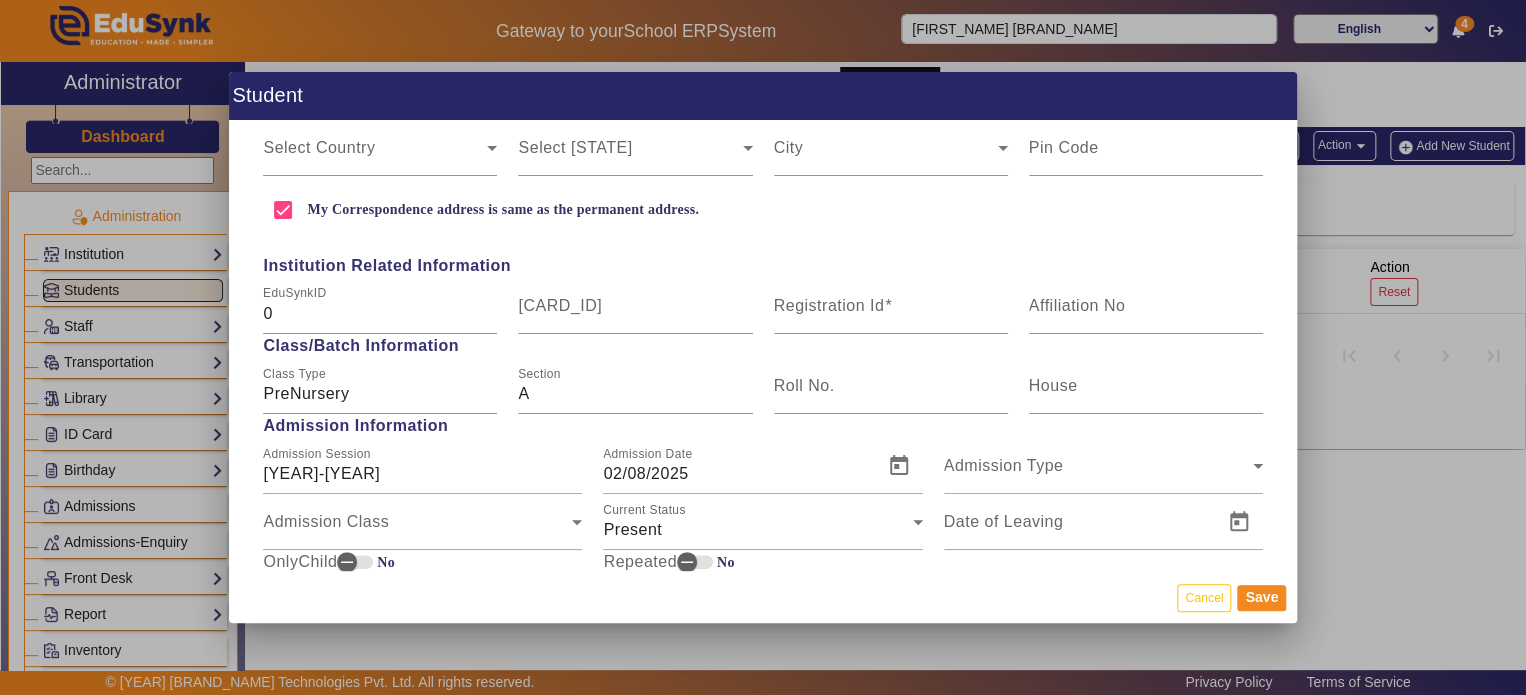 scroll, scrollTop: 663, scrollLeft: 0, axis: vertical 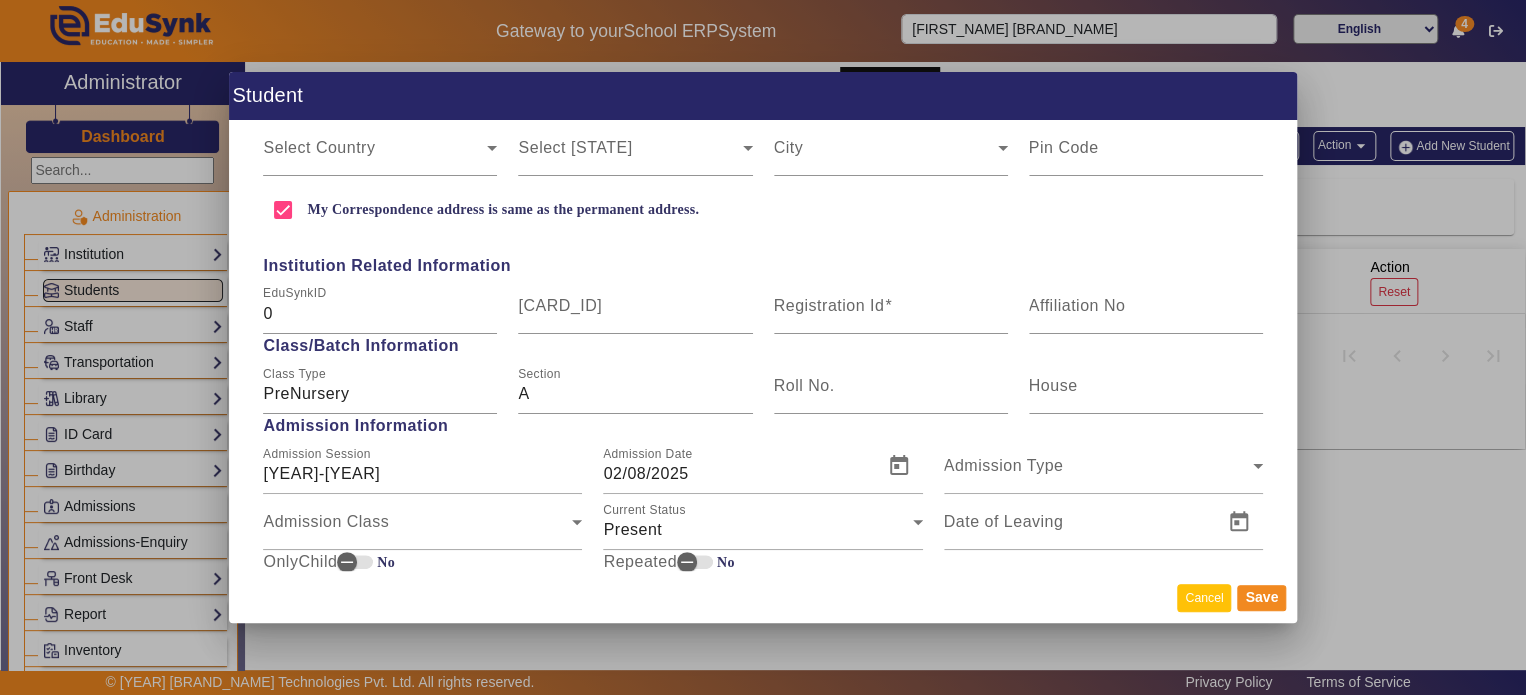 click on "Cancel" at bounding box center [1204, 597] 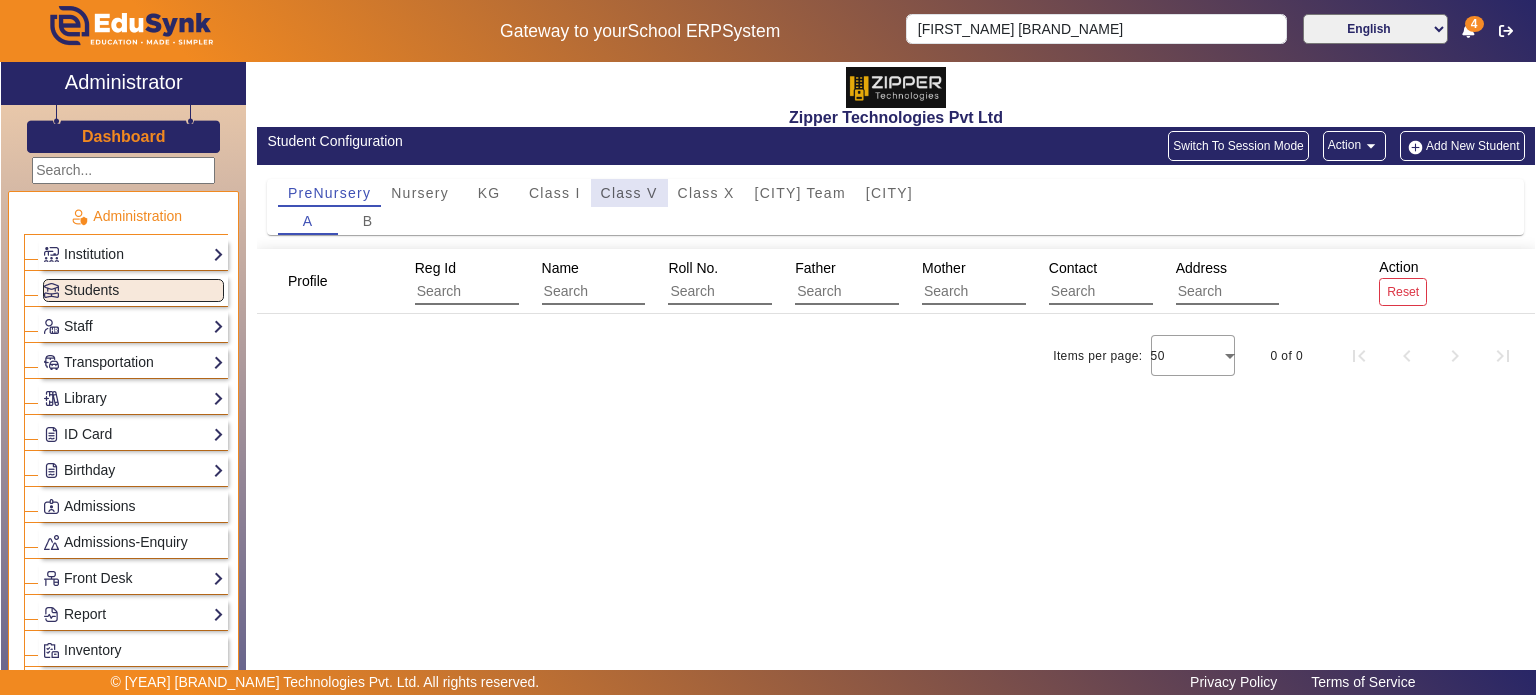 click on "Class V" at bounding box center [629, 193] 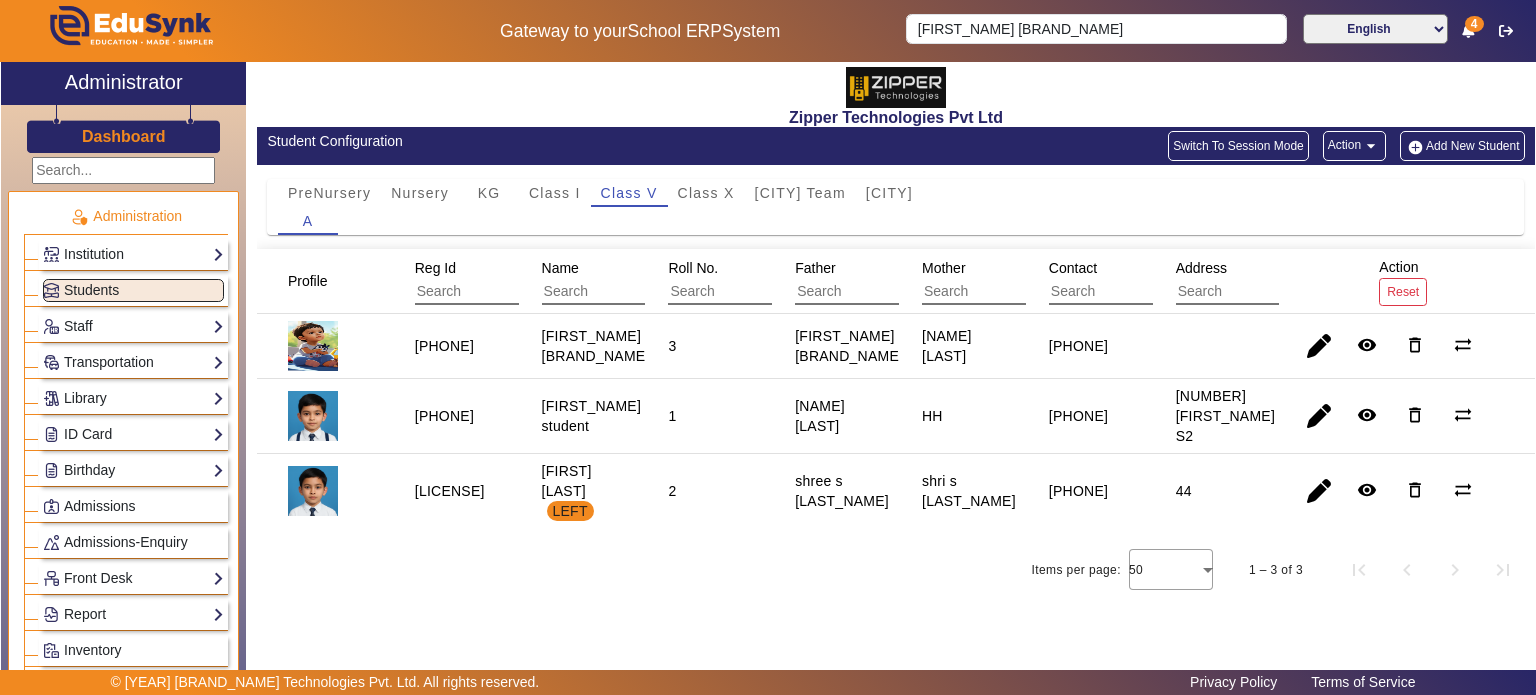 click 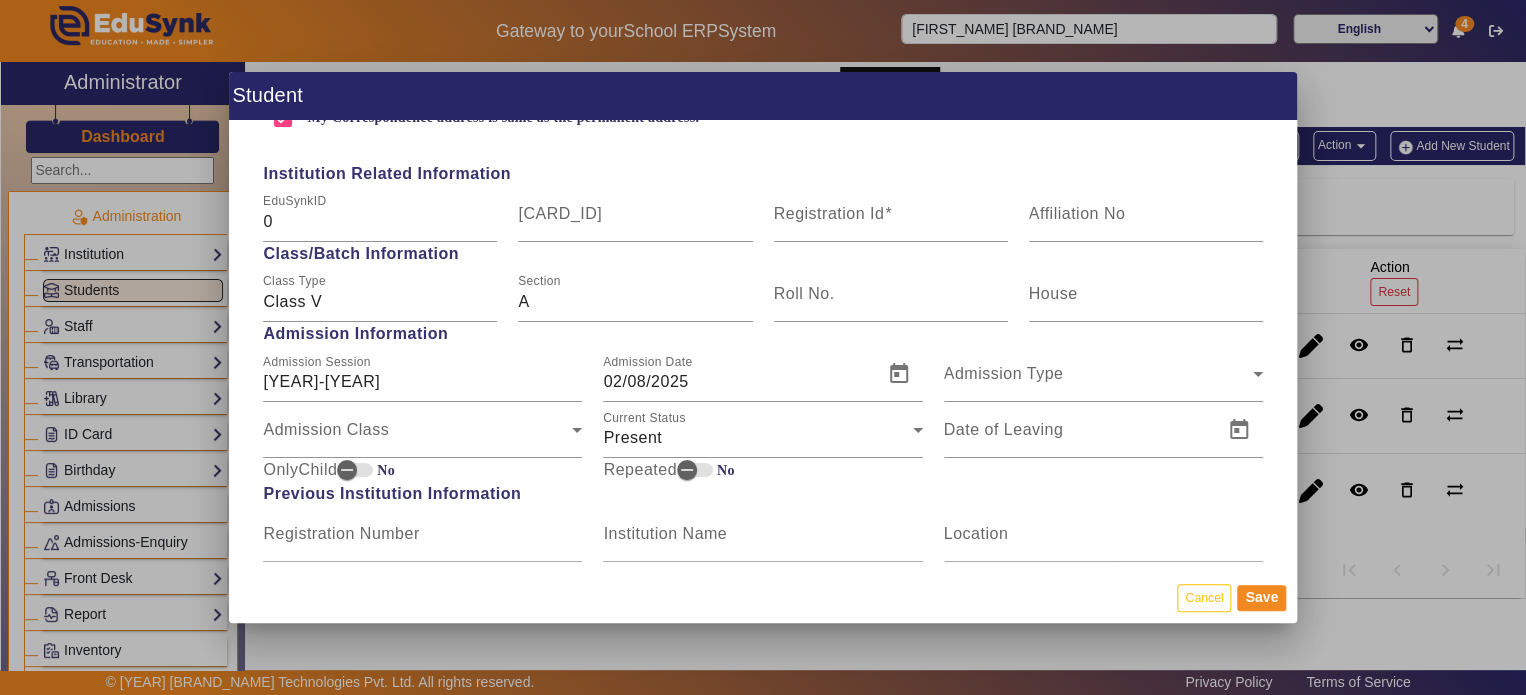 scroll, scrollTop: 756, scrollLeft: 0, axis: vertical 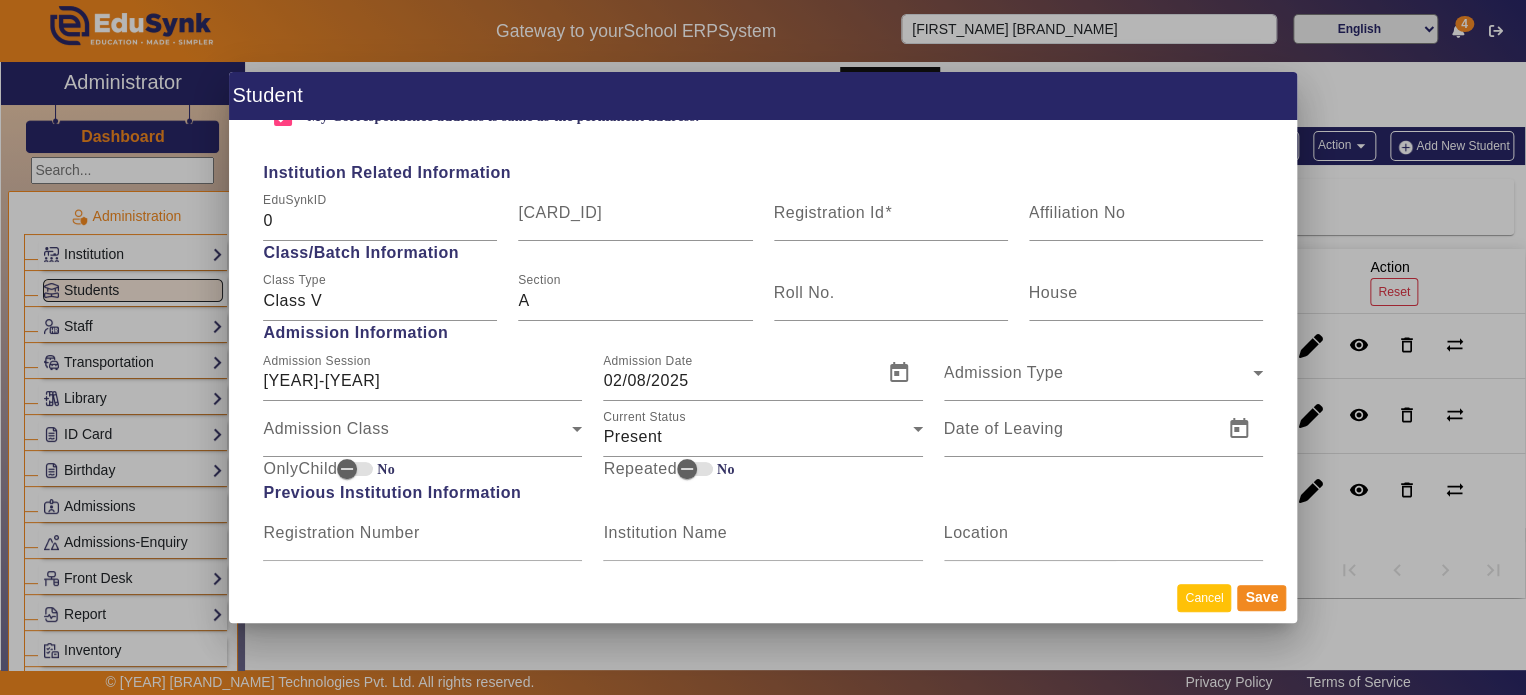 click on "Cancel" at bounding box center (1204, 597) 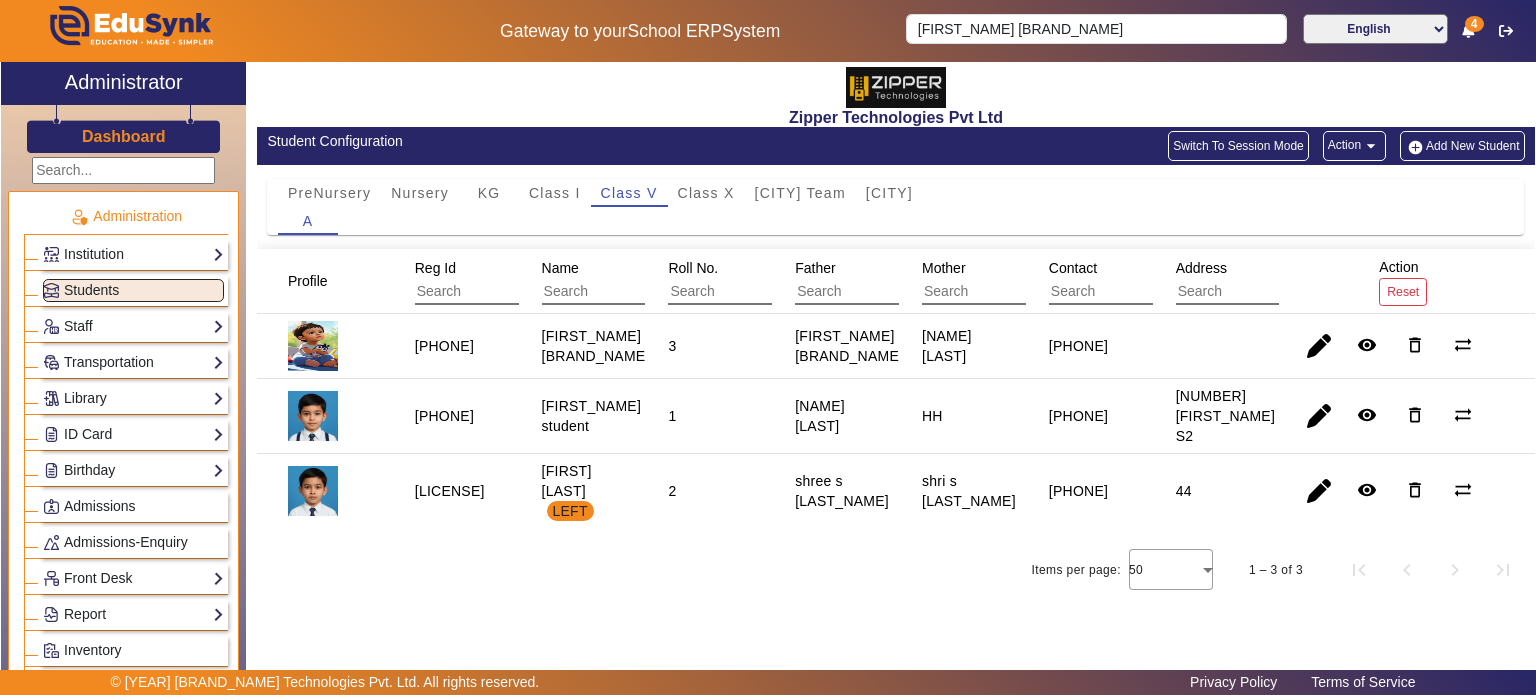 click on "Ayaan  Zipper English हिंदी (Hindi) ಕನ್ನಡ (Kannada) தமிழ் (Tamil) ଓଡିଆ (Odia) ਪੰਜਾਬੀ (Punjabi) मराठी (Marathi) മലയാളം (Malayalam) తెలుగు (Telugu) অসমীয়া (Assamese) ગુજરાતી (Gujarati) বাংলা (Bengali)  4" 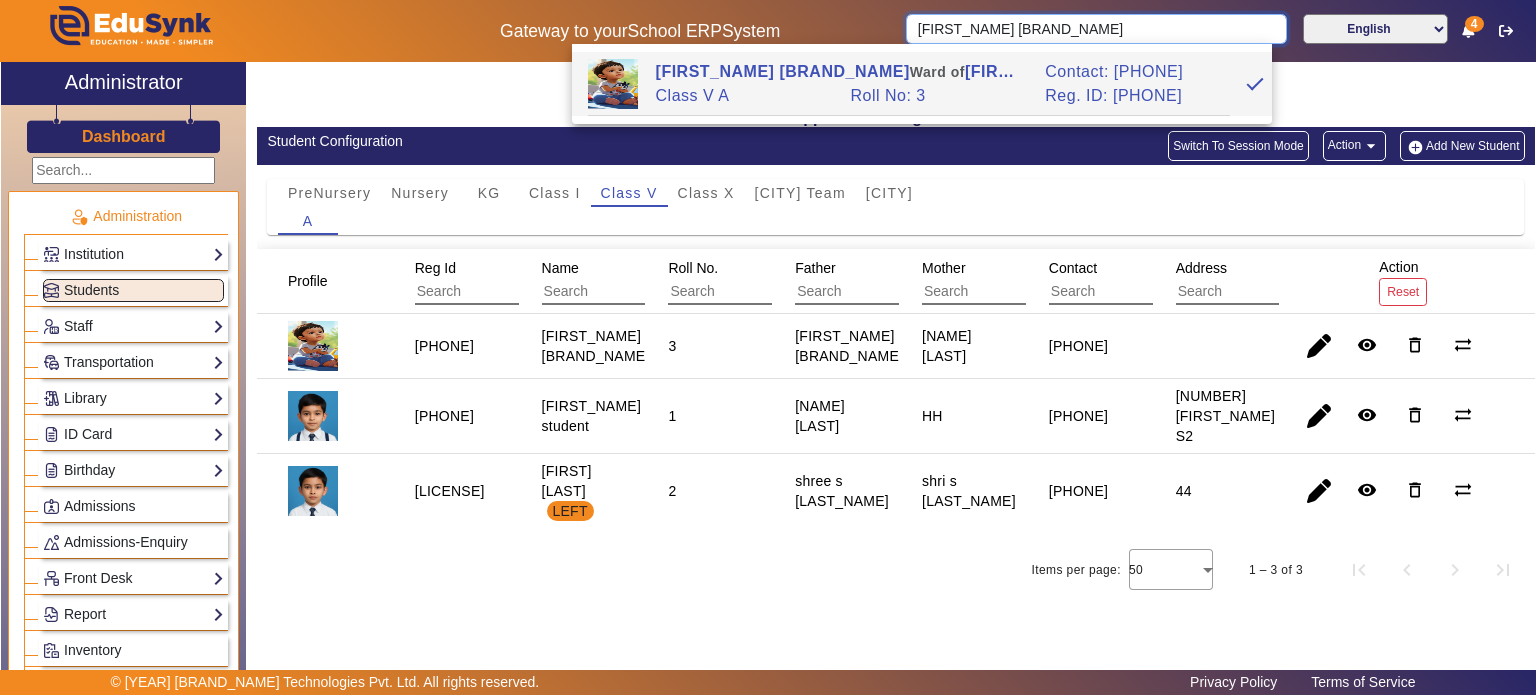 click on "[FIRST] [LAST]" at bounding box center [1096, 29] 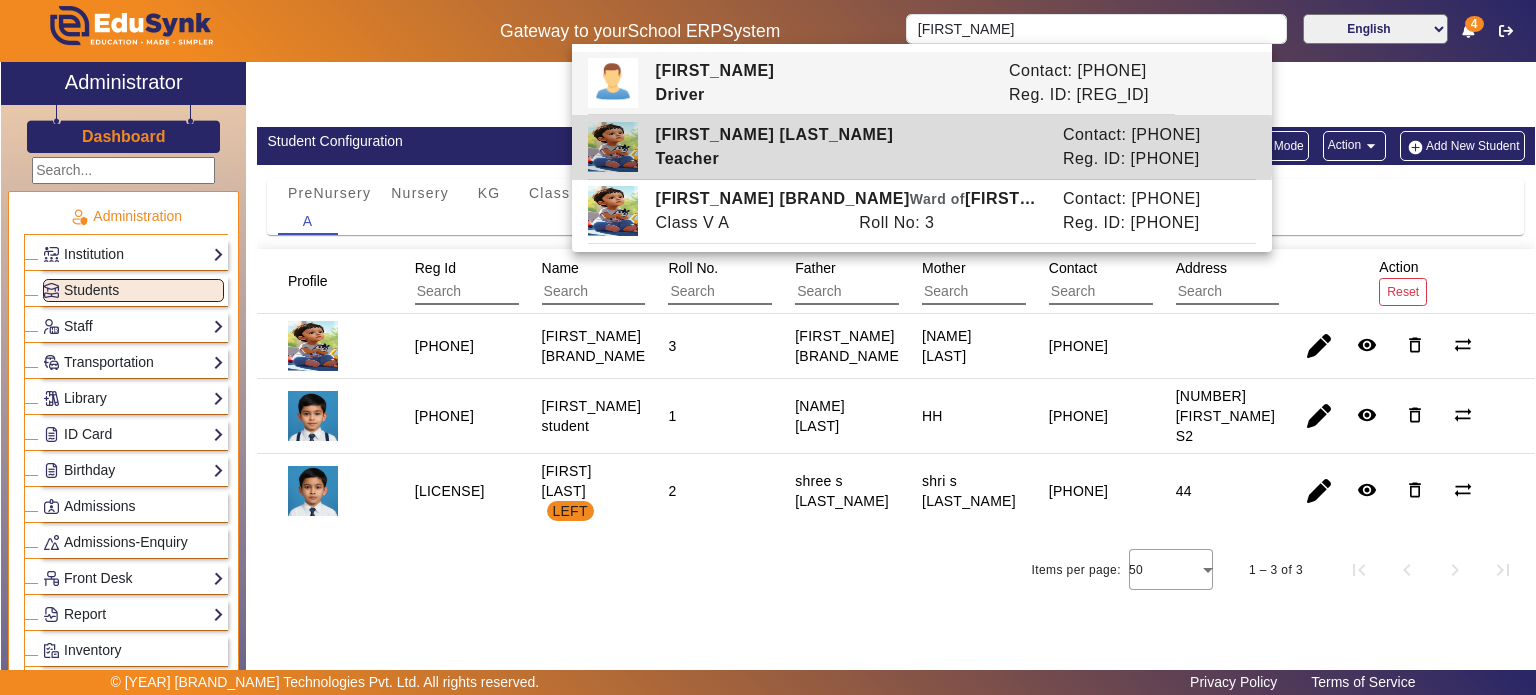 click on "suryakant Bansal" at bounding box center [848, 135] 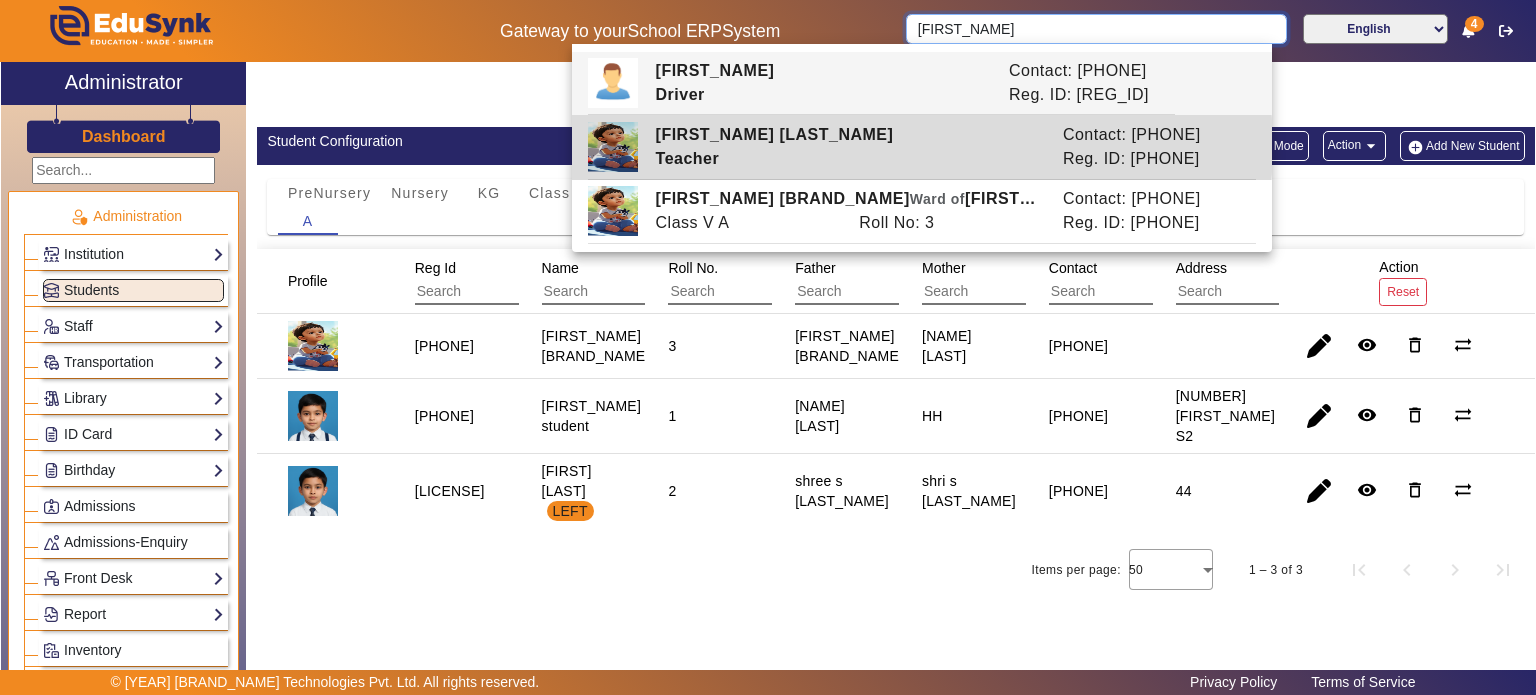 type on "suryakant Bansal" 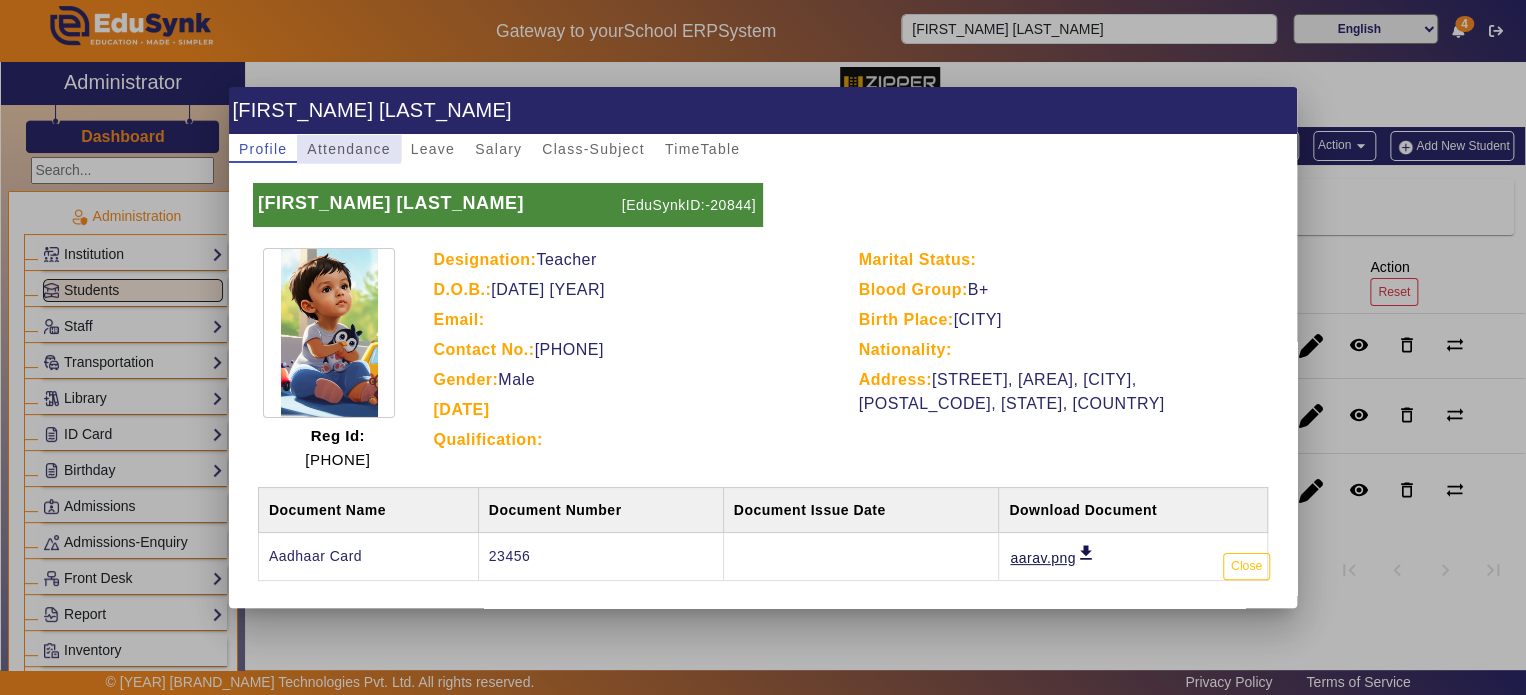 click on "Attendance" at bounding box center (348, 149) 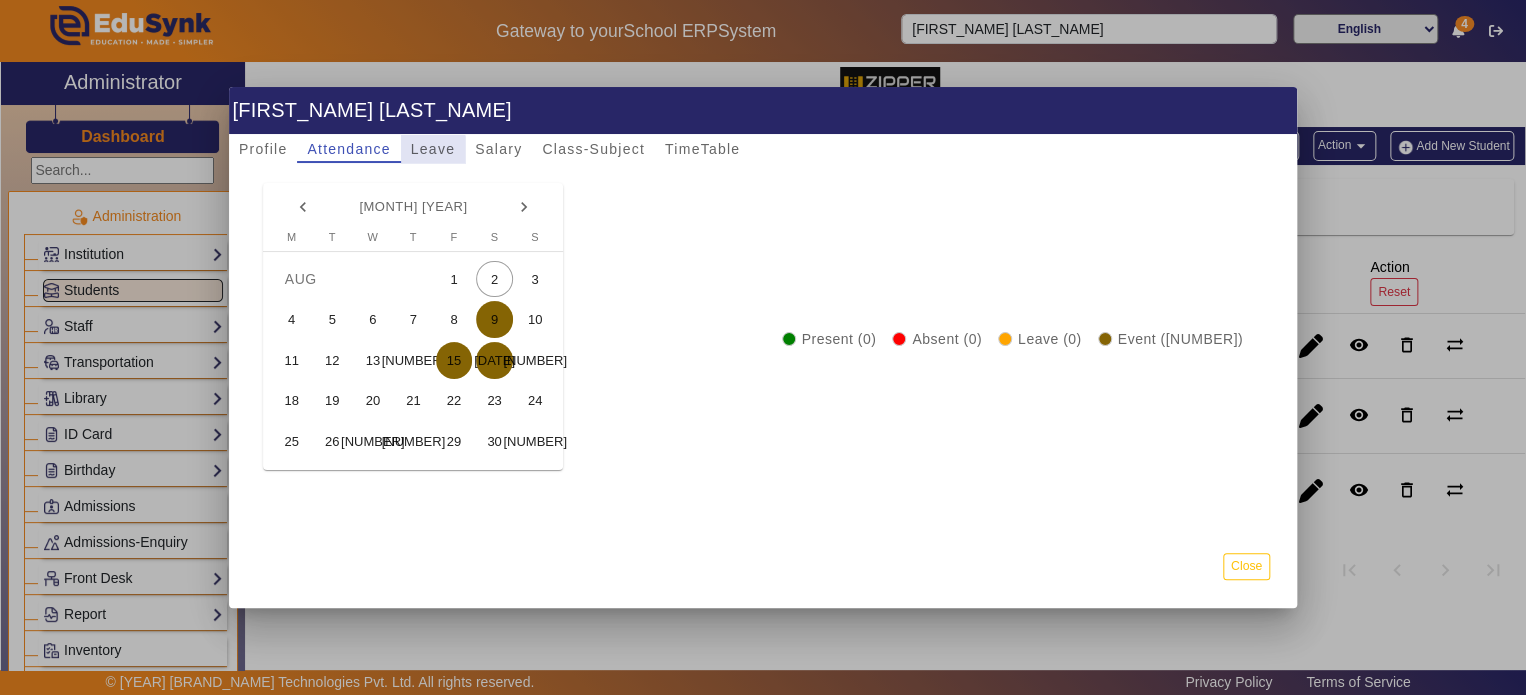 click on "Leave" at bounding box center [433, 149] 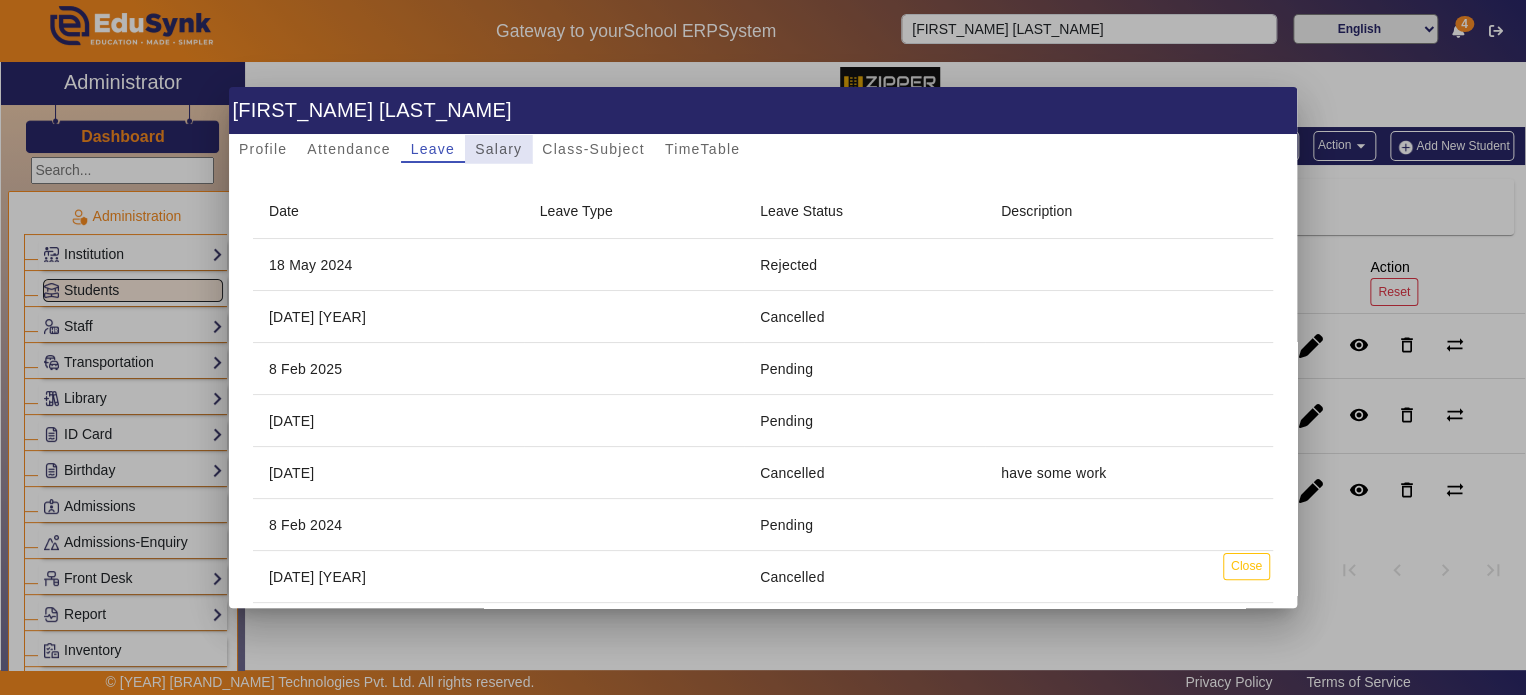 click on "Salary" at bounding box center (498, 149) 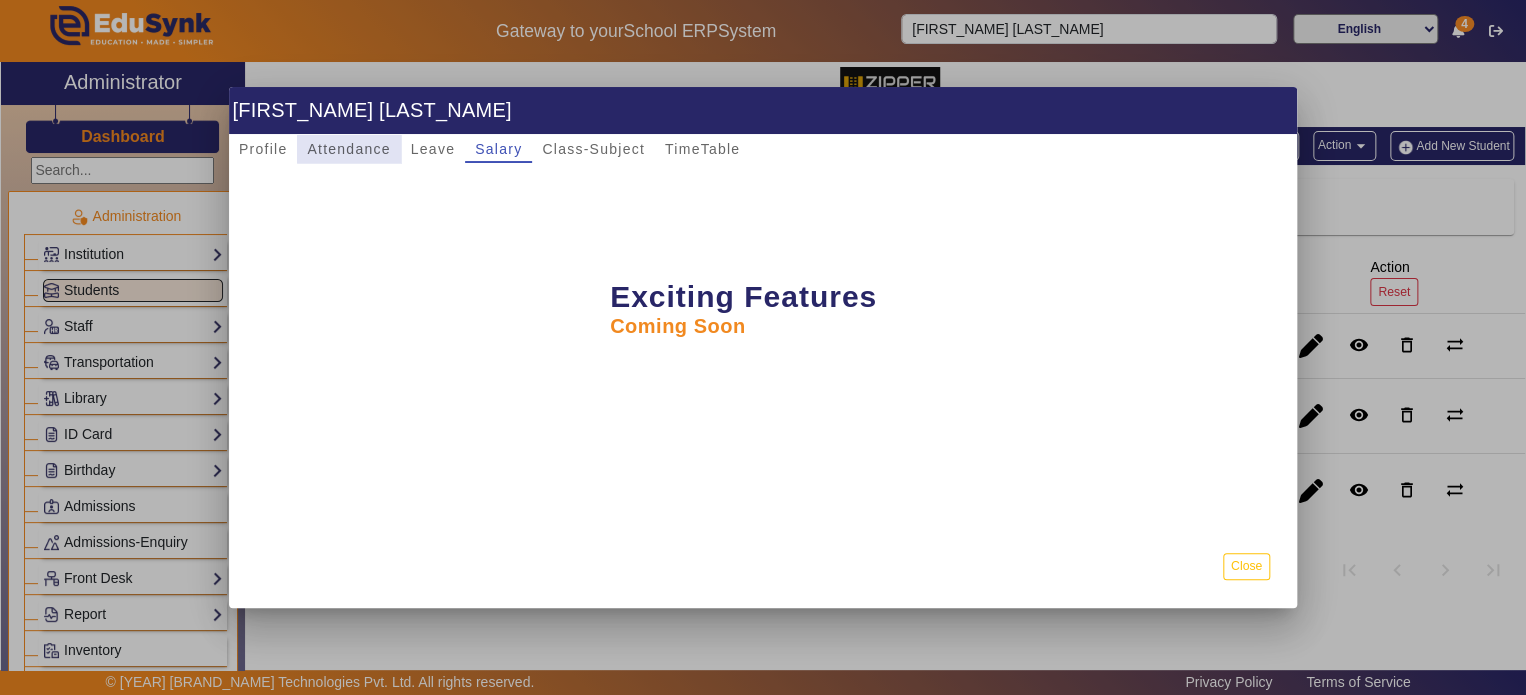 click on "Attendance" at bounding box center (348, 149) 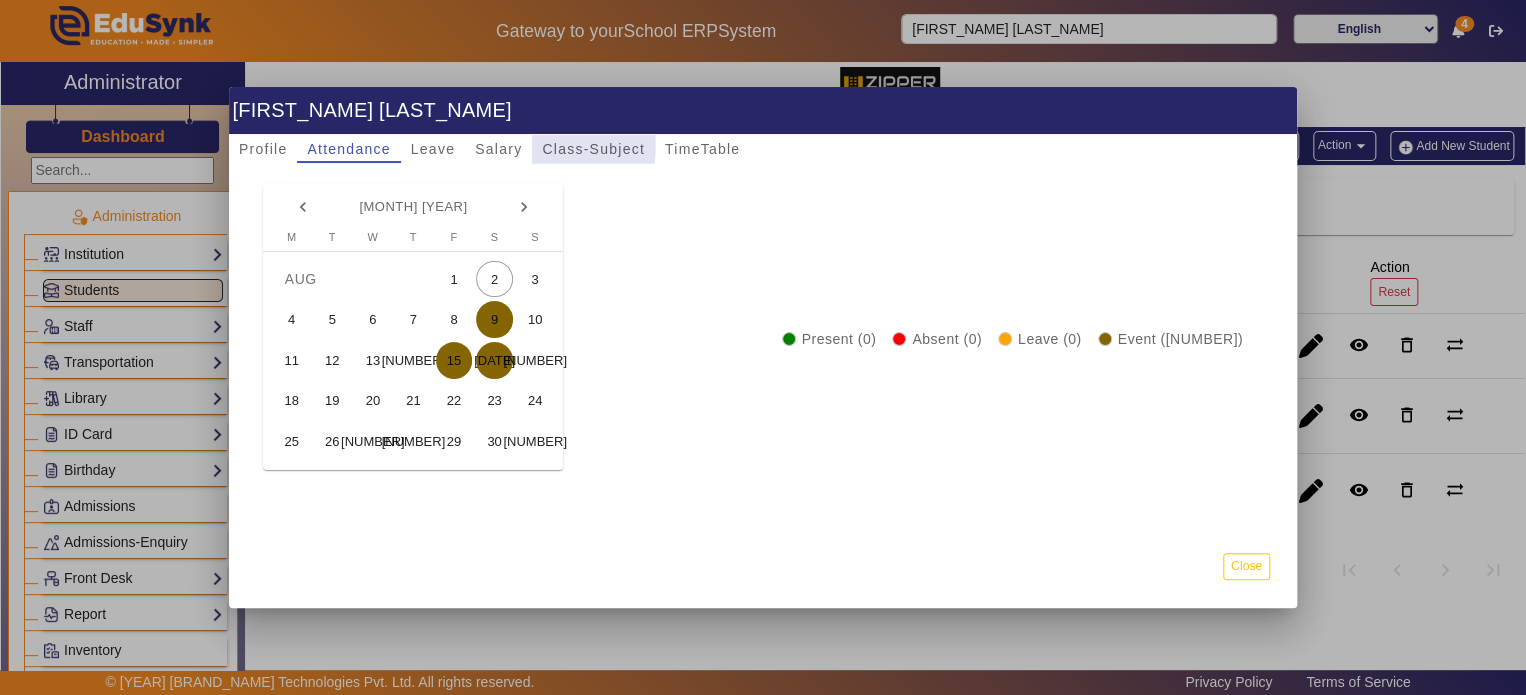 click on "Class-Subject" at bounding box center (593, 149) 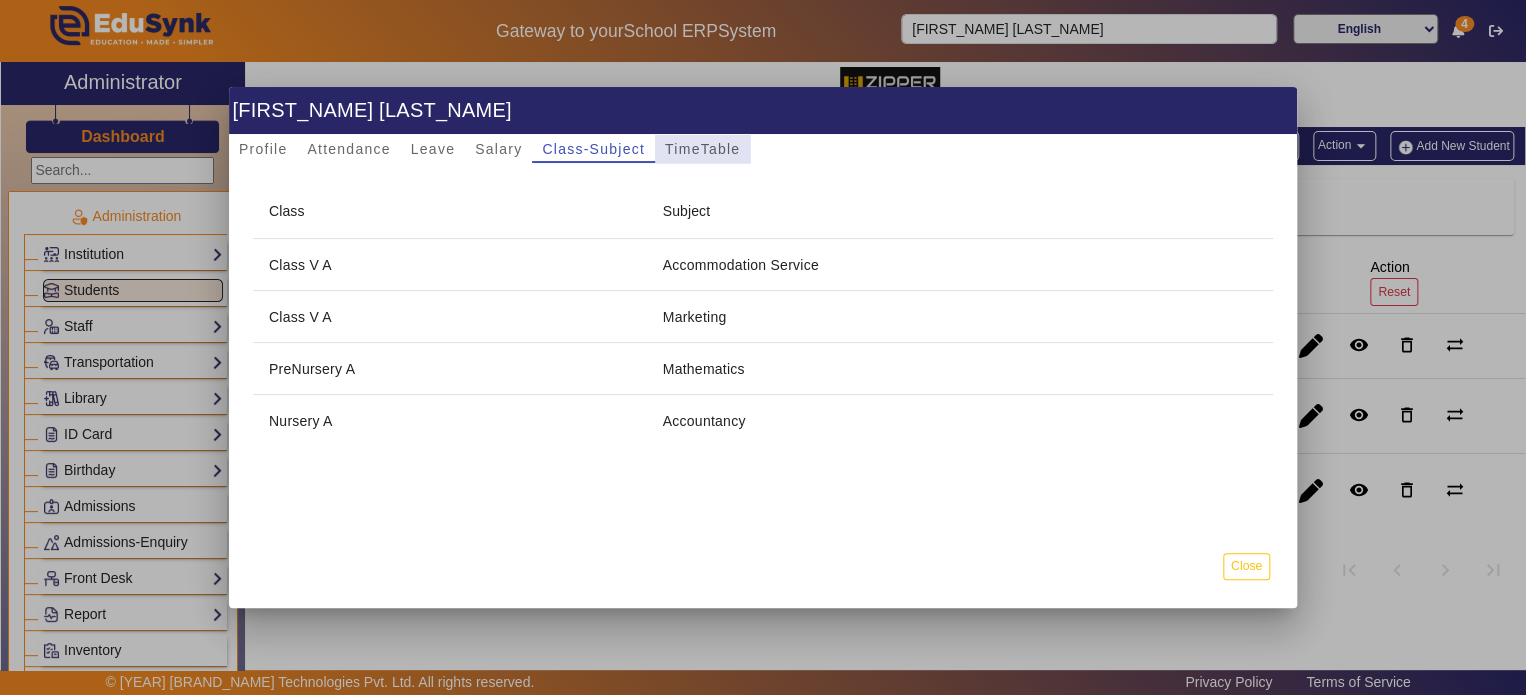 click on "TimeTable" at bounding box center [702, 149] 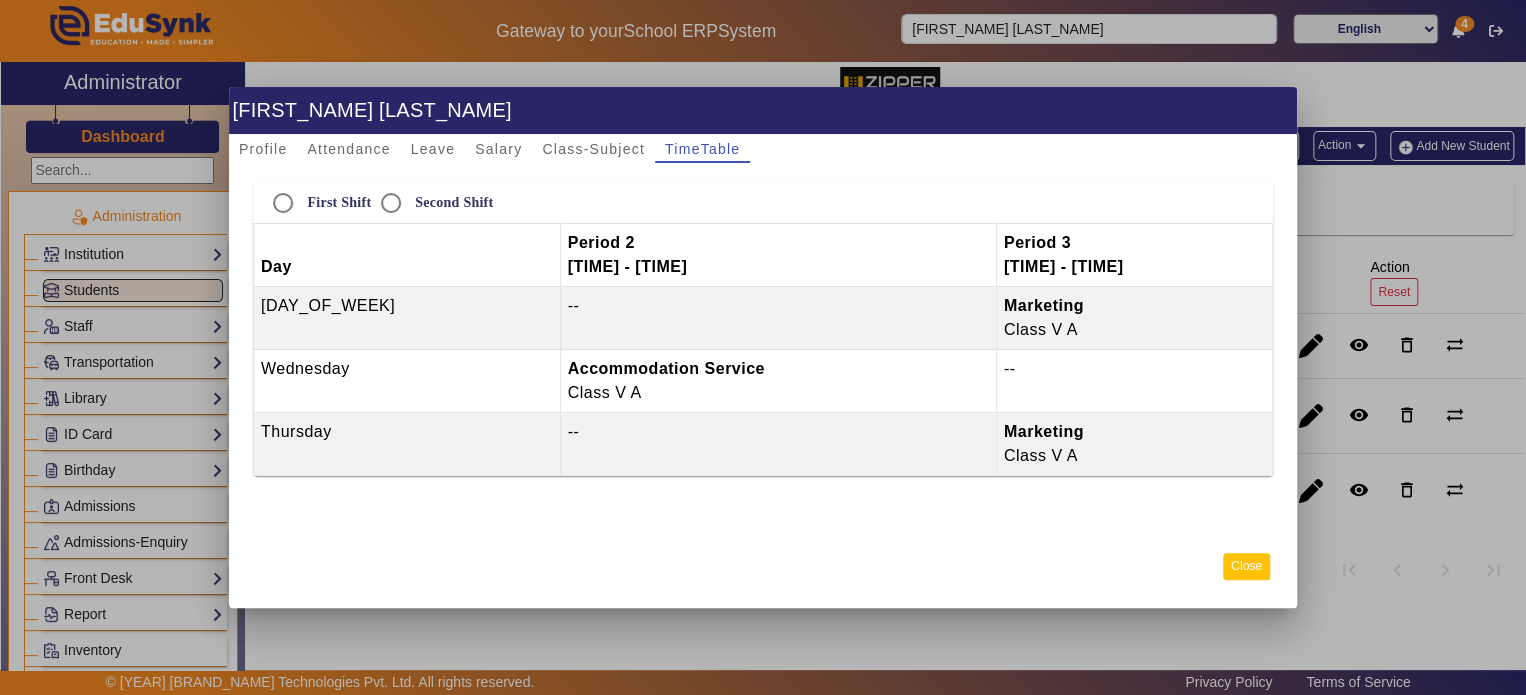click on "Close" at bounding box center (1246, 566) 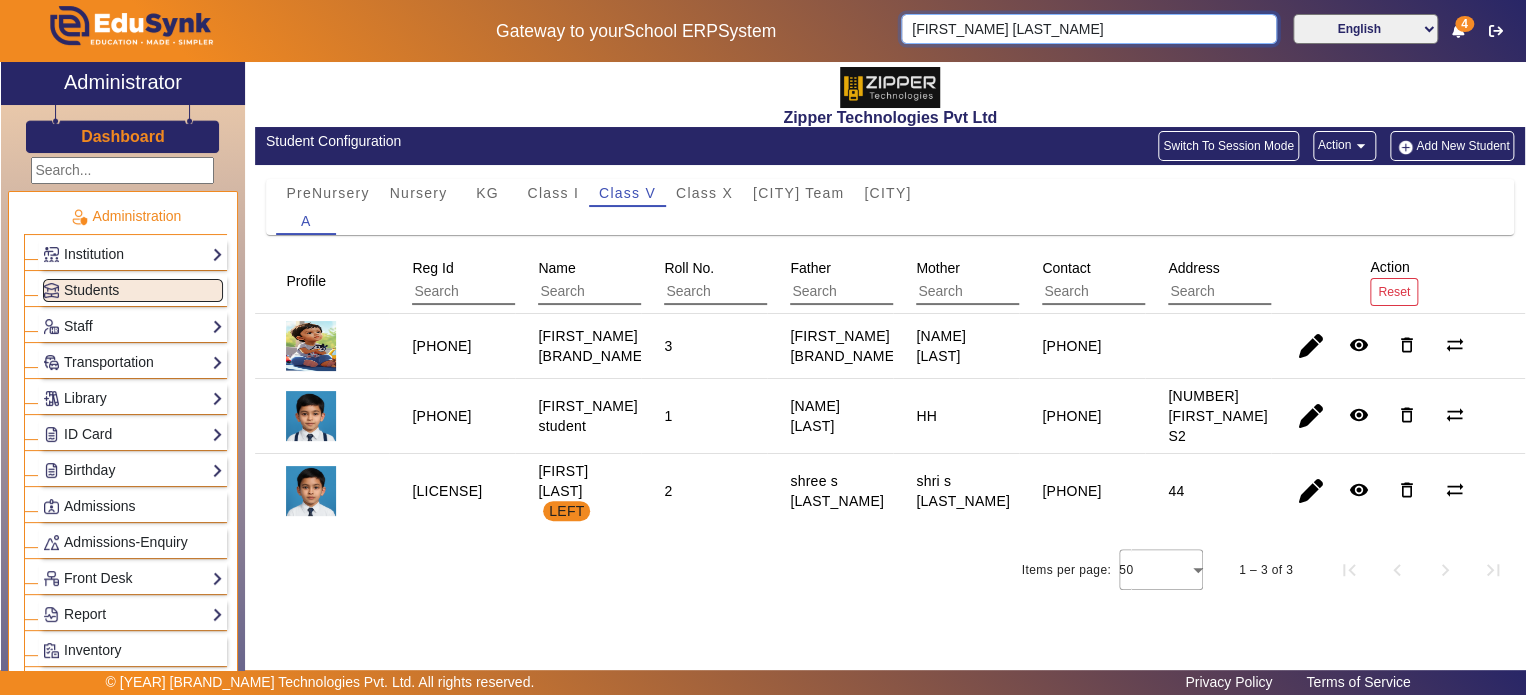 type 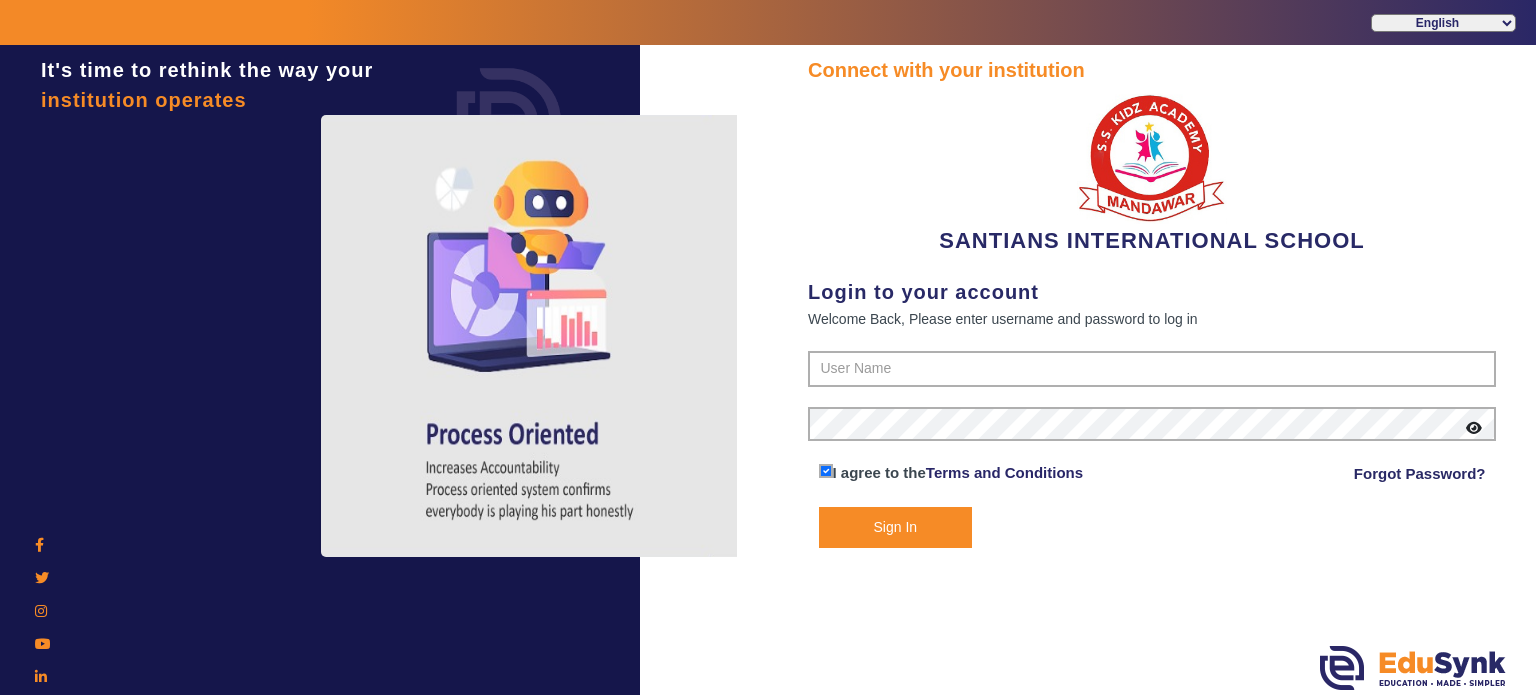 scroll, scrollTop: 0, scrollLeft: 0, axis: both 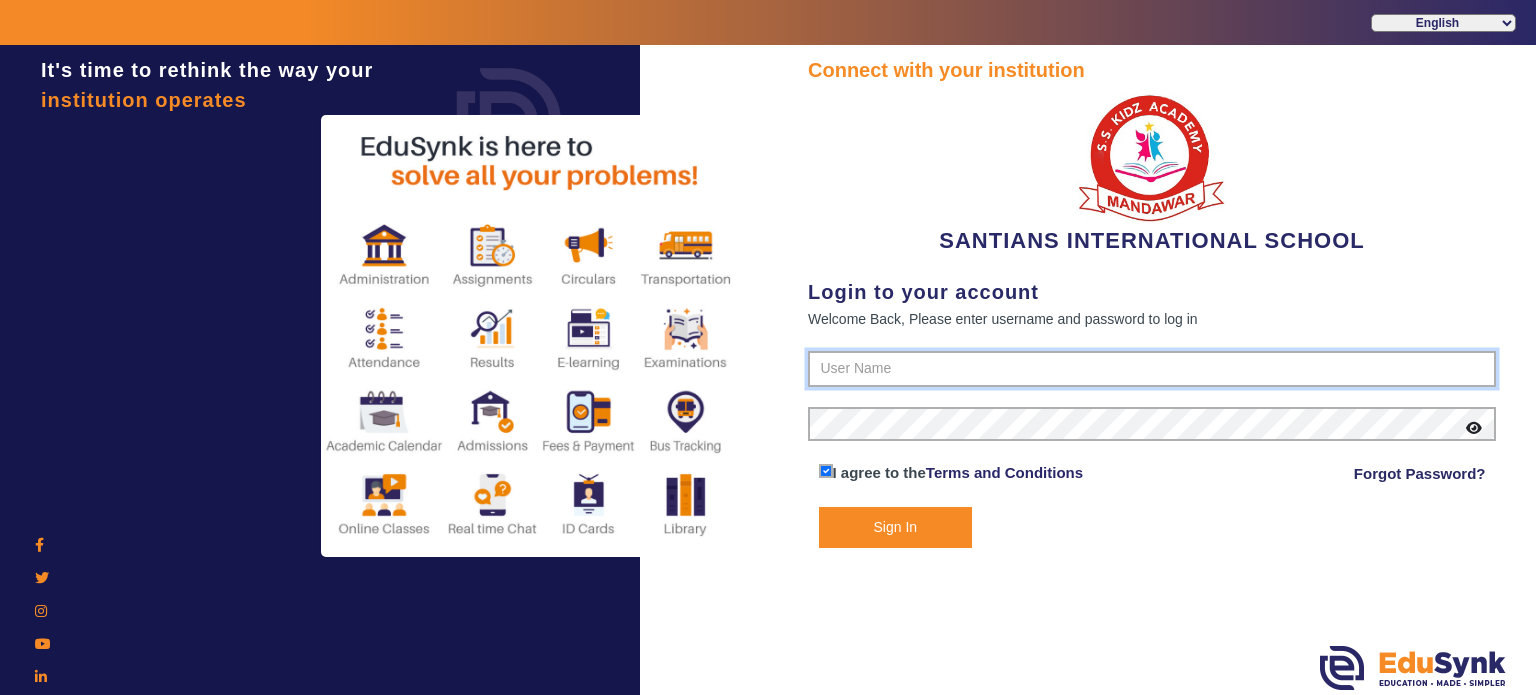 click at bounding box center [1152, 369] 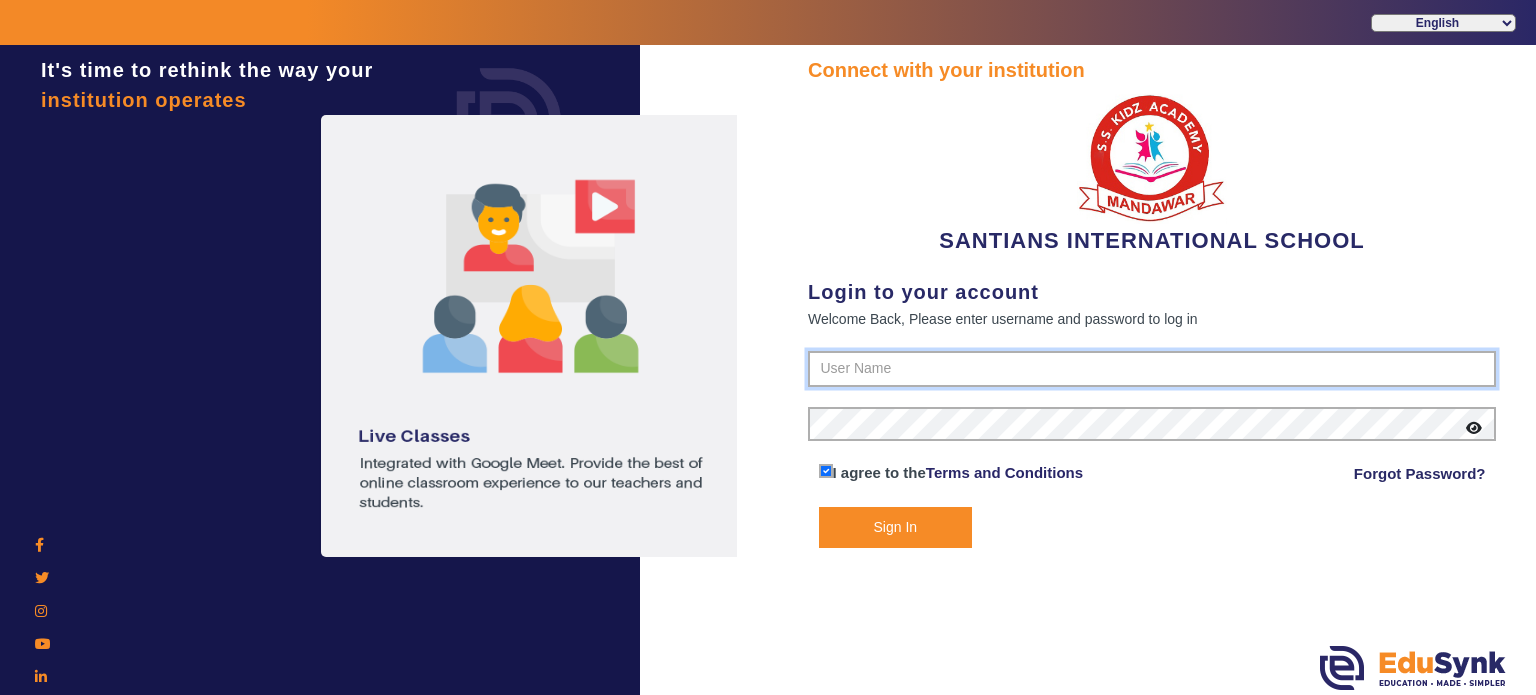 type on "[PHONE]" 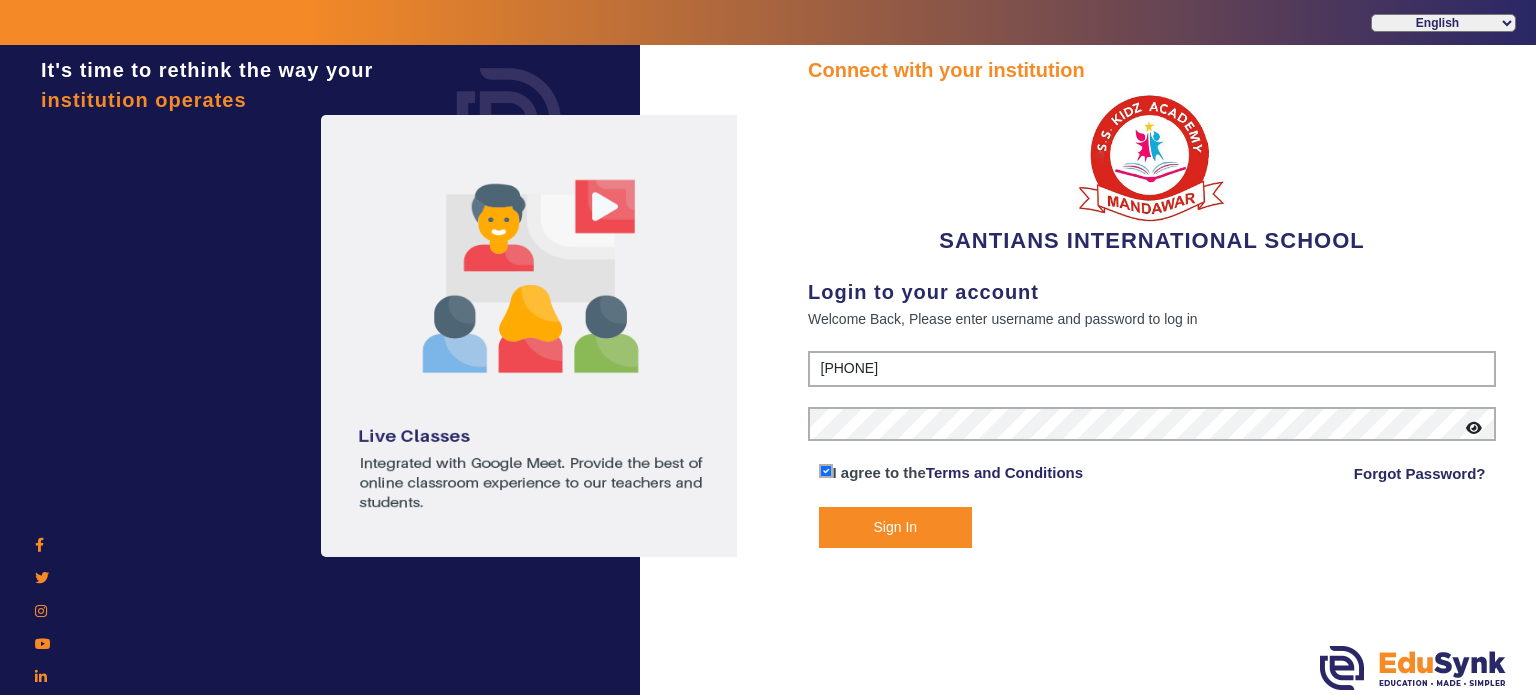 click on "Sign In" 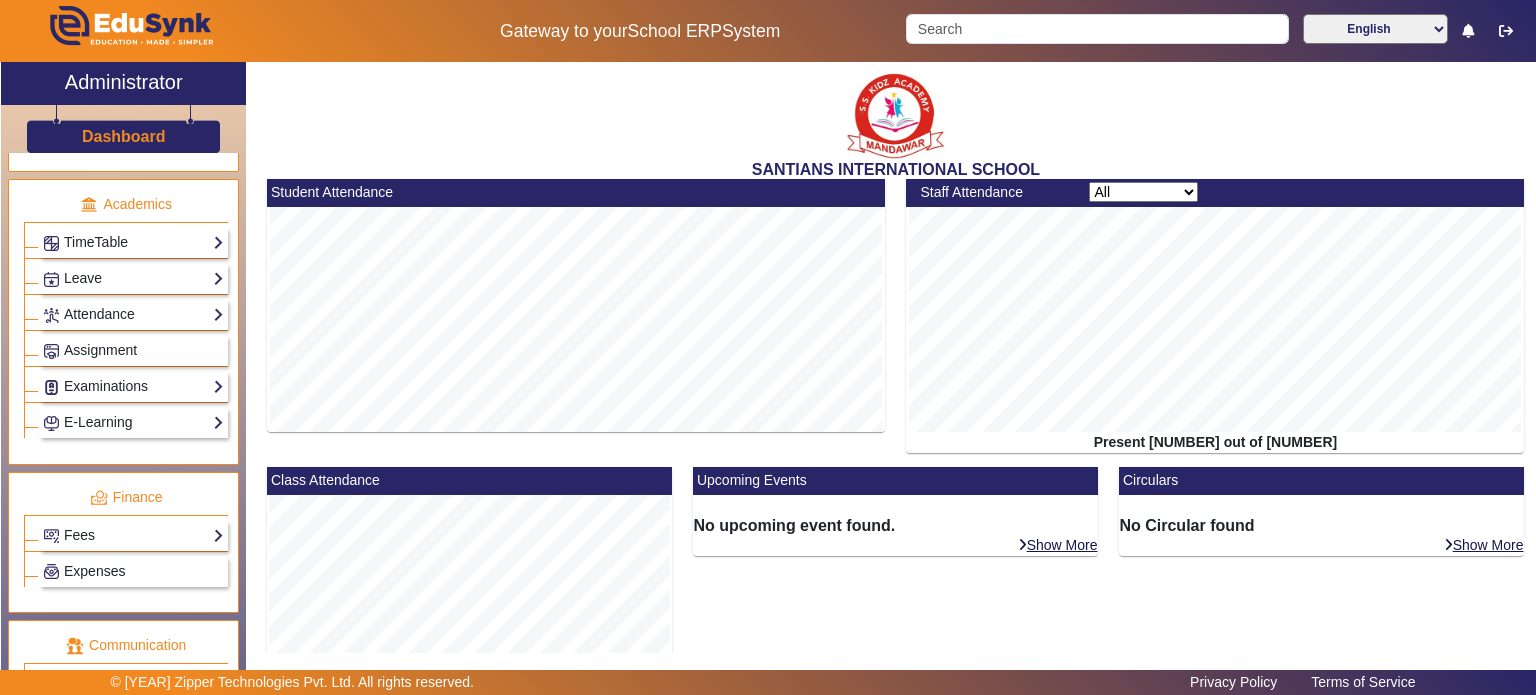 scroll, scrollTop: 774, scrollLeft: 0, axis: vertical 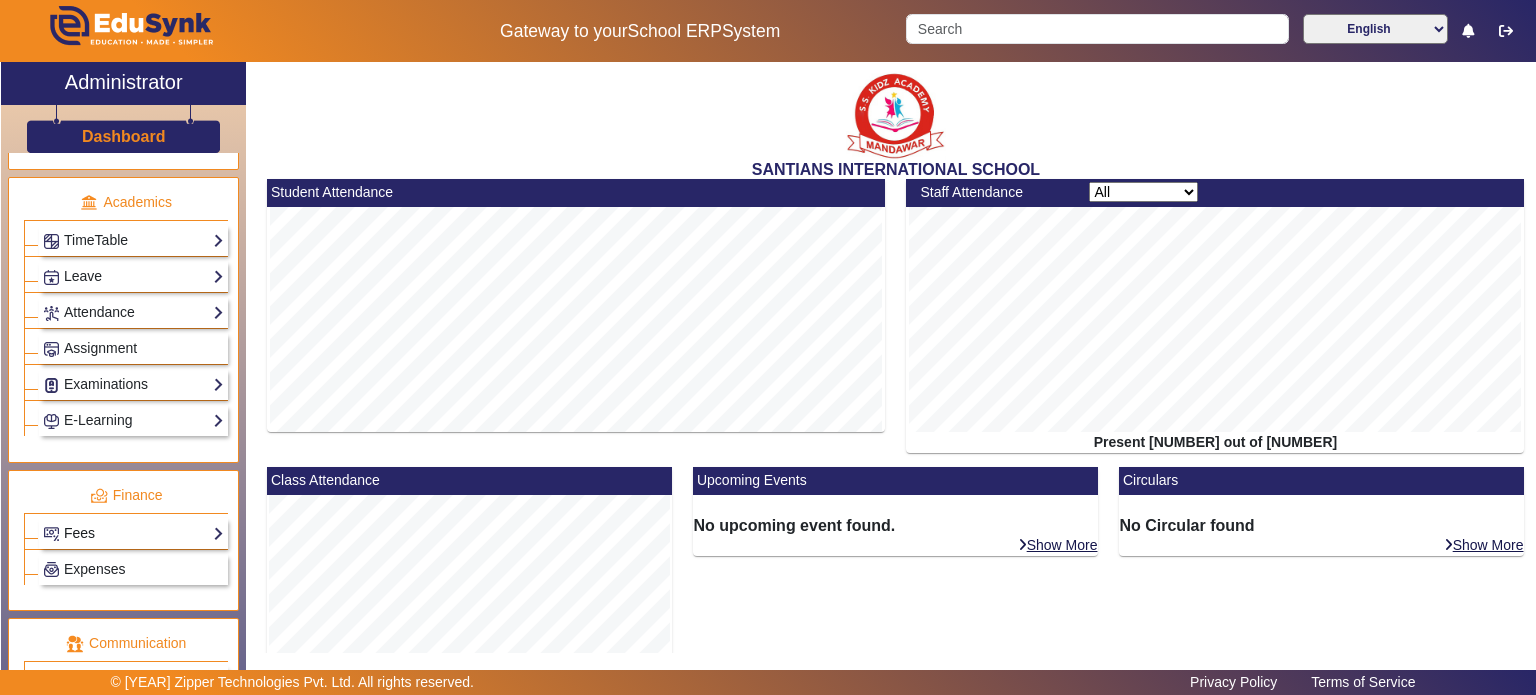 click on "Fees" 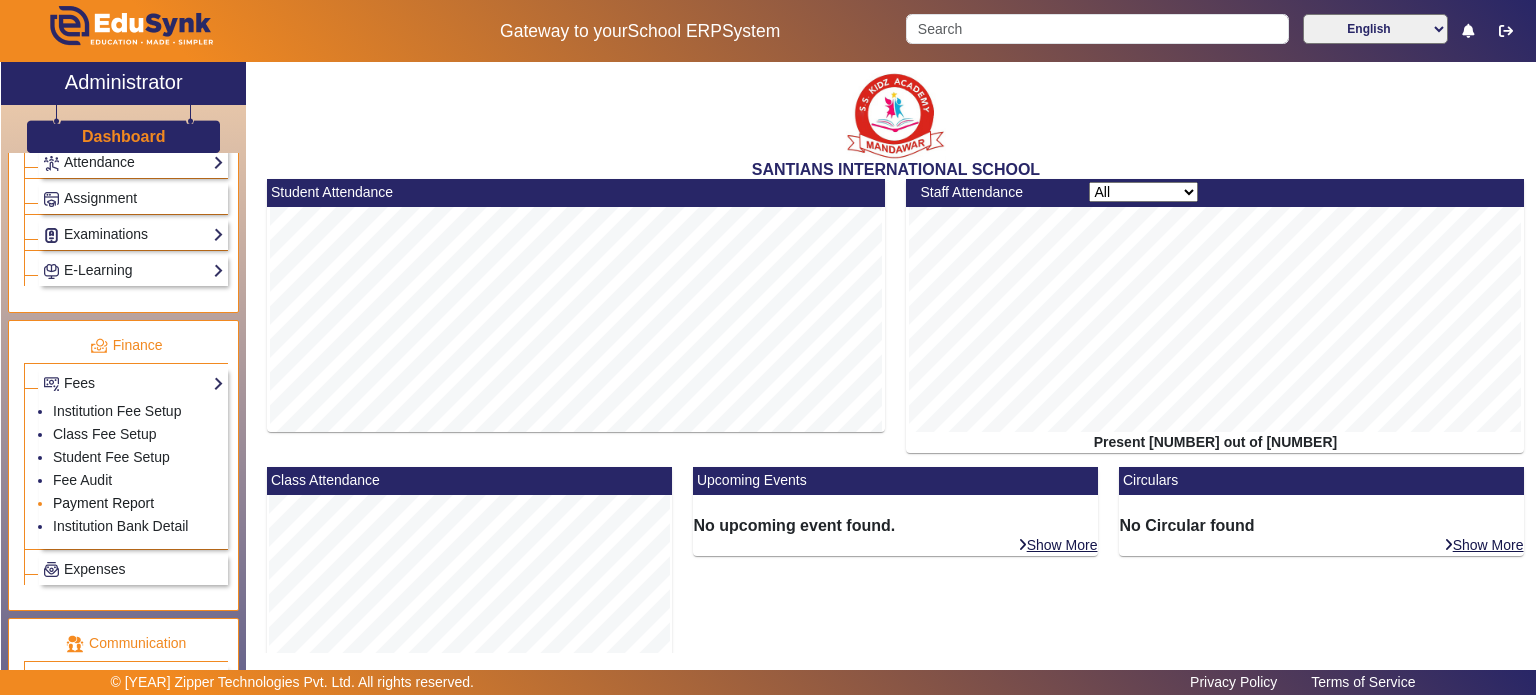 scroll, scrollTop: 926, scrollLeft: 0, axis: vertical 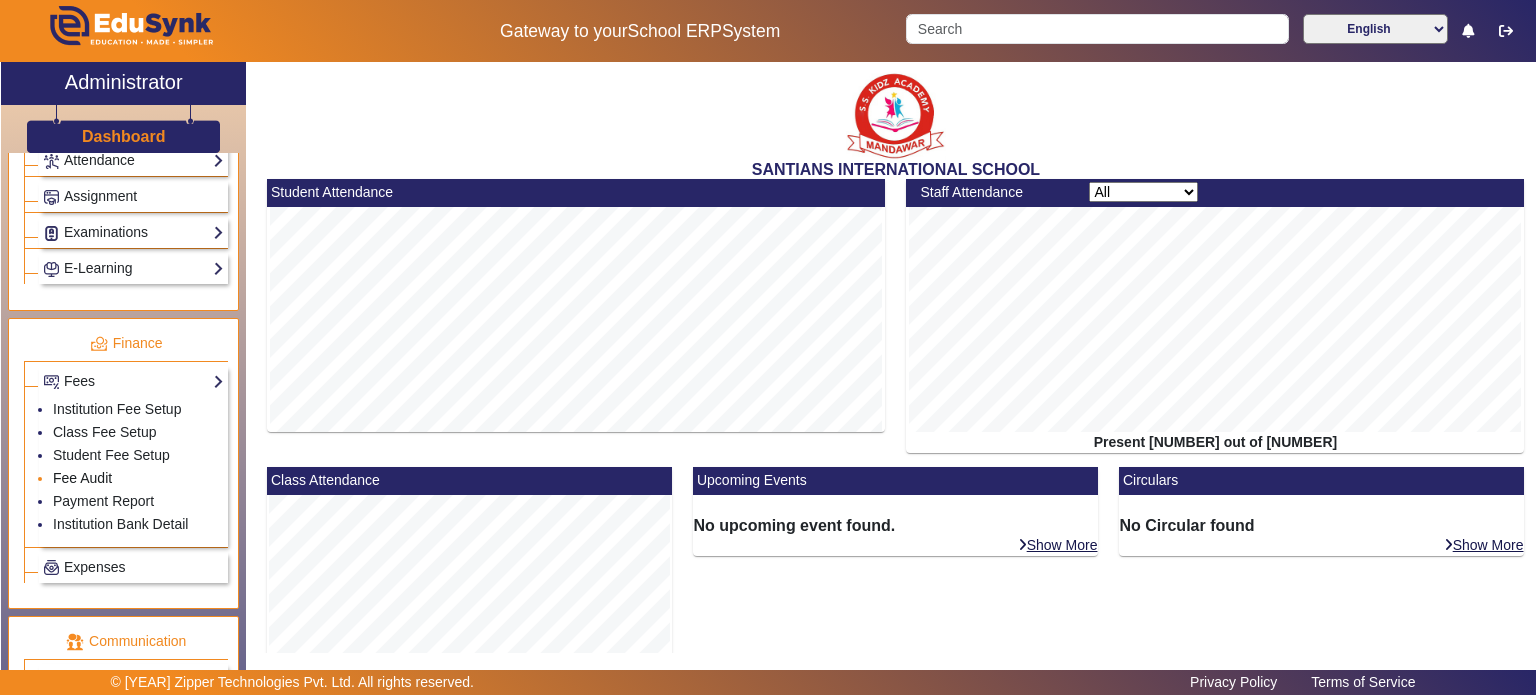 click on "Fee Audit" 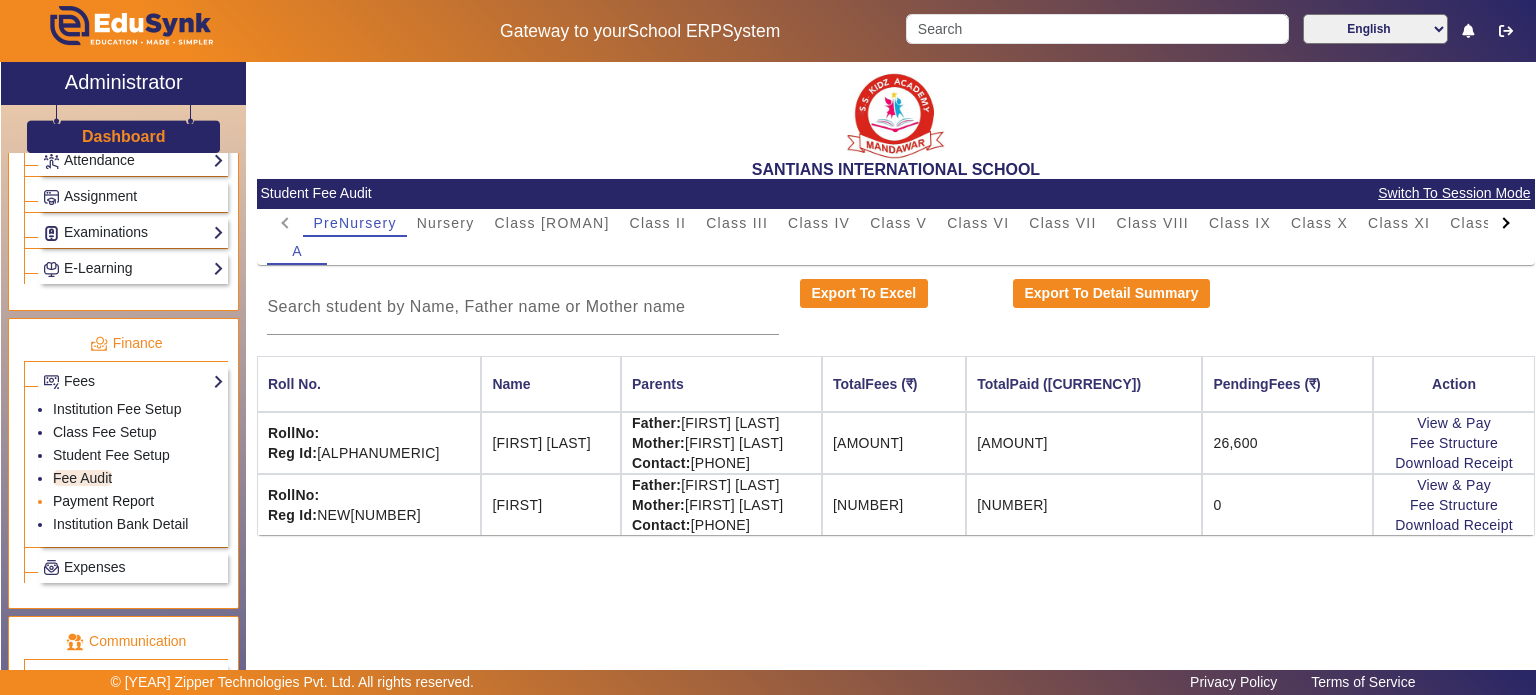 click on "Payment Report" 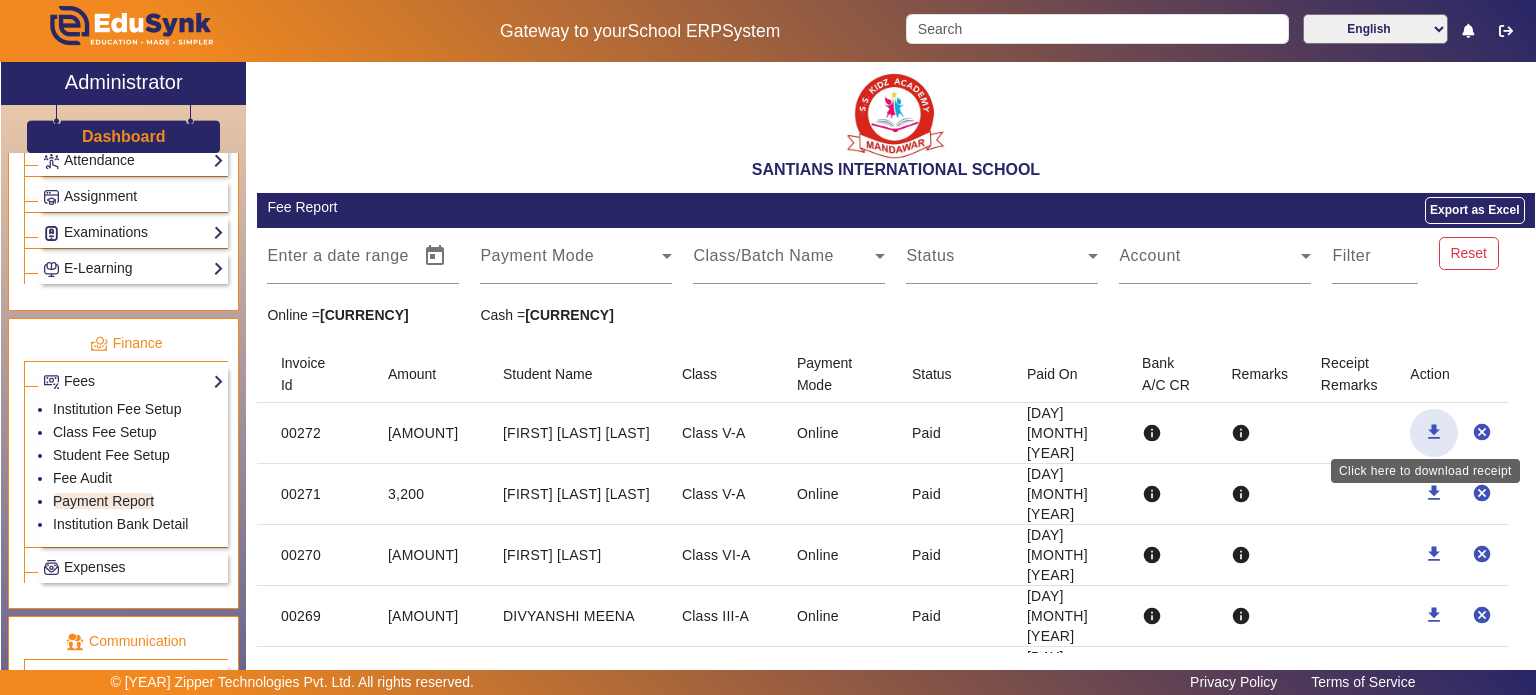 click on "download" 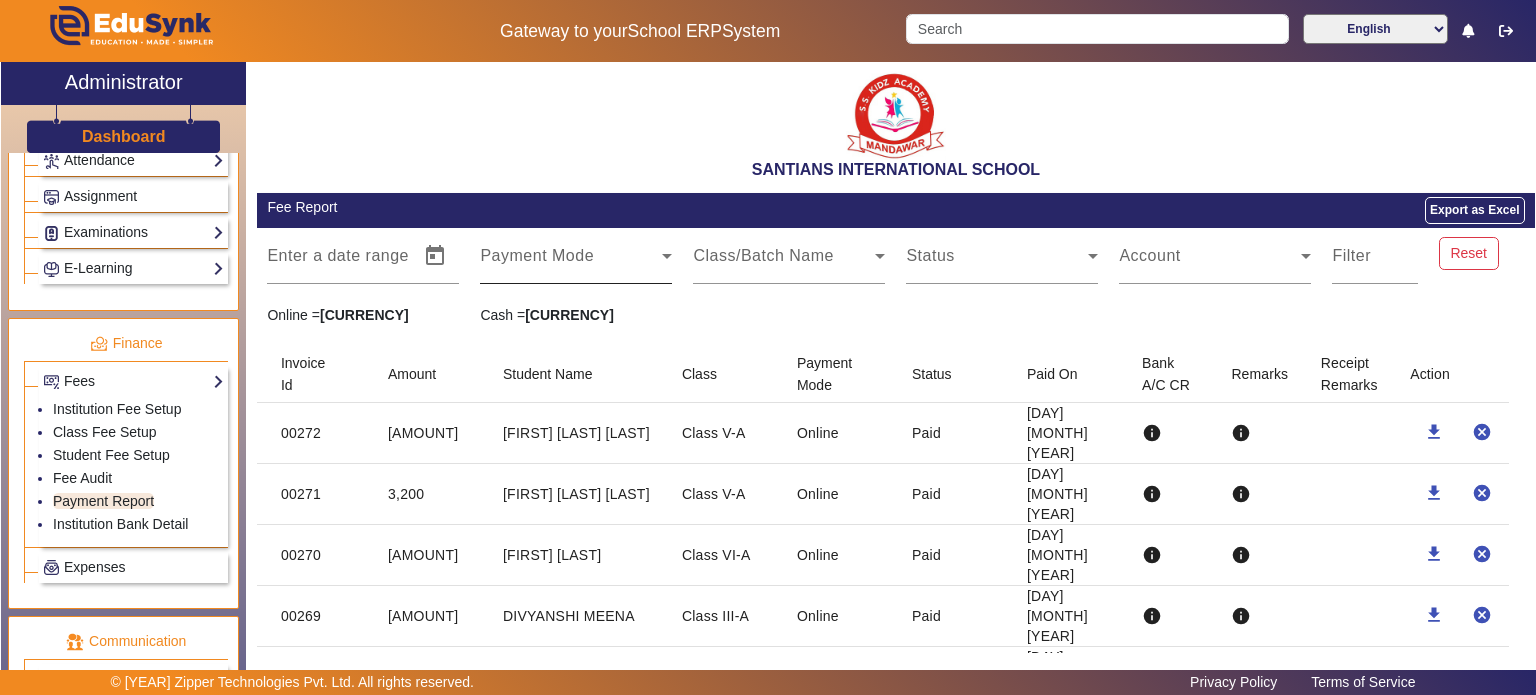 type 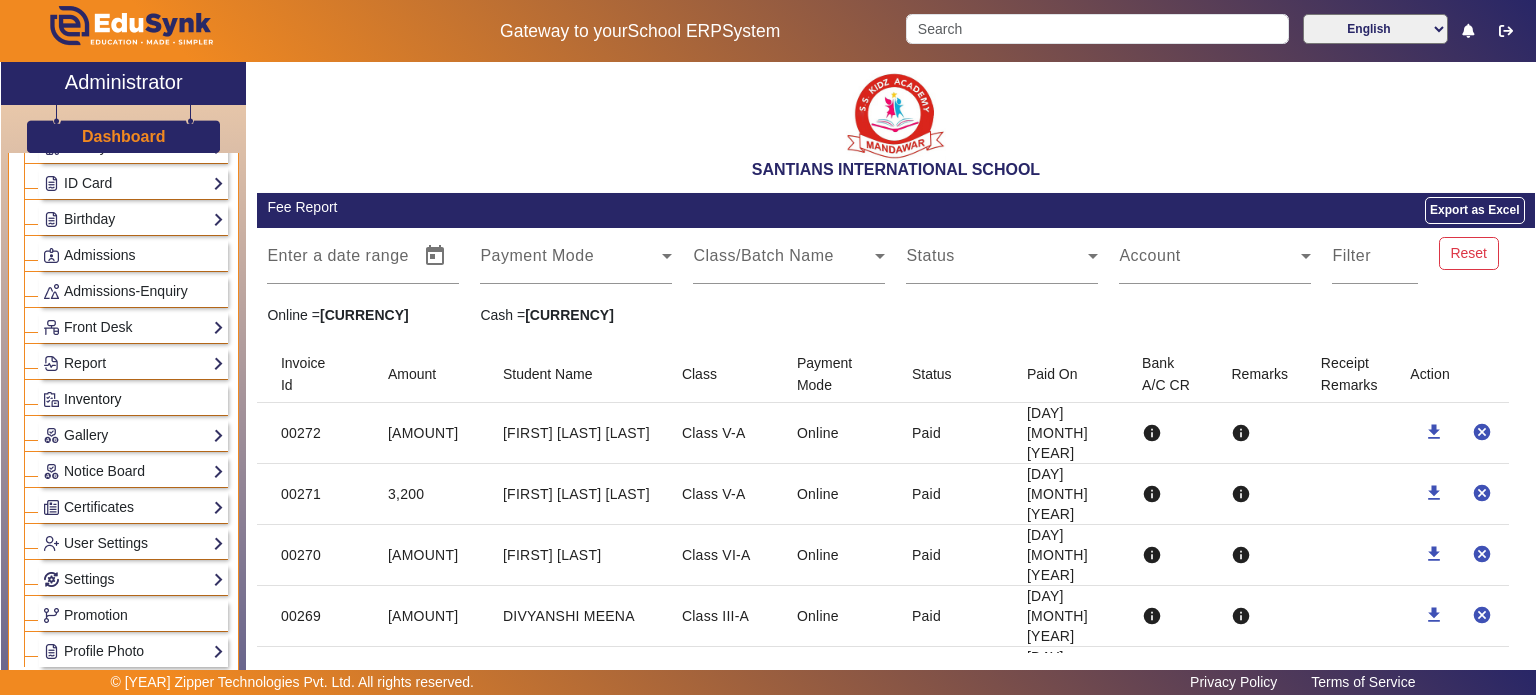 scroll, scrollTop: 249, scrollLeft: 0, axis: vertical 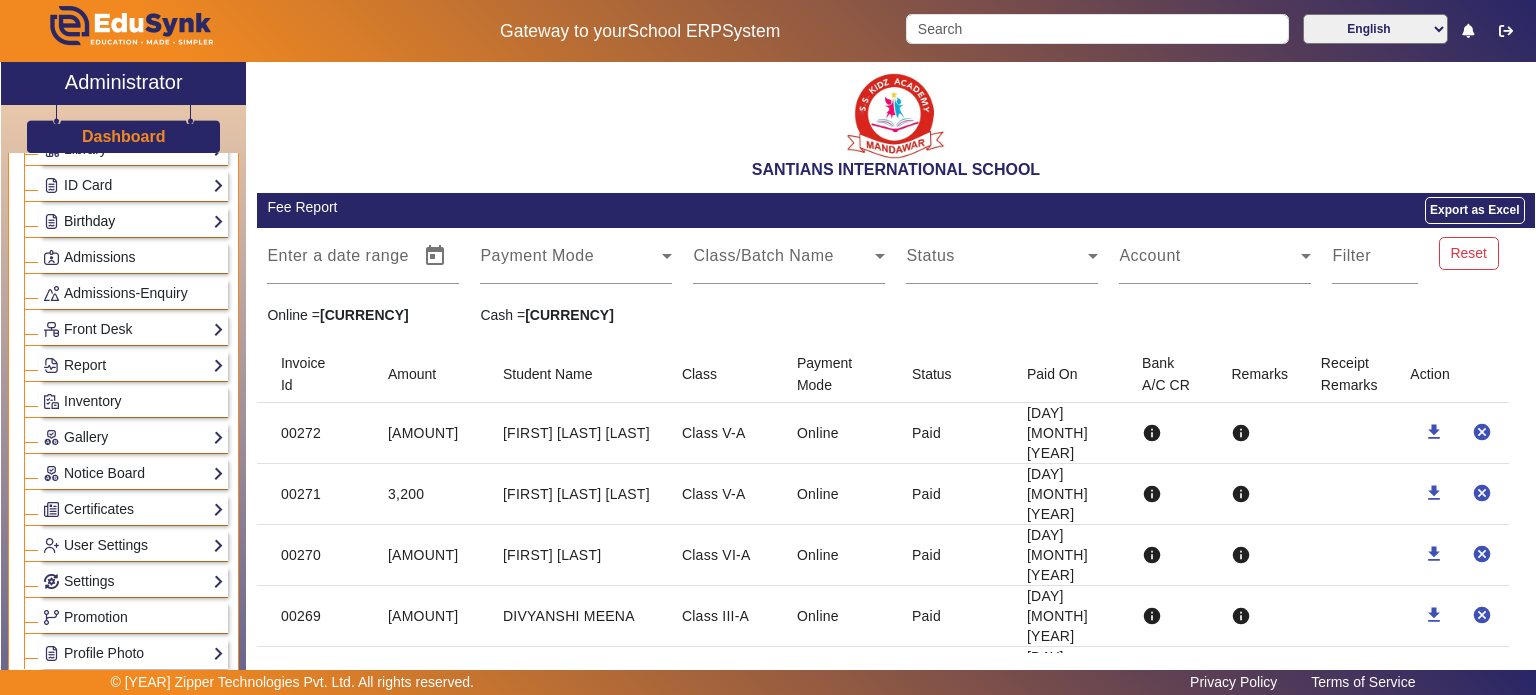 click on "Birthday" 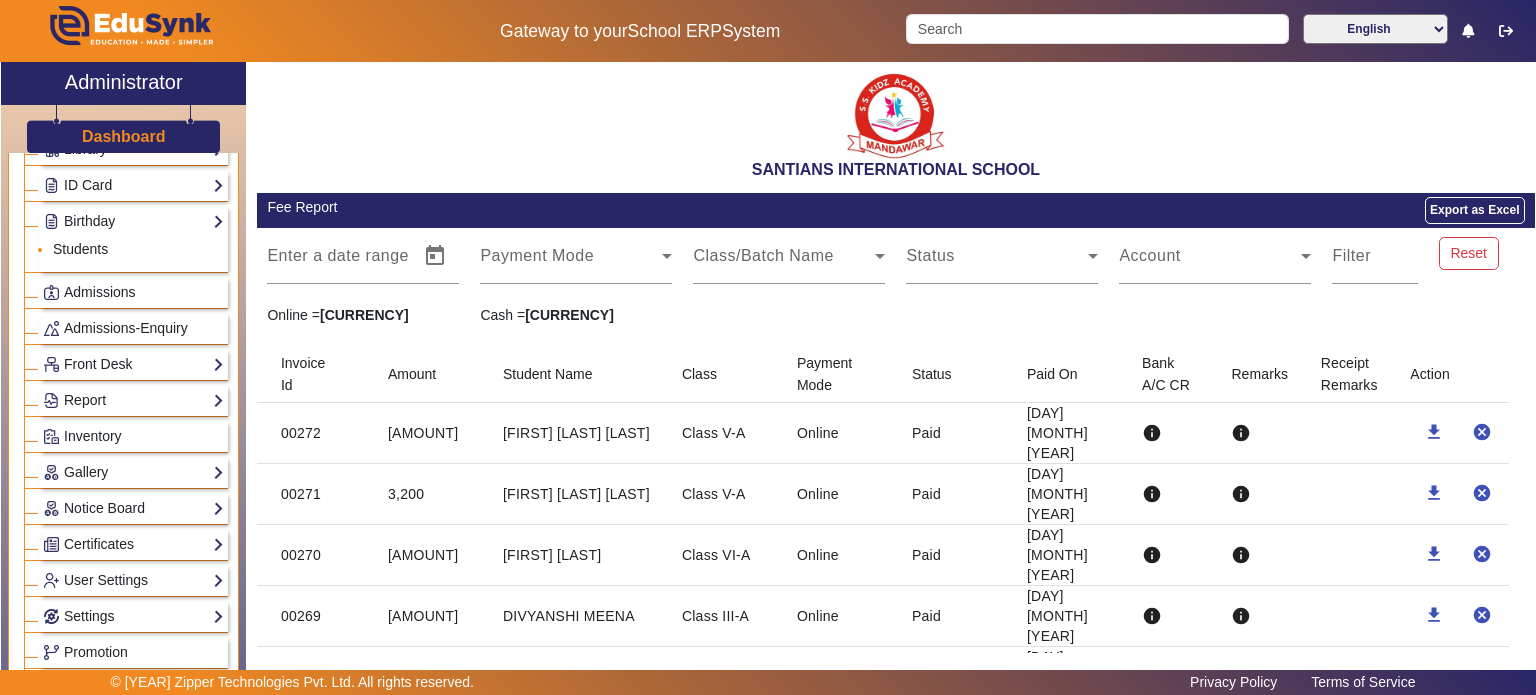 click on "Students" 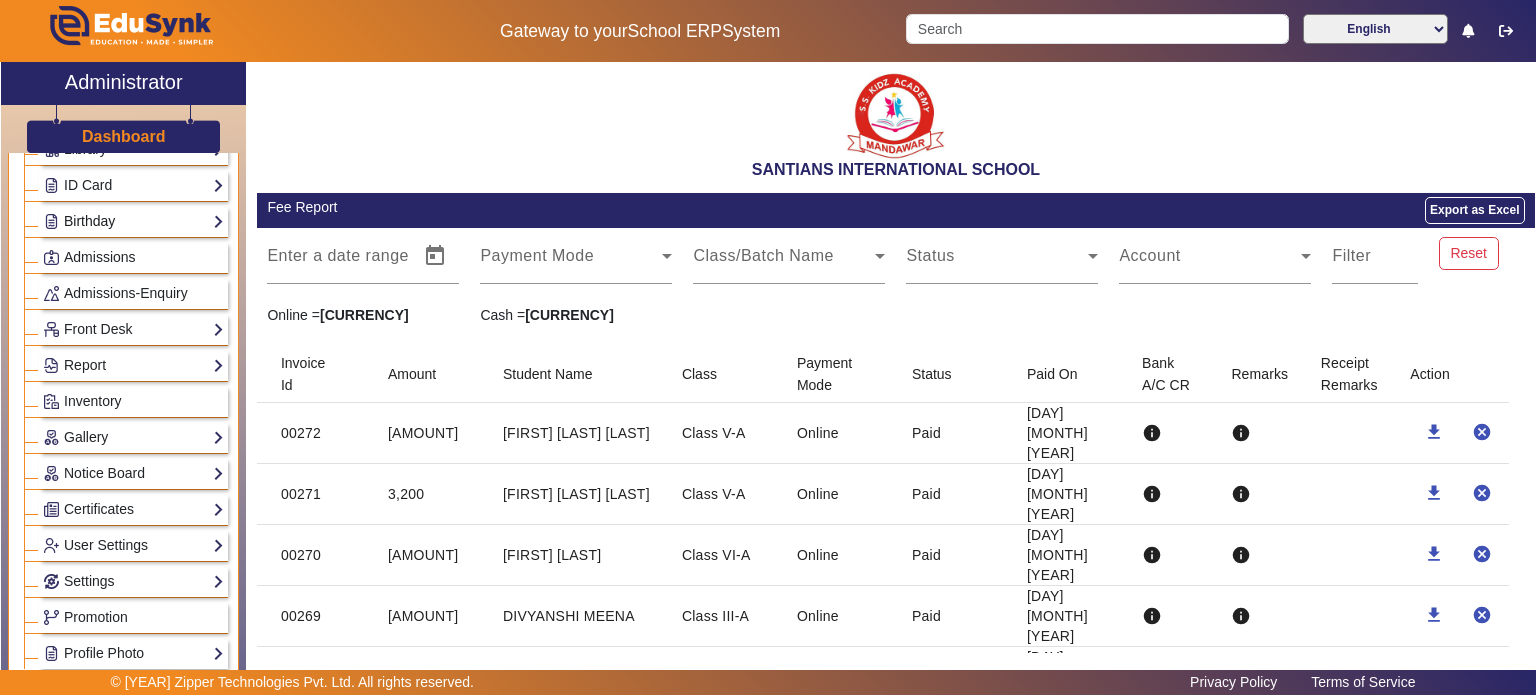 click on "Birthday" 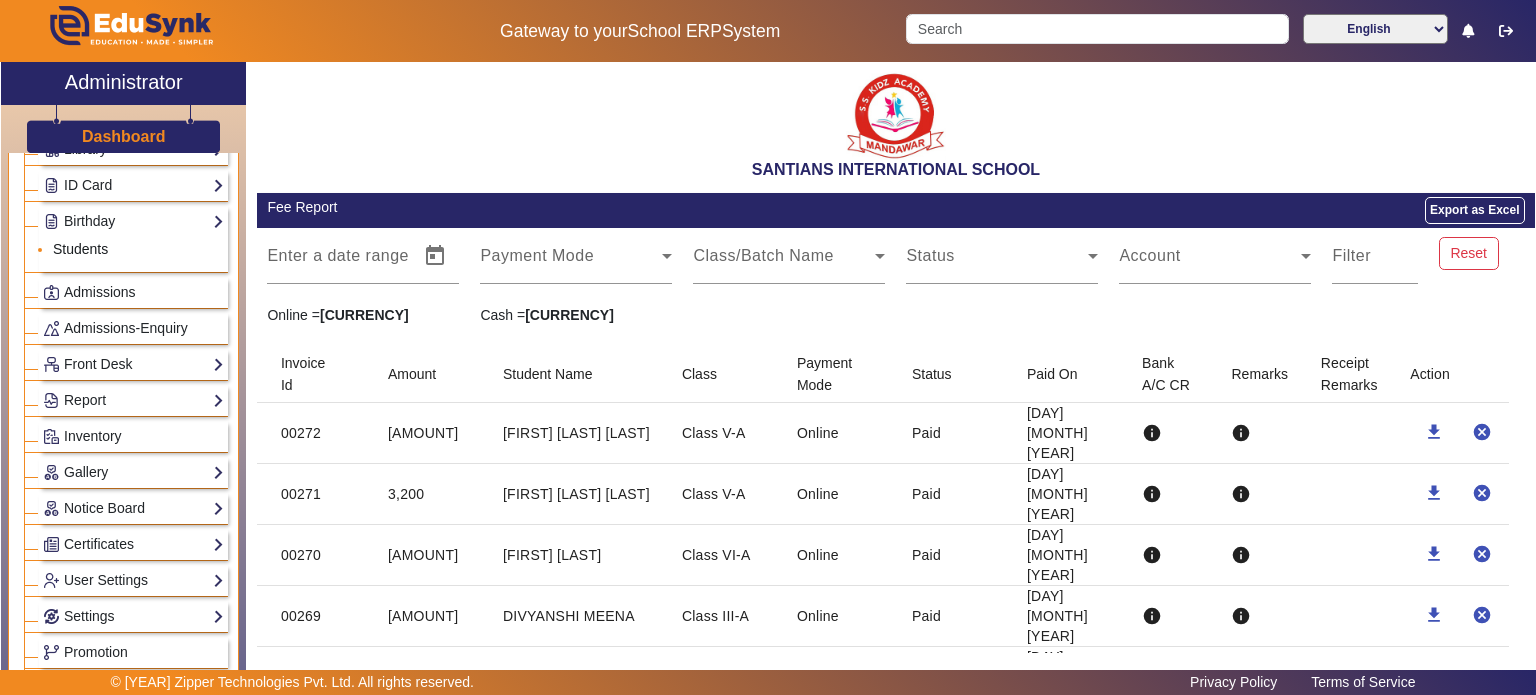 click on "Students" 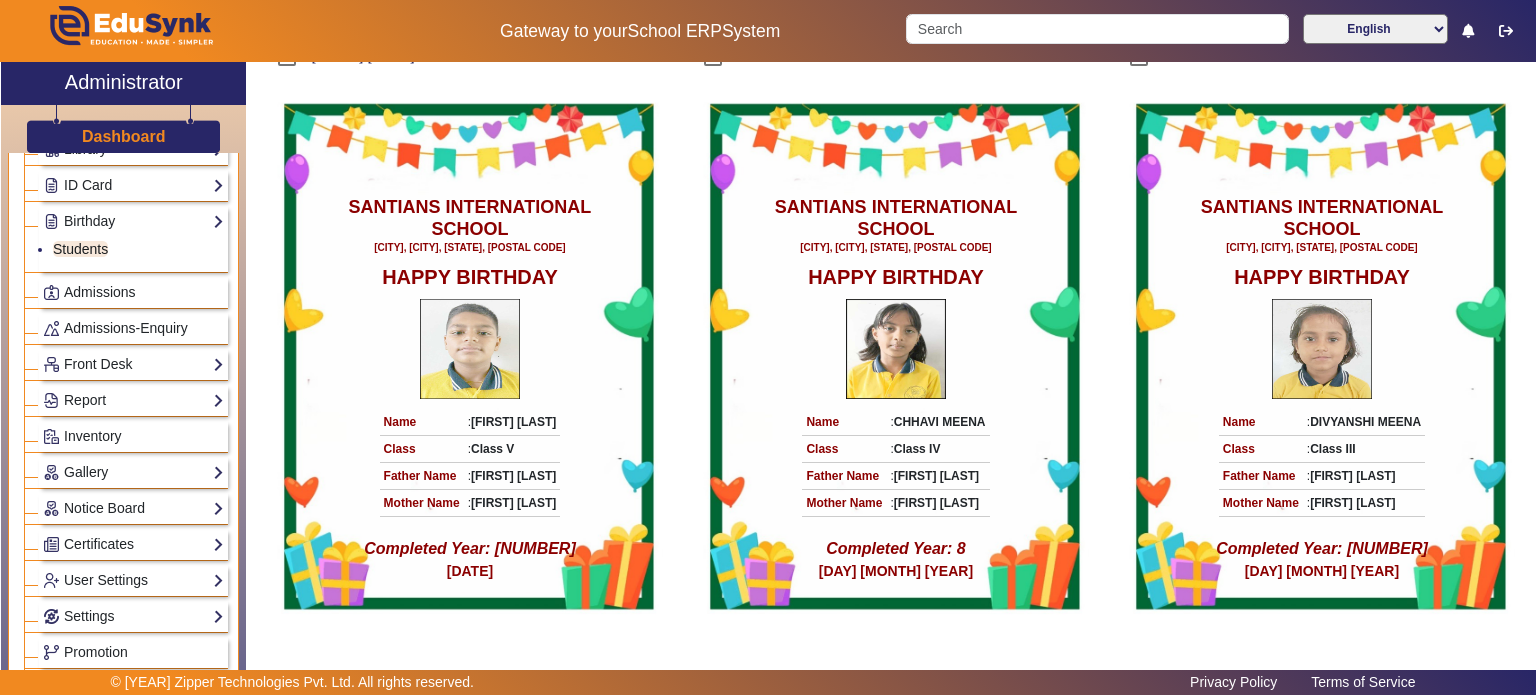 scroll, scrollTop: 0, scrollLeft: 0, axis: both 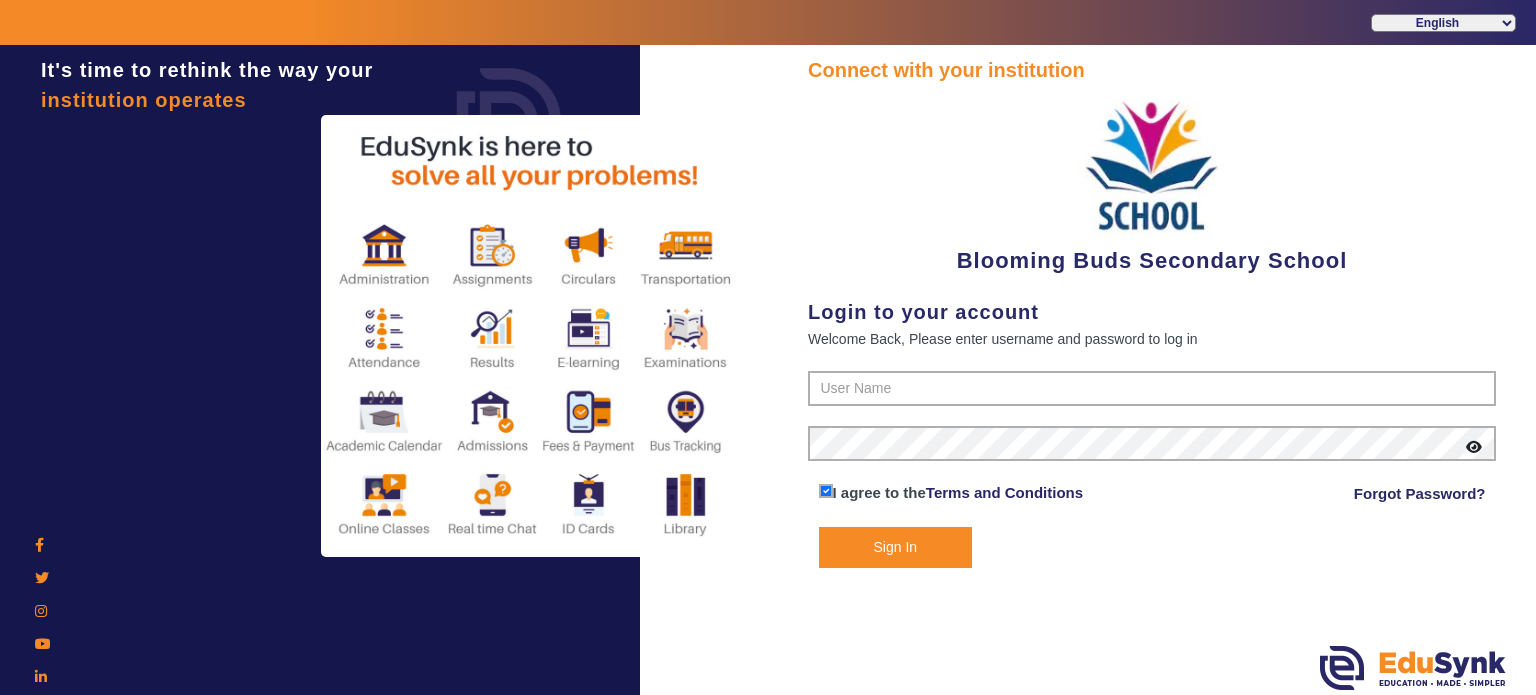 drag, startPoint x: 942, startPoint y: 363, endPoint x: 944, endPoint y: 377, distance: 14.142136 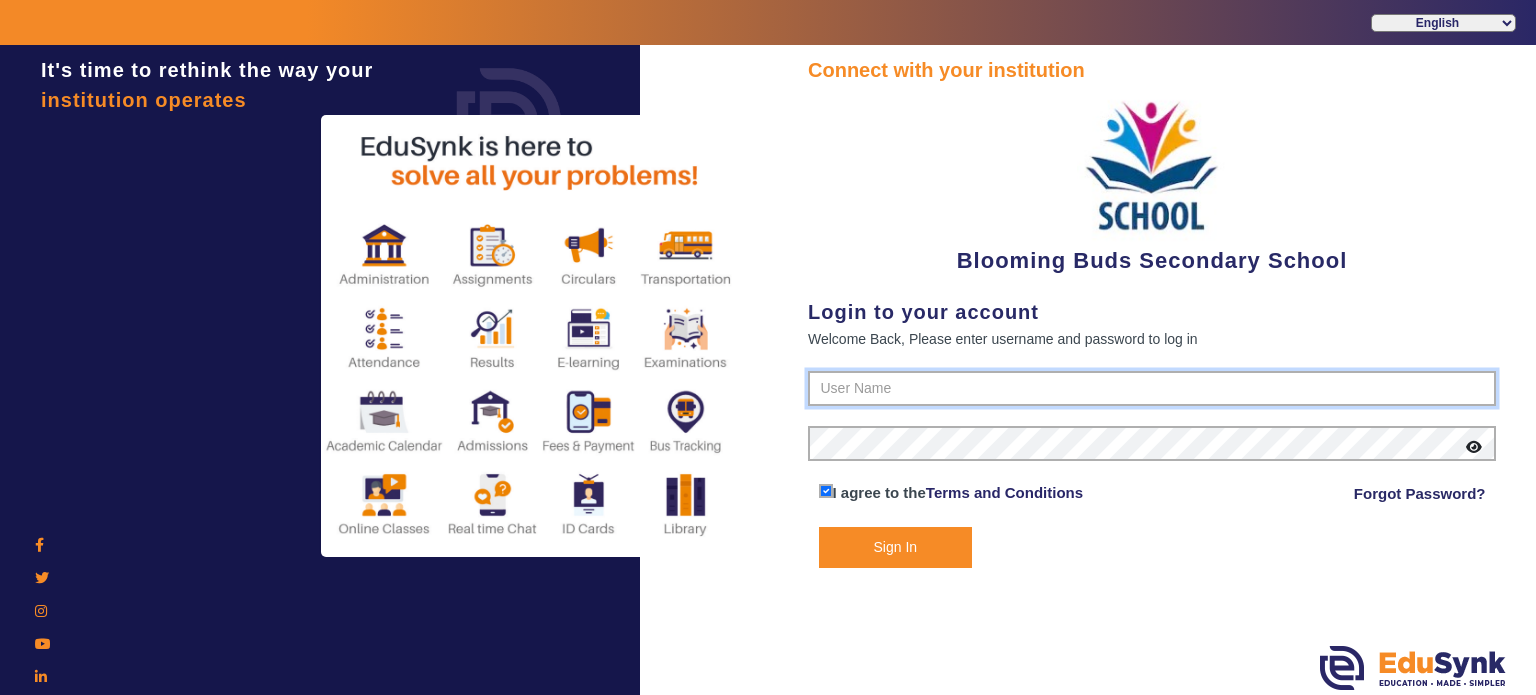 click at bounding box center [1152, 389] 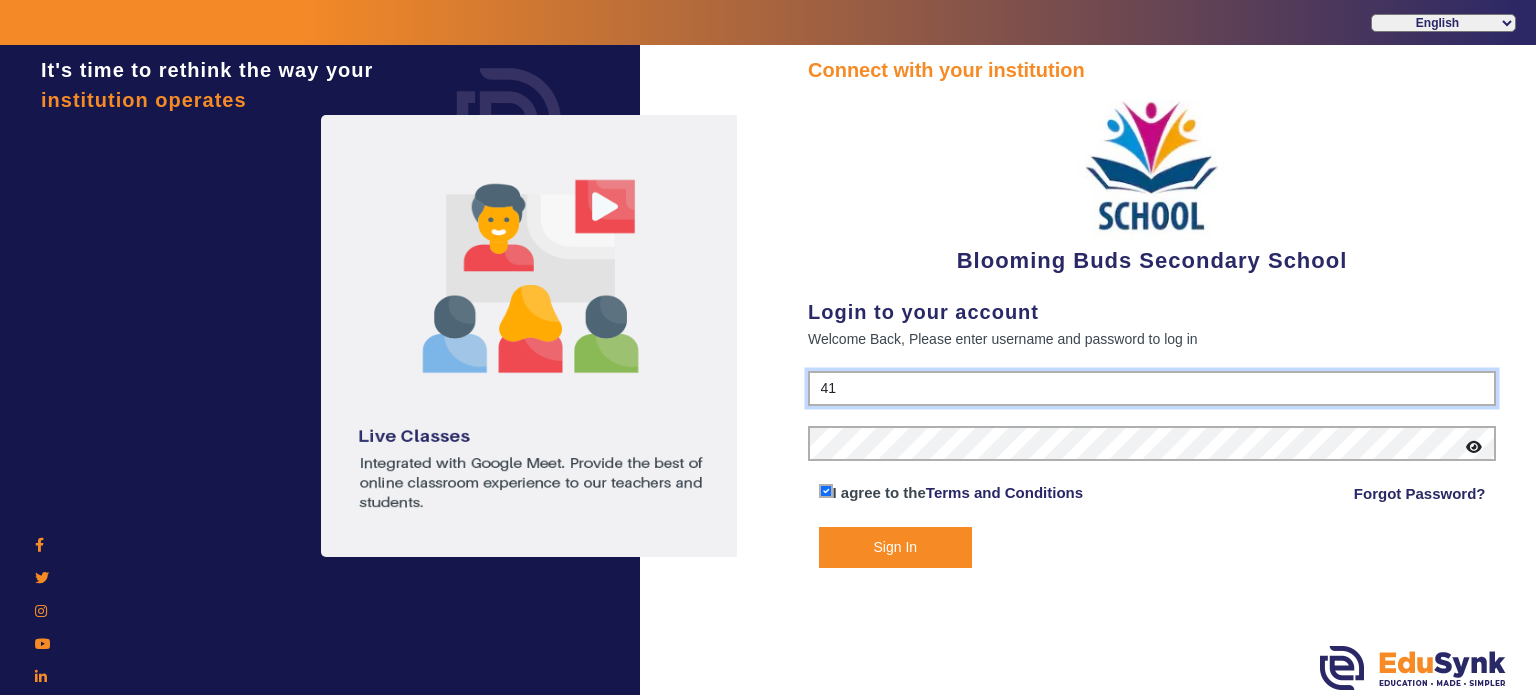 type on "4141419999" 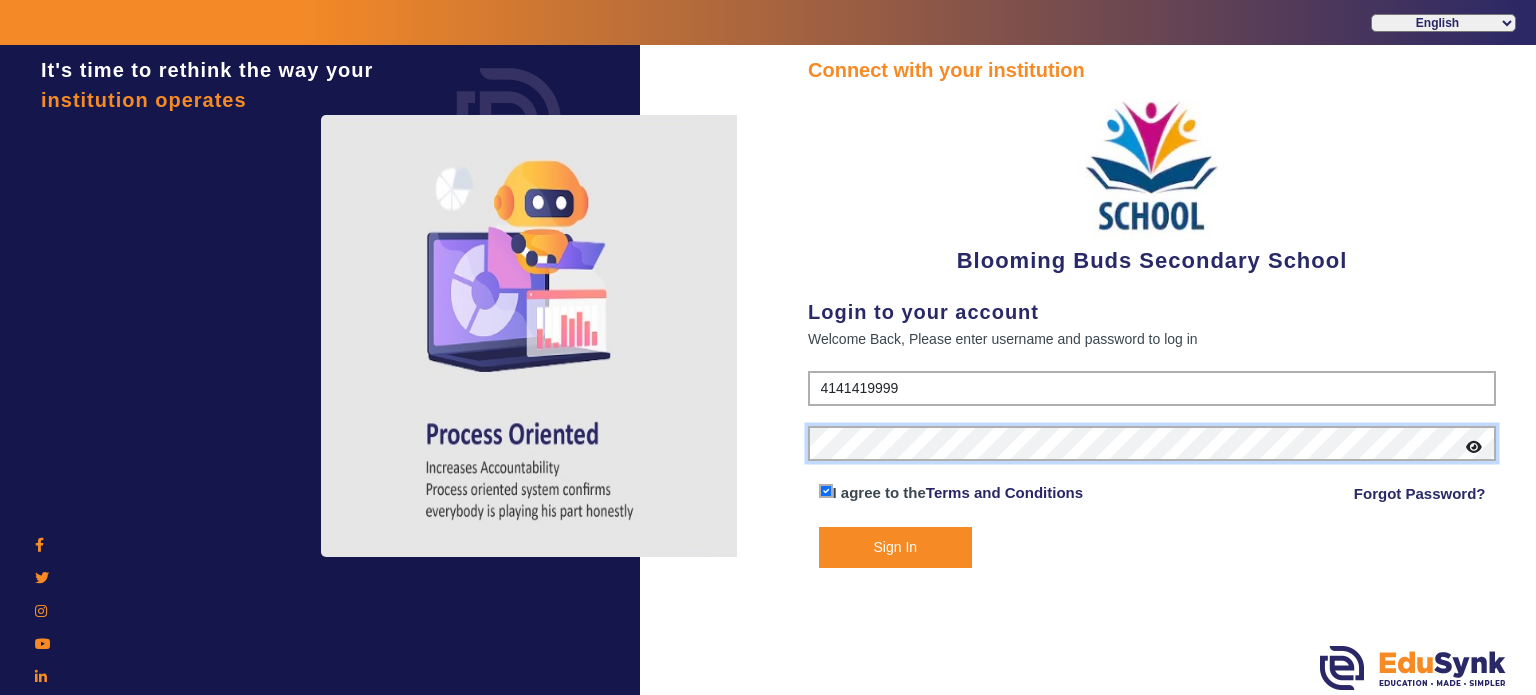 click on "Sign In" 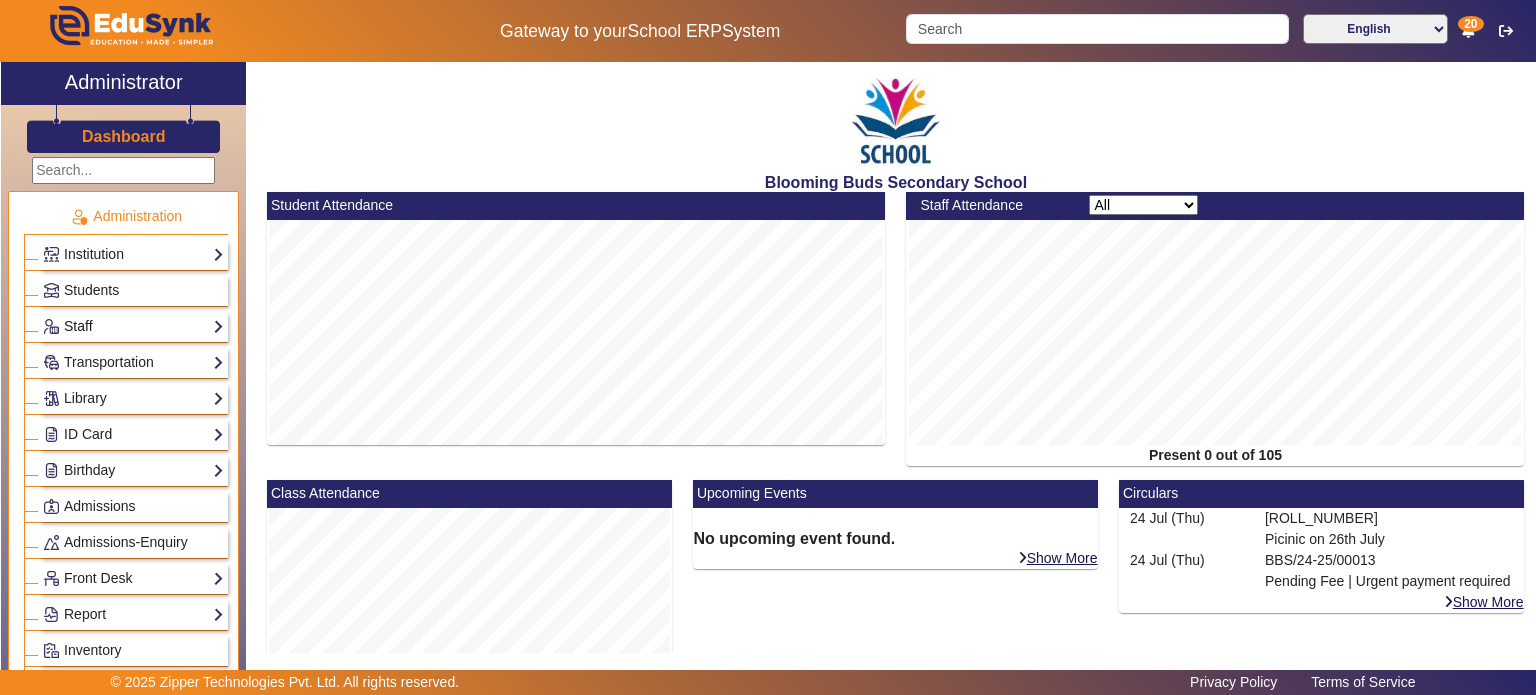 click on "Staff" 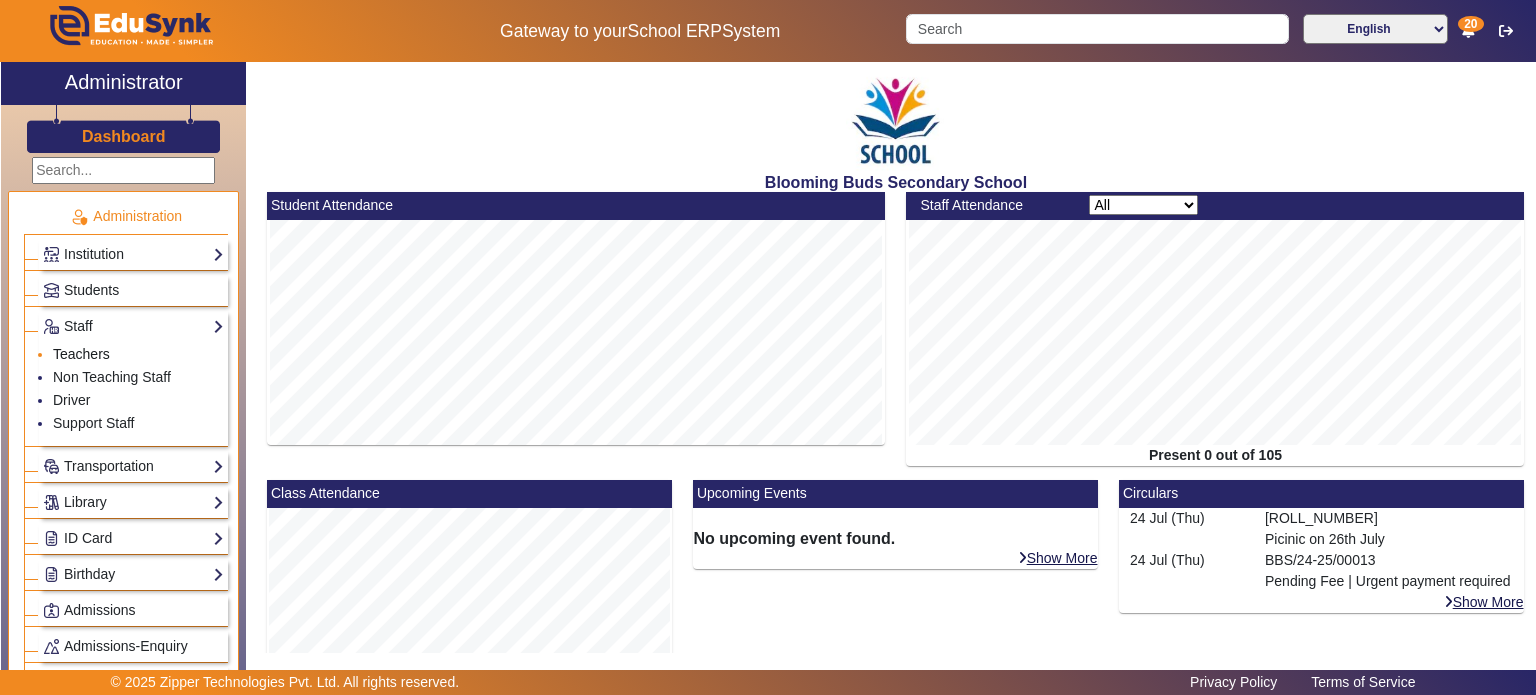 click on "Teachers" 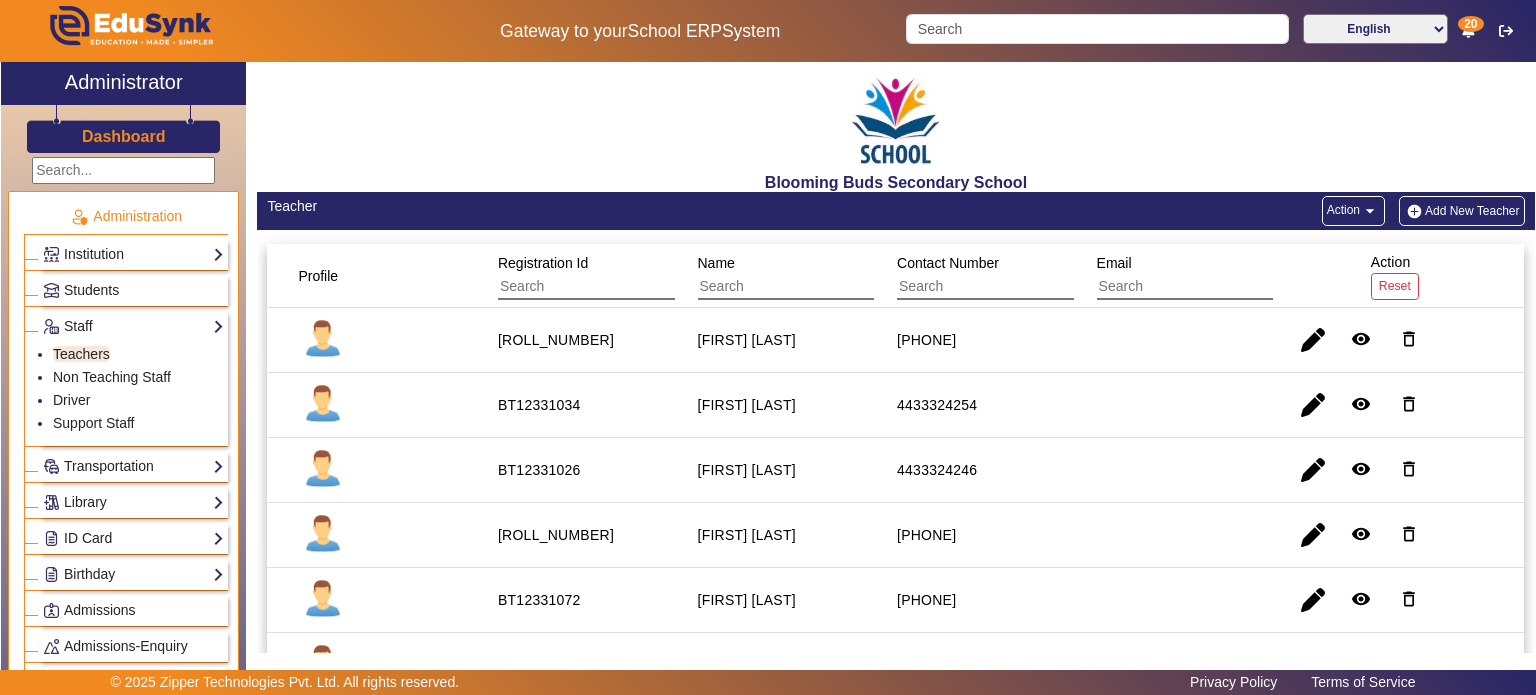 click on "Students" 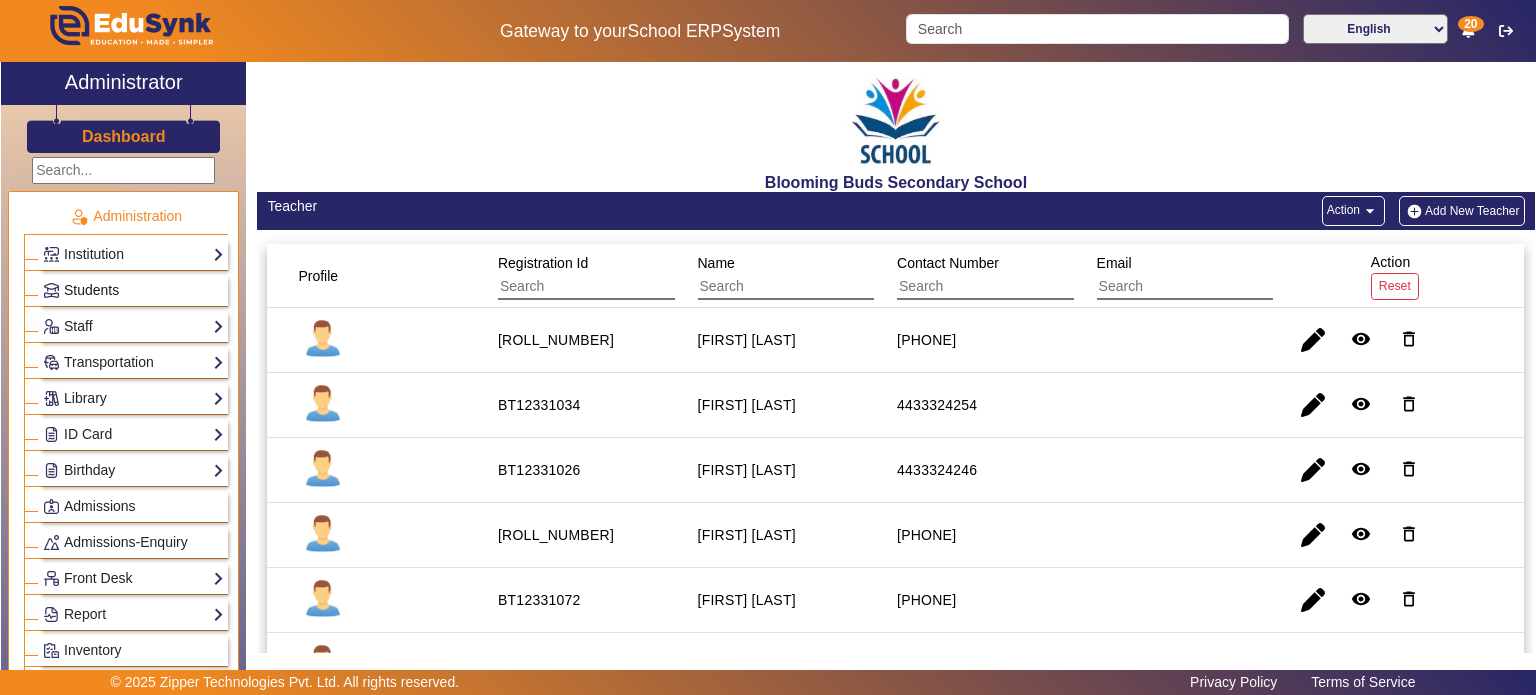 click on "Students" 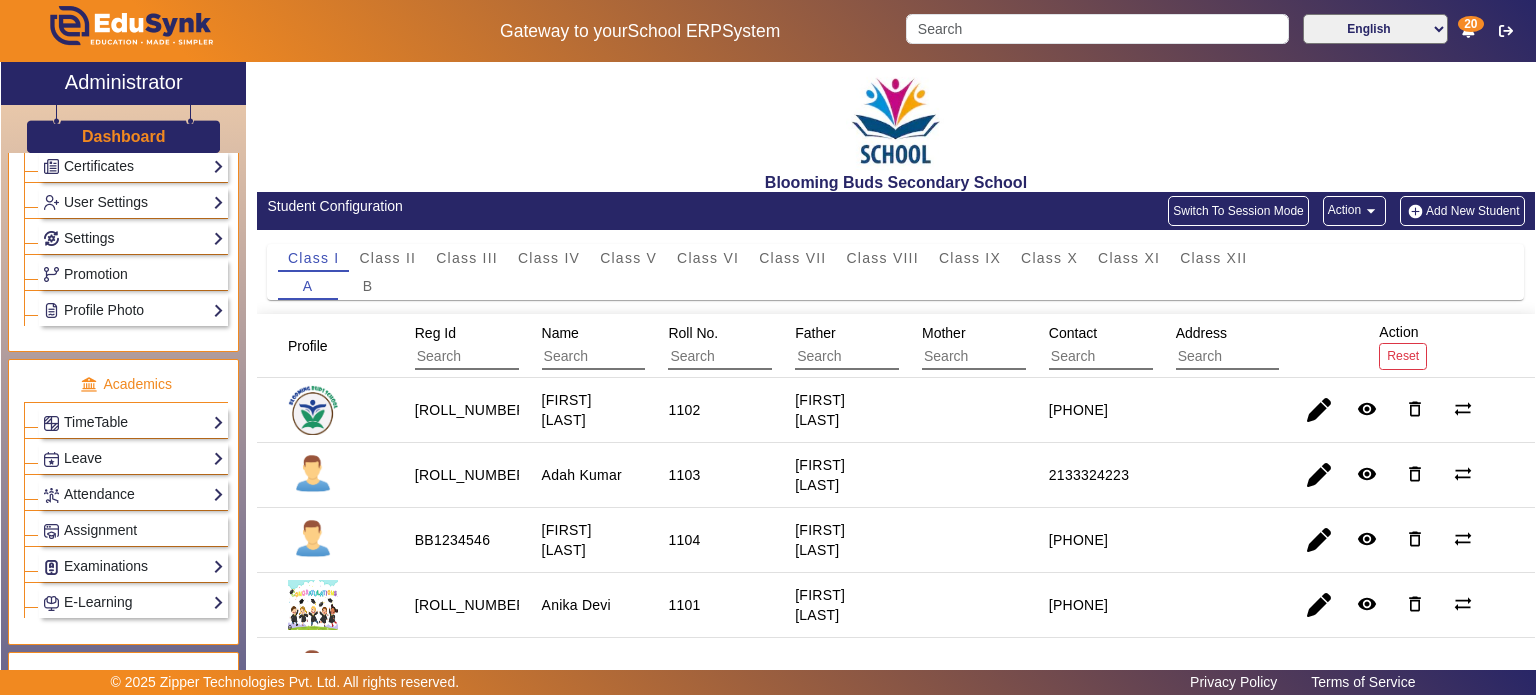 scroll, scrollTop: 600, scrollLeft: 0, axis: vertical 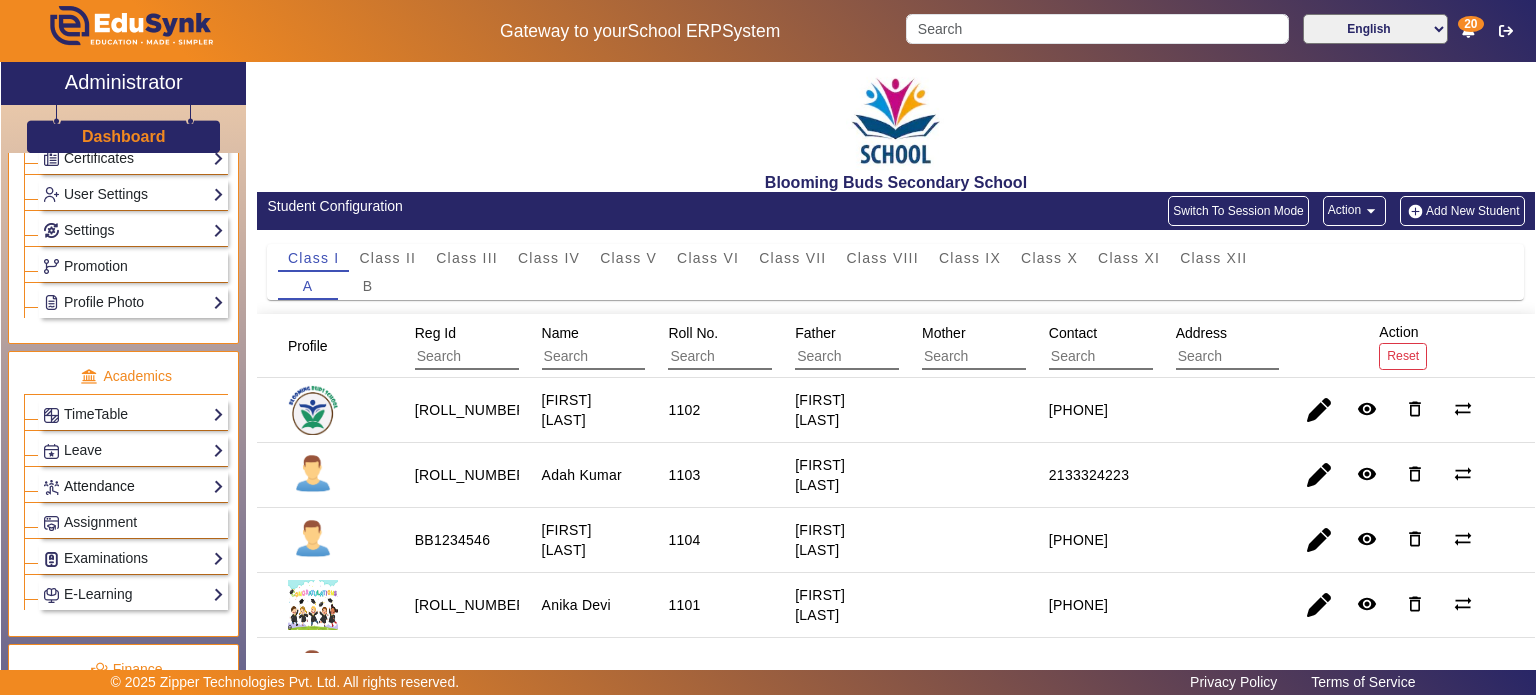 click on "Attendance" 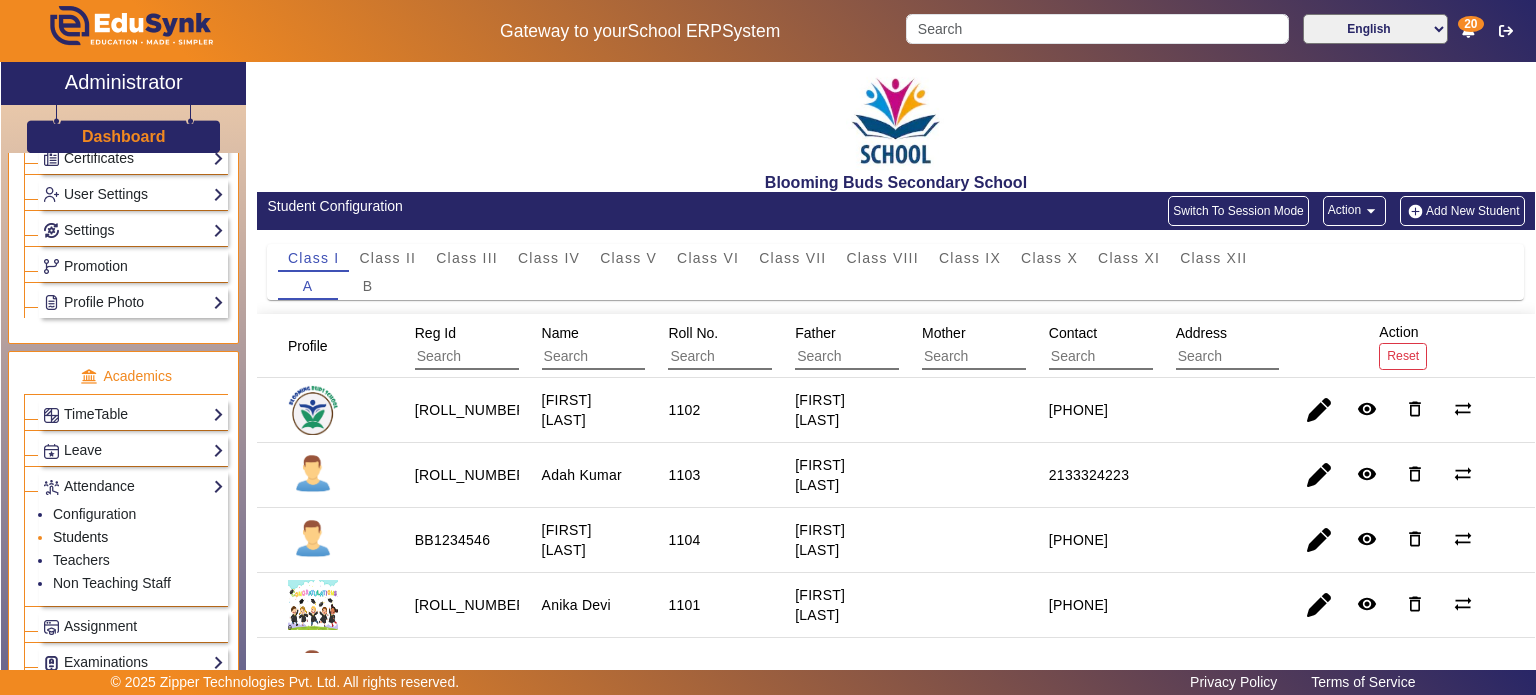 click on "Students" 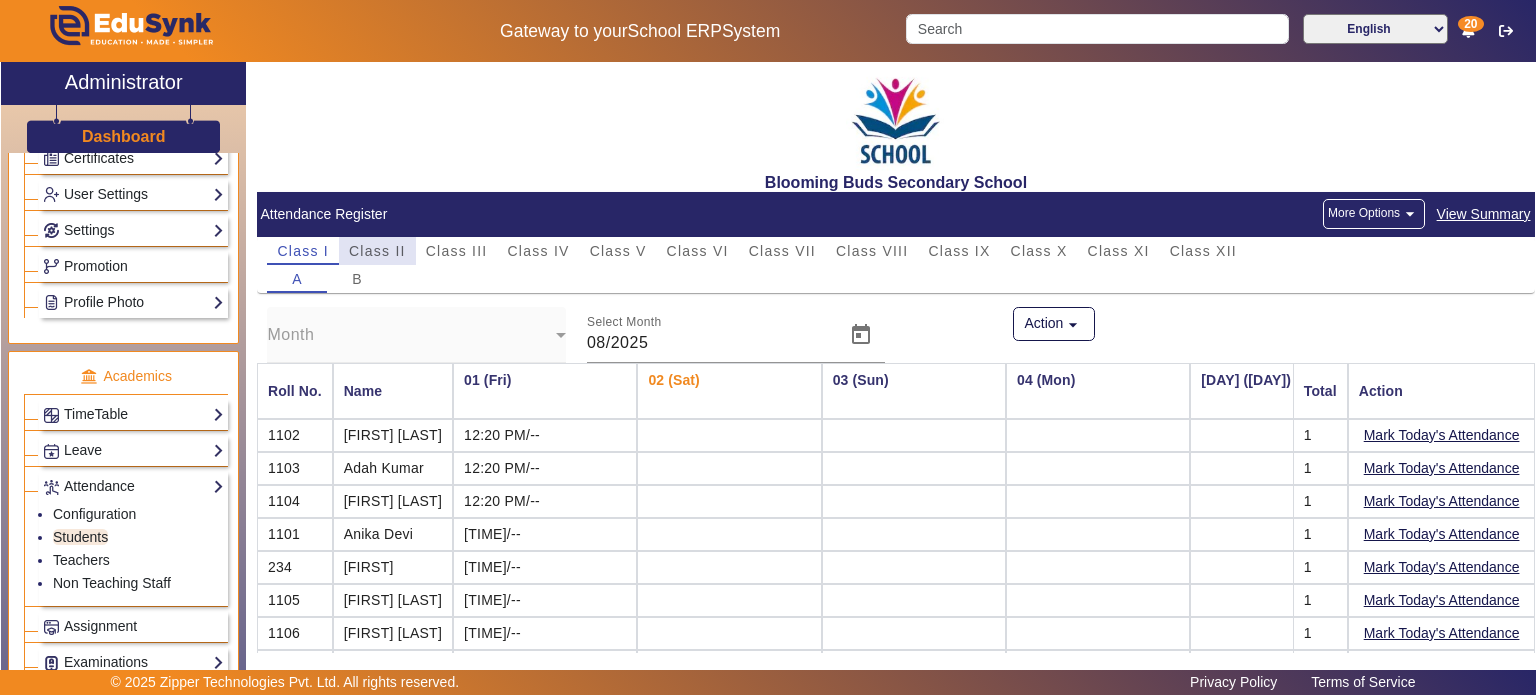 click on "Class II" at bounding box center (377, 251) 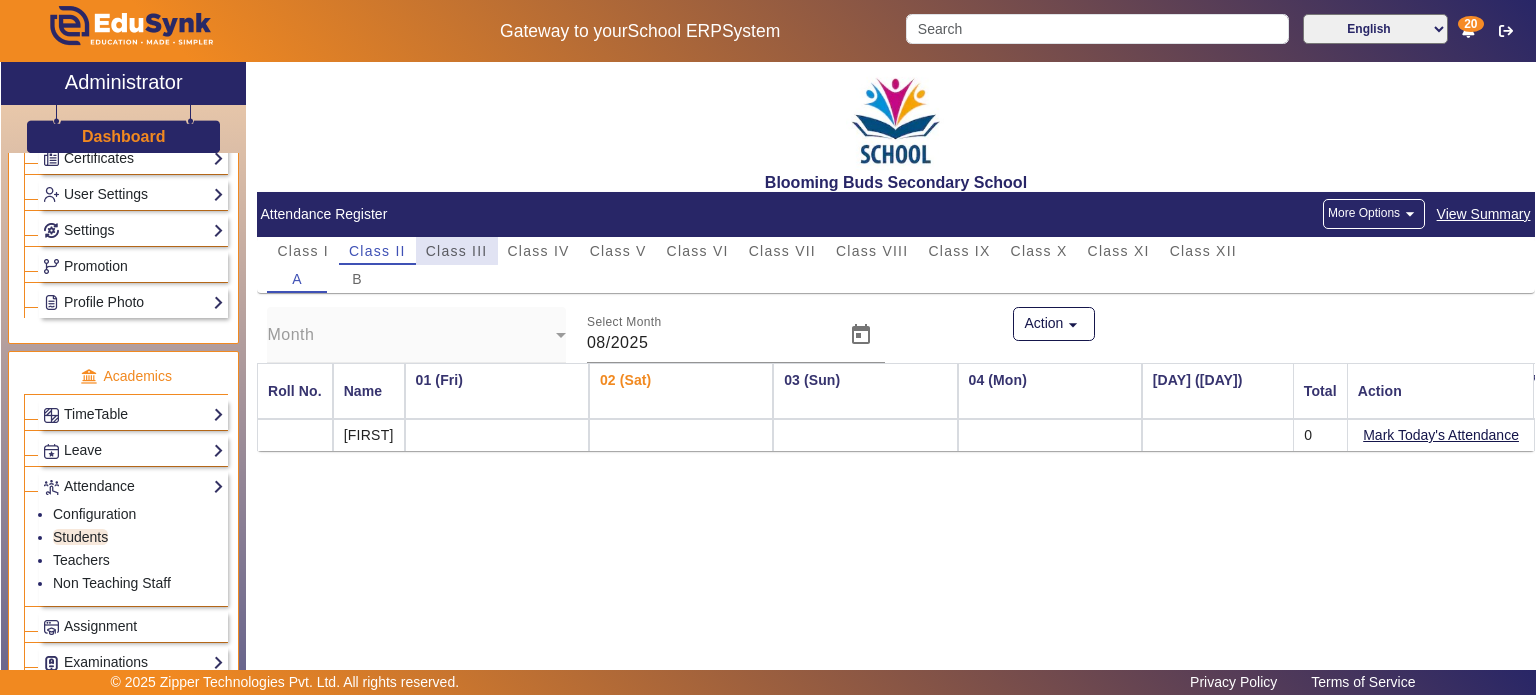 click on "Class III" at bounding box center (457, 251) 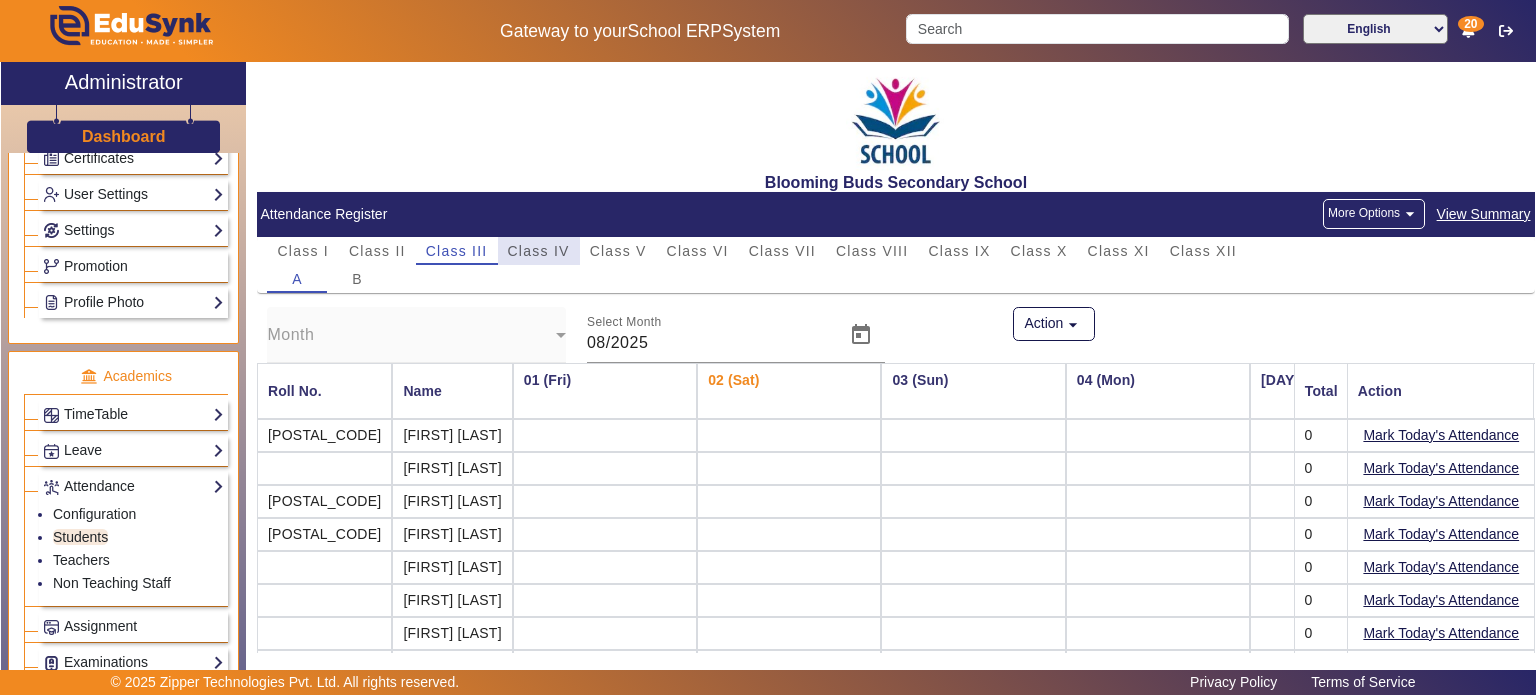 click on "Class IV" at bounding box center (539, 251) 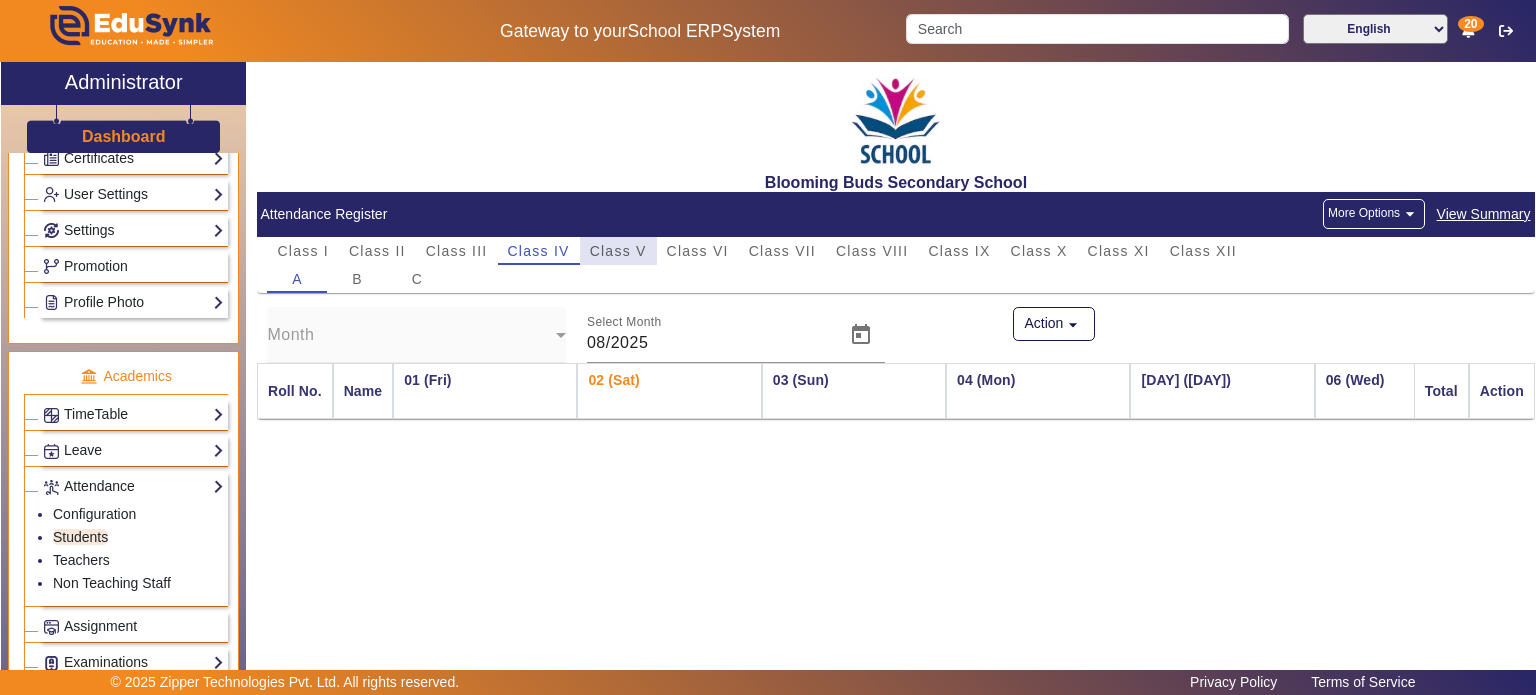 click on "Class V" at bounding box center [618, 251] 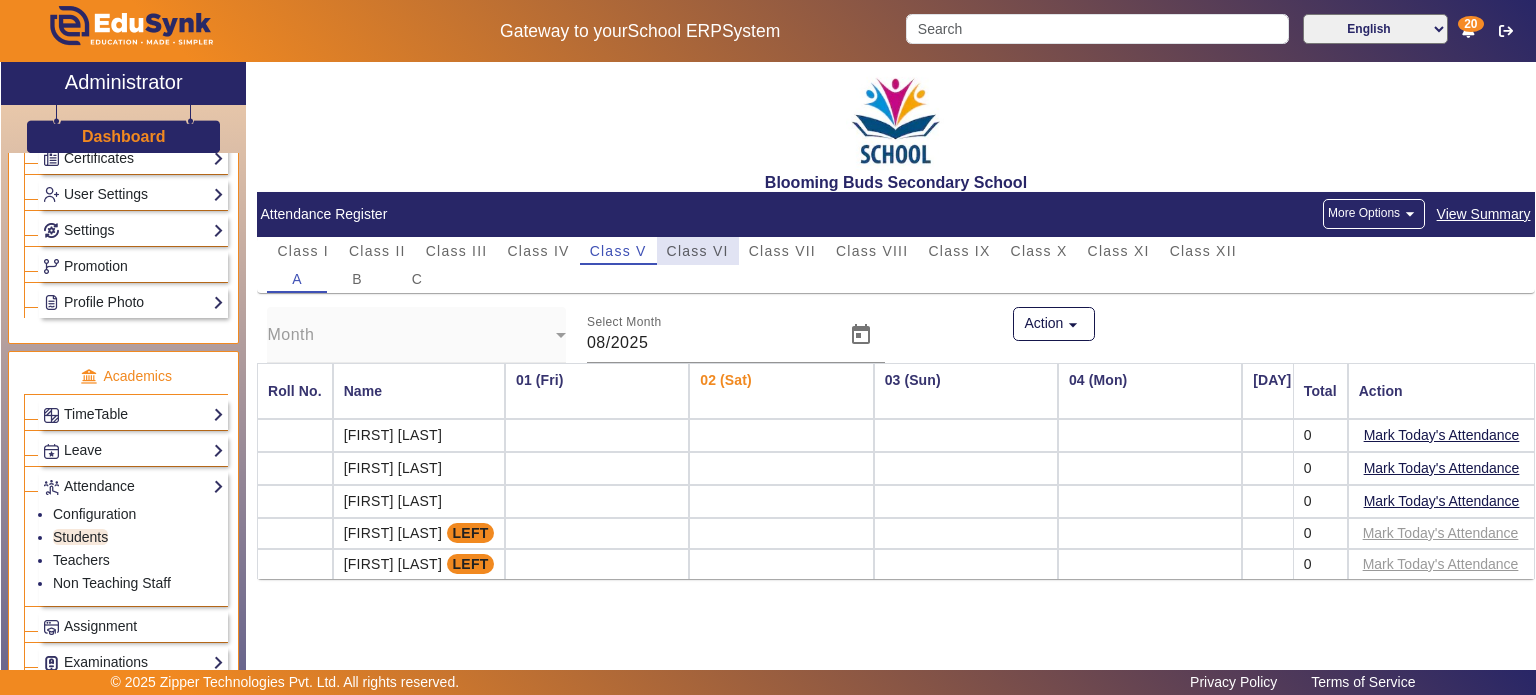 click on "Class VI" at bounding box center (698, 251) 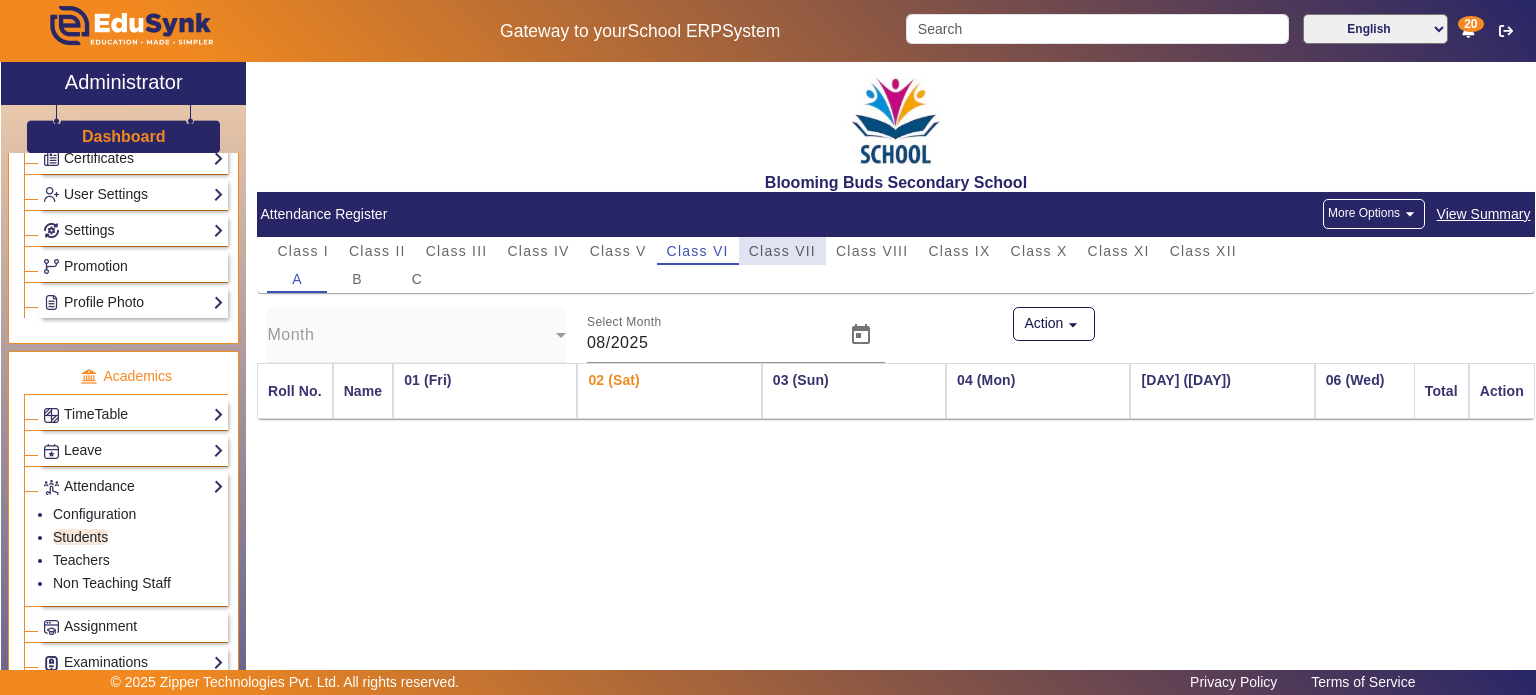 click on "Class VII" at bounding box center (782, 251) 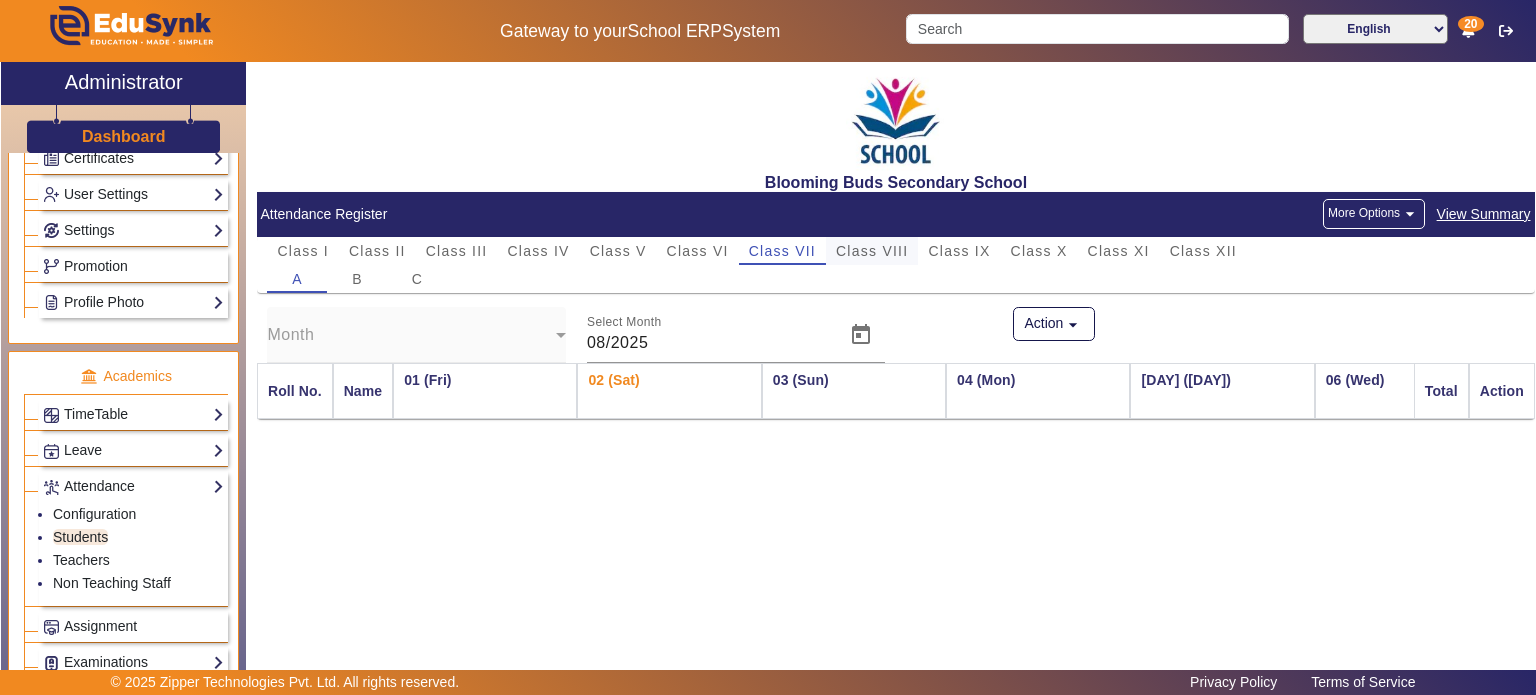 click on "Class VIII" at bounding box center (872, 251) 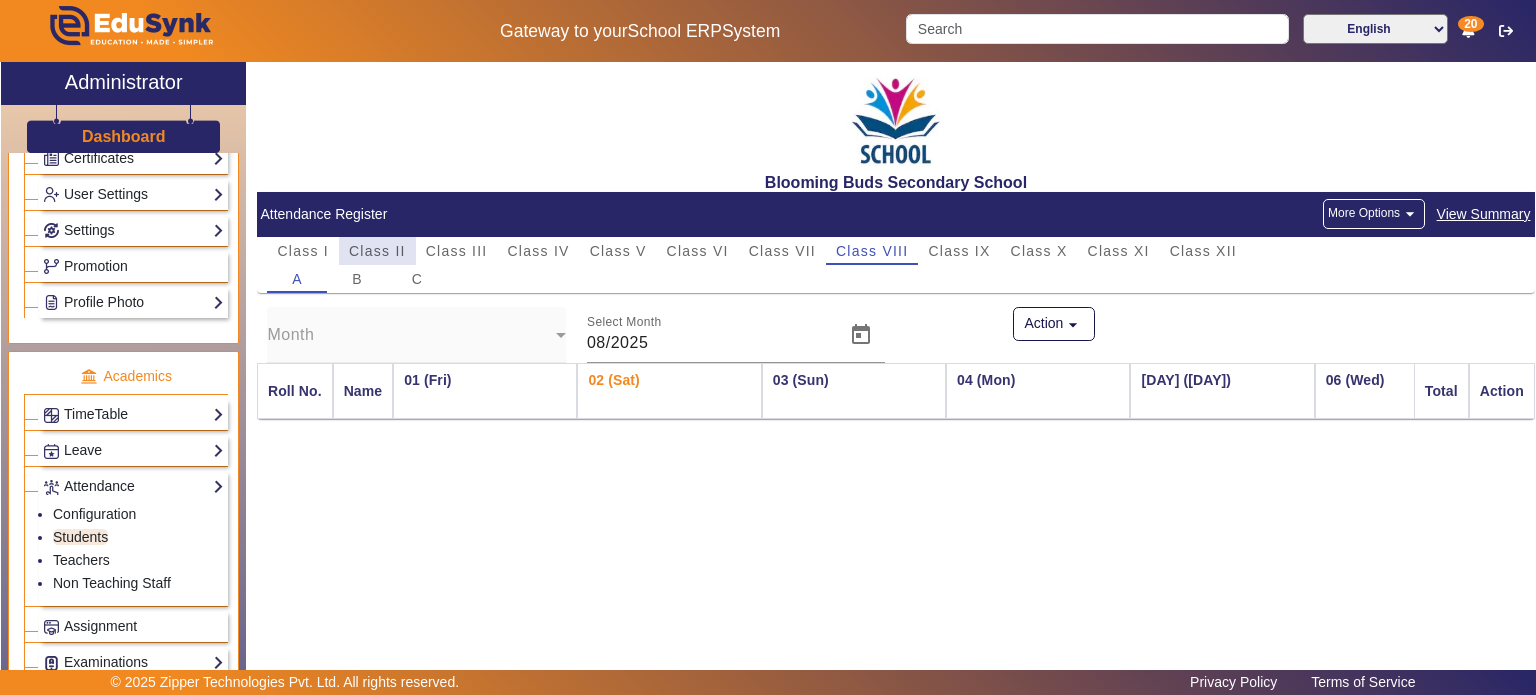 click on "Class II" at bounding box center (377, 251) 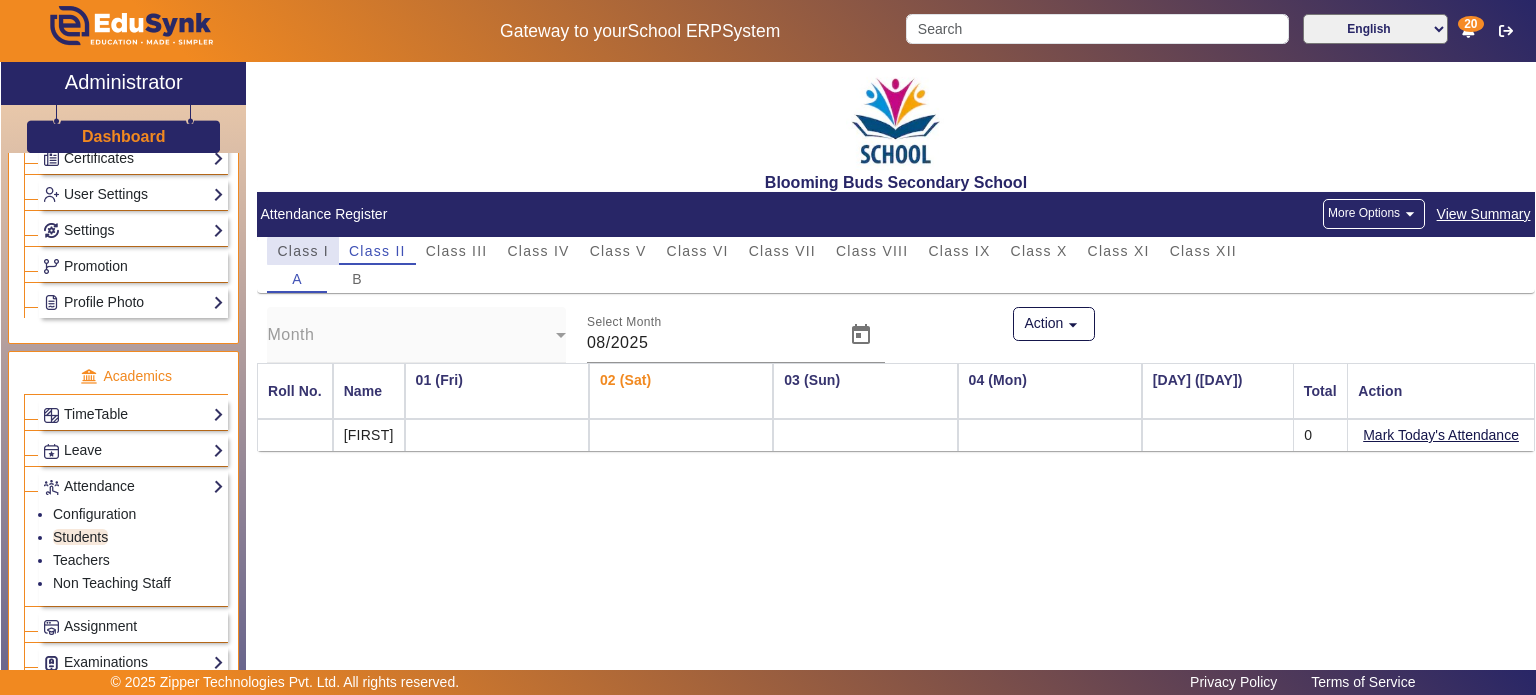 click on "Class I" at bounding box center (303, 251) 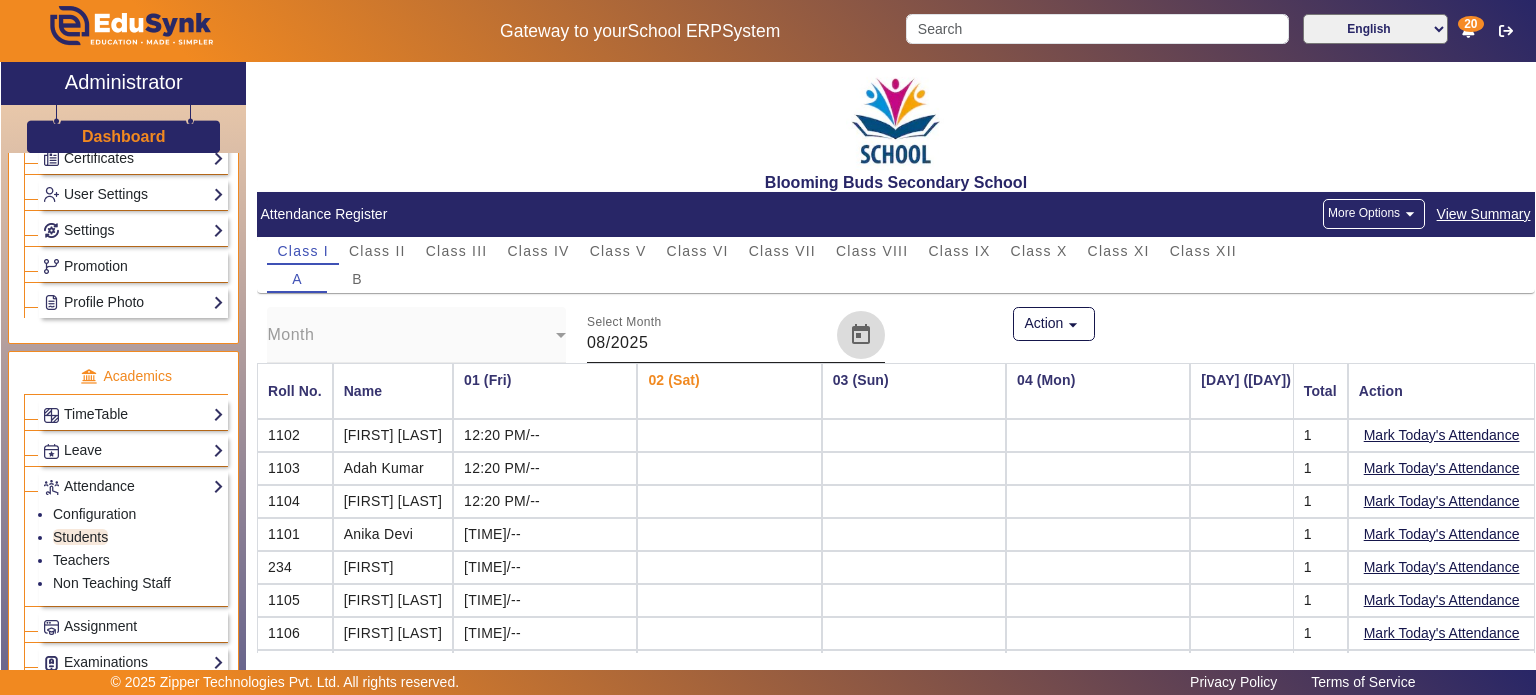 click 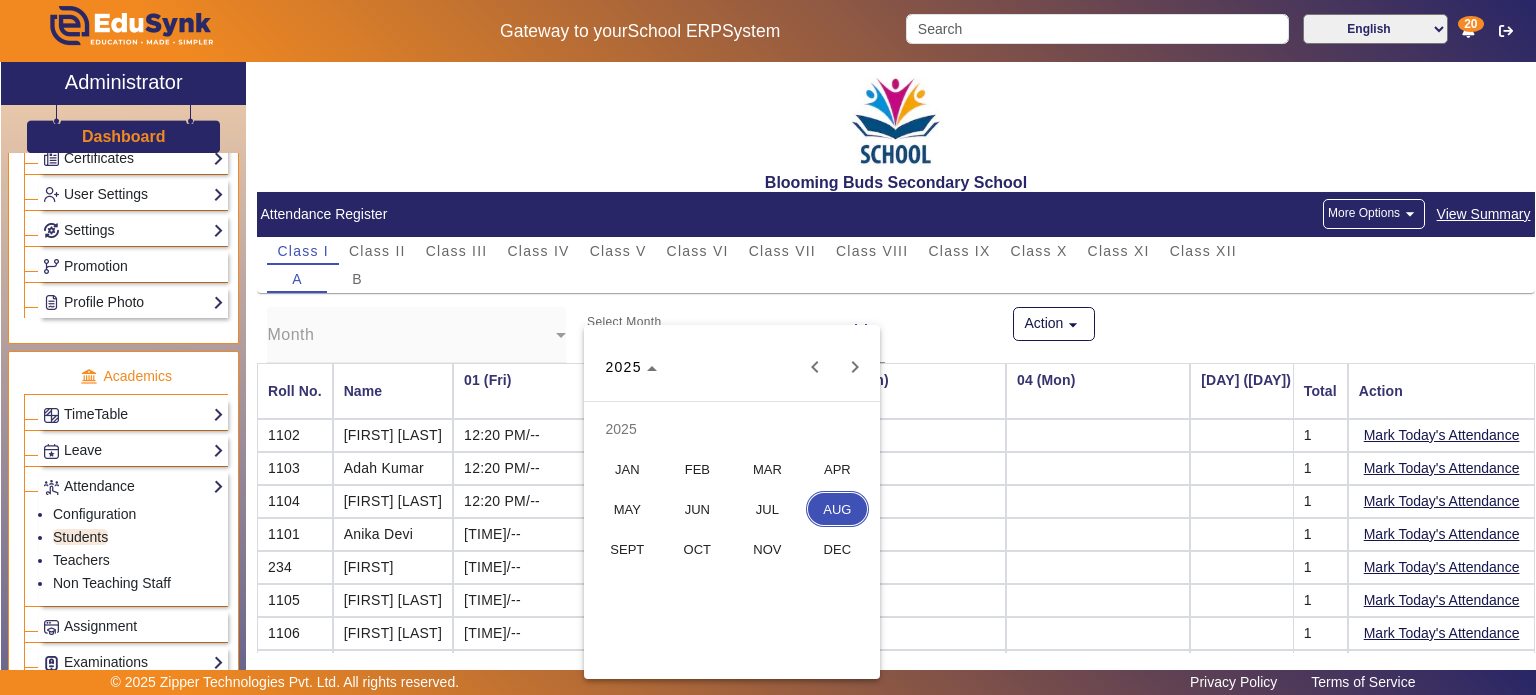 click on "JUL" at bounding box center [767, 509] 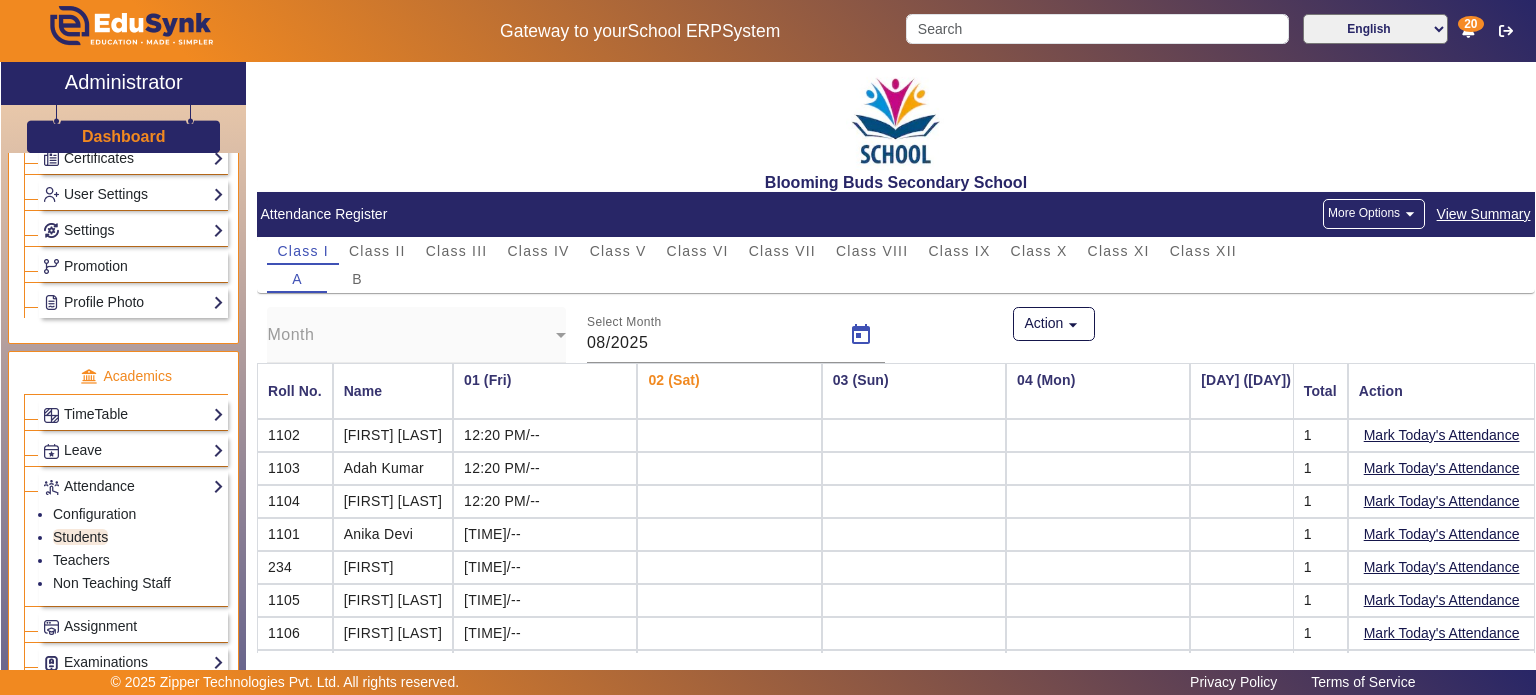 type on "07/2025" 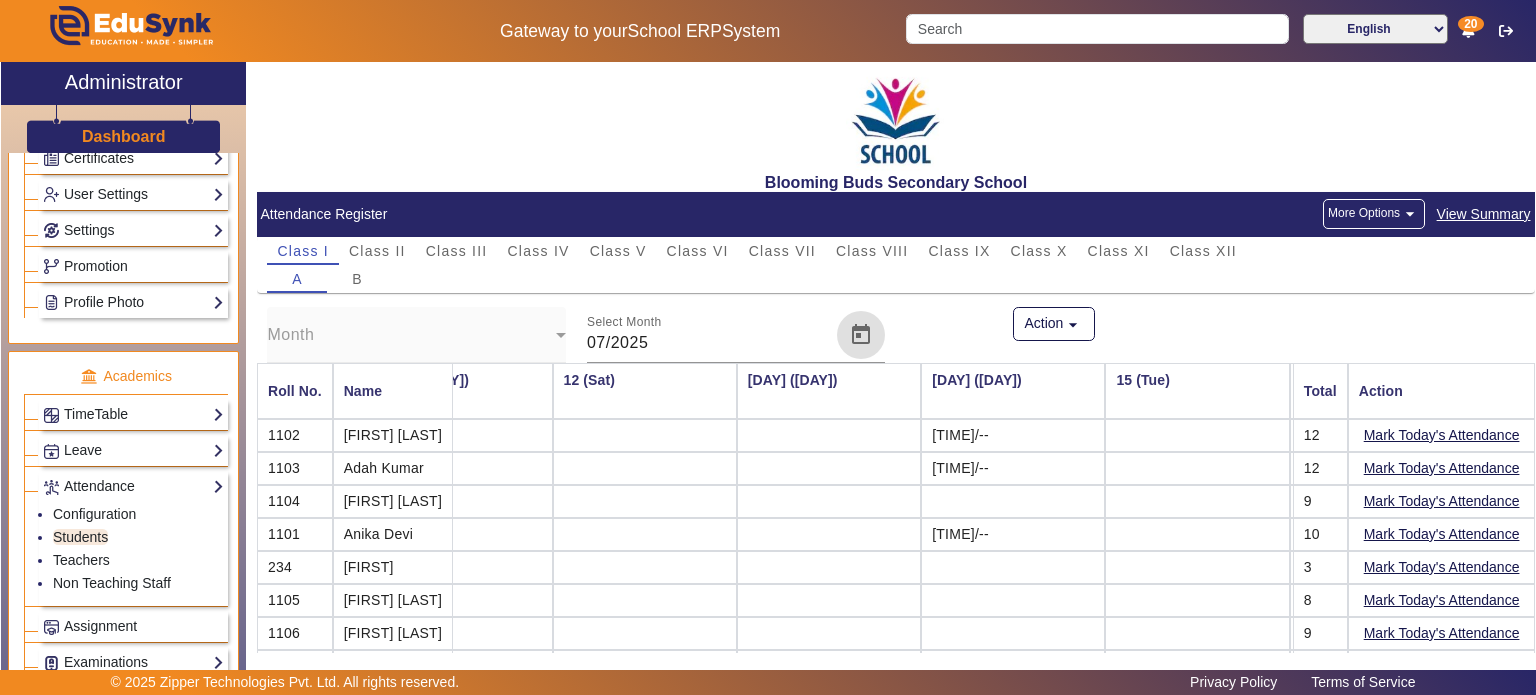 scroll, scrollTop: 0, scrollLeft: 1995, axis: horizontal 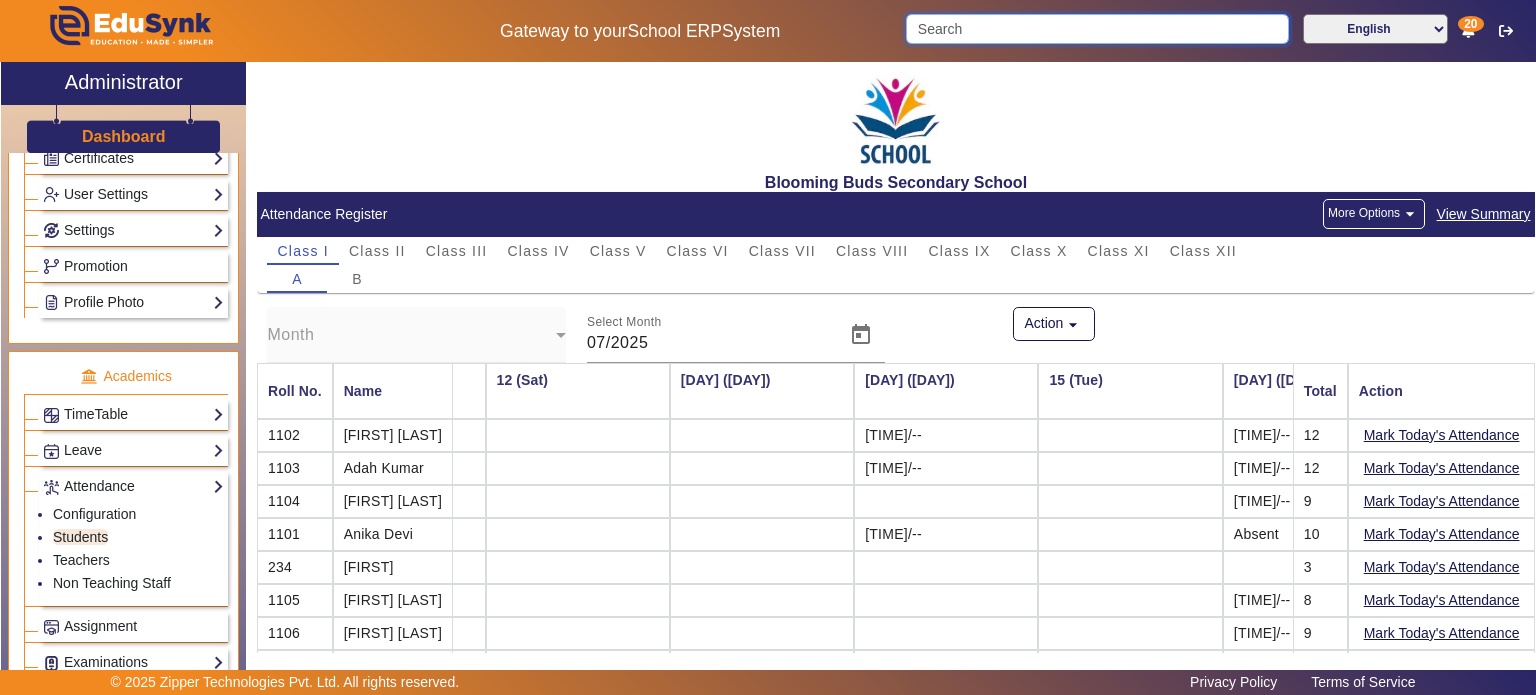 click at bounding box center [1097, 29] 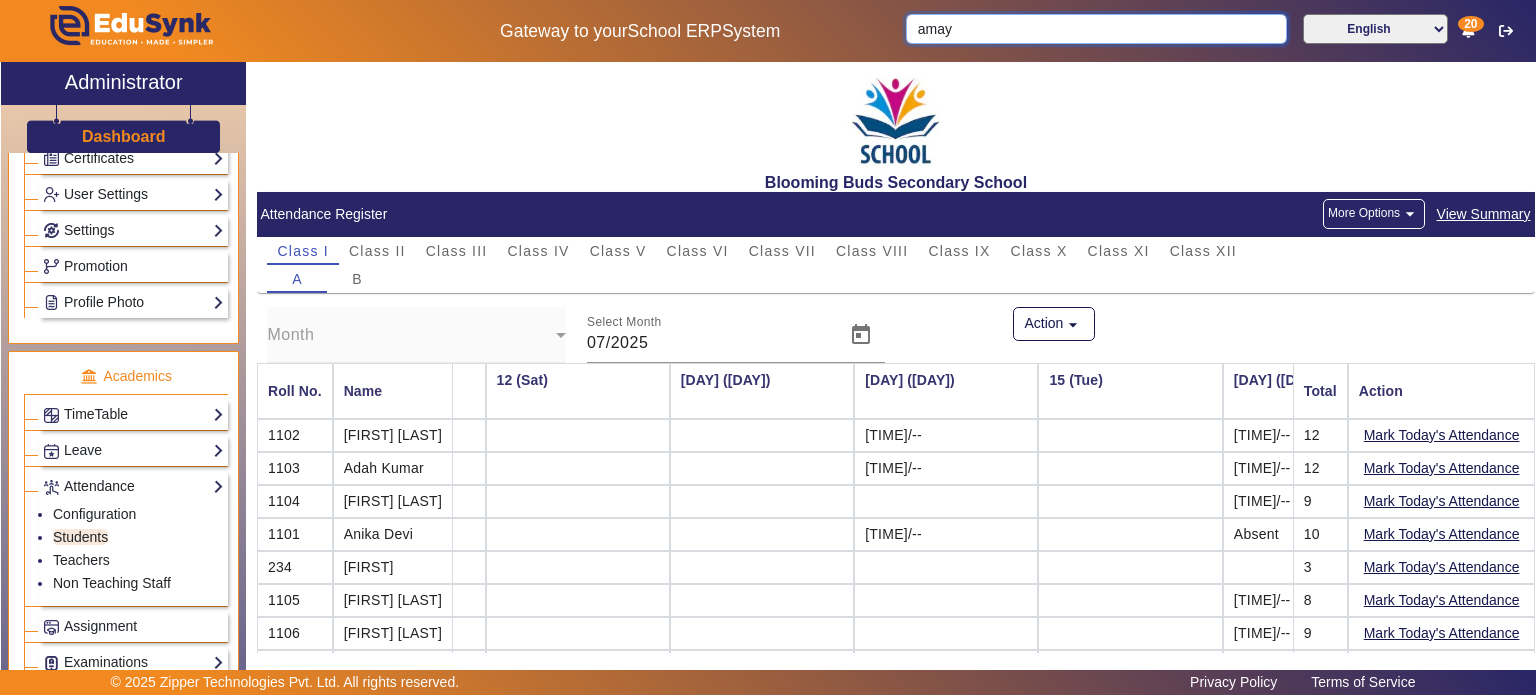type on "amaya" 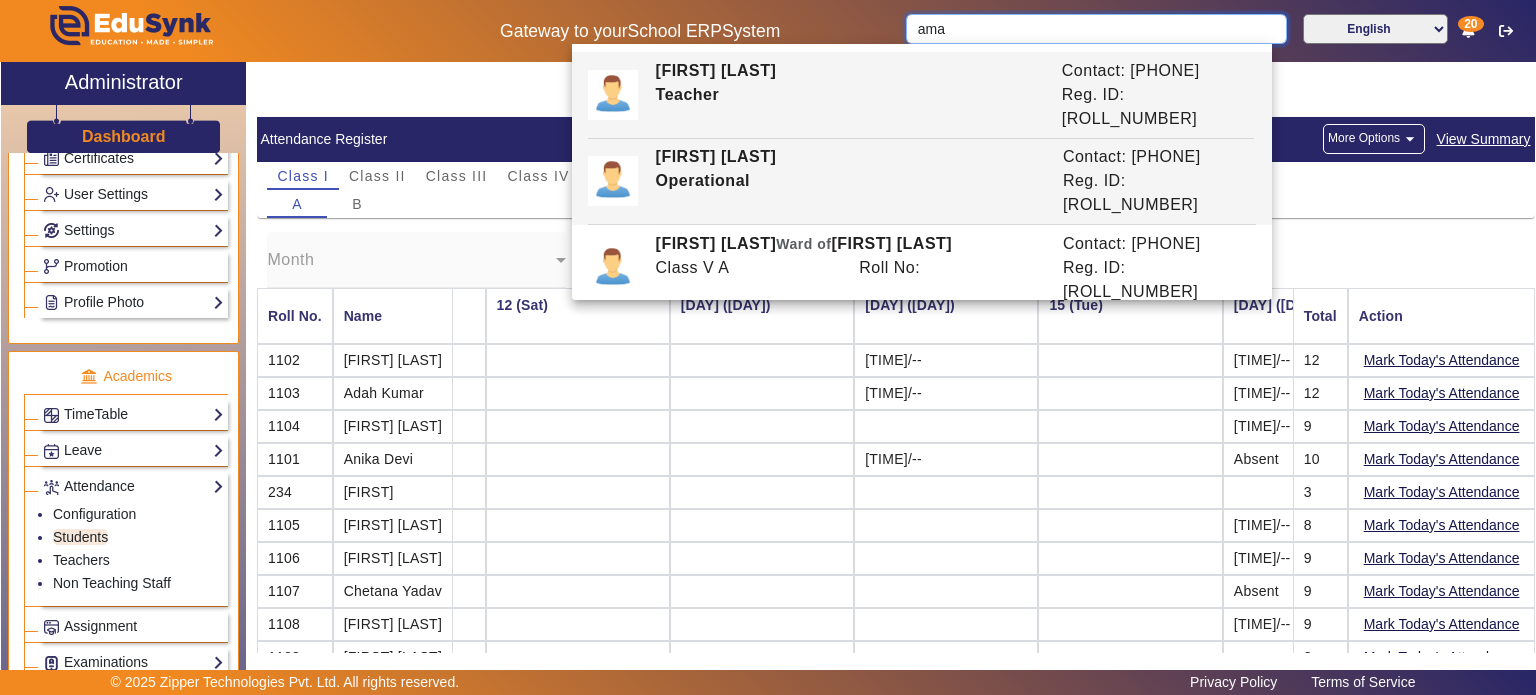 scroll, scrollTop: 79, scrollLeft: 0, axis: vertical 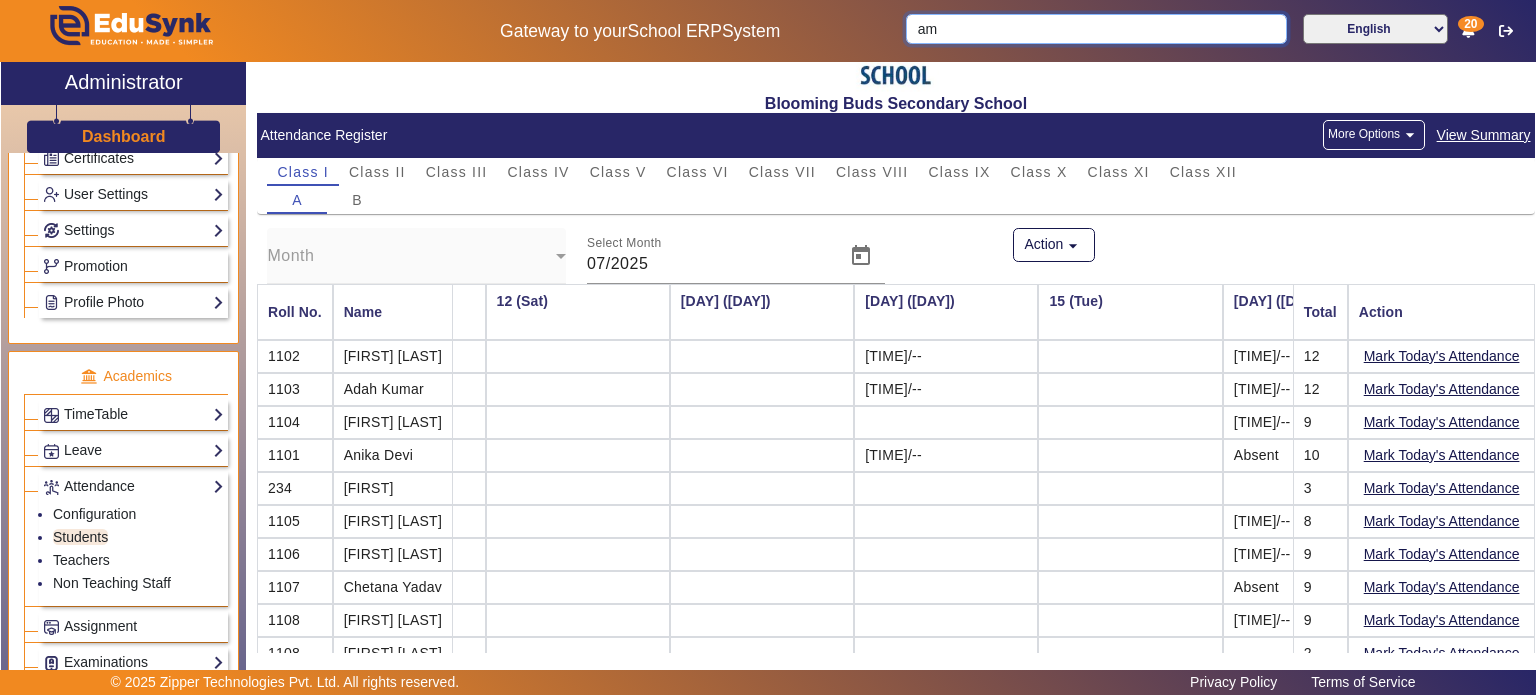 type on "a" 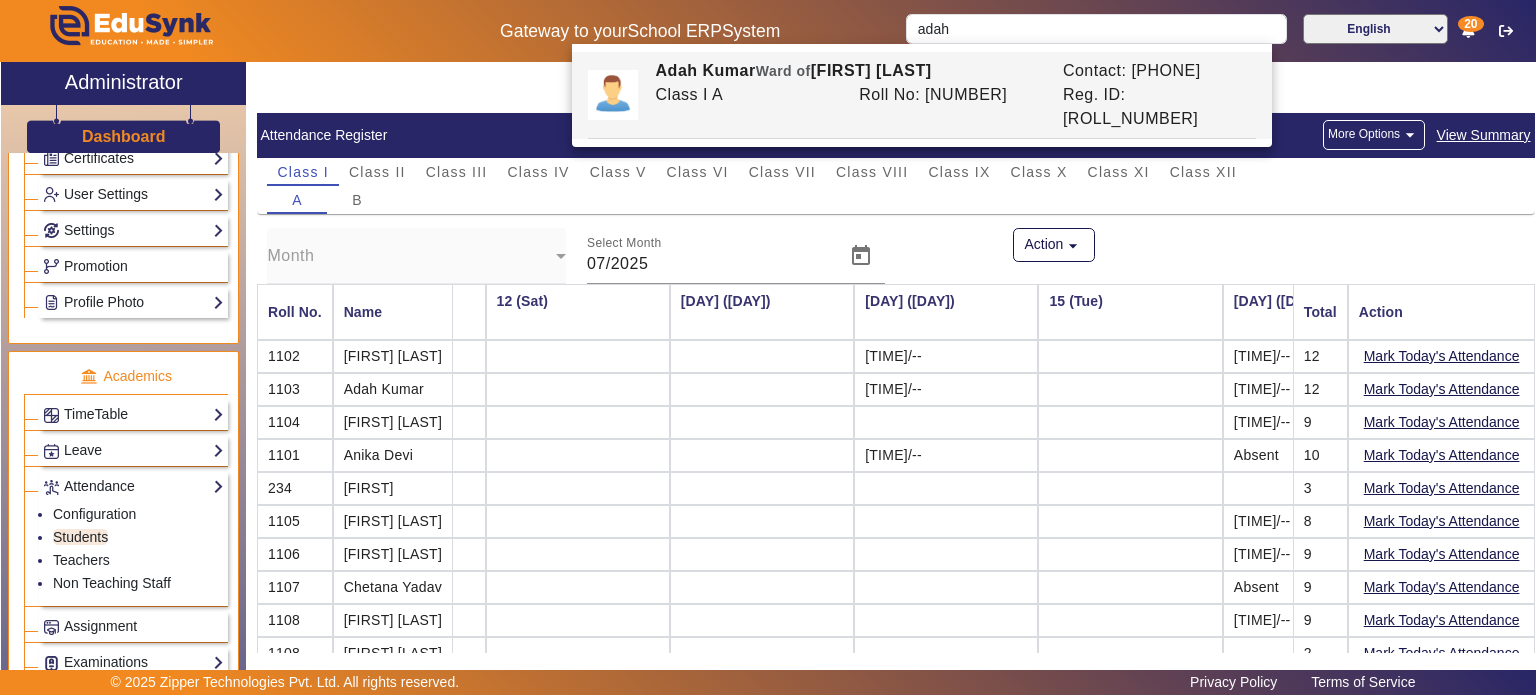 click on "Aamya Singh" at bounding box center (392, 356) 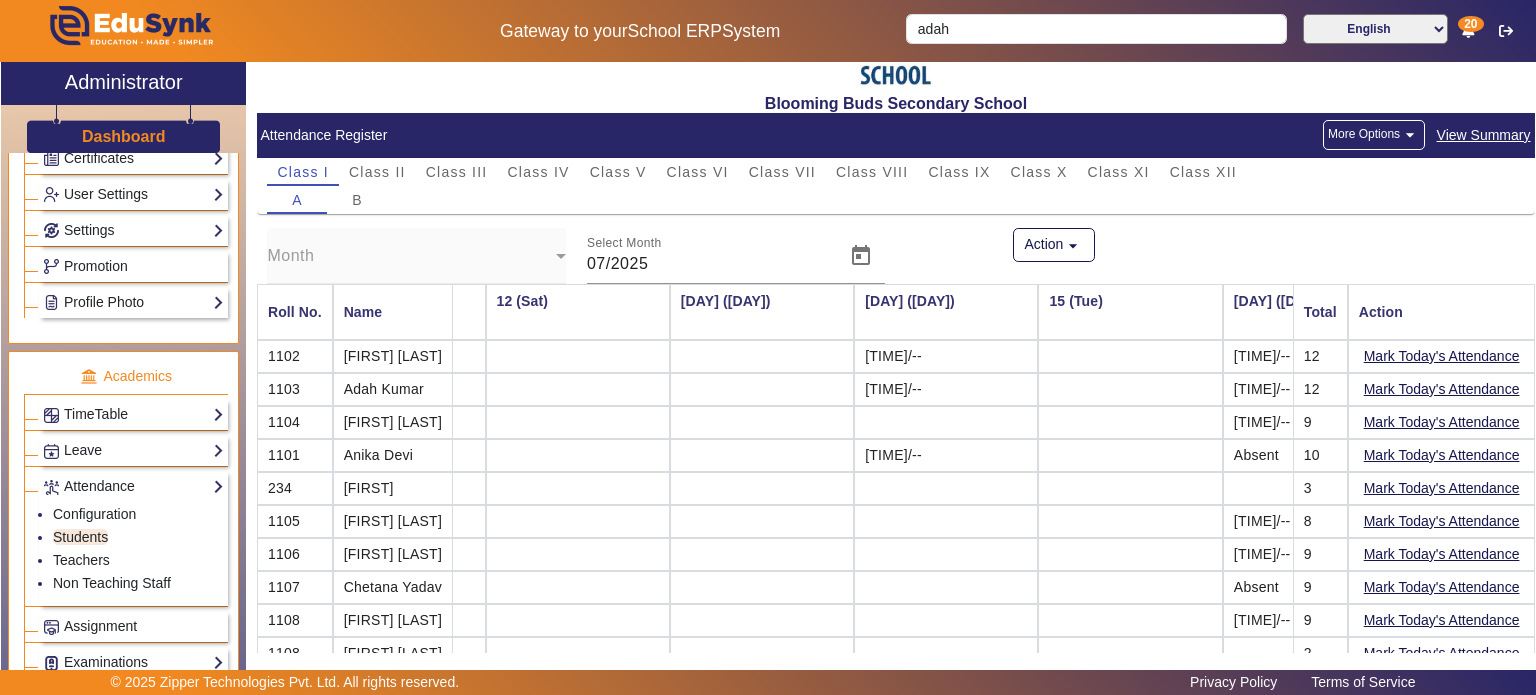 scroll, scrollTop: 0, scrollLeft: 0, axis: both 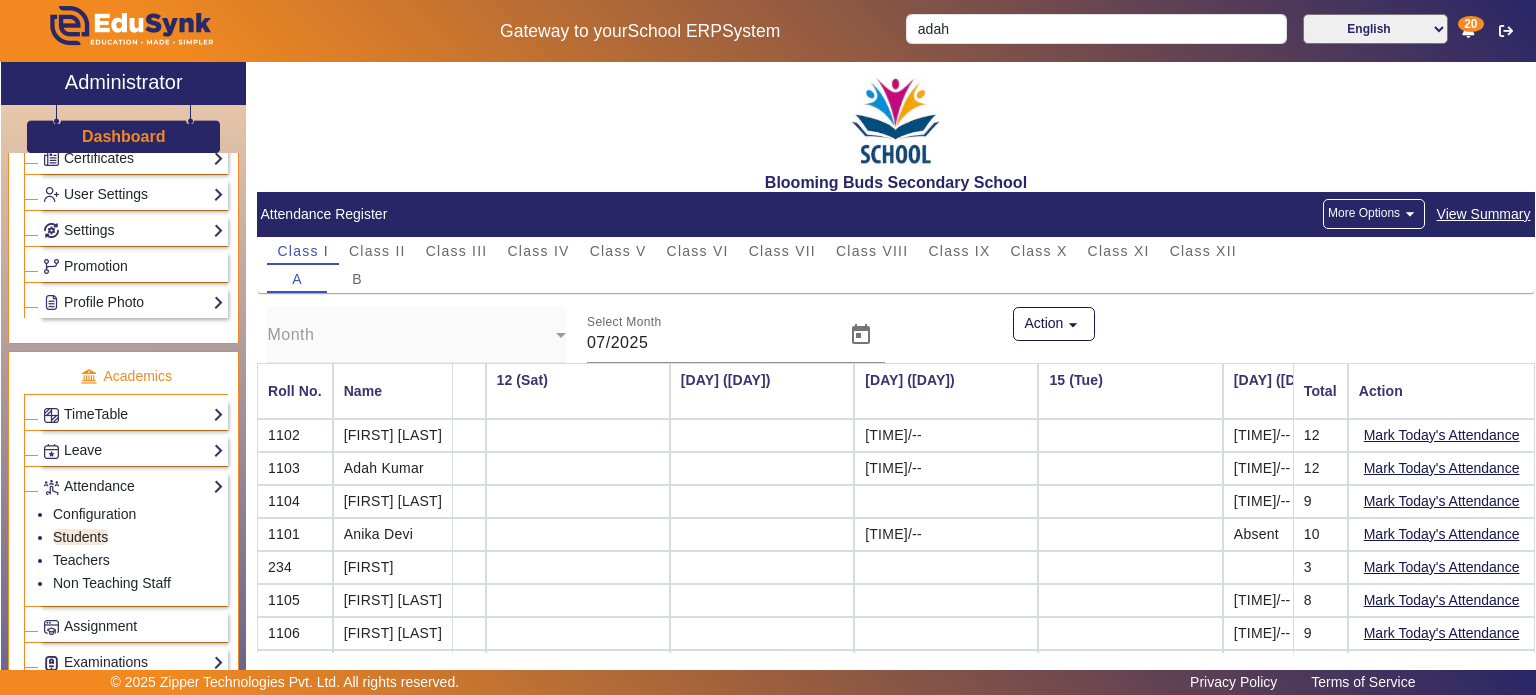 click on "Aamya Singh" at bounding box center (392, 435) 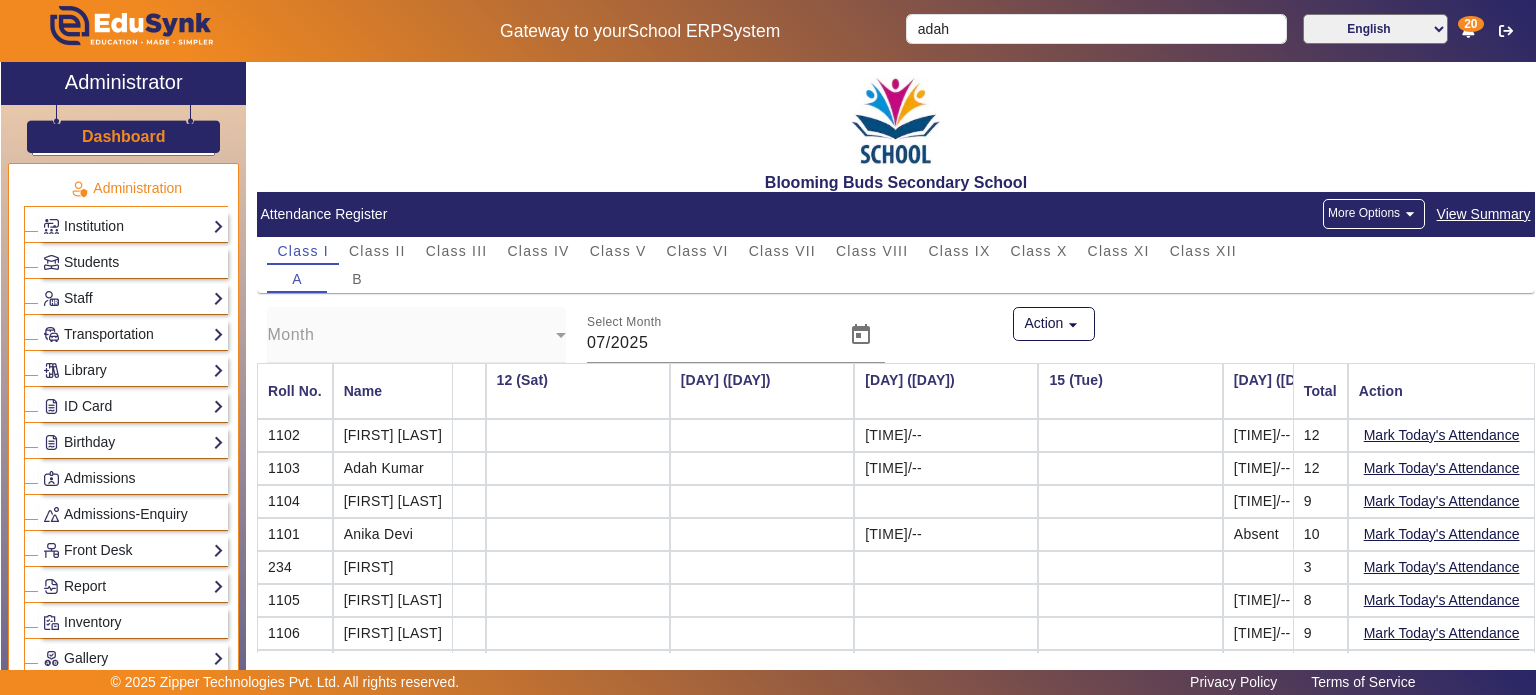scroll, scrollTop: 28, scrollLeft: 0, axis: vertical 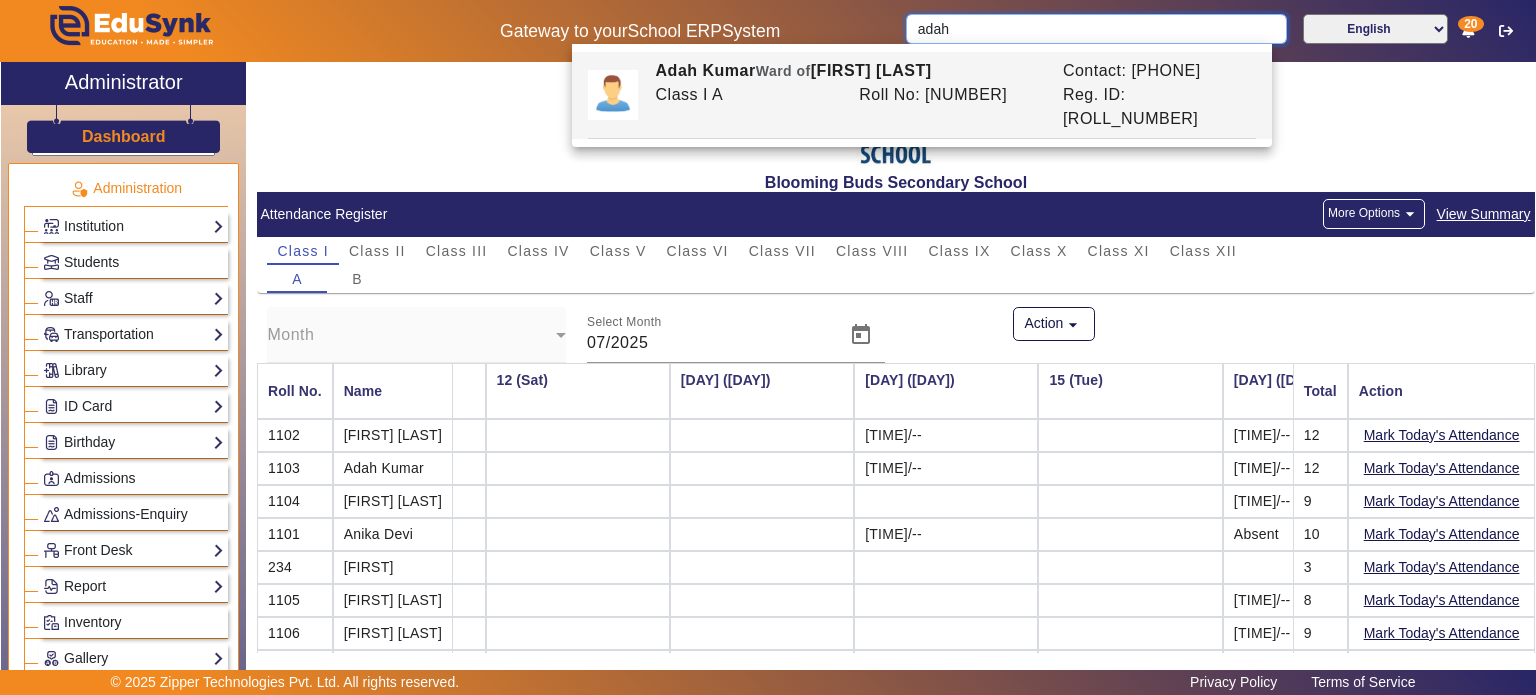 click on "adah" at bounding box center [1096, 29] 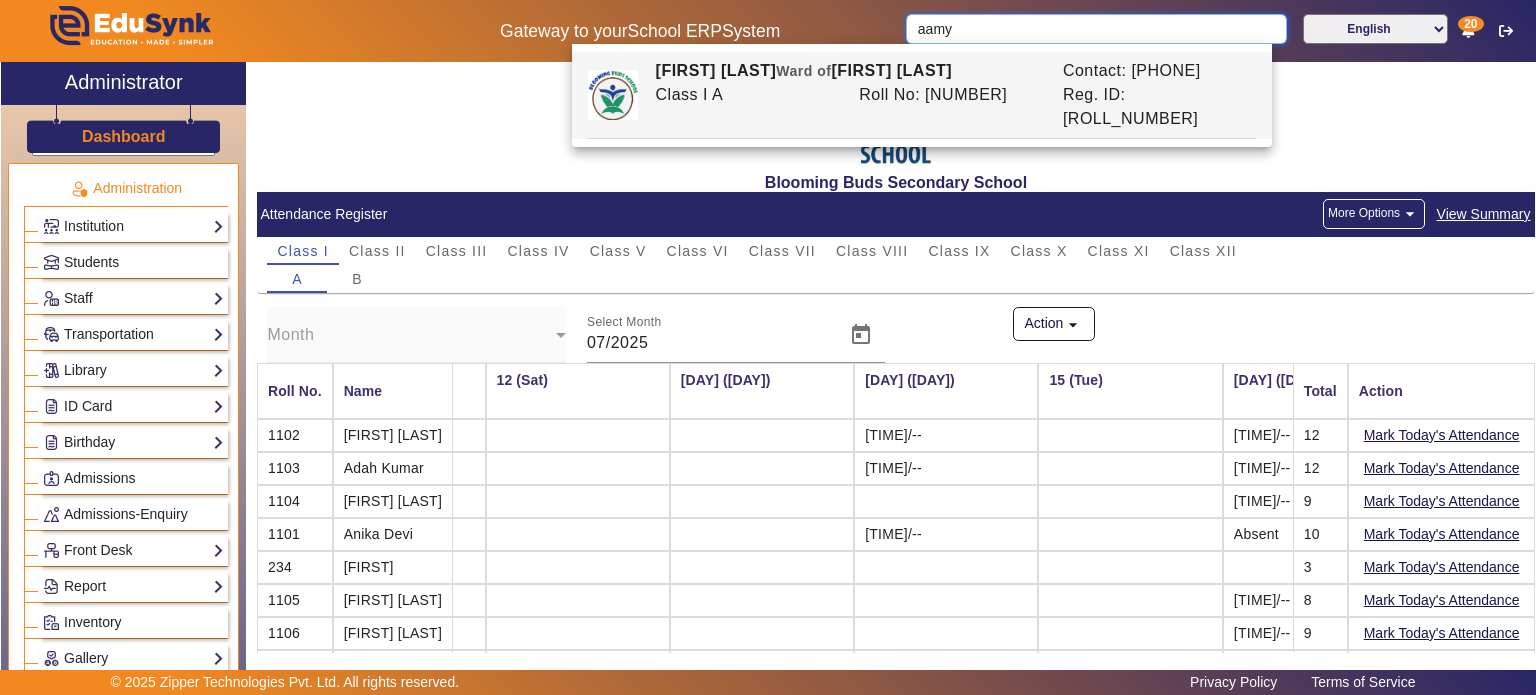 type on "aamy" 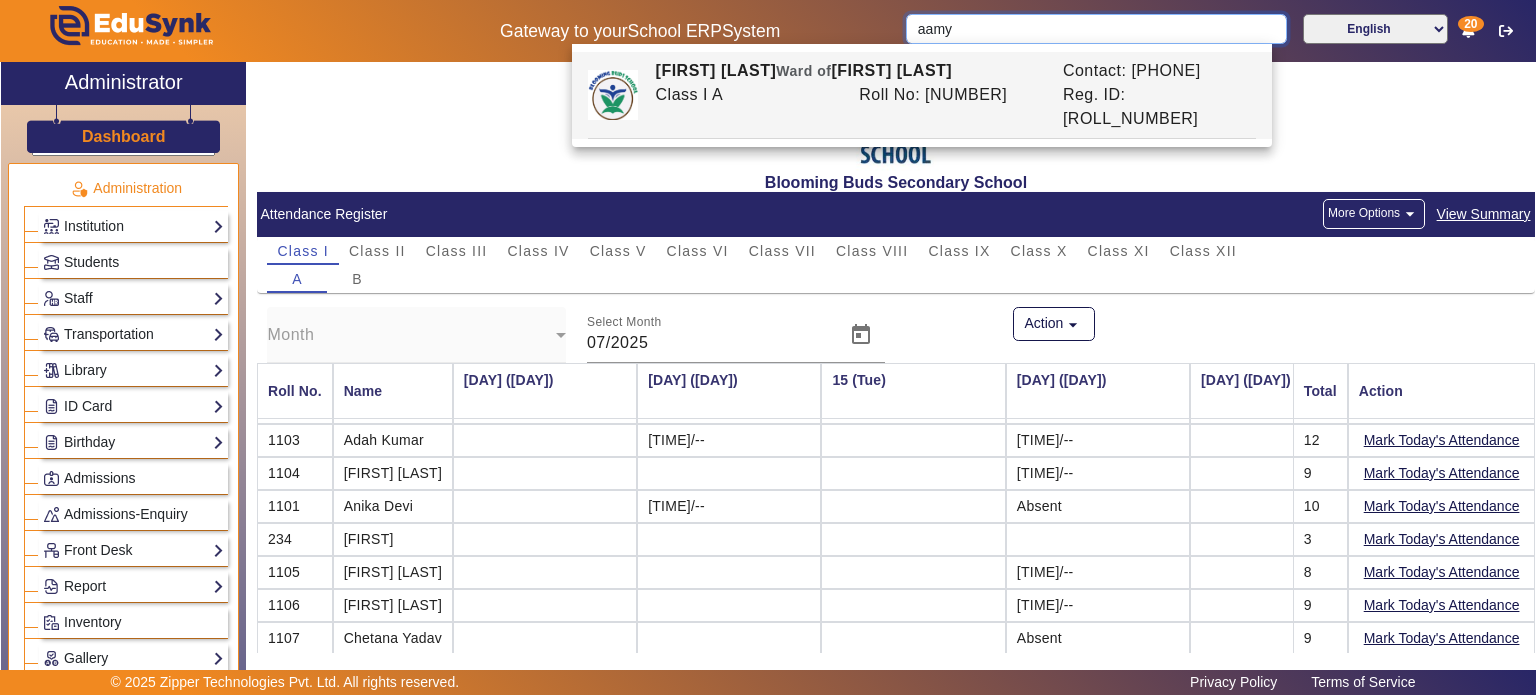 scroll, scrollTop: 28, scrollLeft: 2216, axis: both 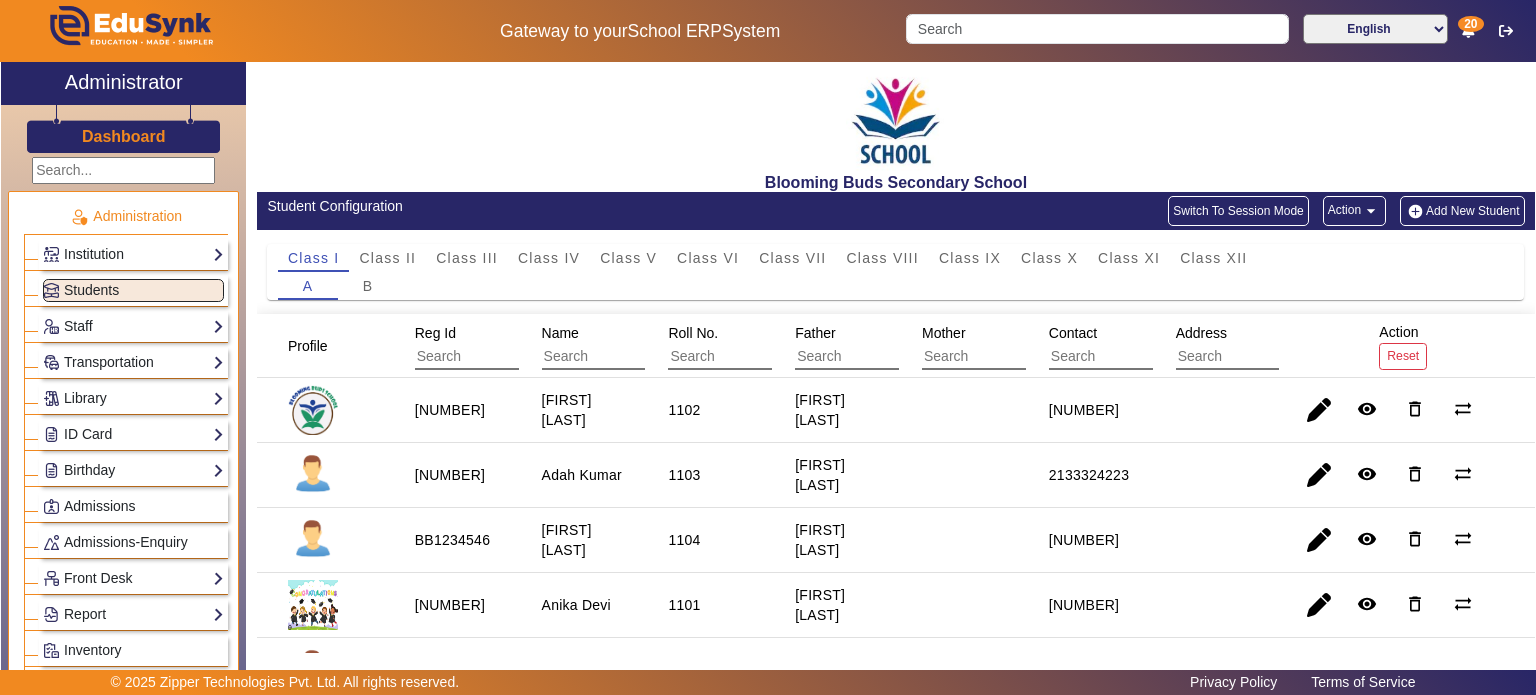 click on "[PHONE]" at bounding box center [1089, 475] 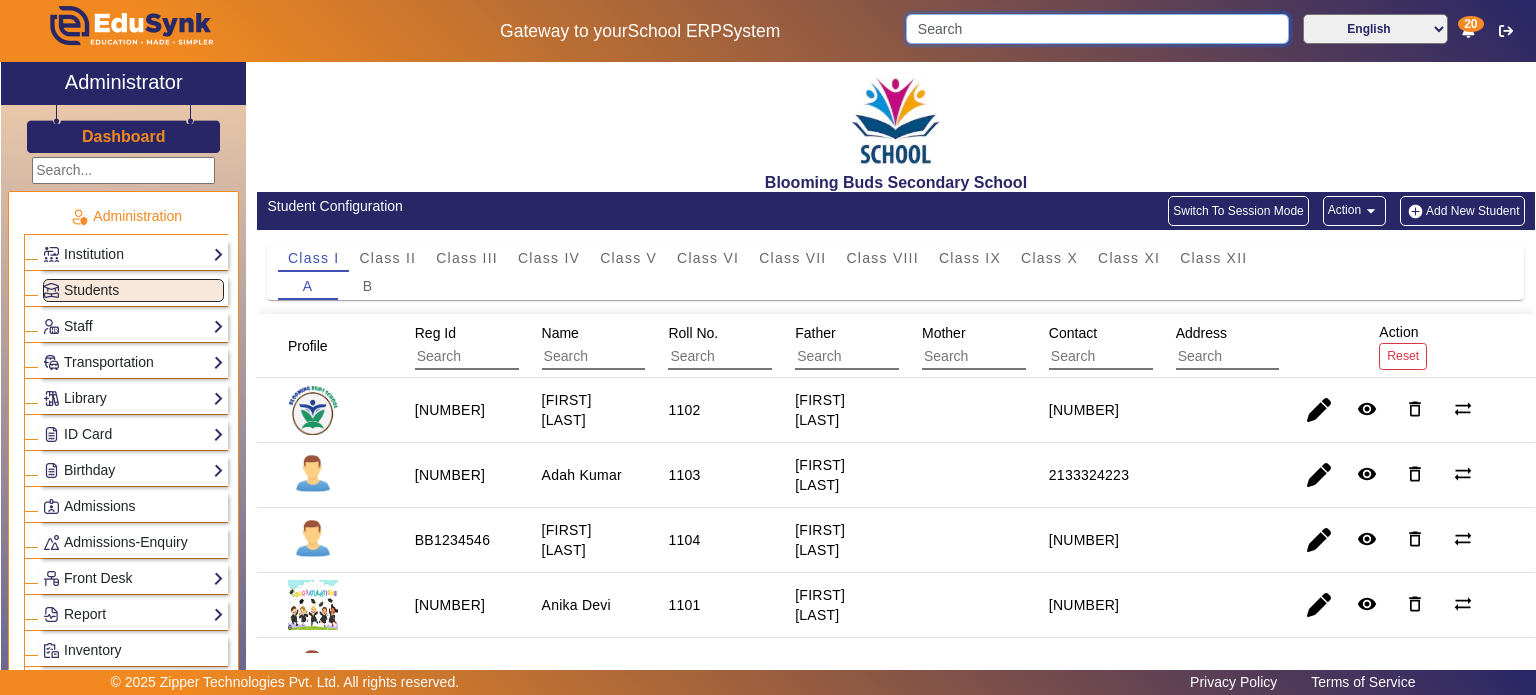 click at bounding box center [1097, 29] 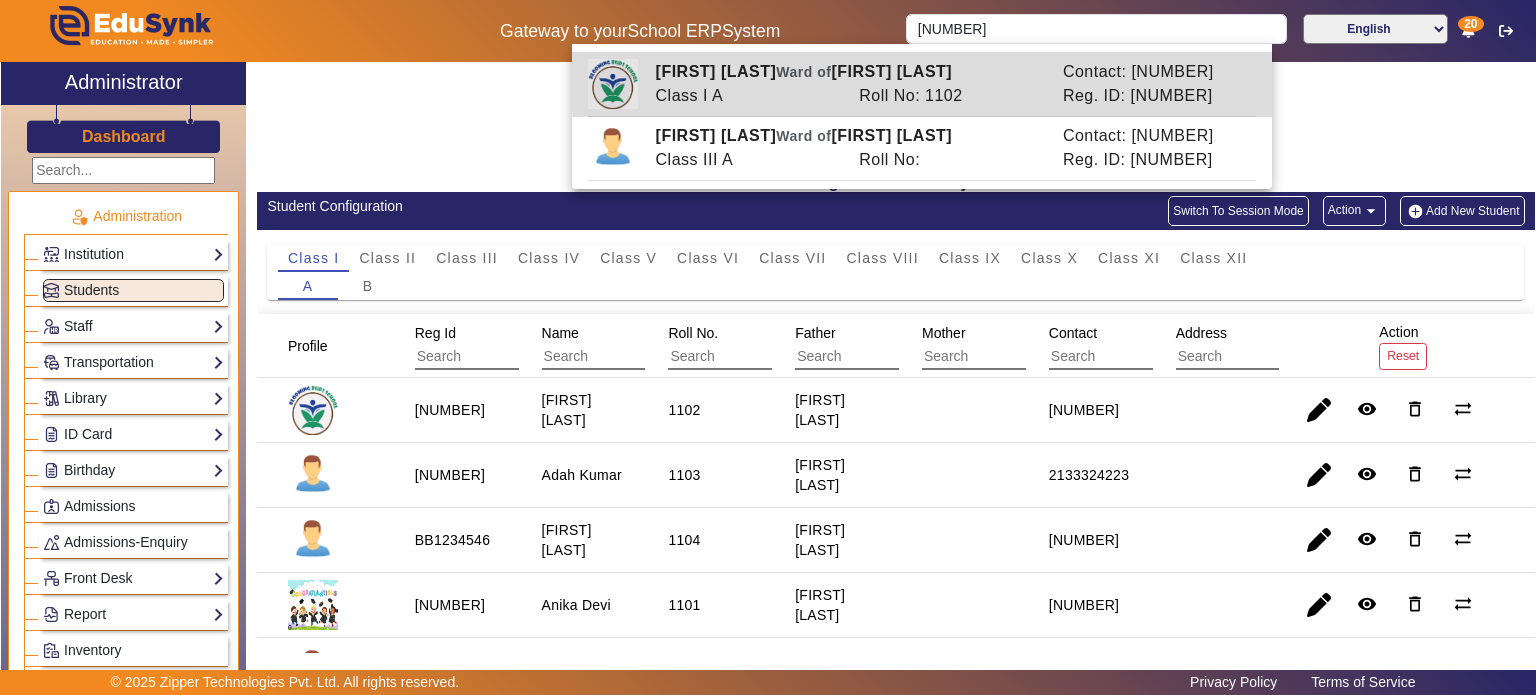 click on "Aamya Singh  Ward of  Ramdin Singh" at bounding box center [848, 72] 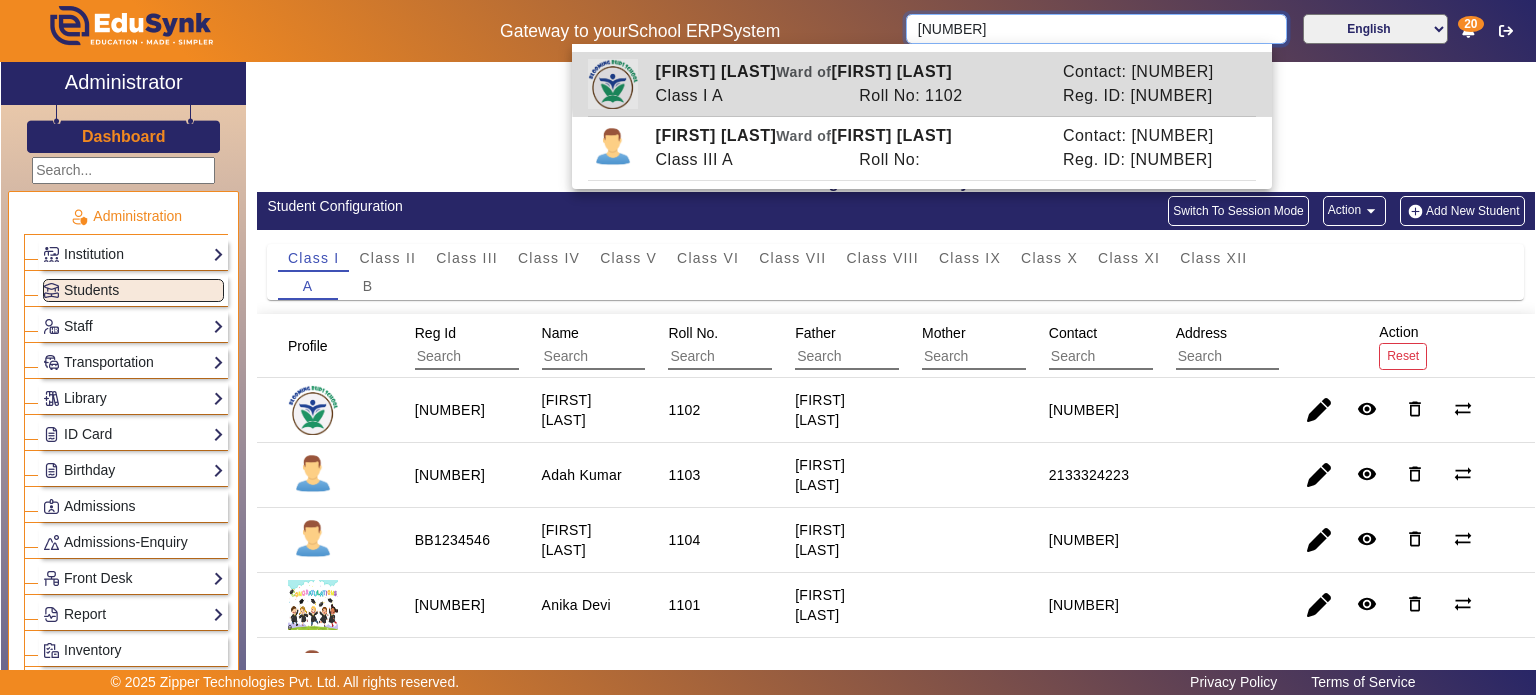type on "[FIRST] [LAST]" 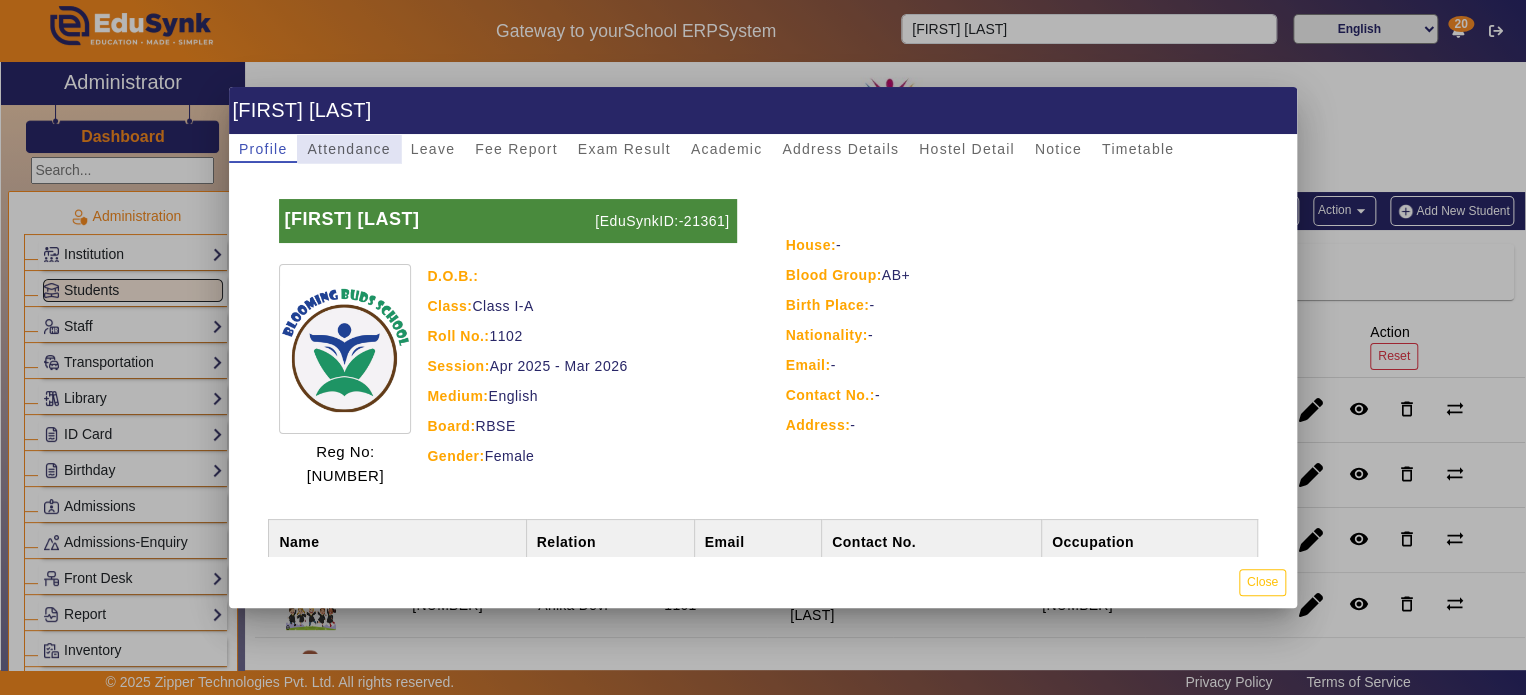 click on "Attendance" at bounding box center [348, 149] 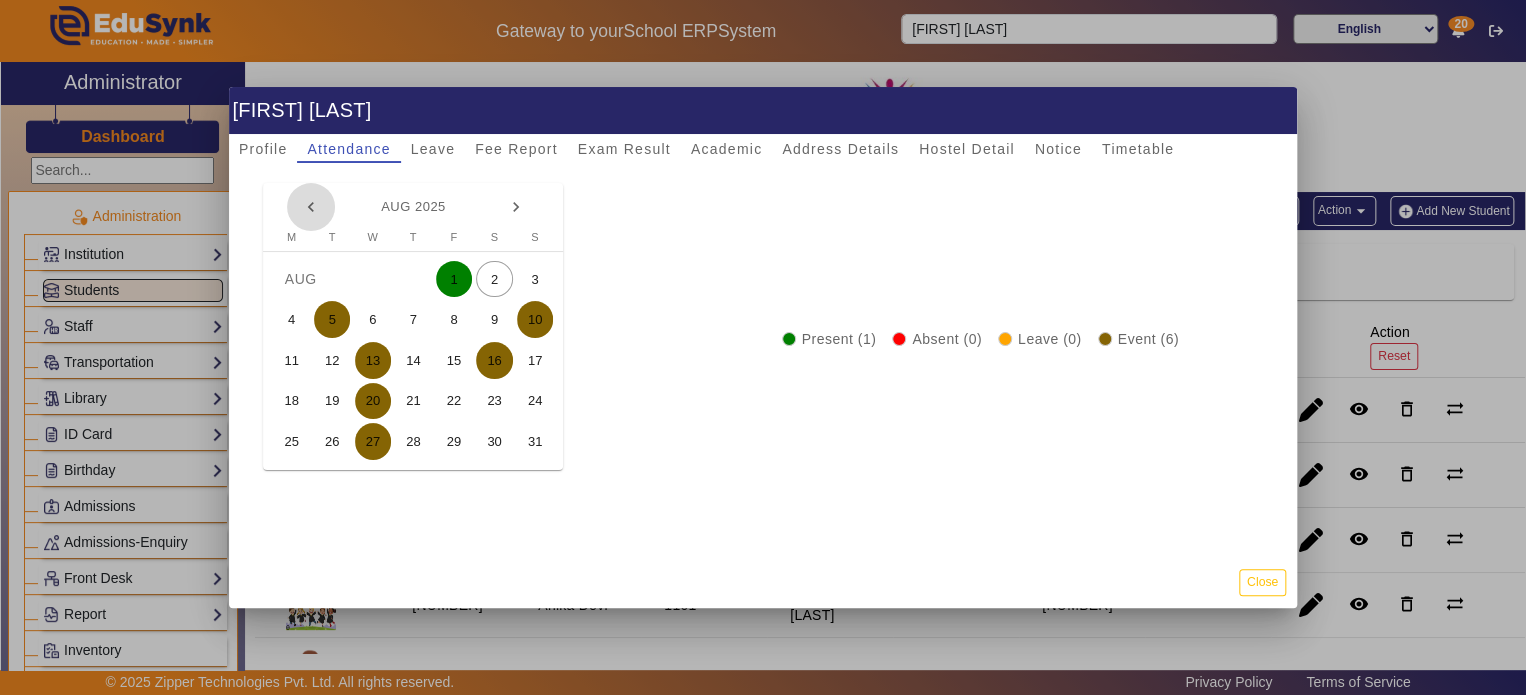 click on "keyboard_arrow_left" at bounding box center [311, 207] 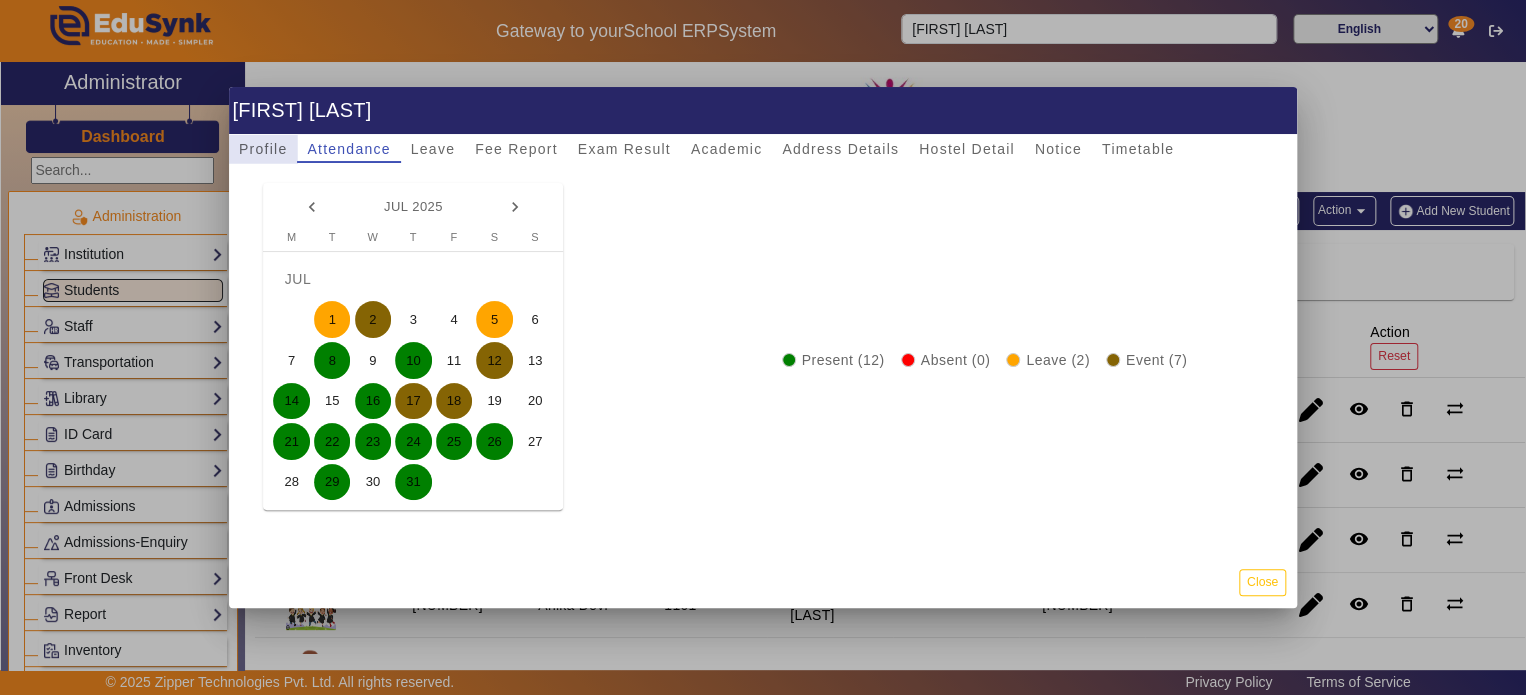 click on "Profile" at bounding box center (263, 149) 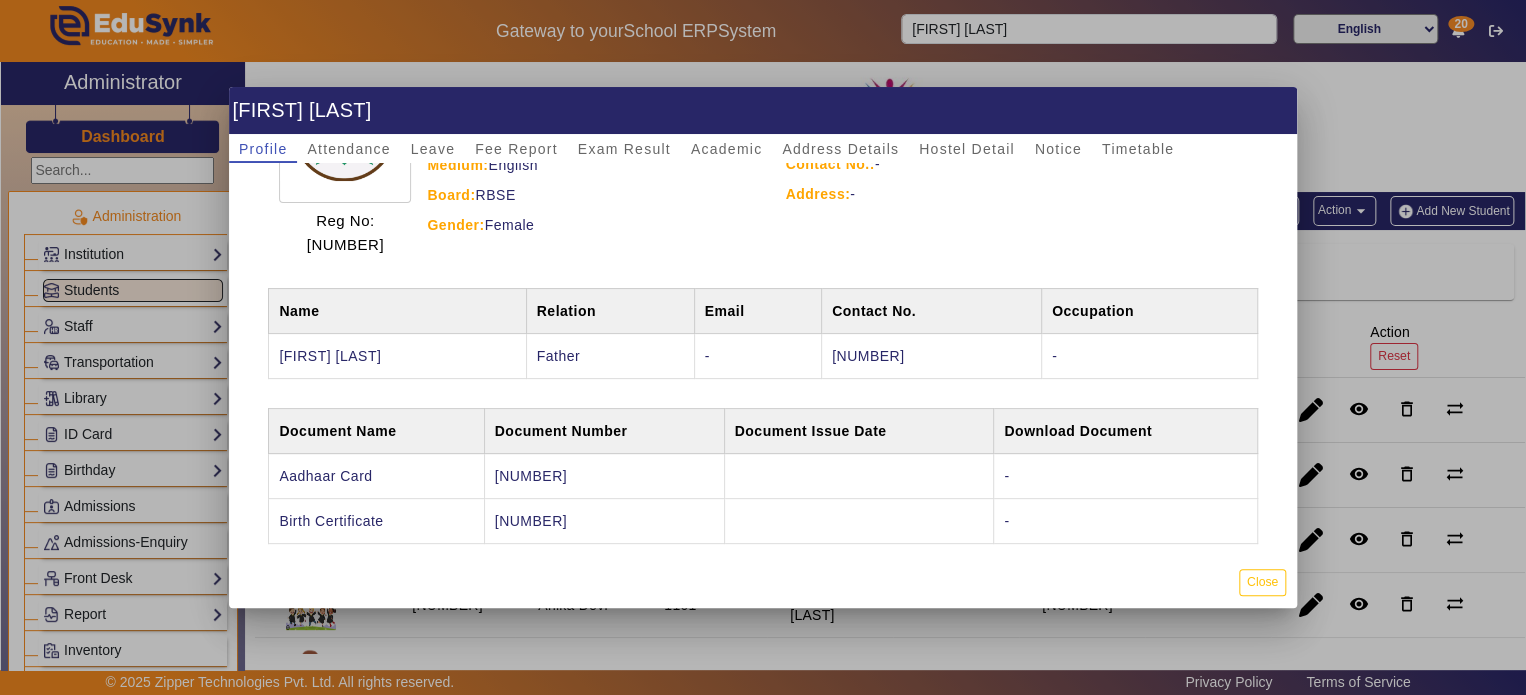 scroll, scrollTop: 232, scrollLeft: 0, axis: vertical 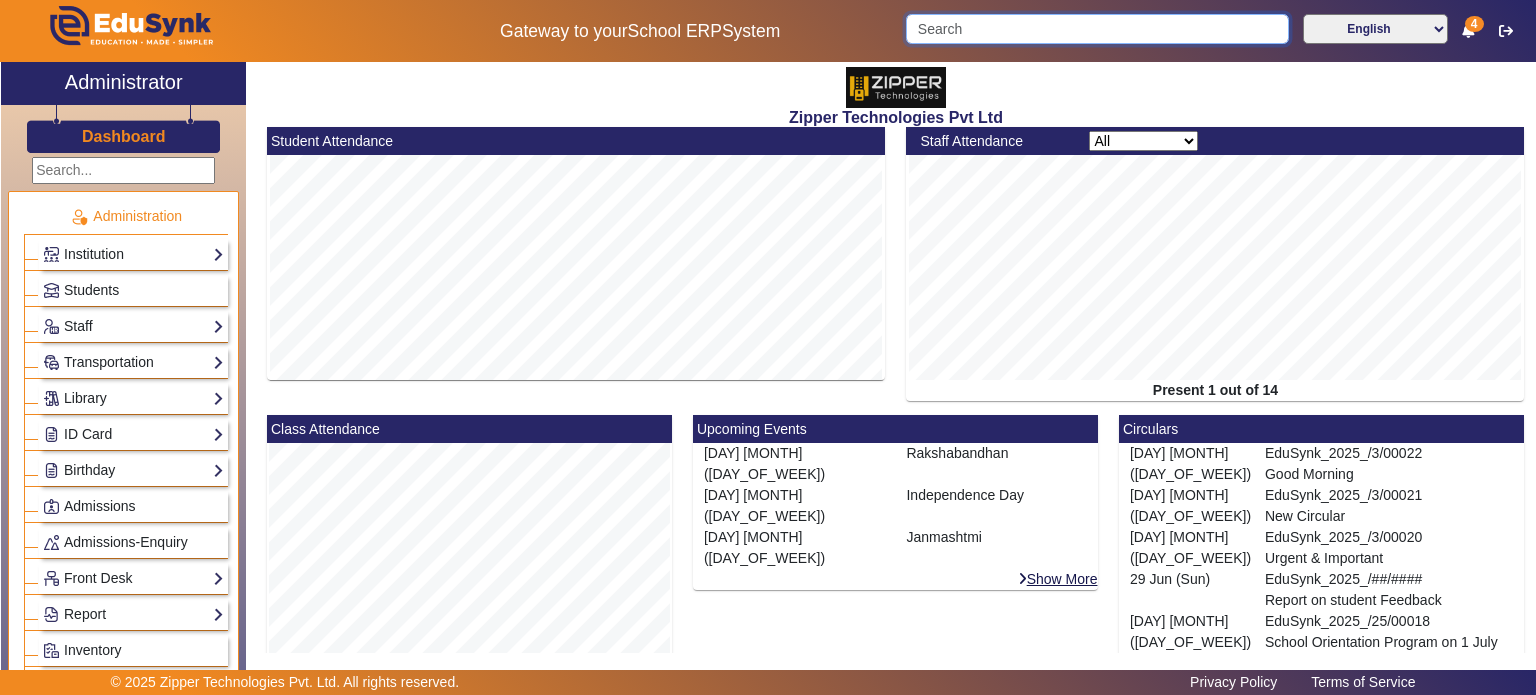click at bounding box center (1097, 29) 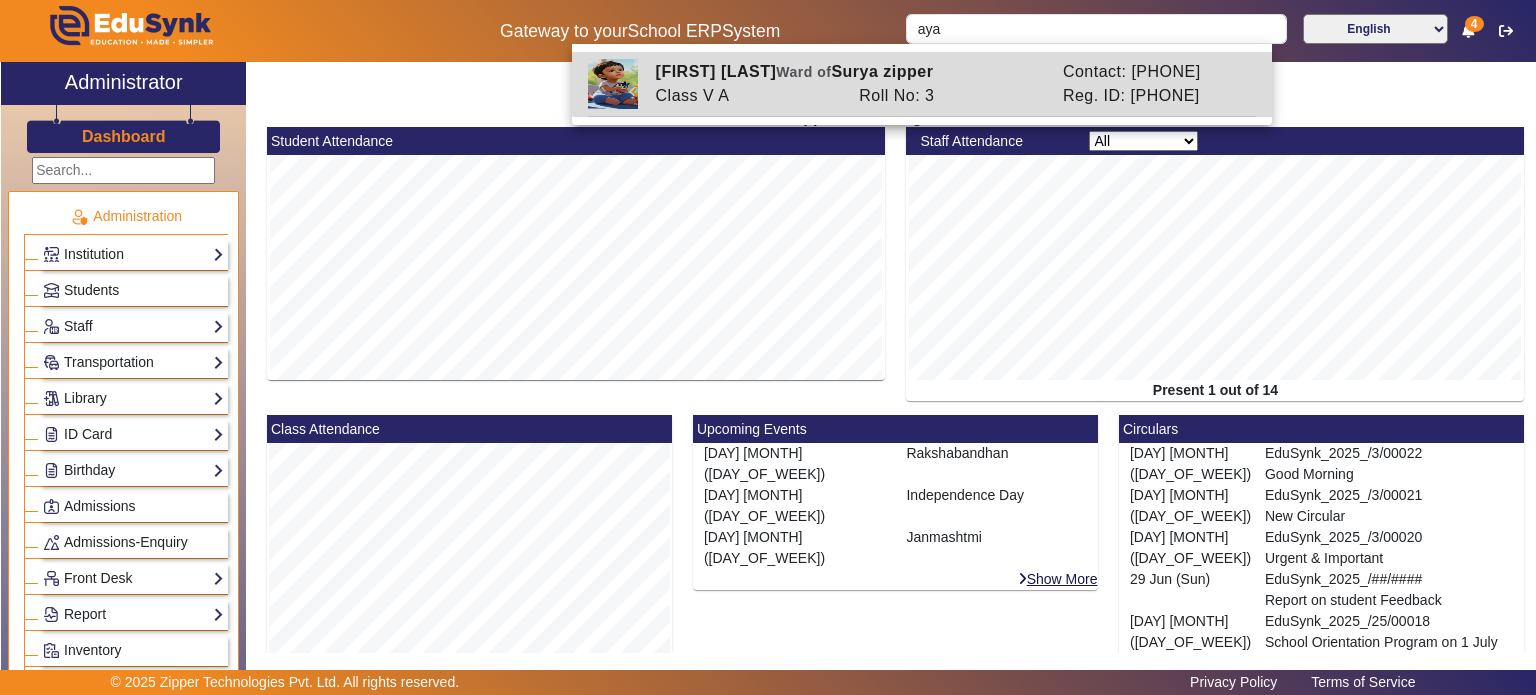 click on "[FIRST] [LAST] Ward of [PERSON]" at bounding box center (848, 72) 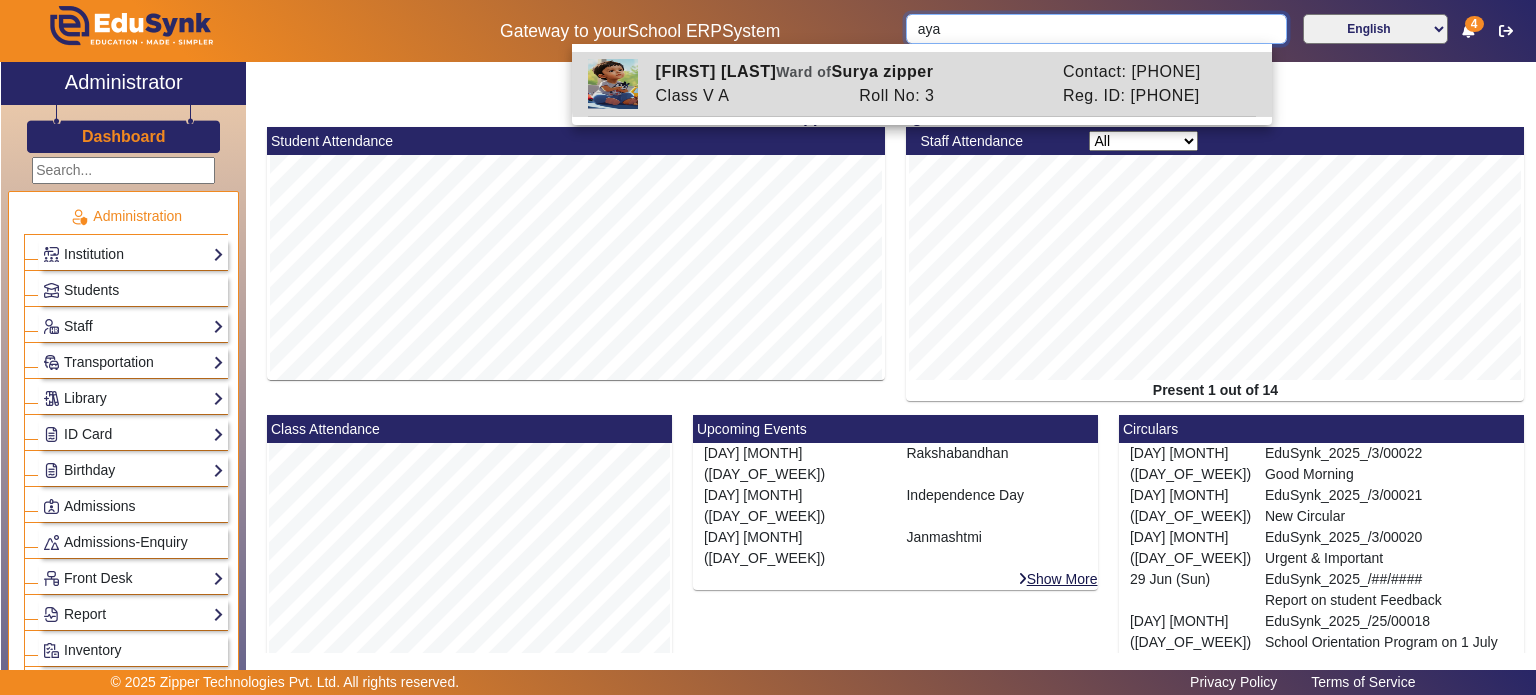 type on "[FIRST] [LAST]" 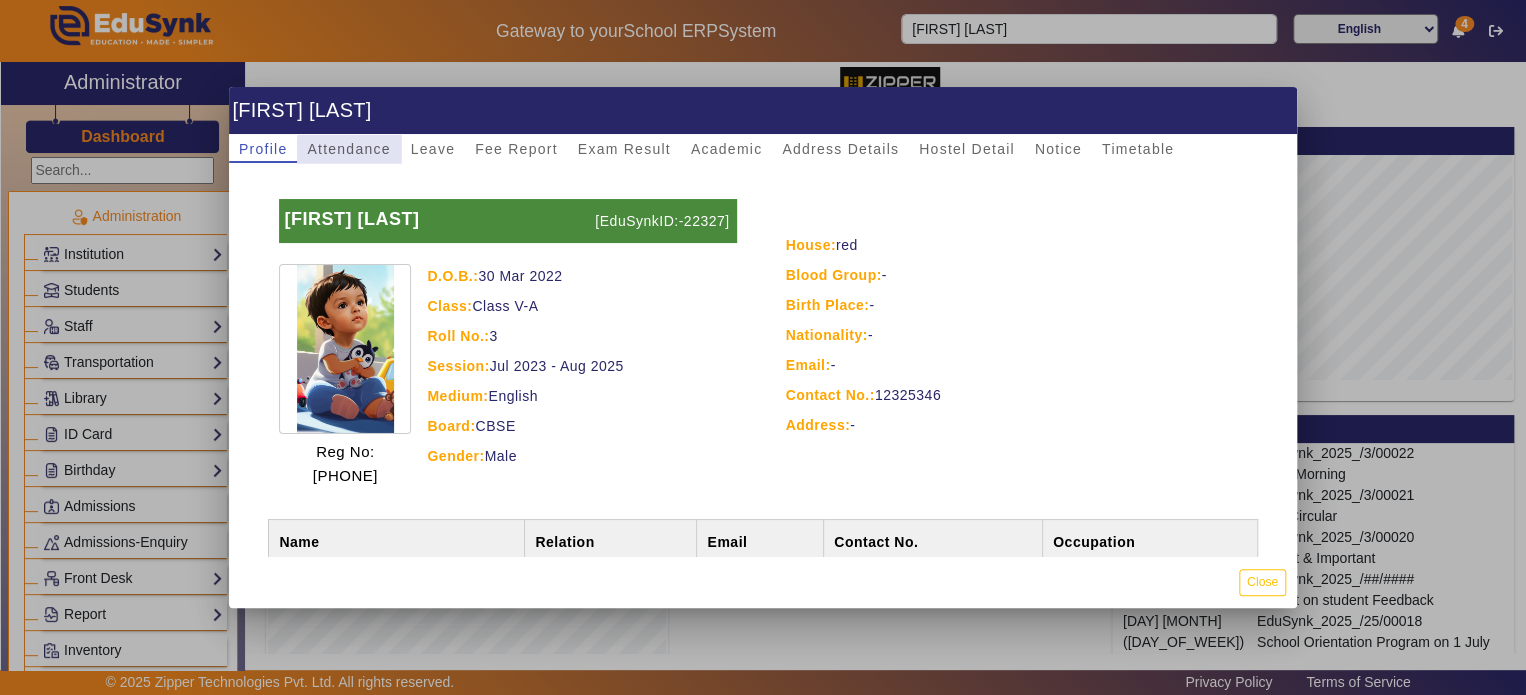 click on "Attendance" at bounding box center (348, 149) 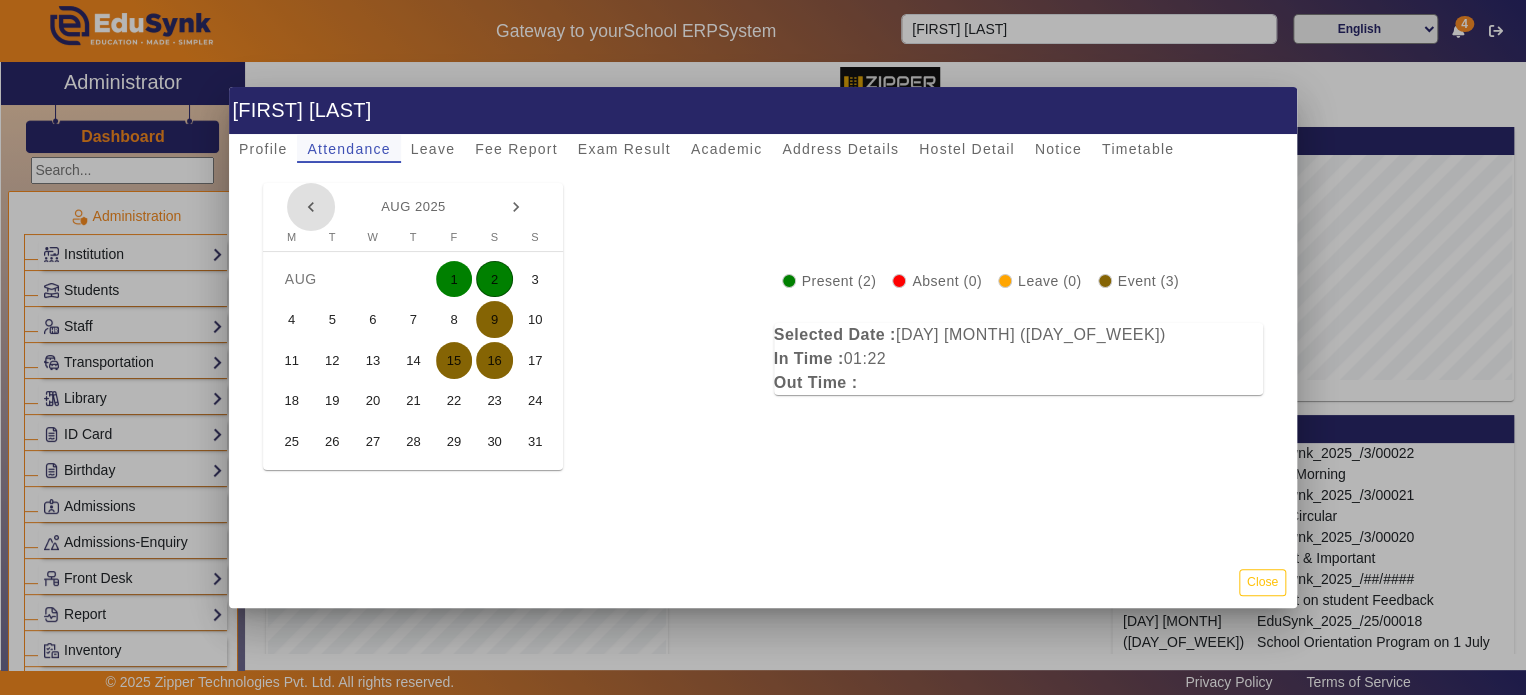 type 